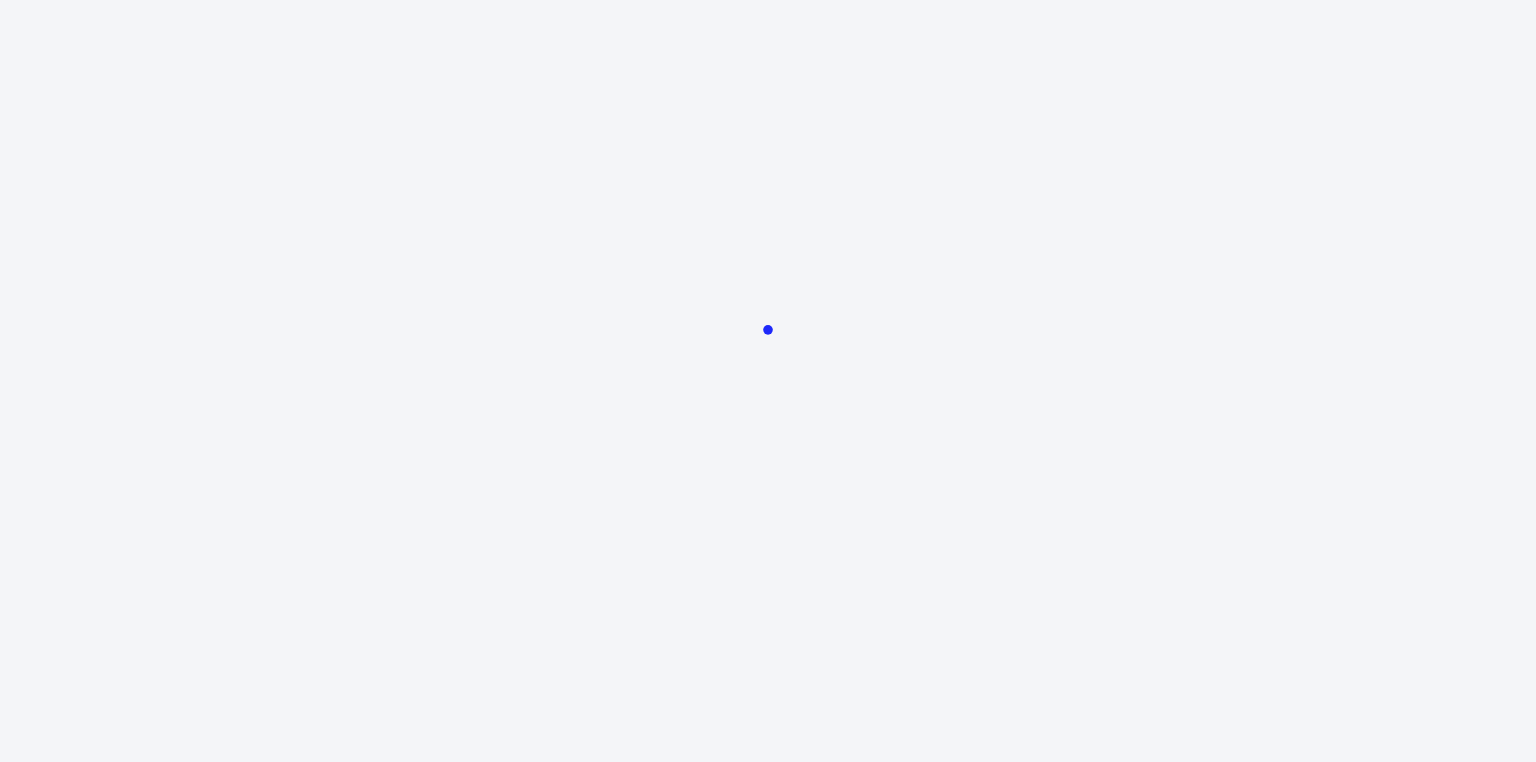 scroll, scrollTop: 0, scrollLeft: 0, axis: both 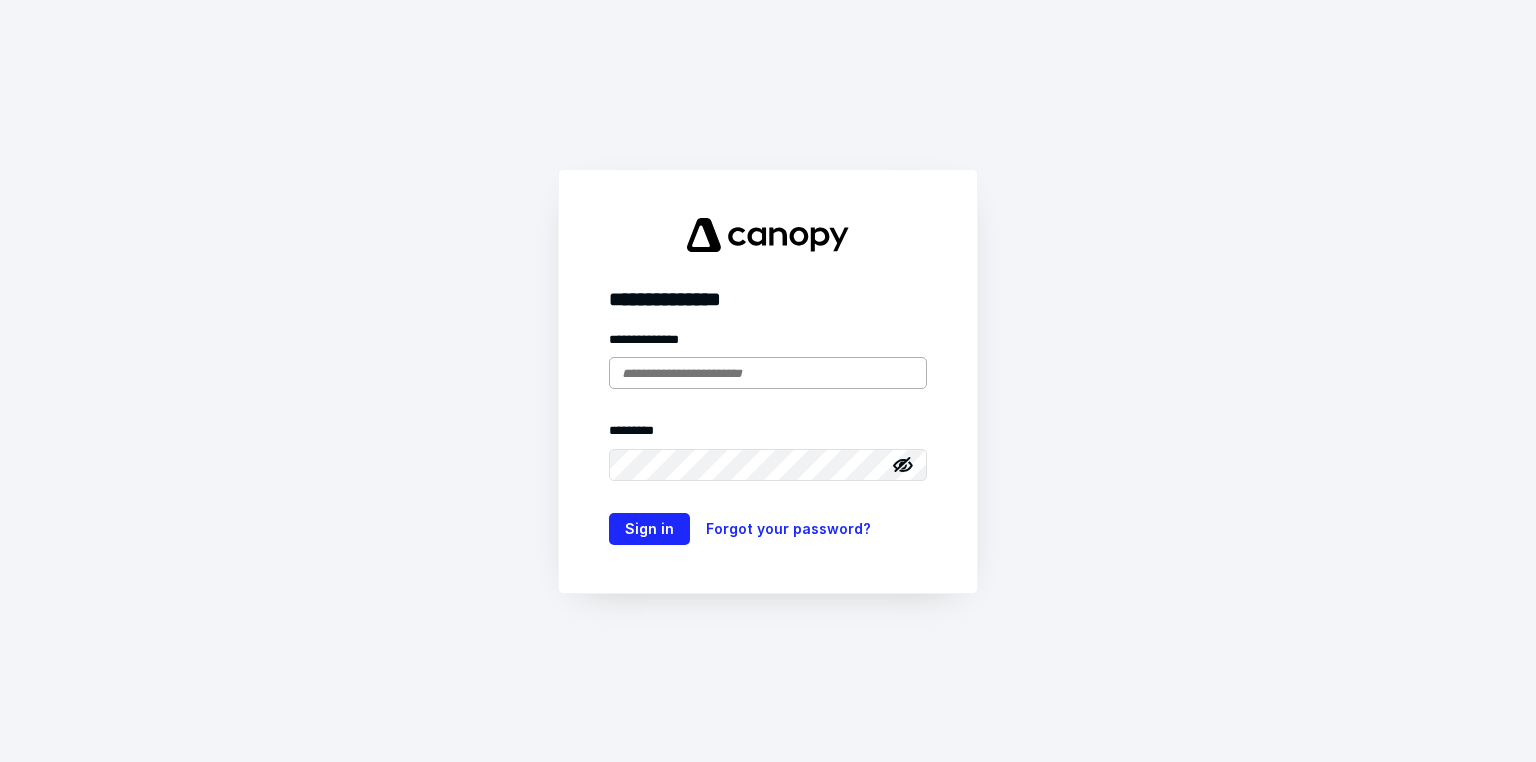 click at bounding box center (768, 373) 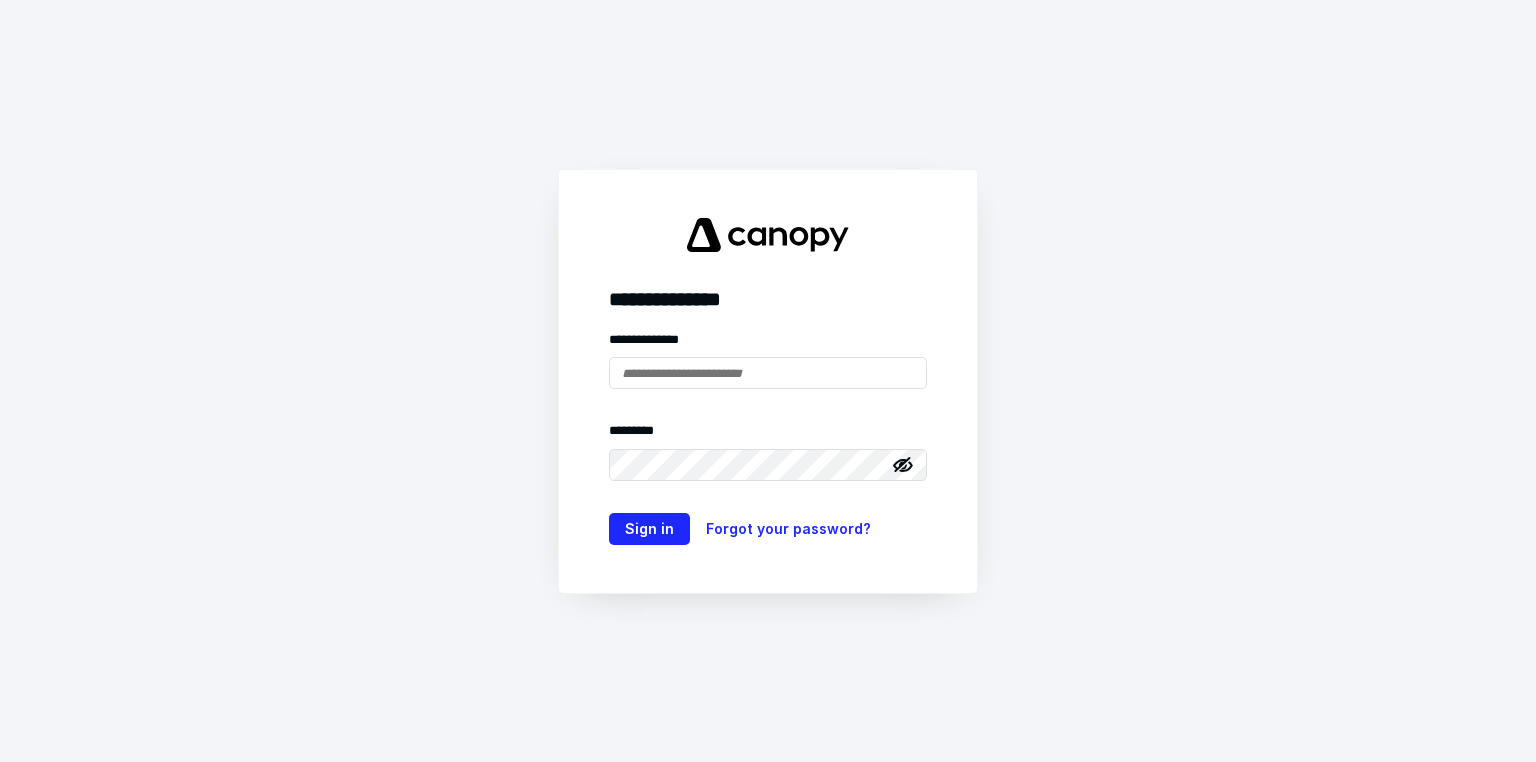 type on "**********" 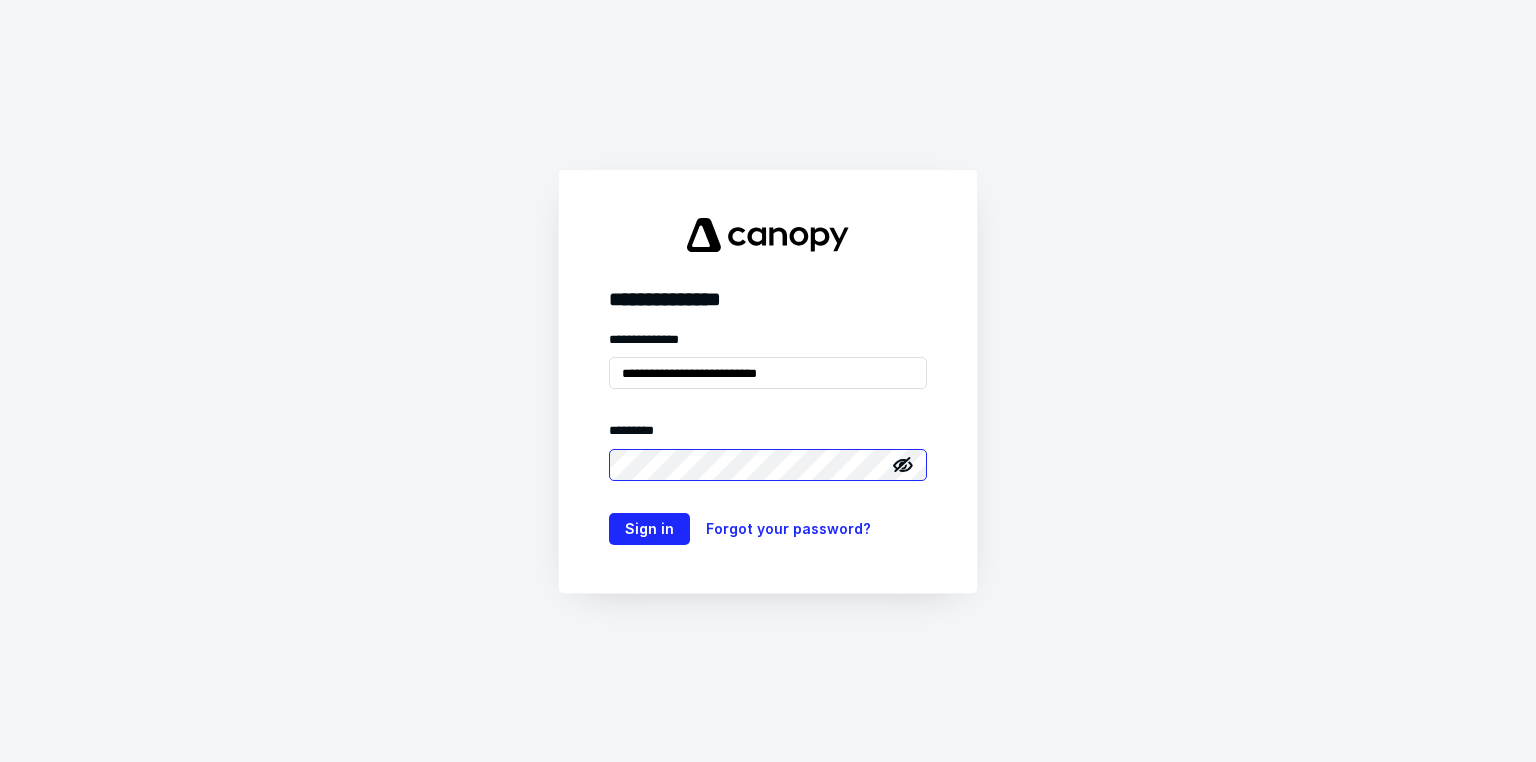 click on "Sign in" at bounding box center (649, 529) 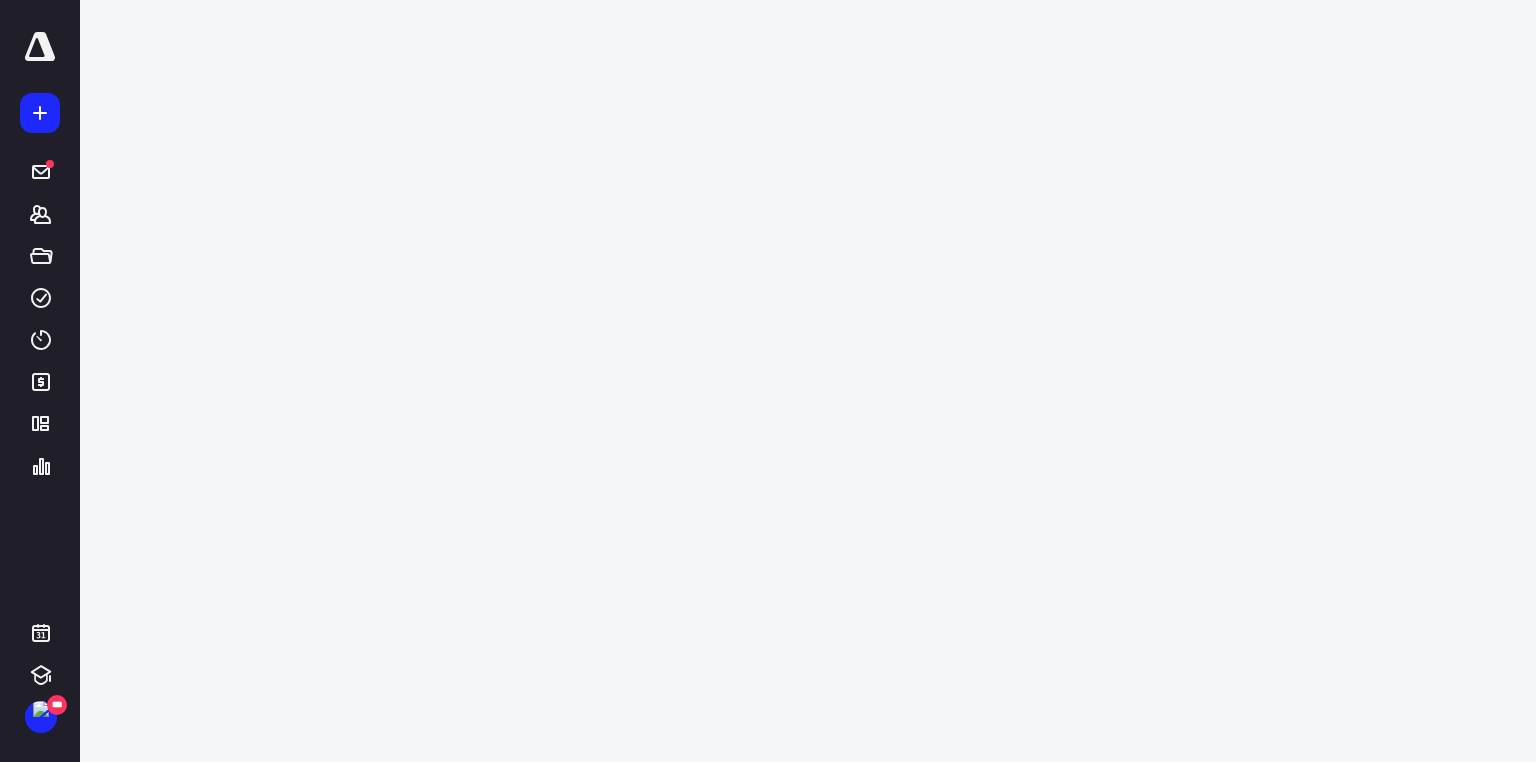 scroll, scrollTop: 0, scrollLeft: 0, axis: both 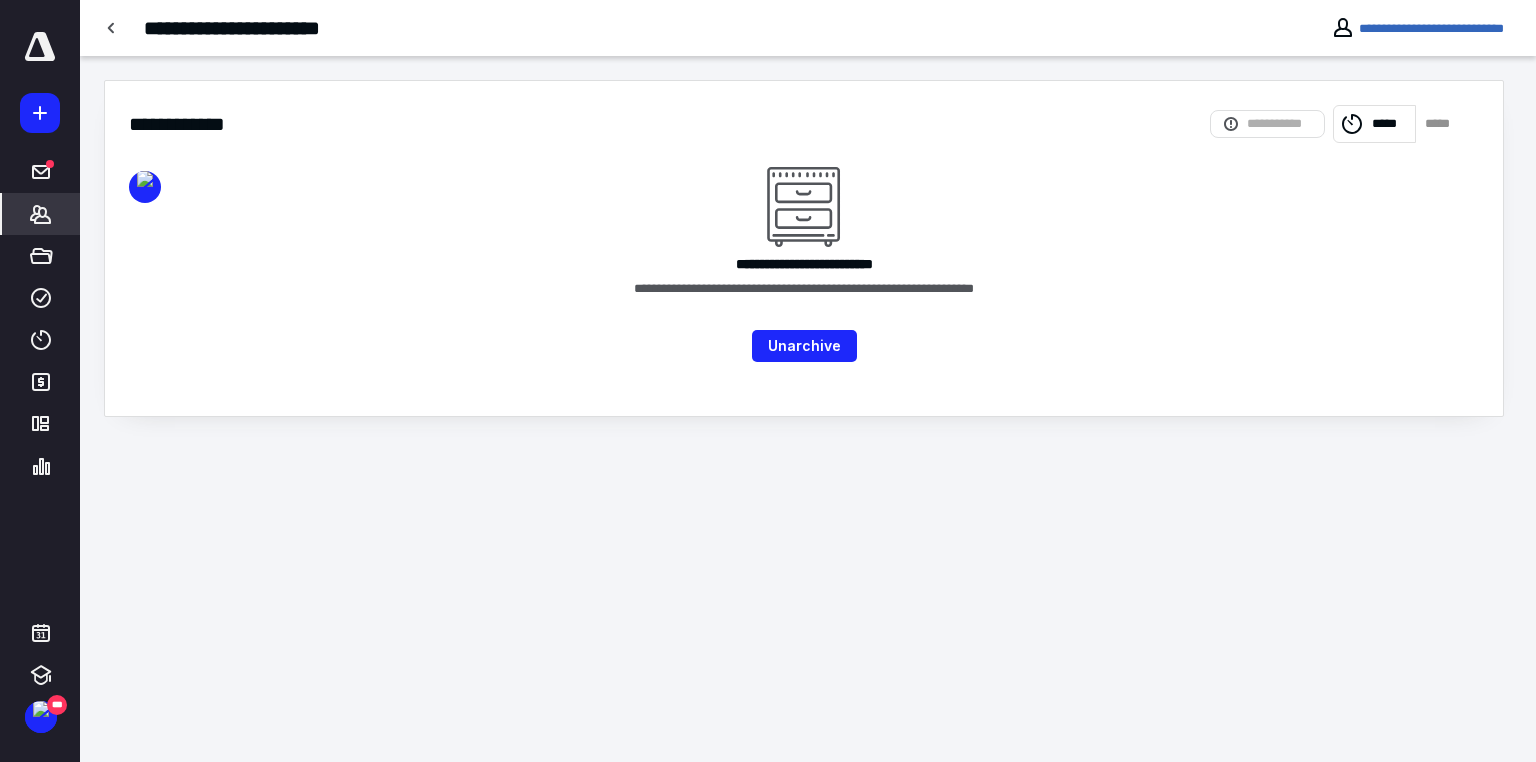 click 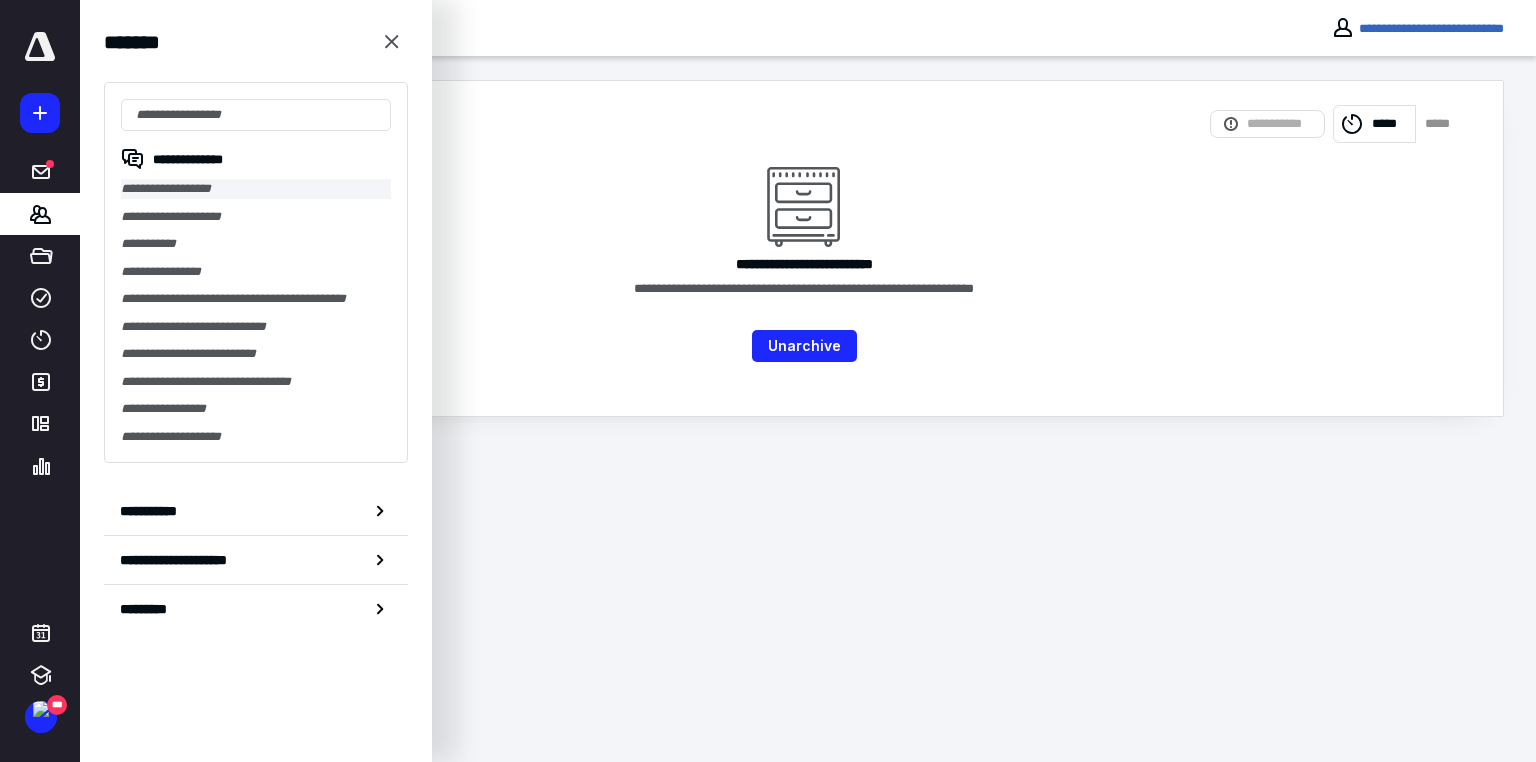 click on "**********" at bounding box center (256, 189) 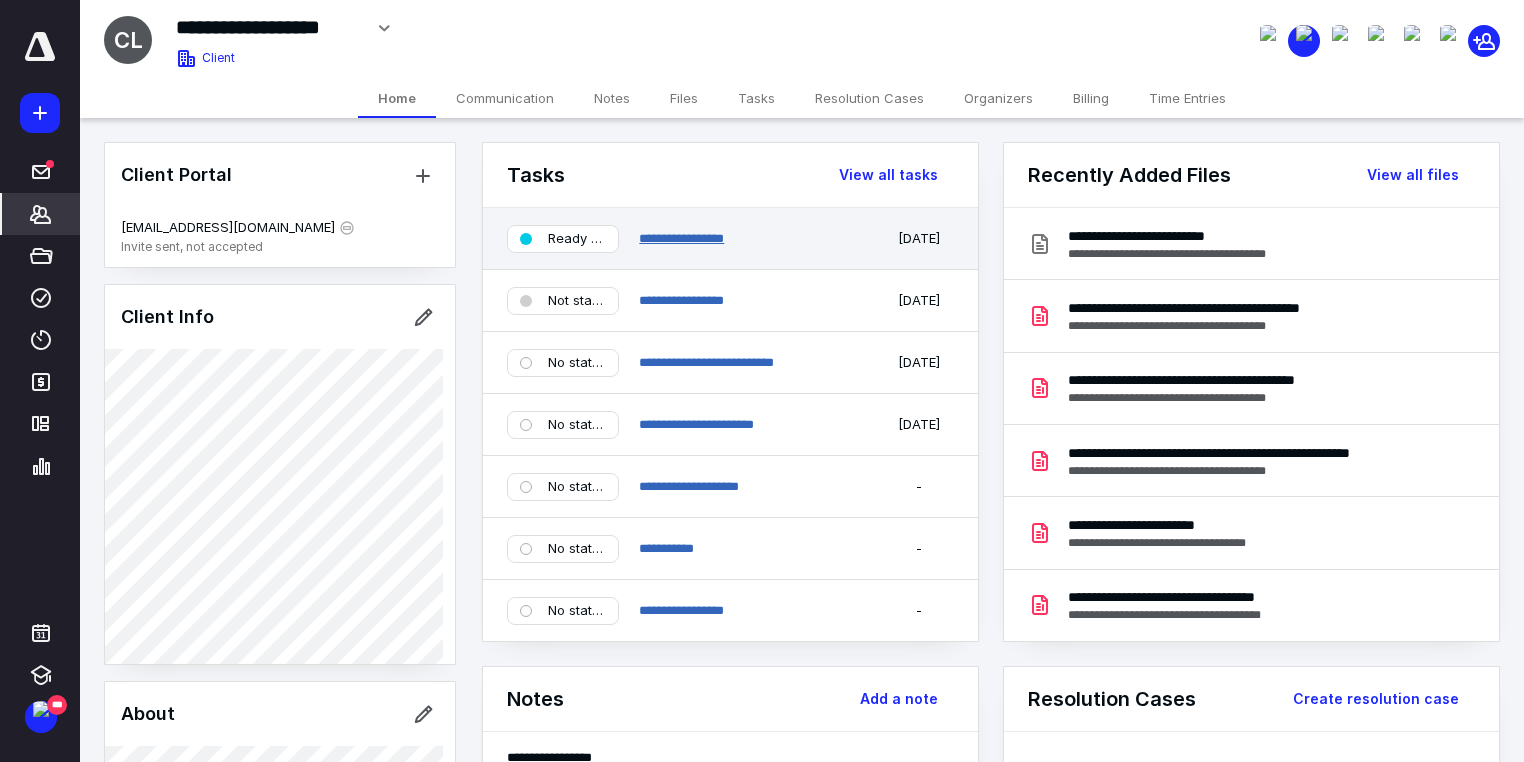click on "**********" at bounding box center [681, 238] 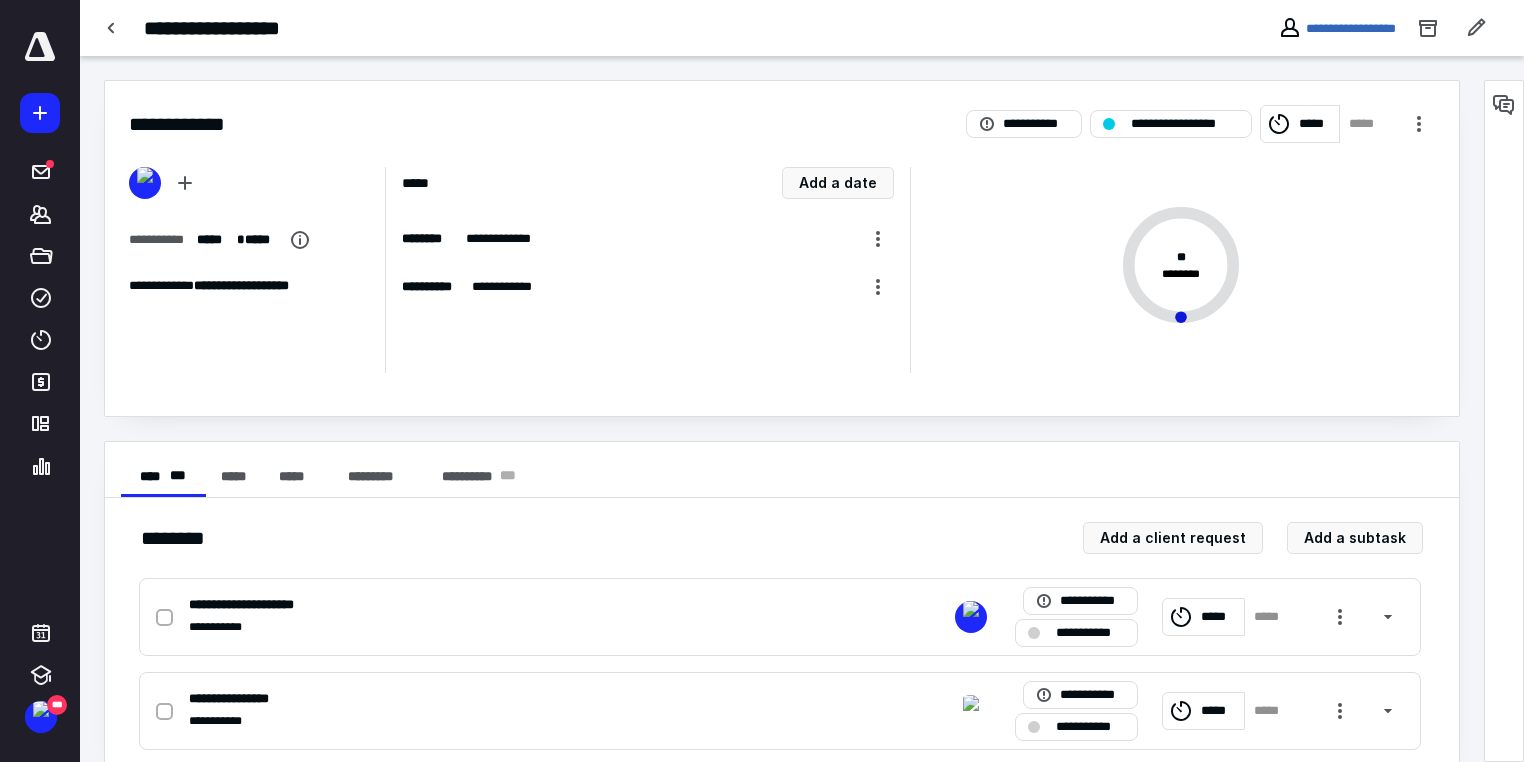 click 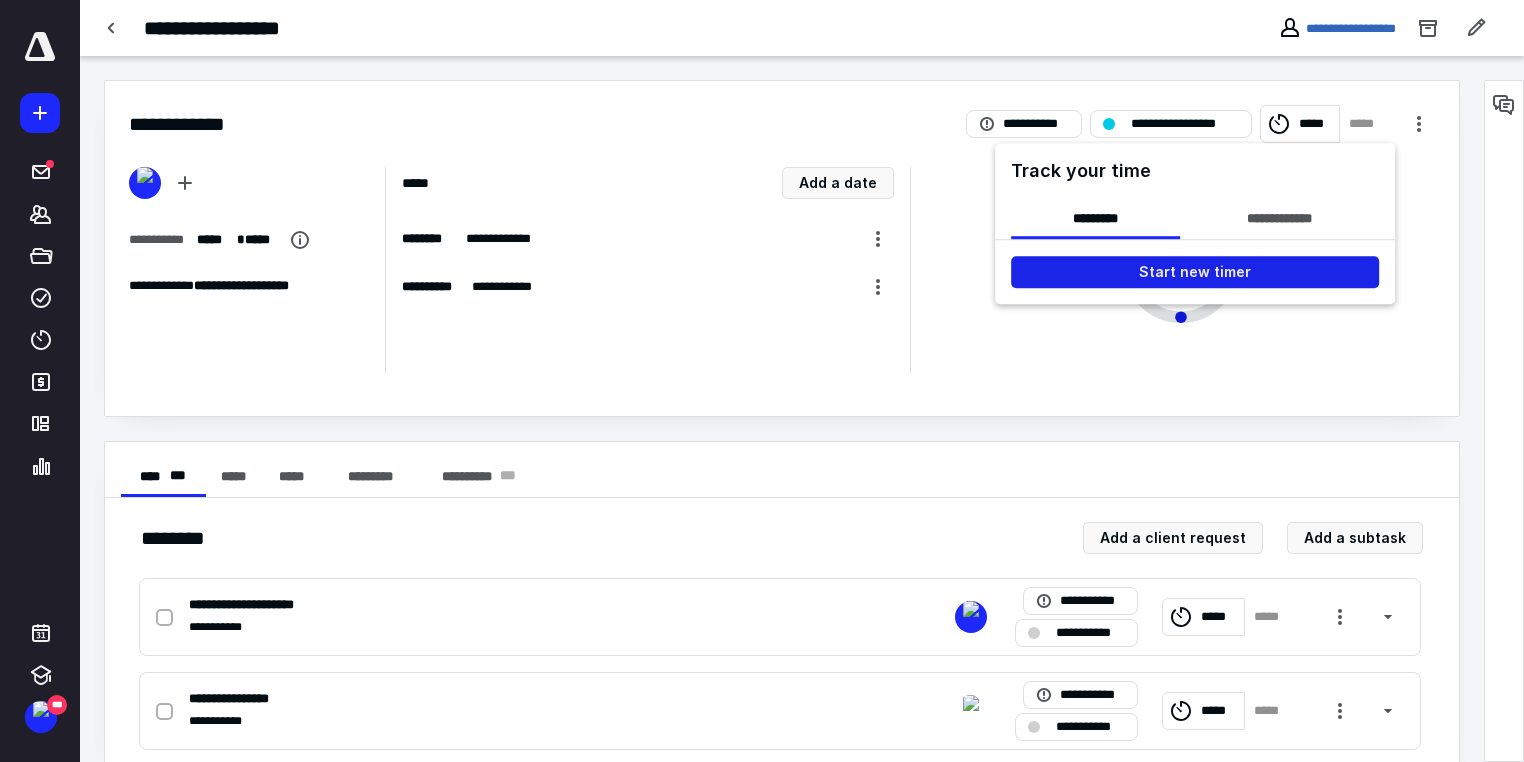 click on "Start new timer" at bounding box center (1195, 272) 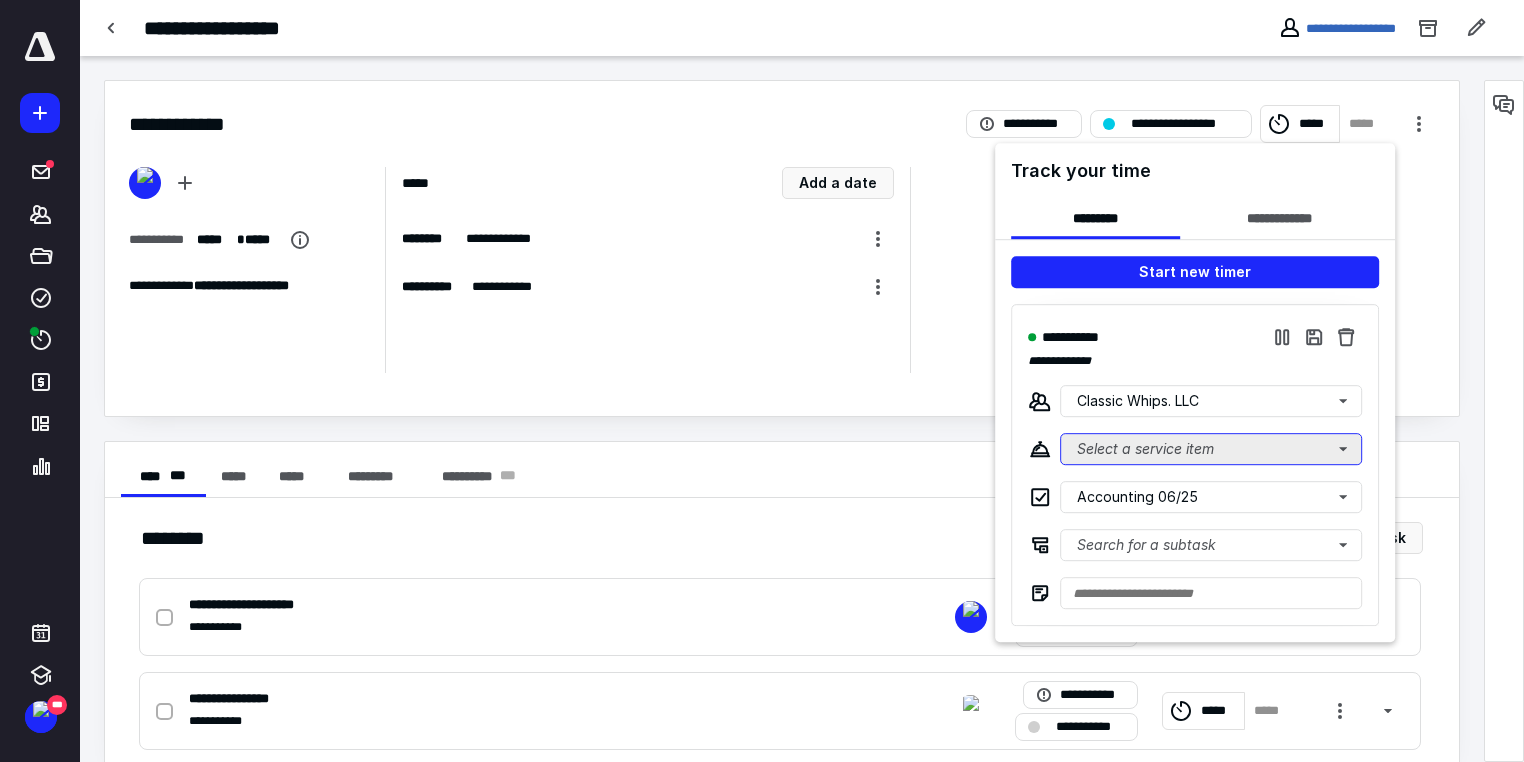 click on "Select a service item" at bounding box center [1211, 449] 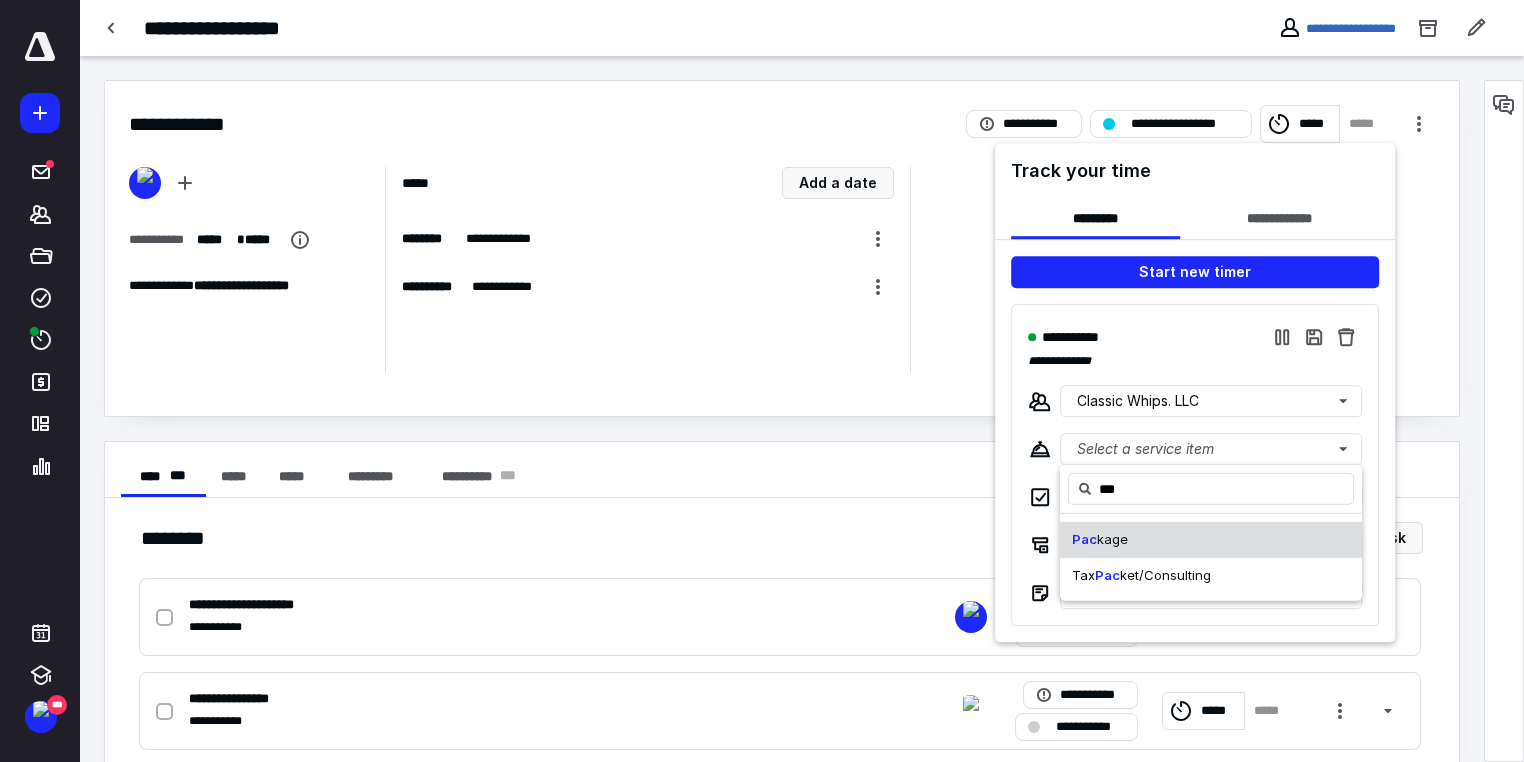 click on "Pac" at bounding box center [1084, 539] 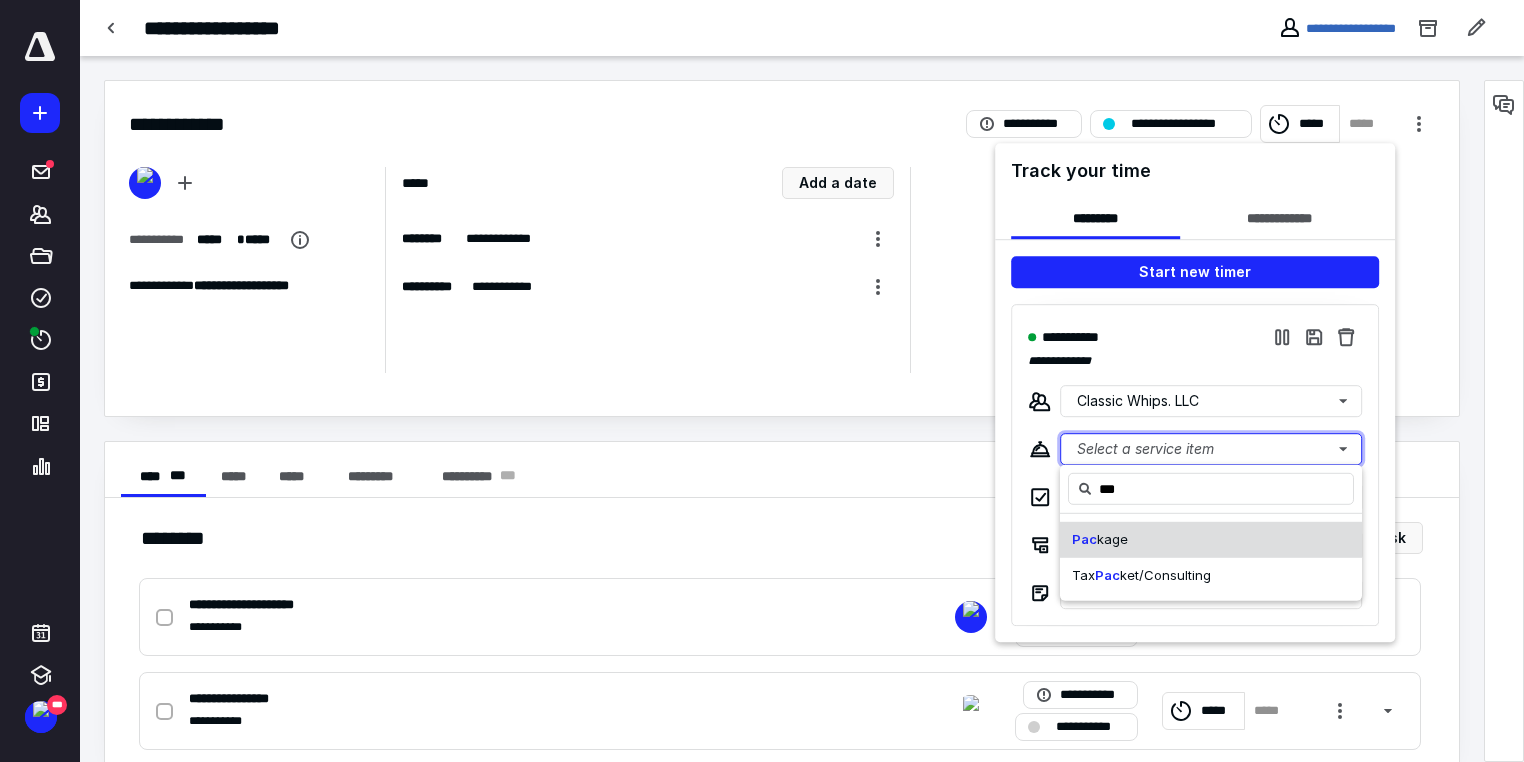 type 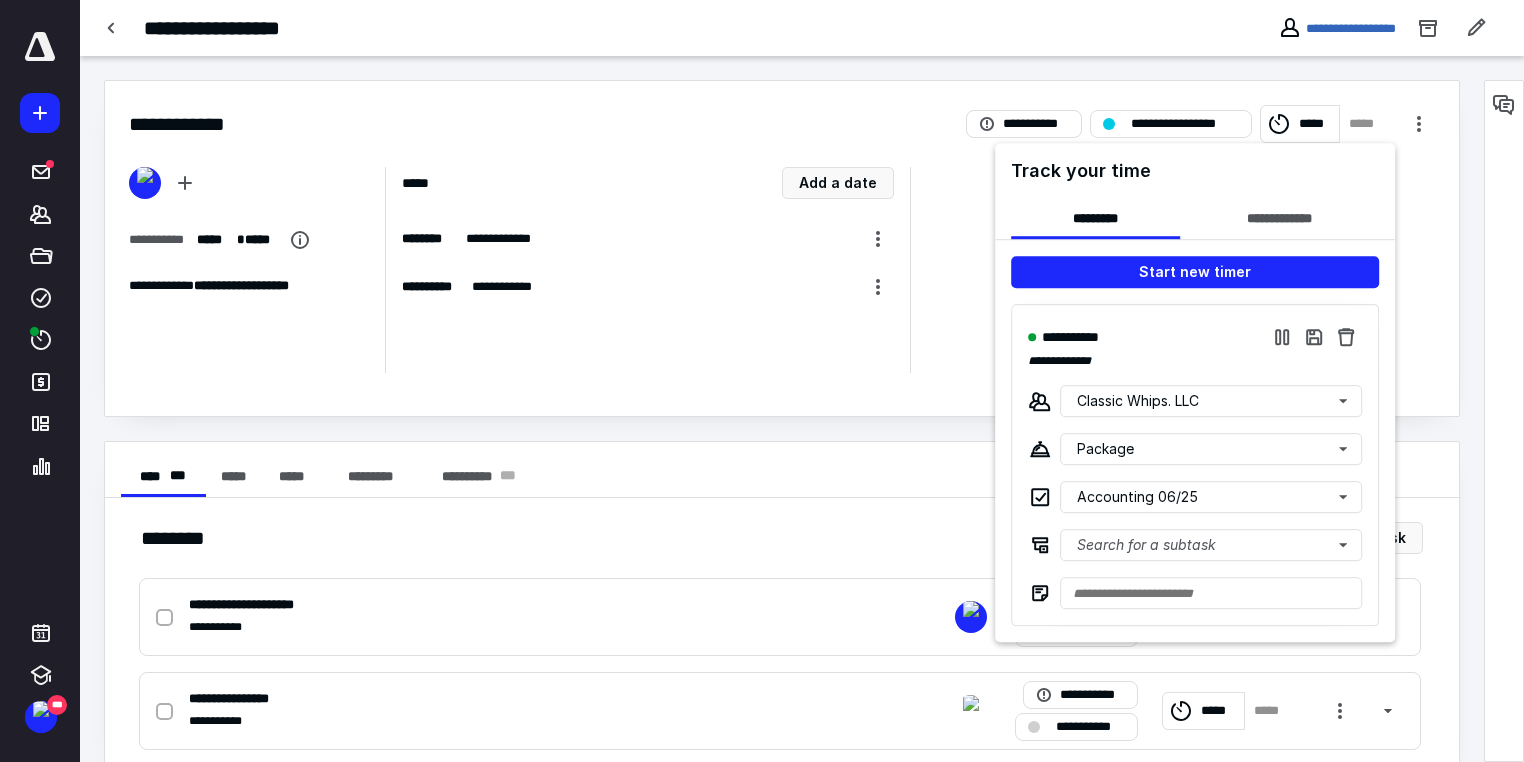 click at bounding box center (762, 381) 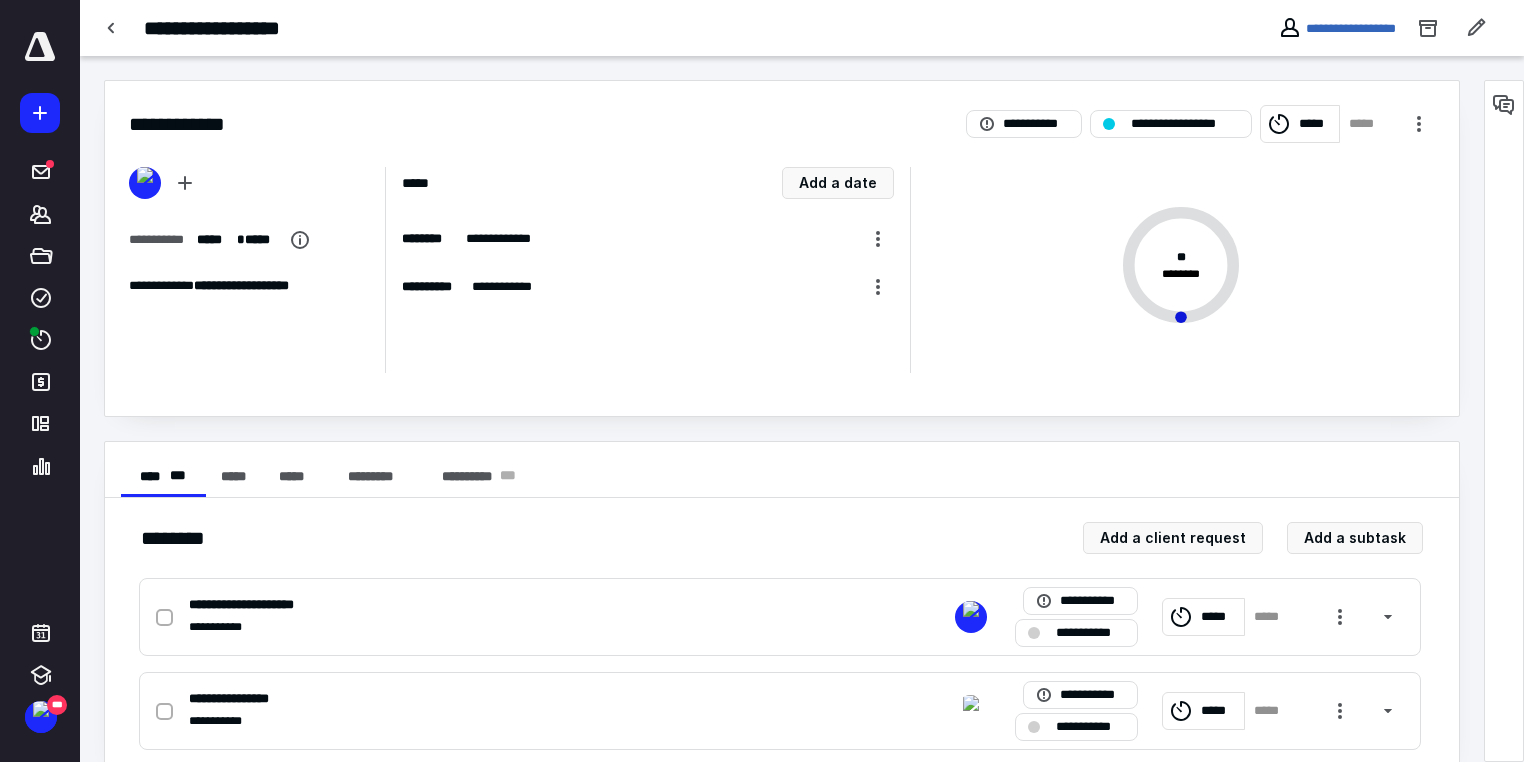 click at bounding box center (112, 28) 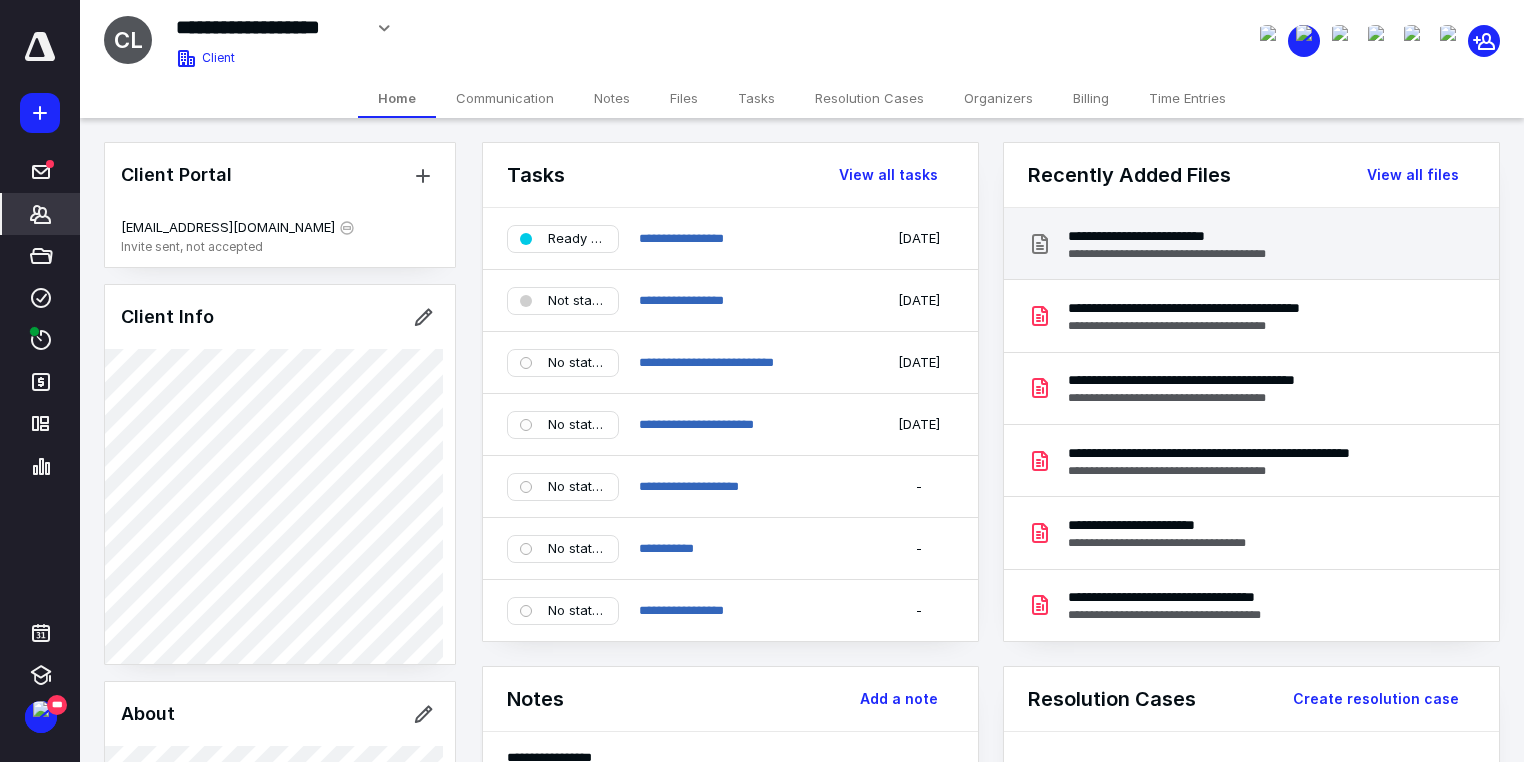 click on "**********" at bounding box center (1185, 254) 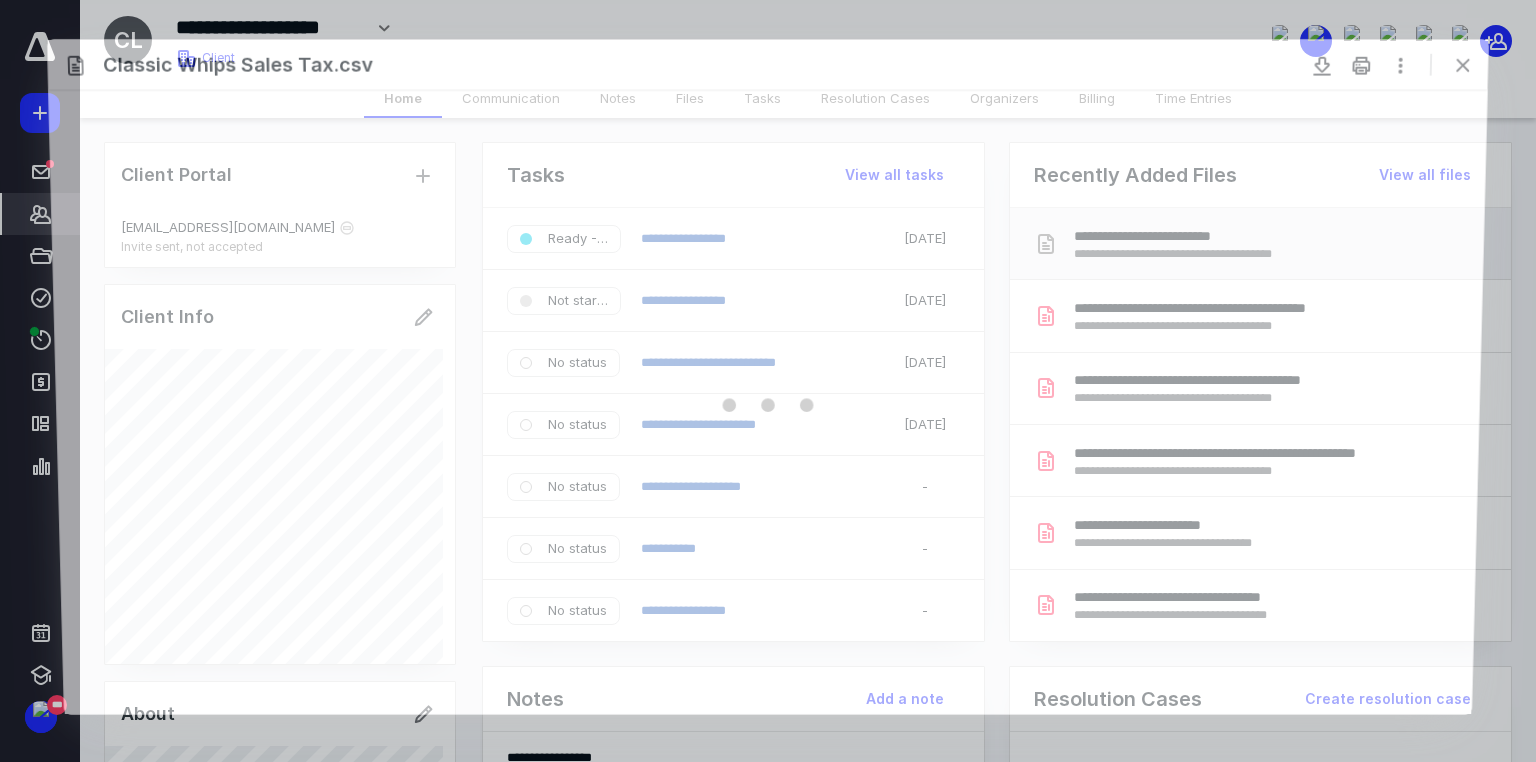 click at bounding box center [768, 401] 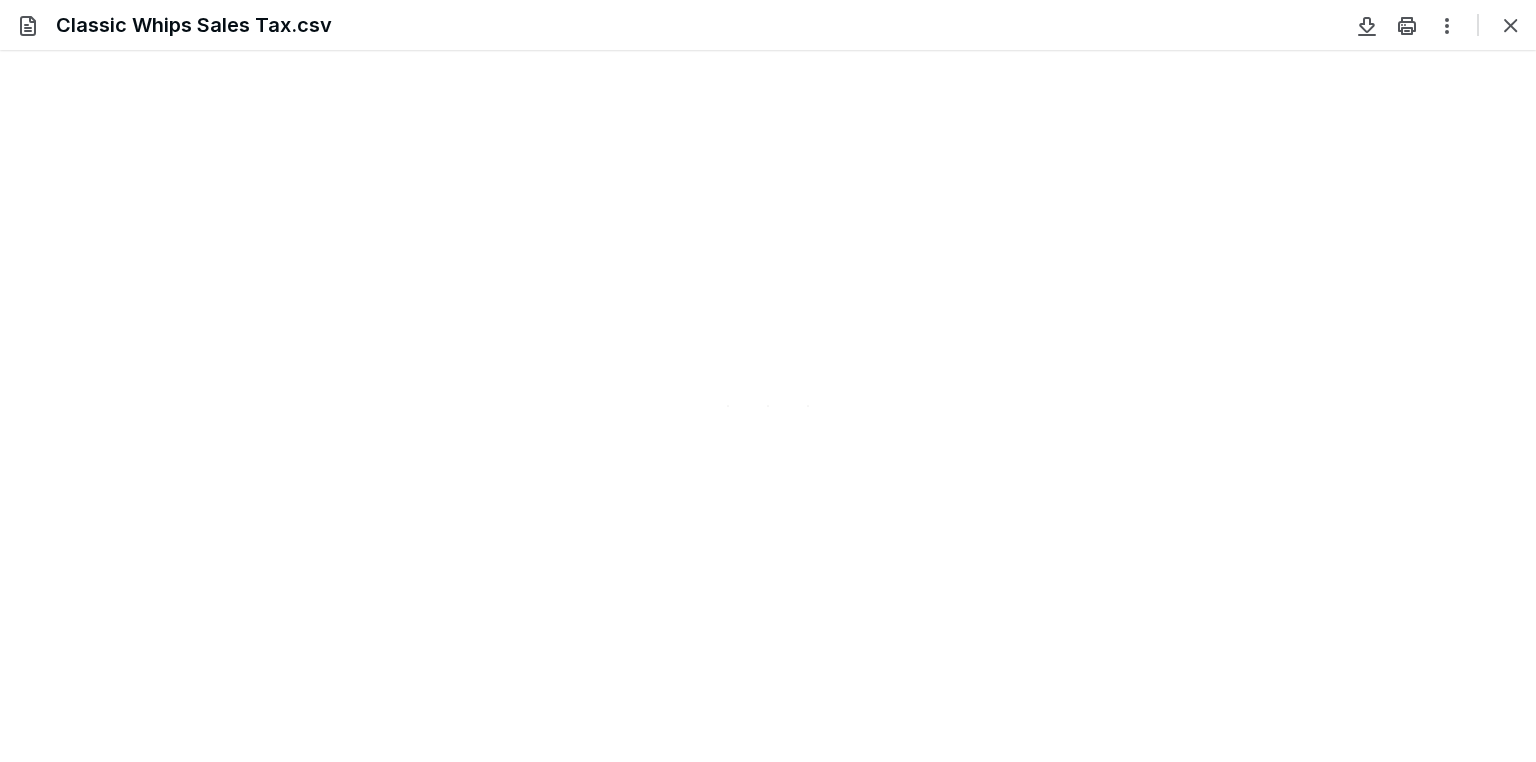 scroll, scrollTop: 0, scrollLeft: 0, axis: both 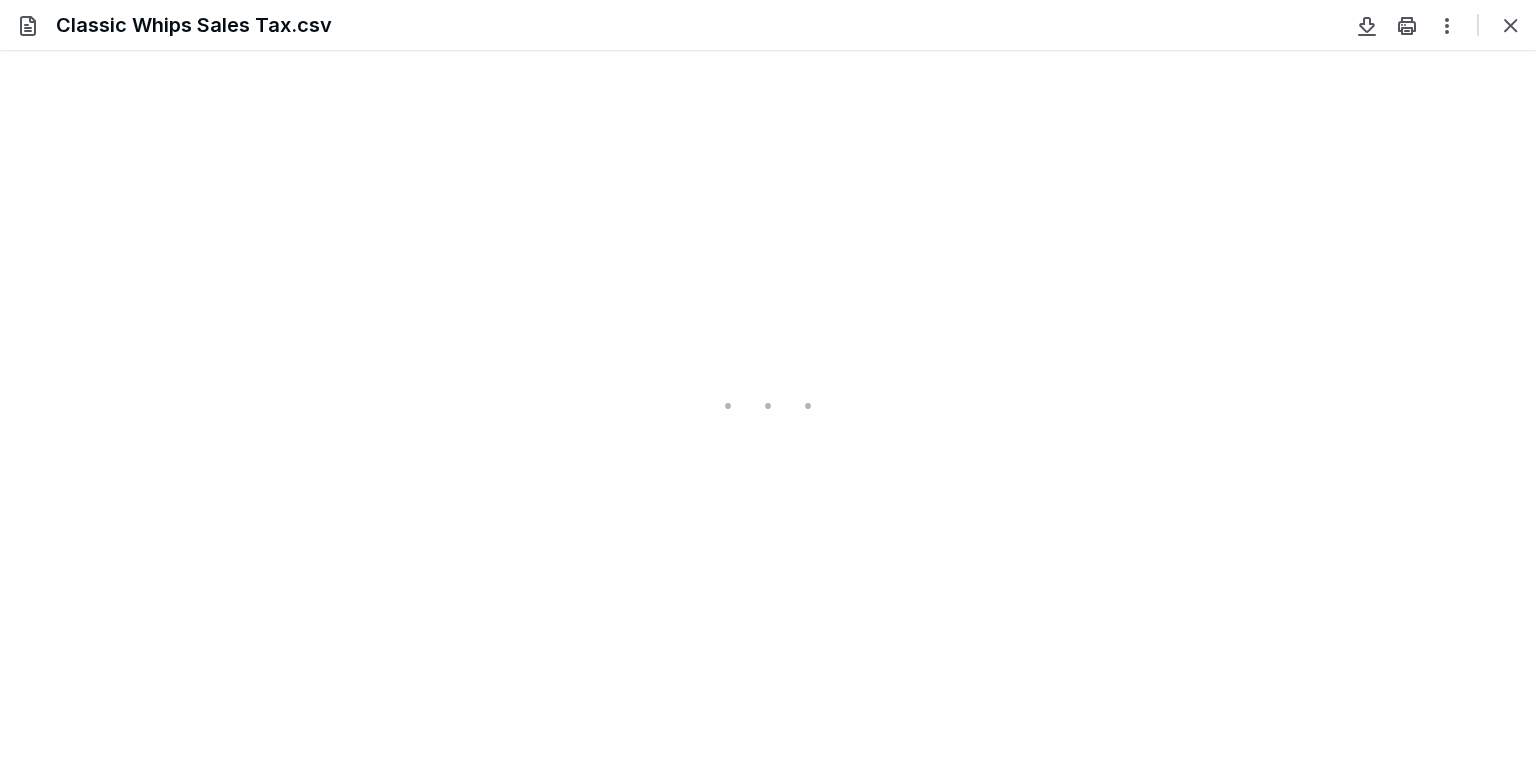type on "247" 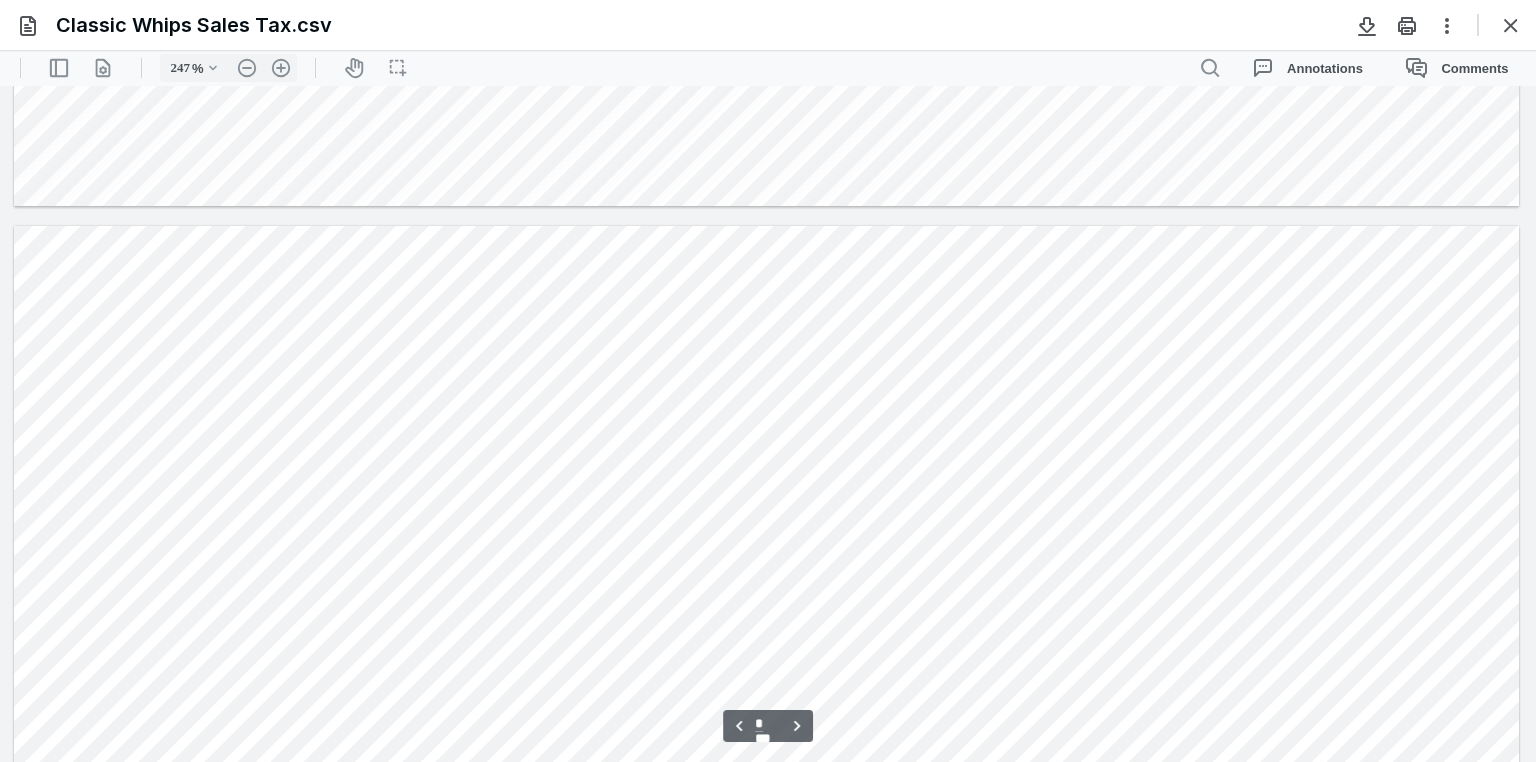 scroll, scrollTop: 4046, scrollLeft: 0, axis: vertical 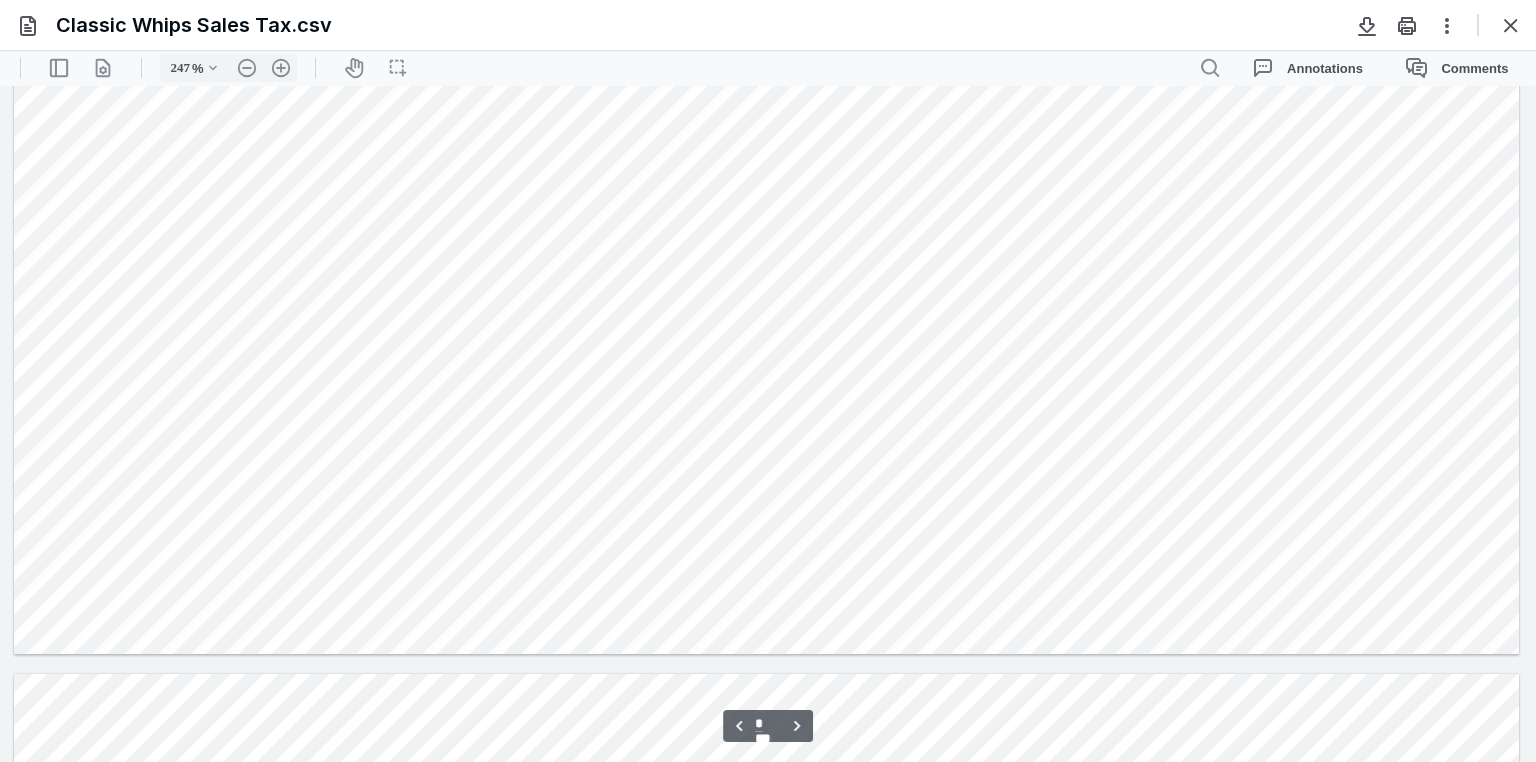 type on "*" 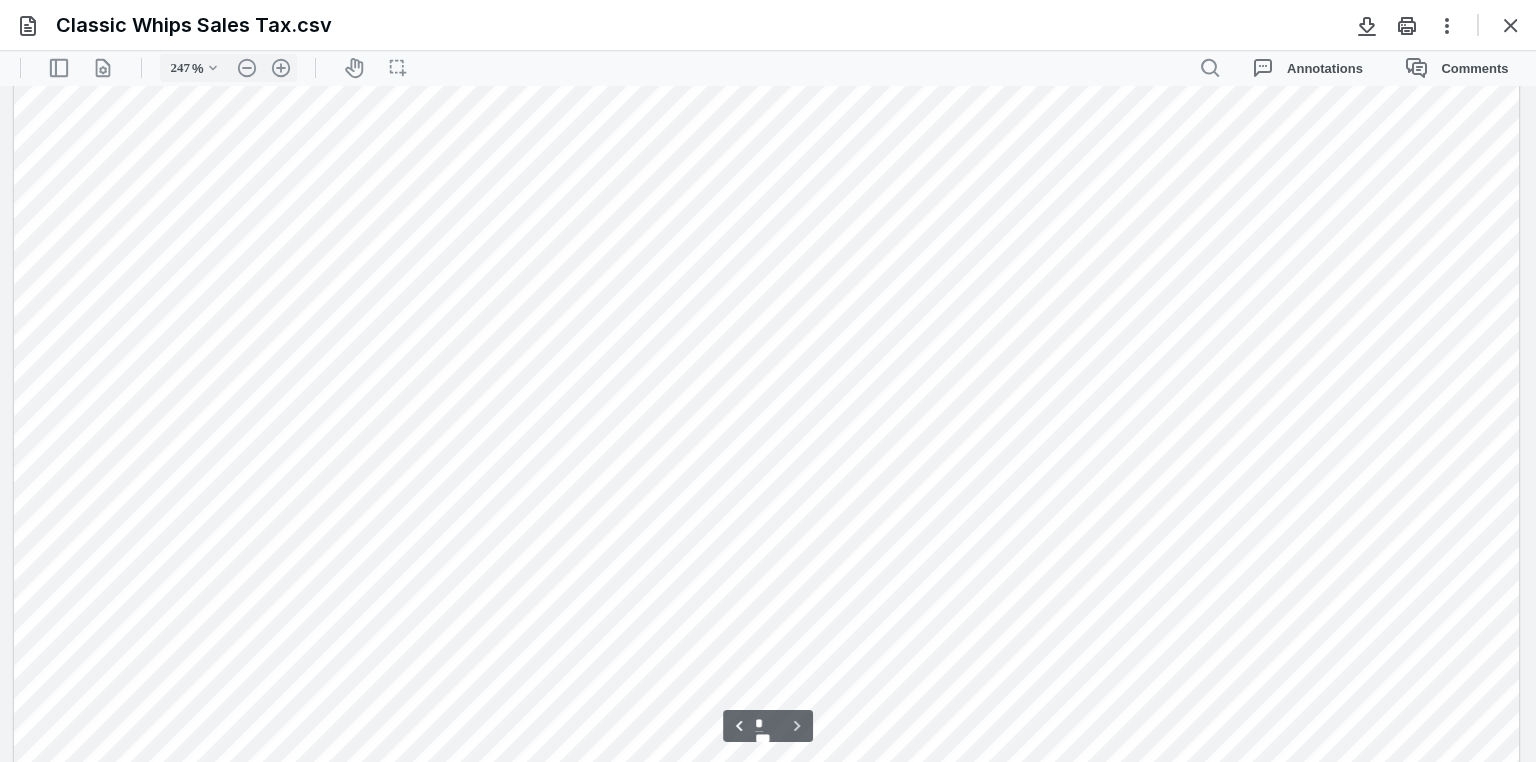 scroll, scrollTop: 6606, scrollLeft: 0, axis: vertical 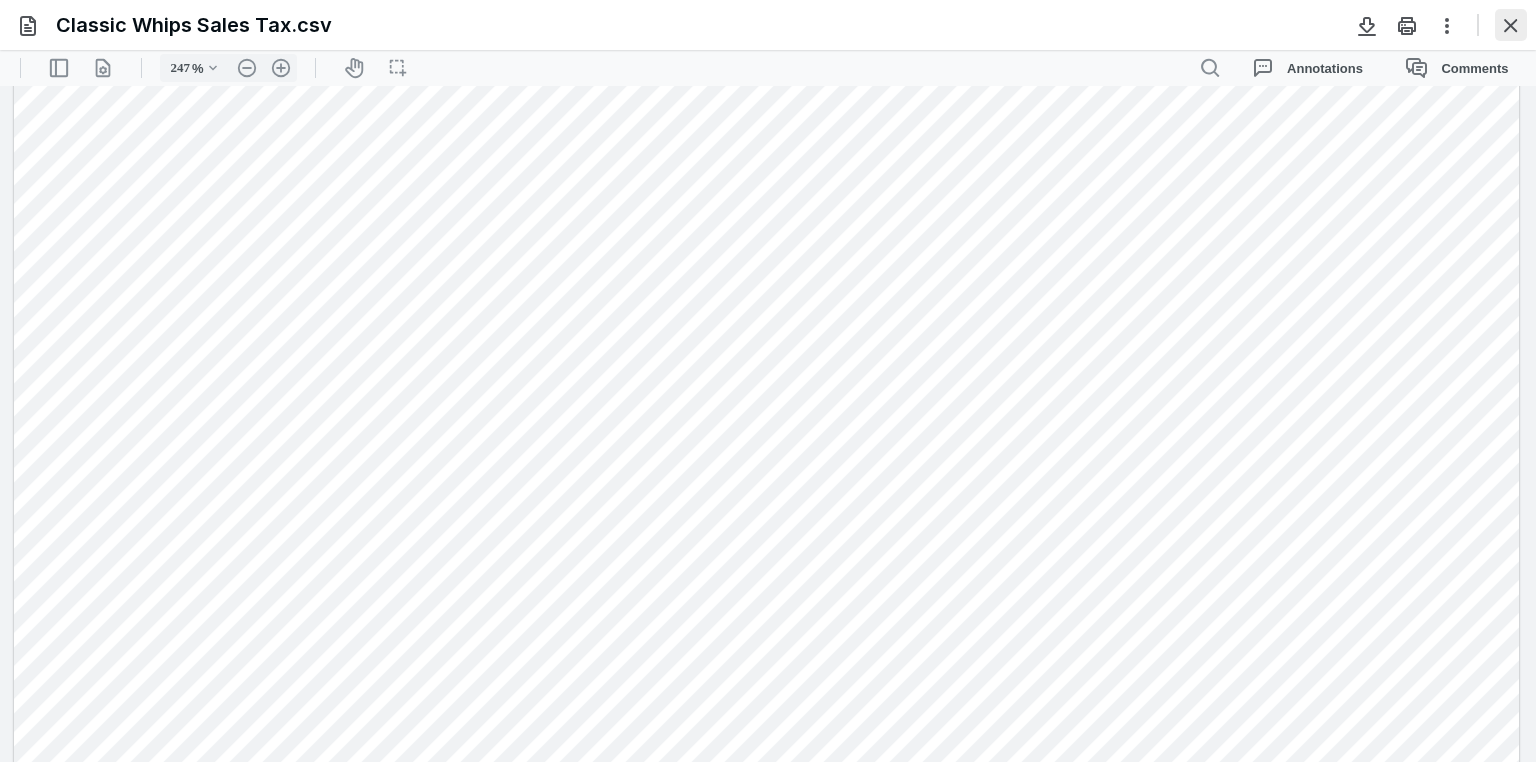 click at bounding box center (1511, 25) 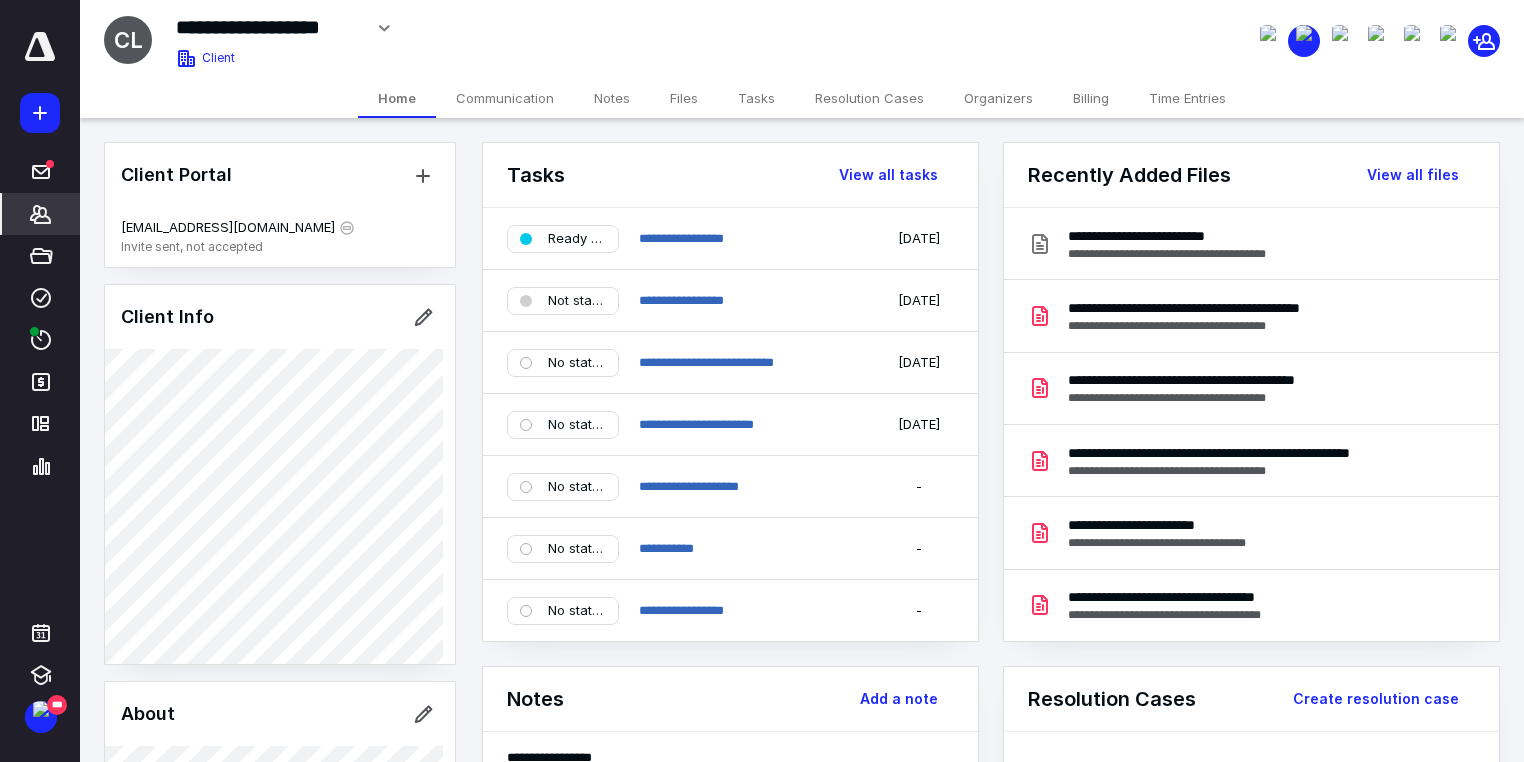 click on "Files" at bounding box center (684, 98) 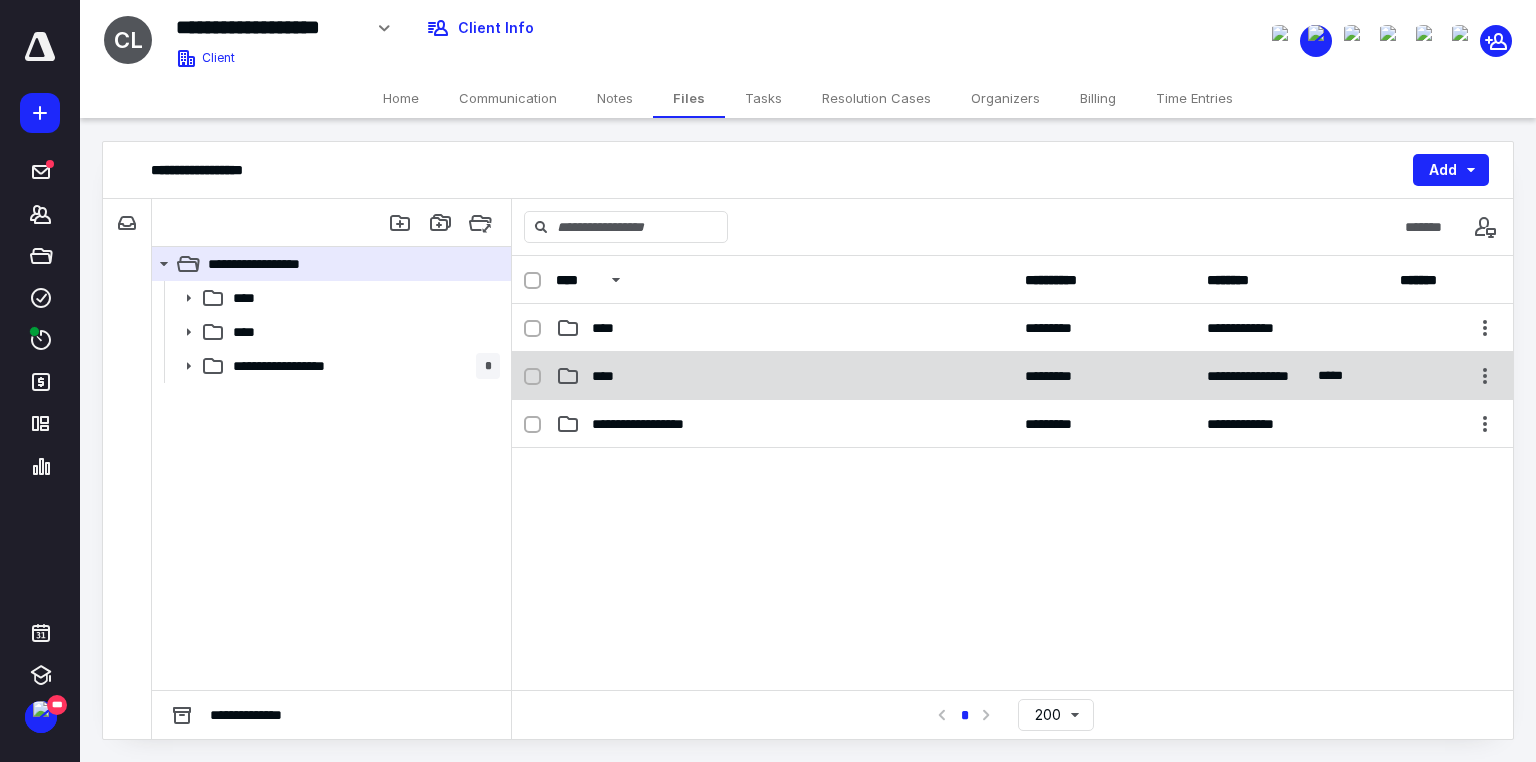 click on "**********" at bounding box center [1012, 376] 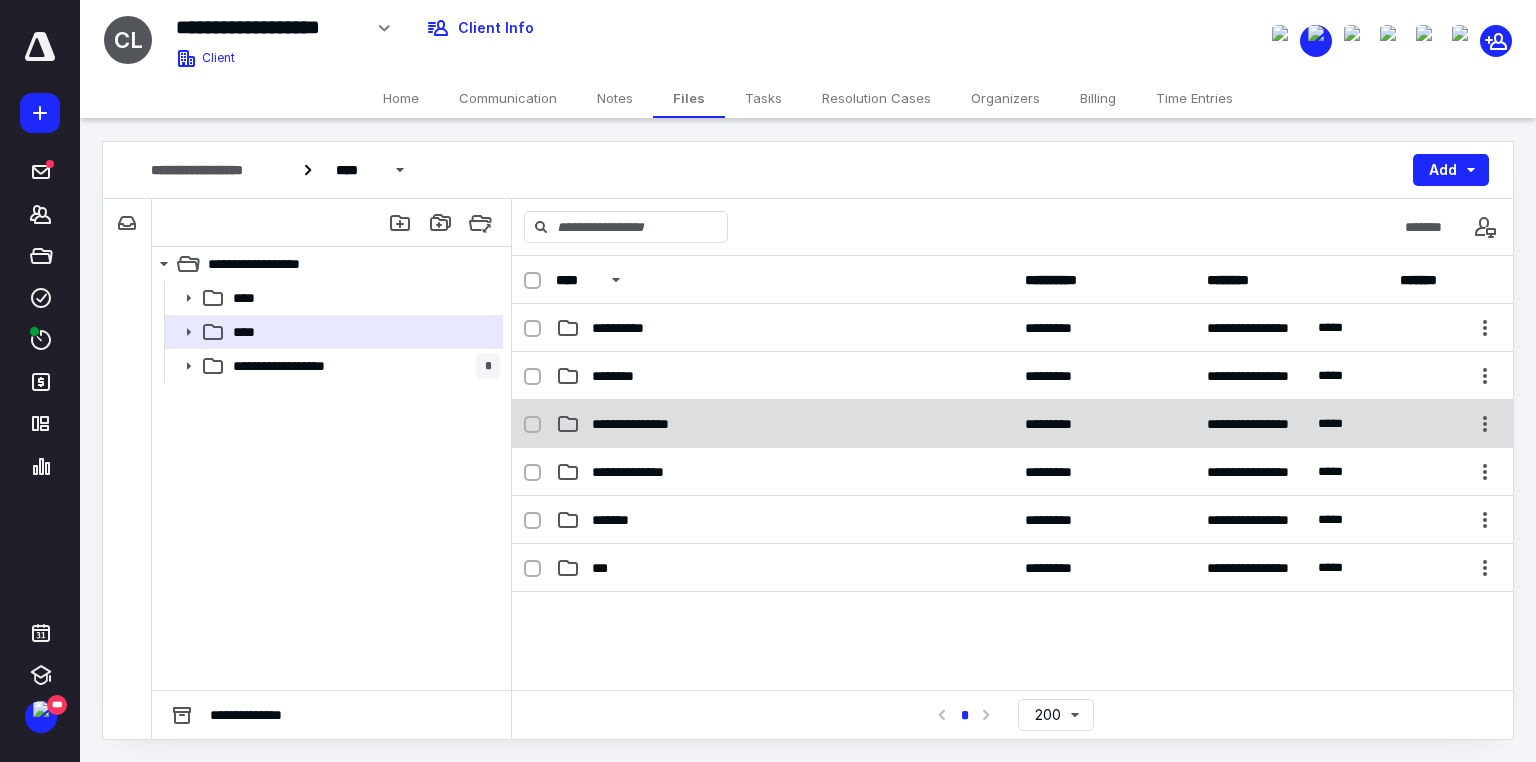 click on "**********" at bounding box center [1012, 424] 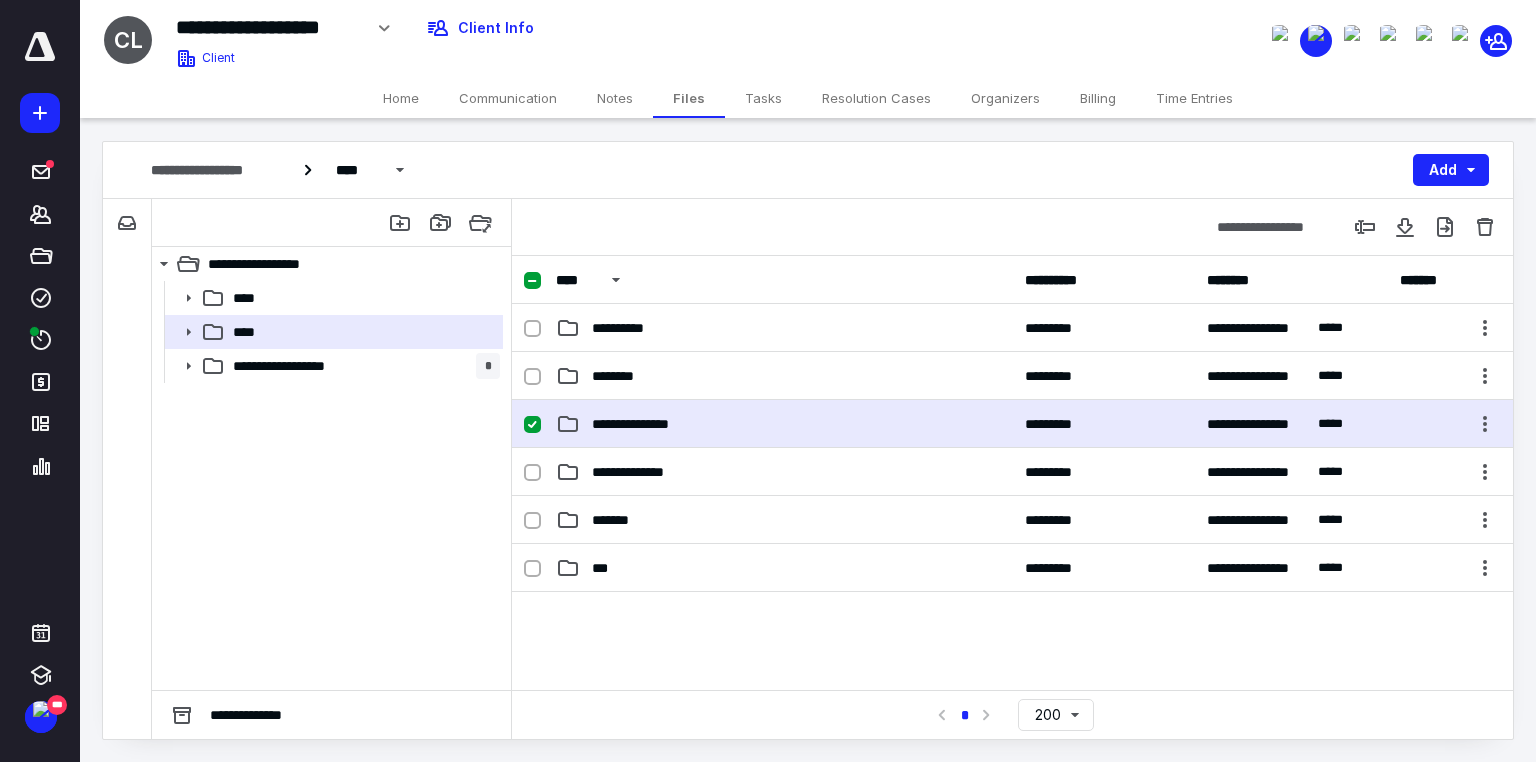 click on "**********" at bounding box center (1012, 424) 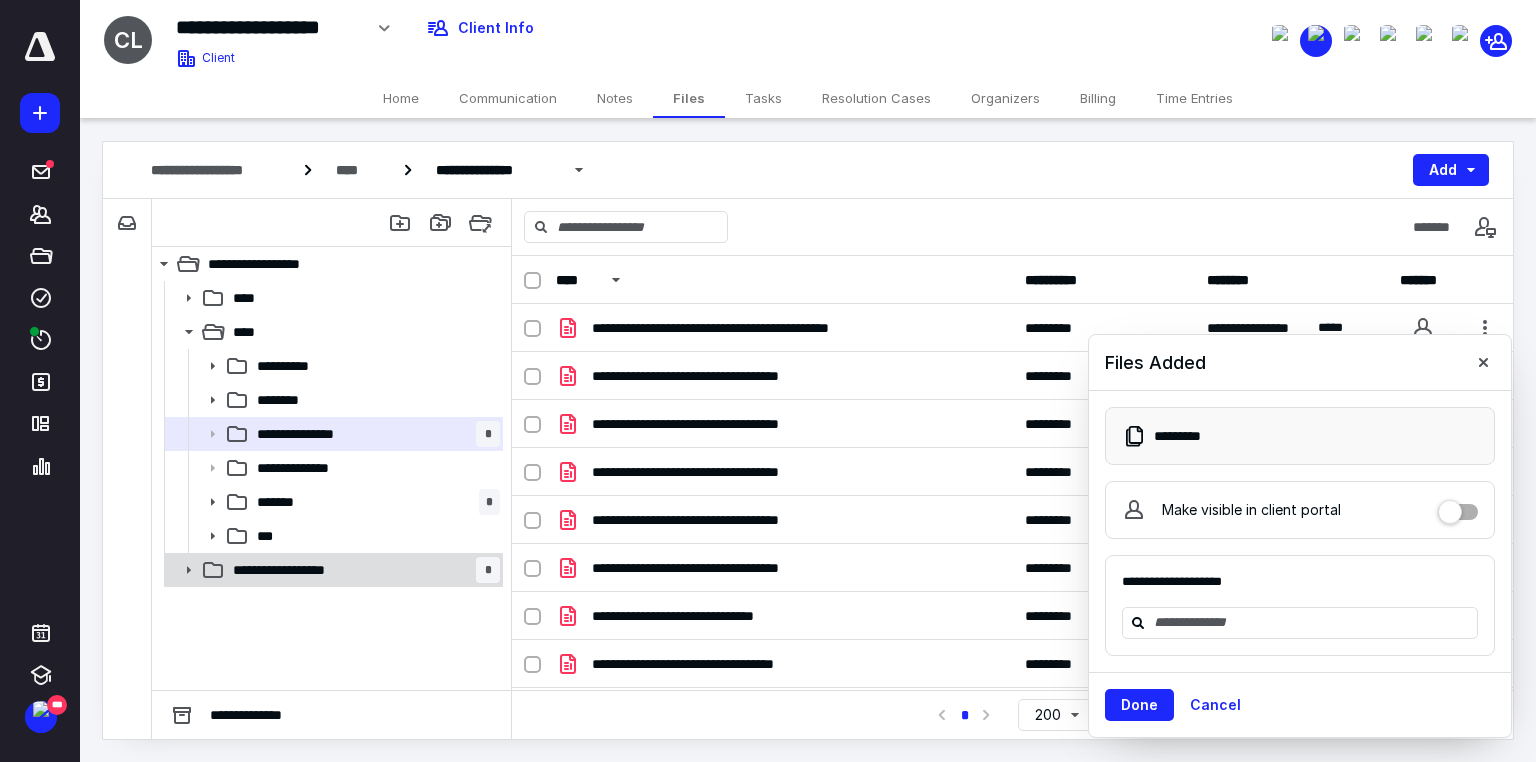 click on "**********" at bounding box center (297, 570) 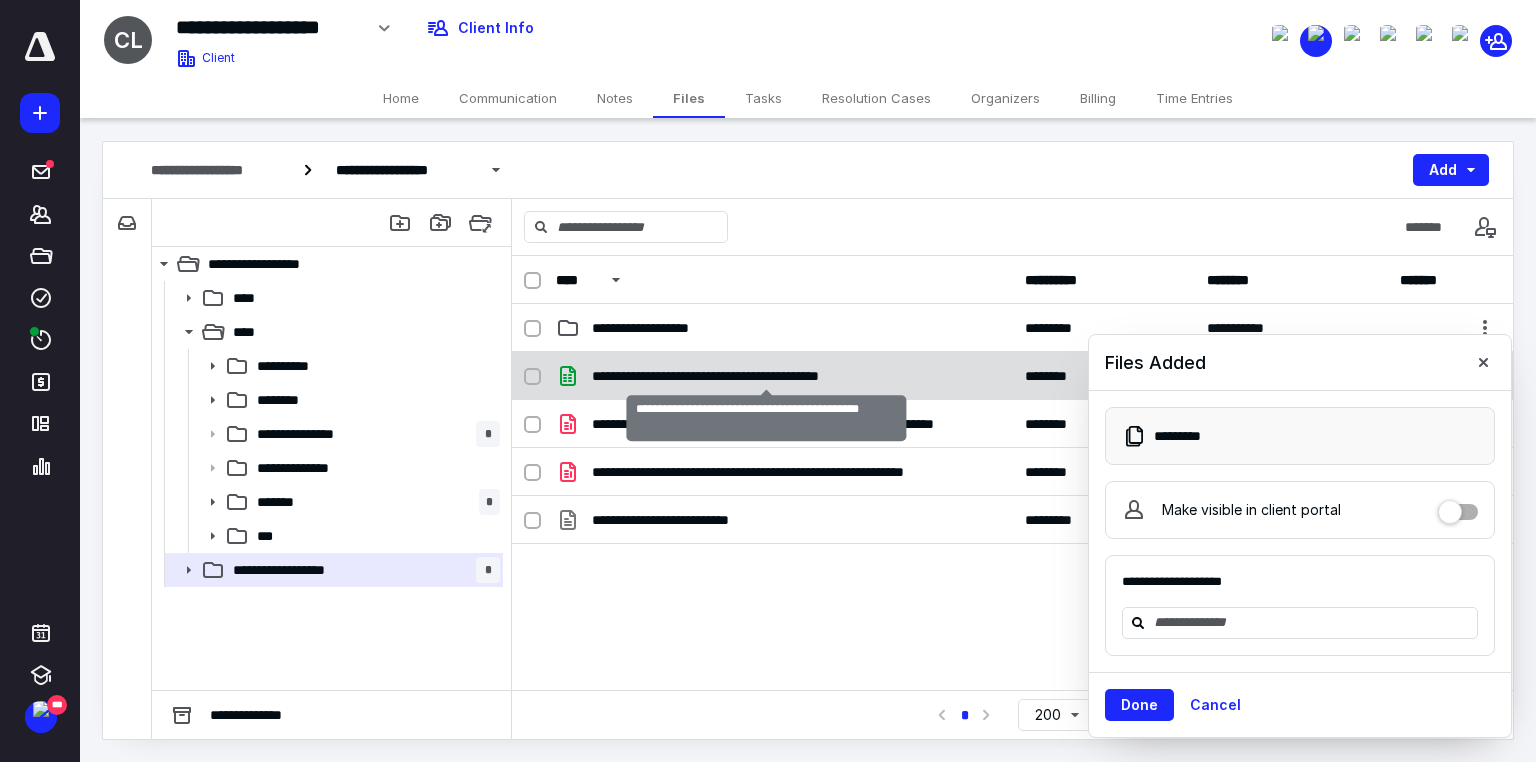 click on "**********" at bounding box center (767, 376) 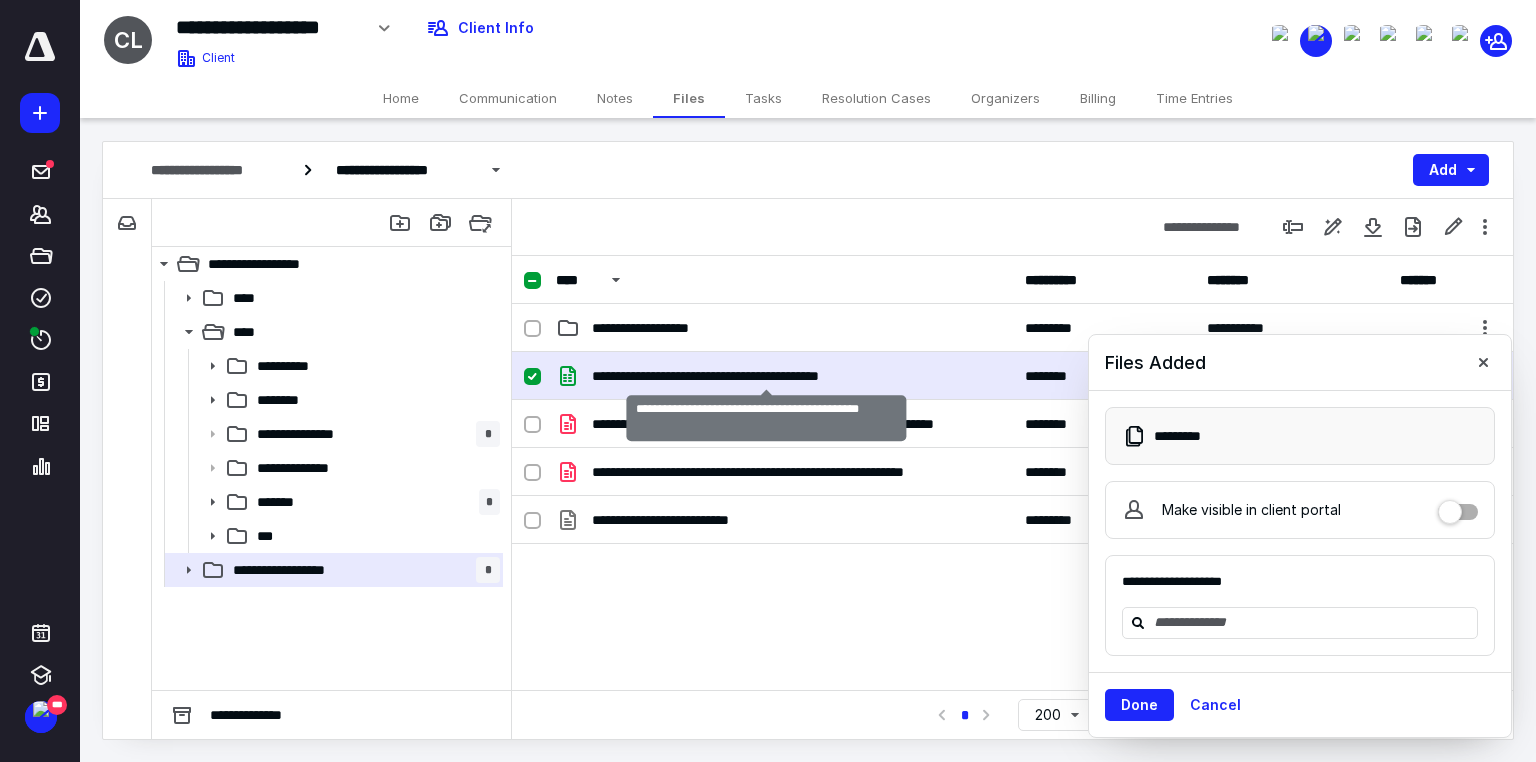 click on "**********" at bounding box center (767, 376) 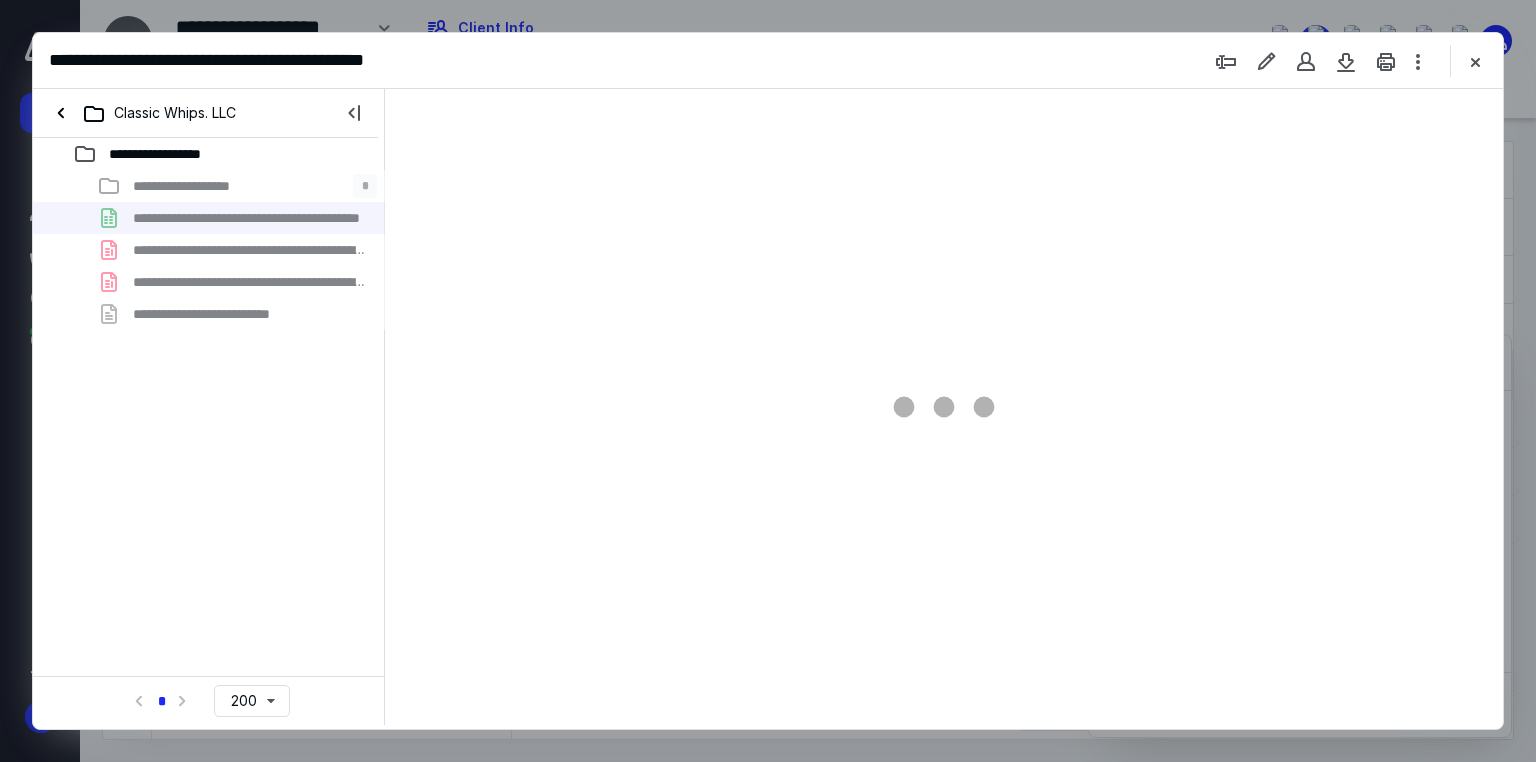 scroll, scrollTop: 0, scrollLeft: 0, axis: both 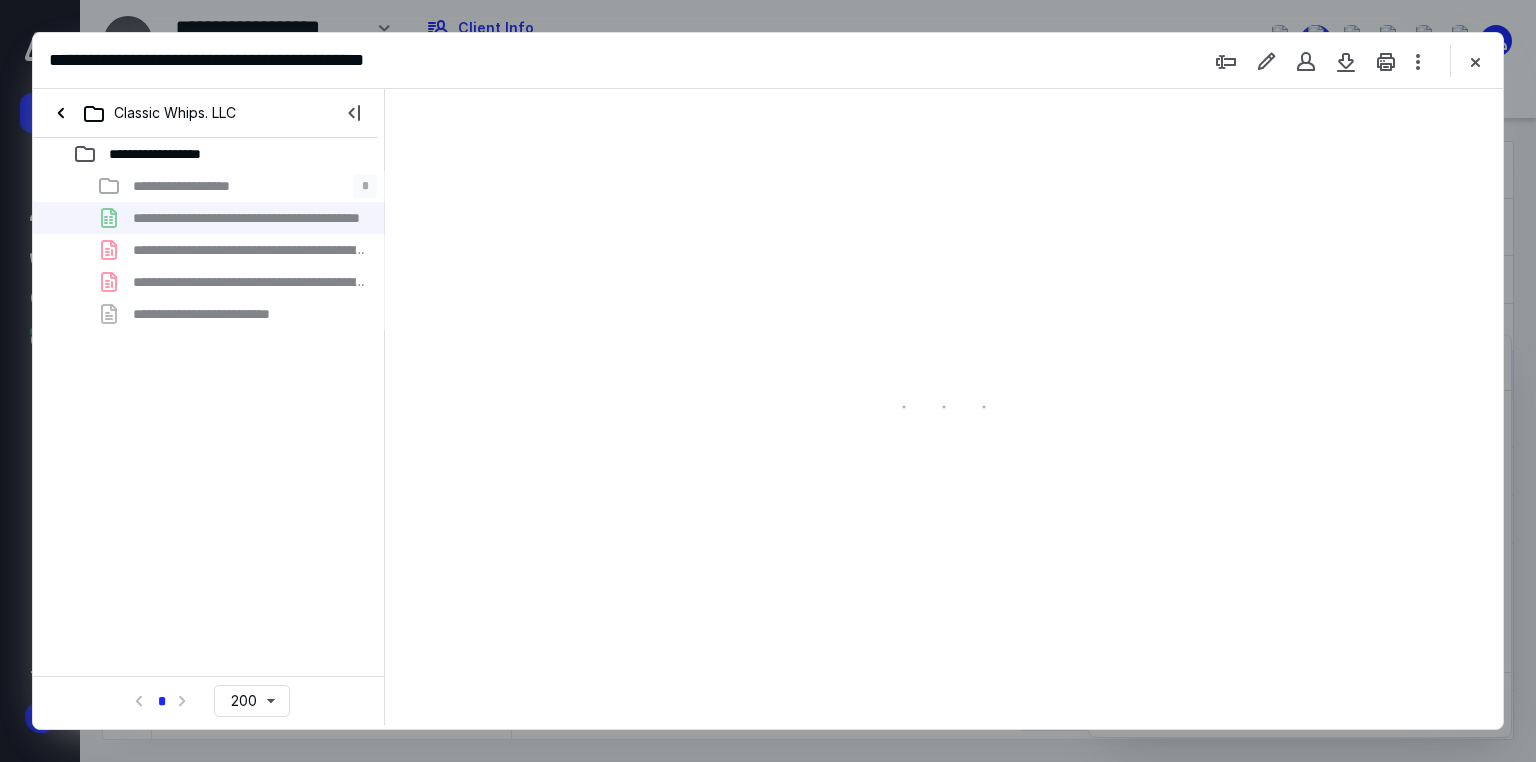 type on "154" 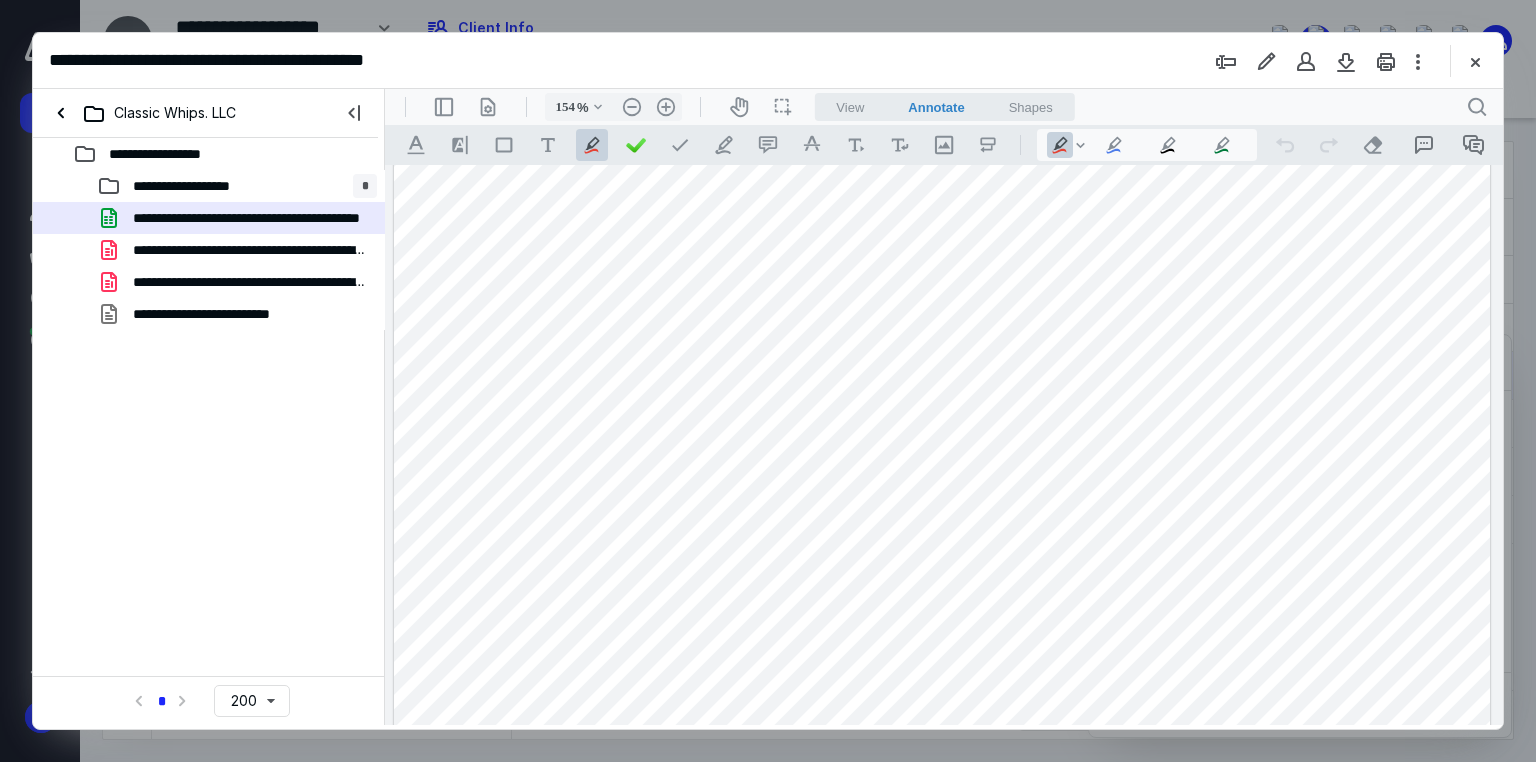 scroll, scrollTop: 480, scrollLeft: 0, axis: vertical 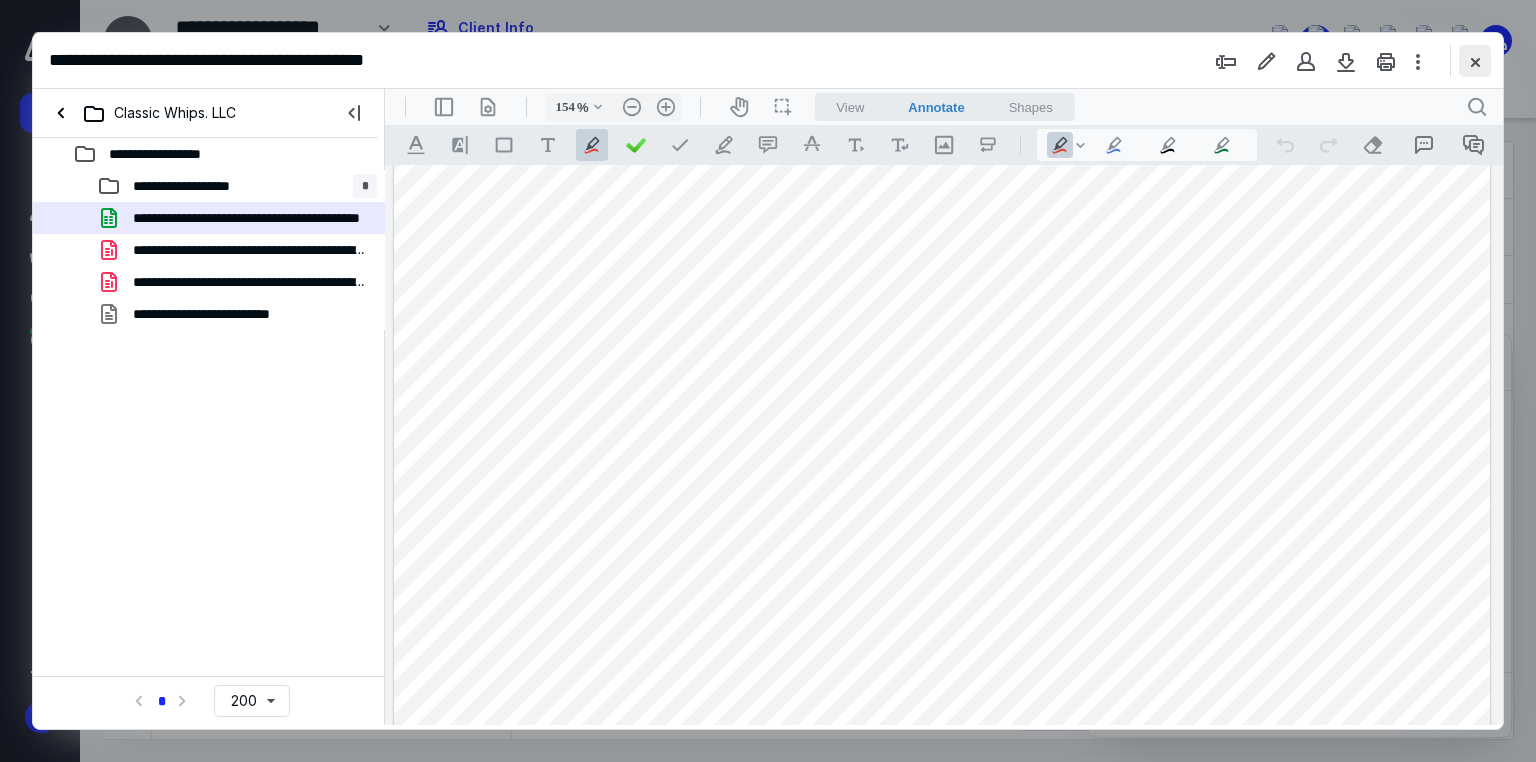 click at bounding box center [1475, 61] 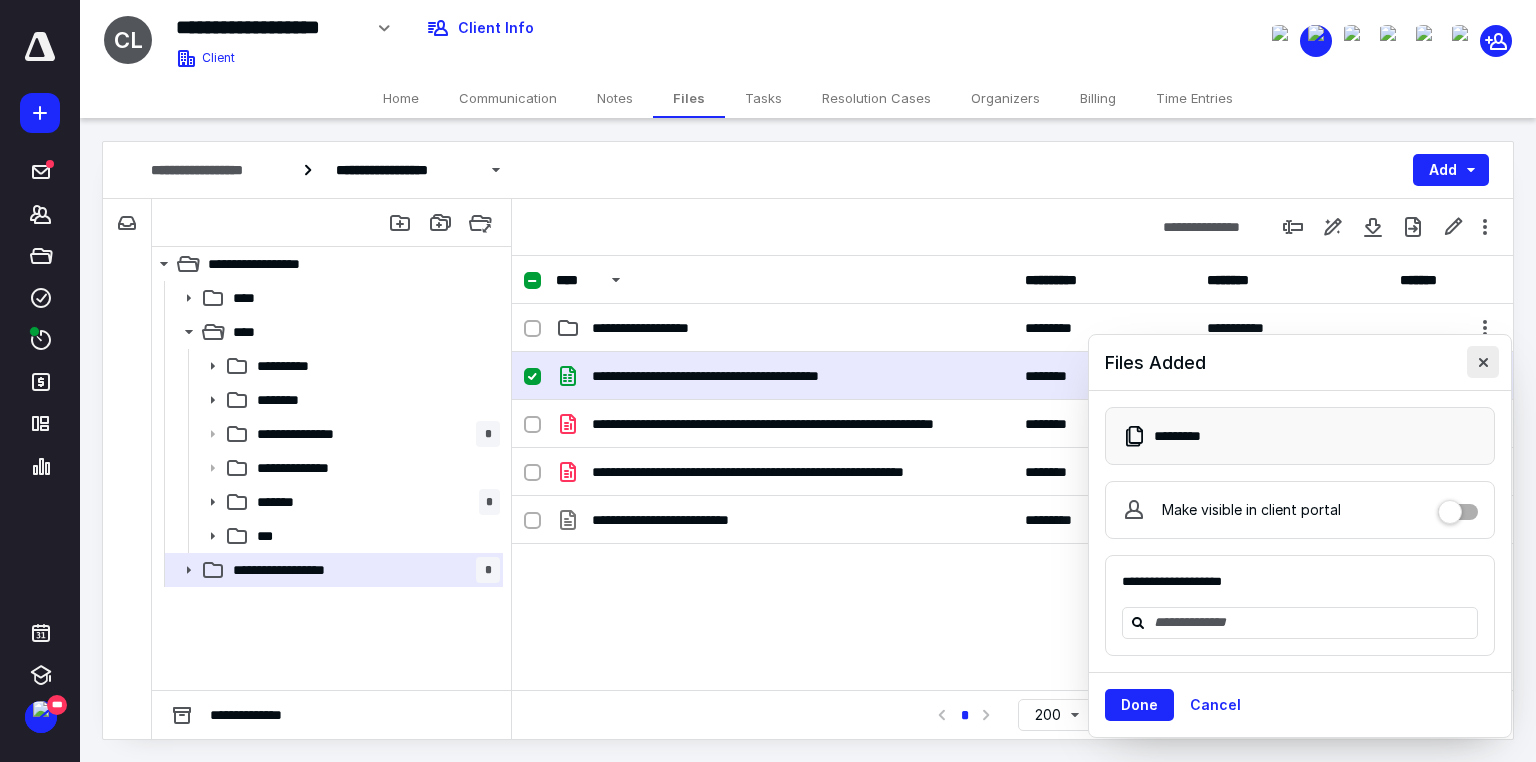 click at bounding box center (1483, 362) 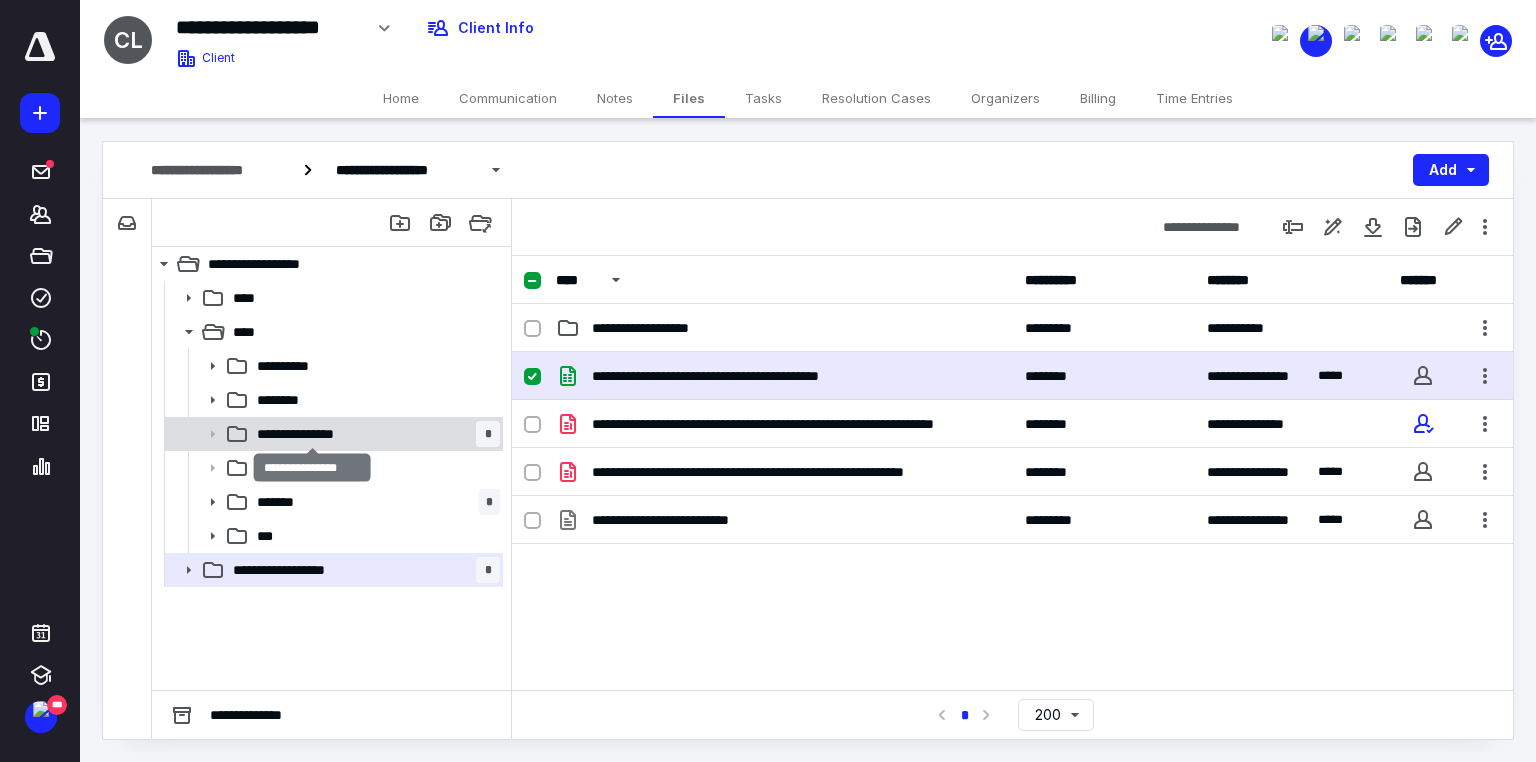 click on "**********" at bounding box center (313, 434) 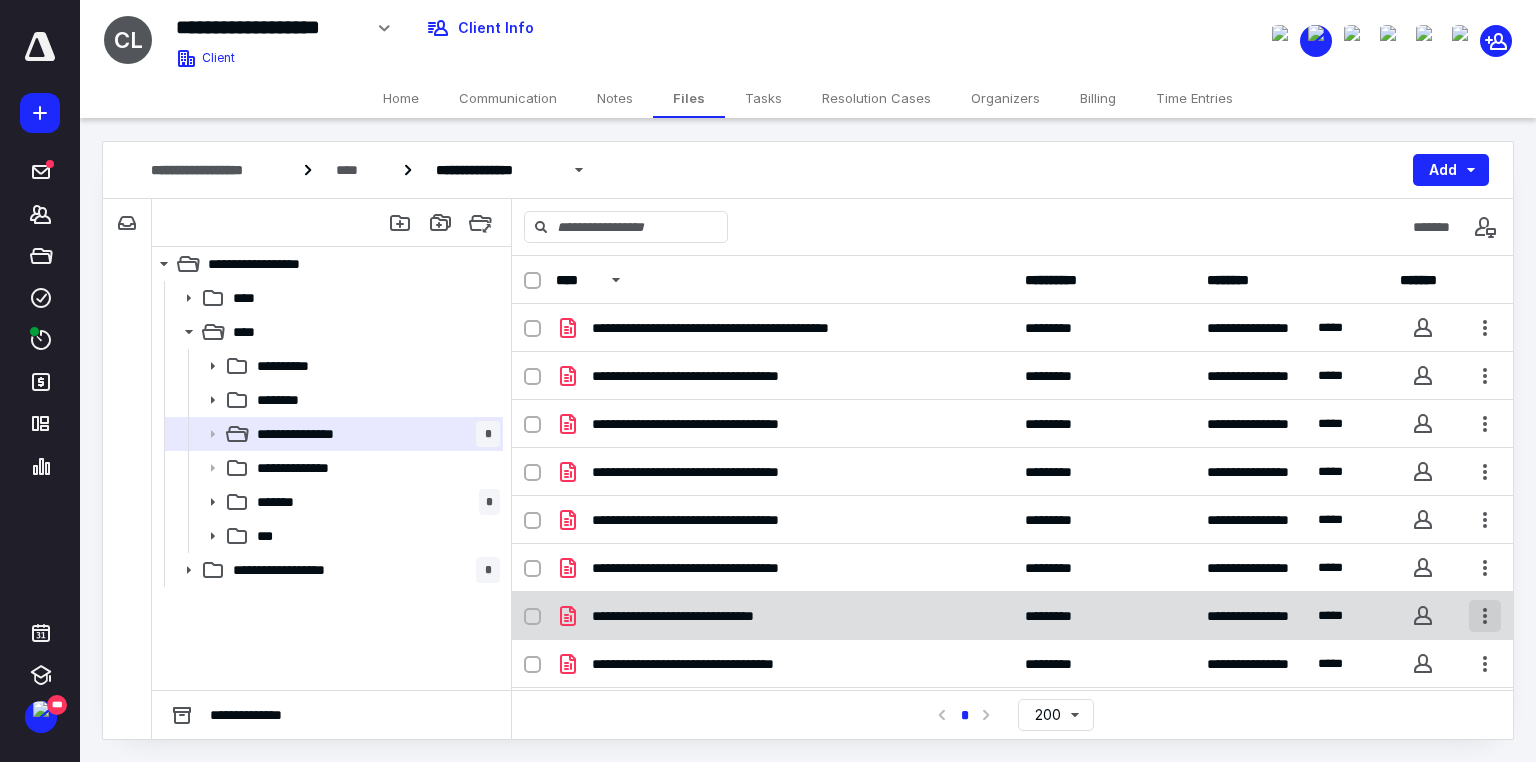 click at bounding box center [1485, 616] 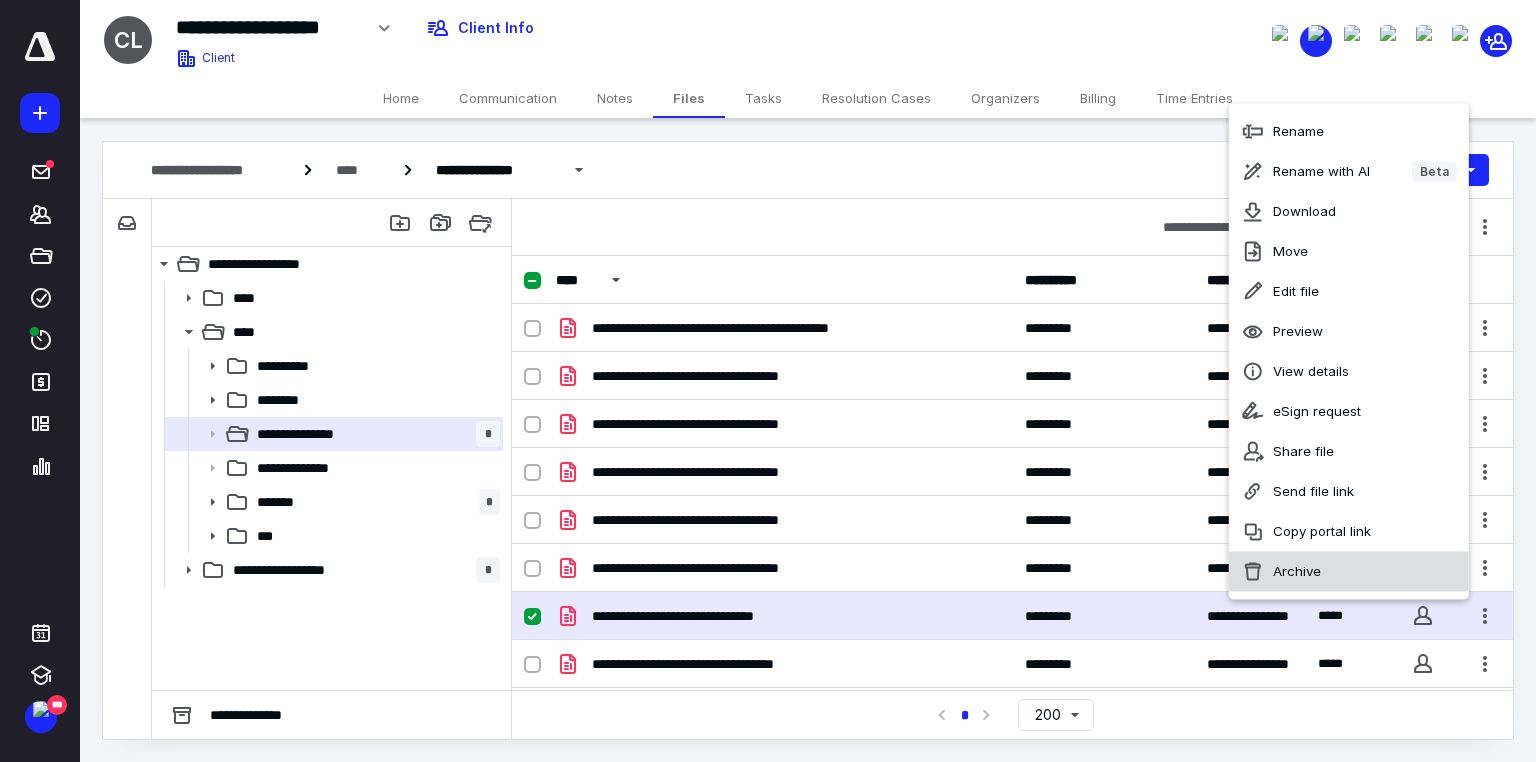 click on "Archive" at bounding box center (1349, 572) 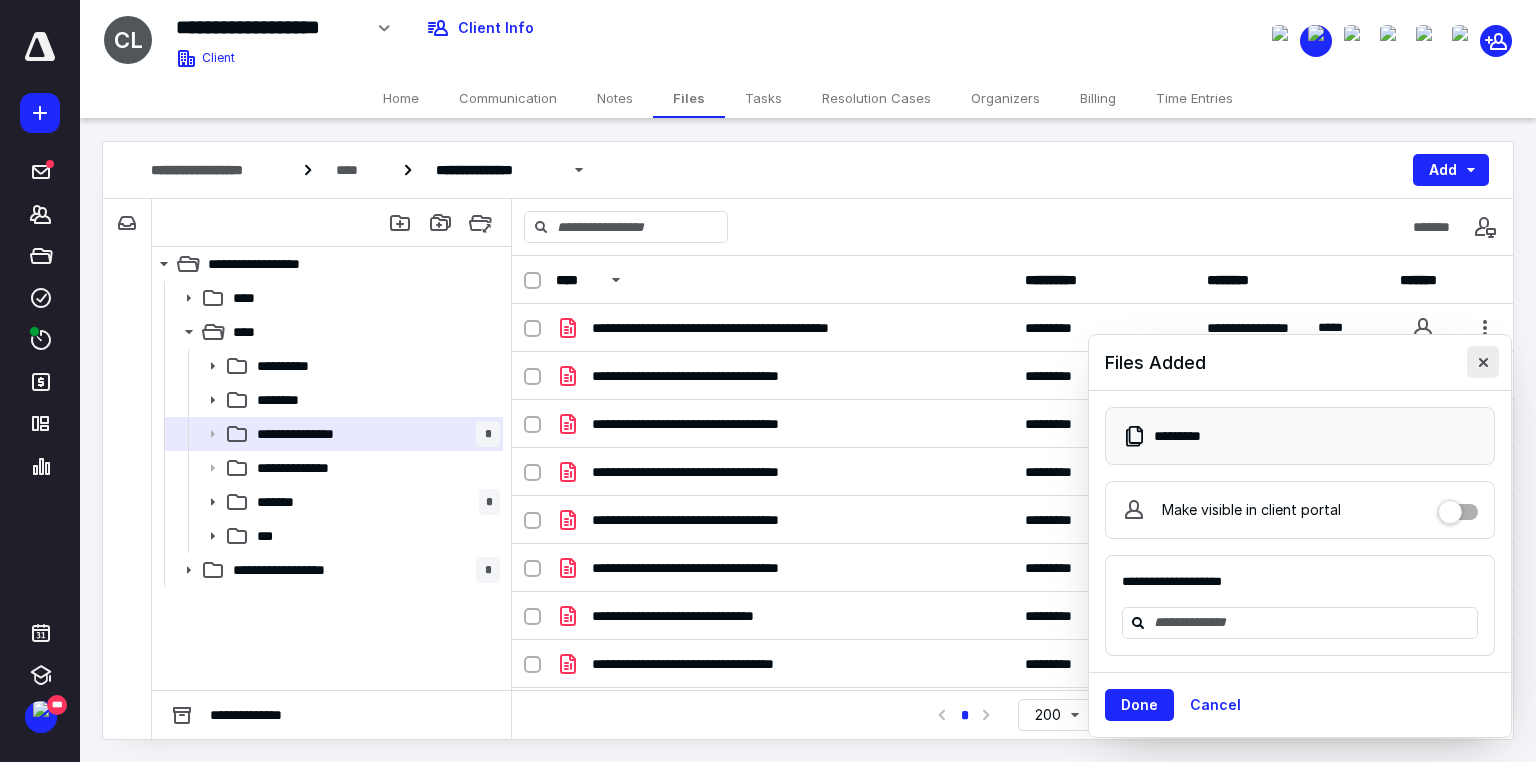 click at bounding box center (1483, 362) 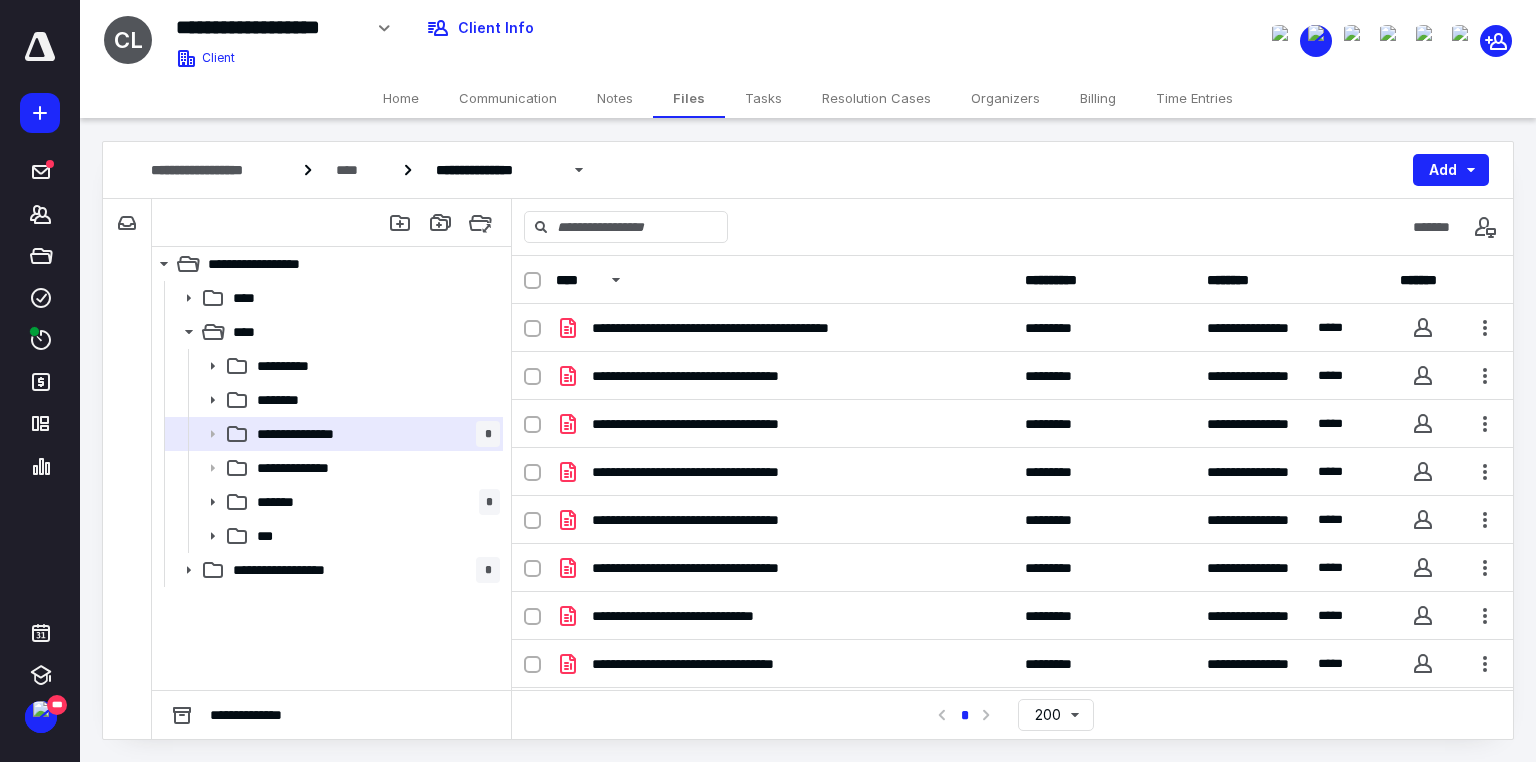 click on "Tasks" at bounding box center (763, 98) 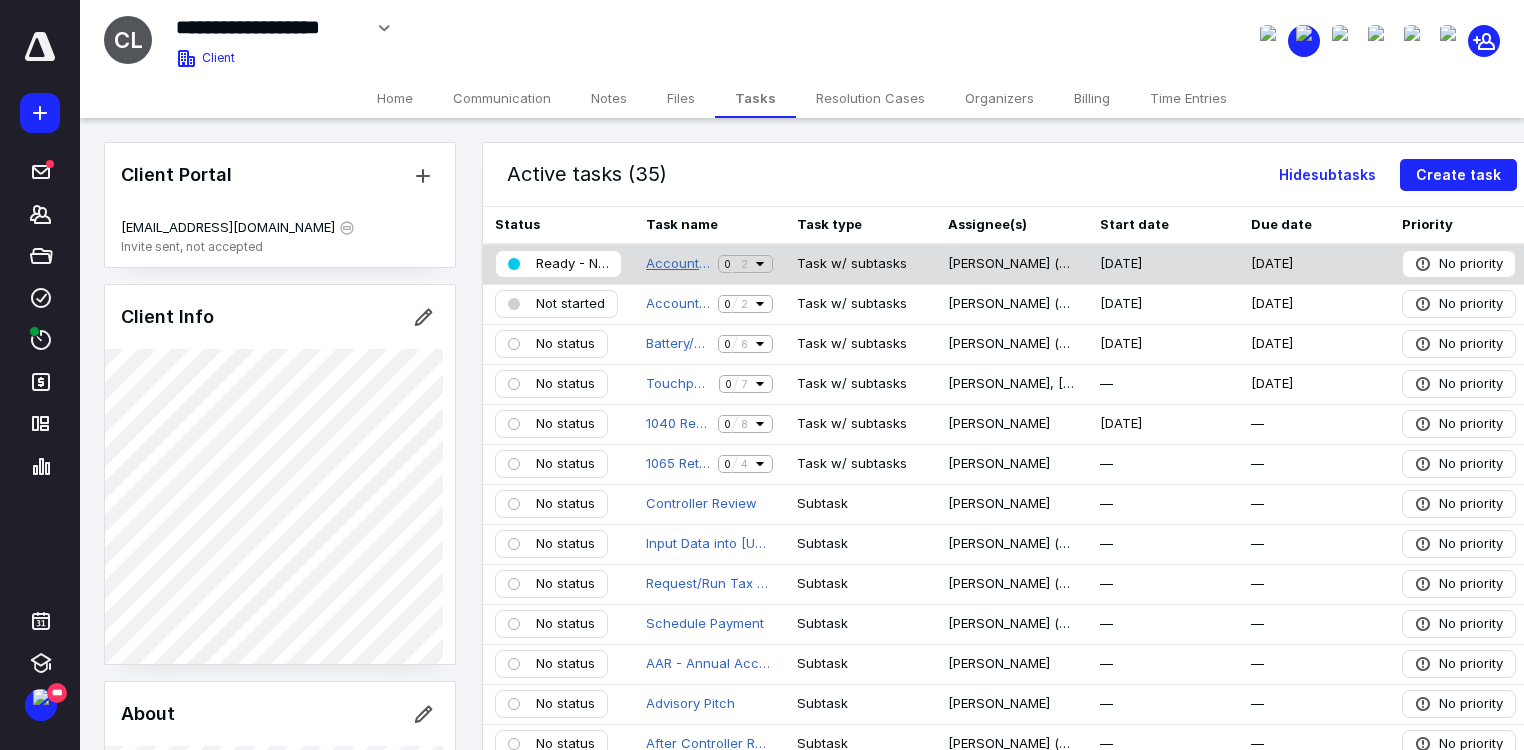 click on "Accounting  06/25" at bounding box center [678, 264] 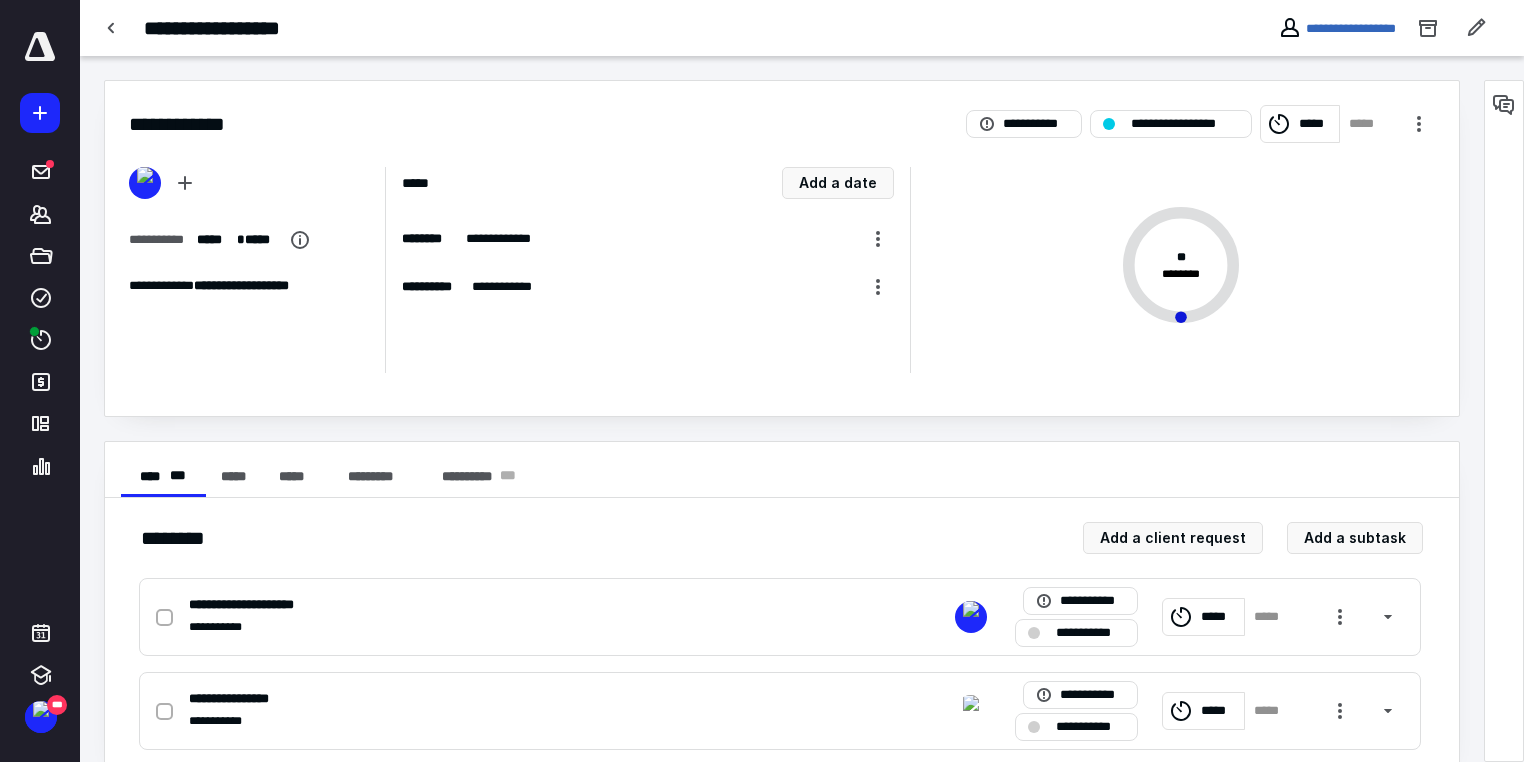 click on "*****" at bounding box center [1315, 124] 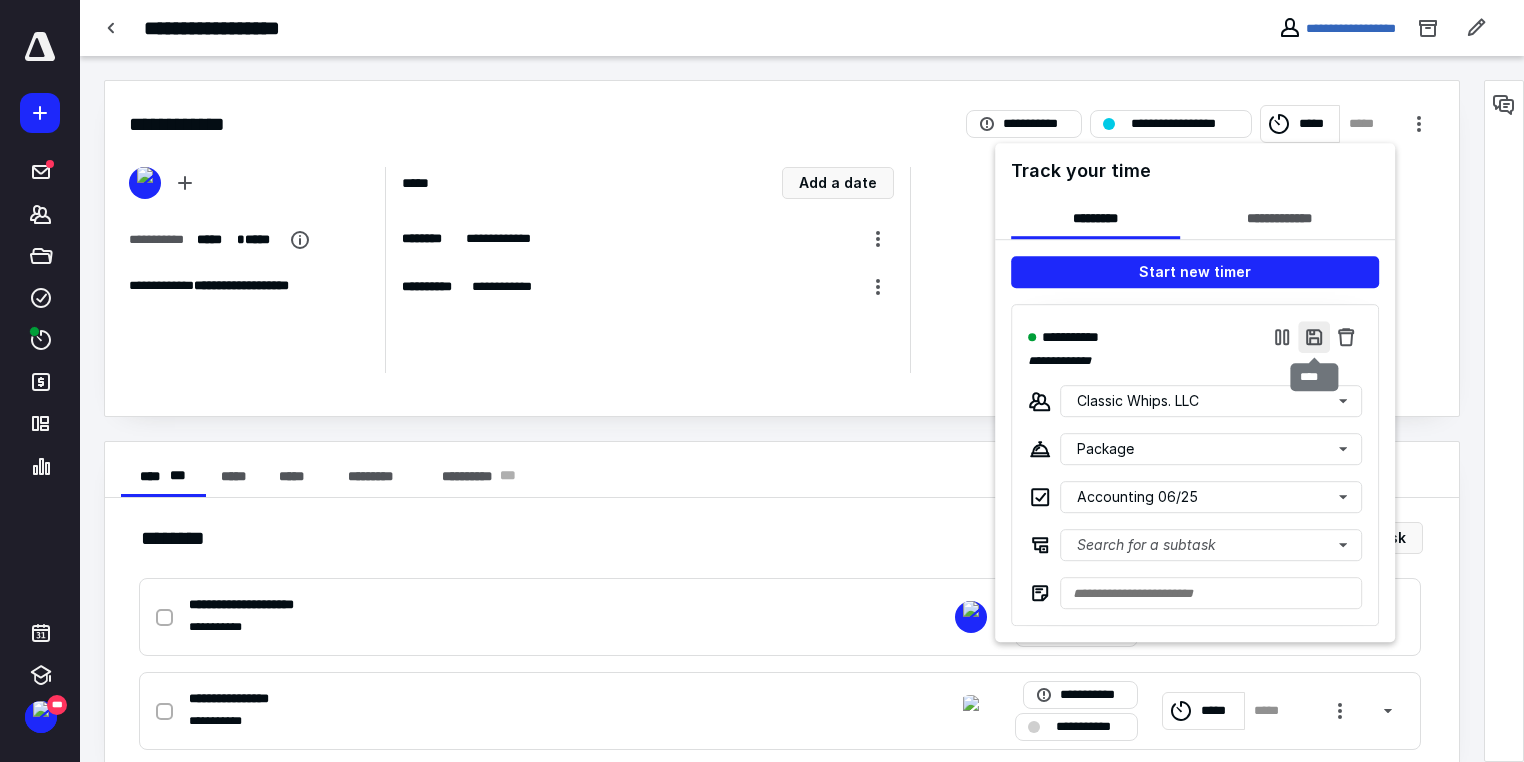 click at bounding box center (1314, 337) 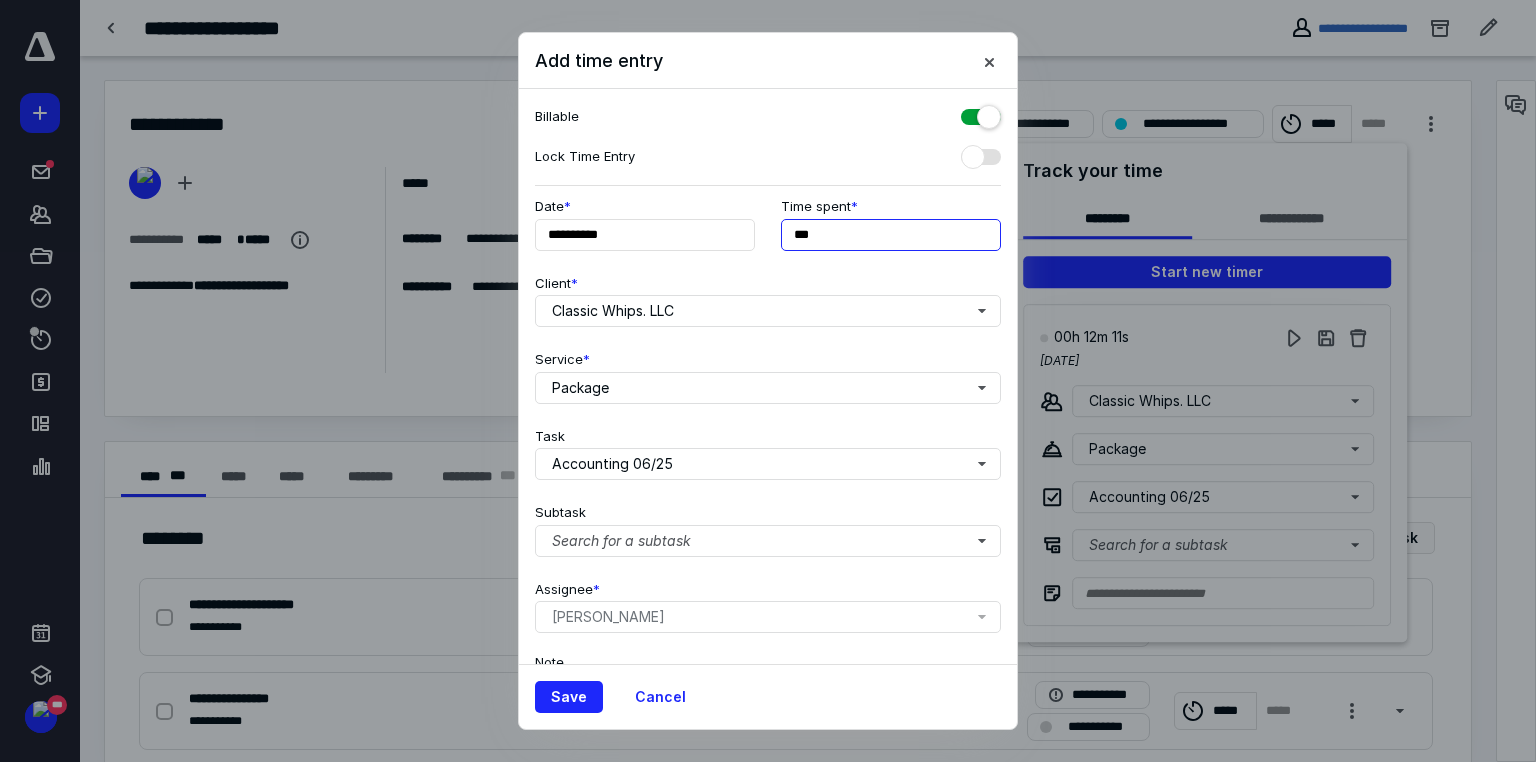 click on "***" at bounding box center (891, 235) 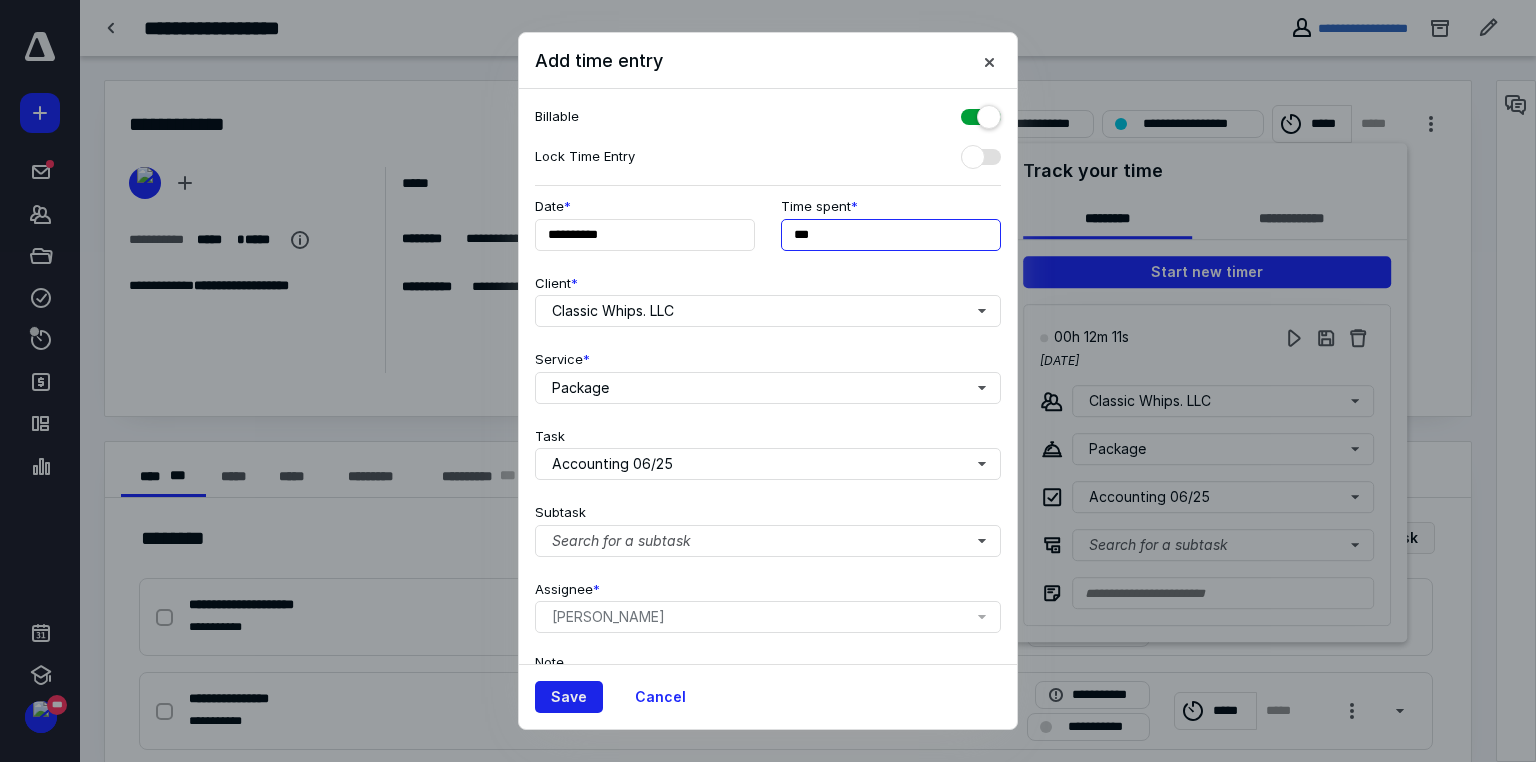 type on "***" 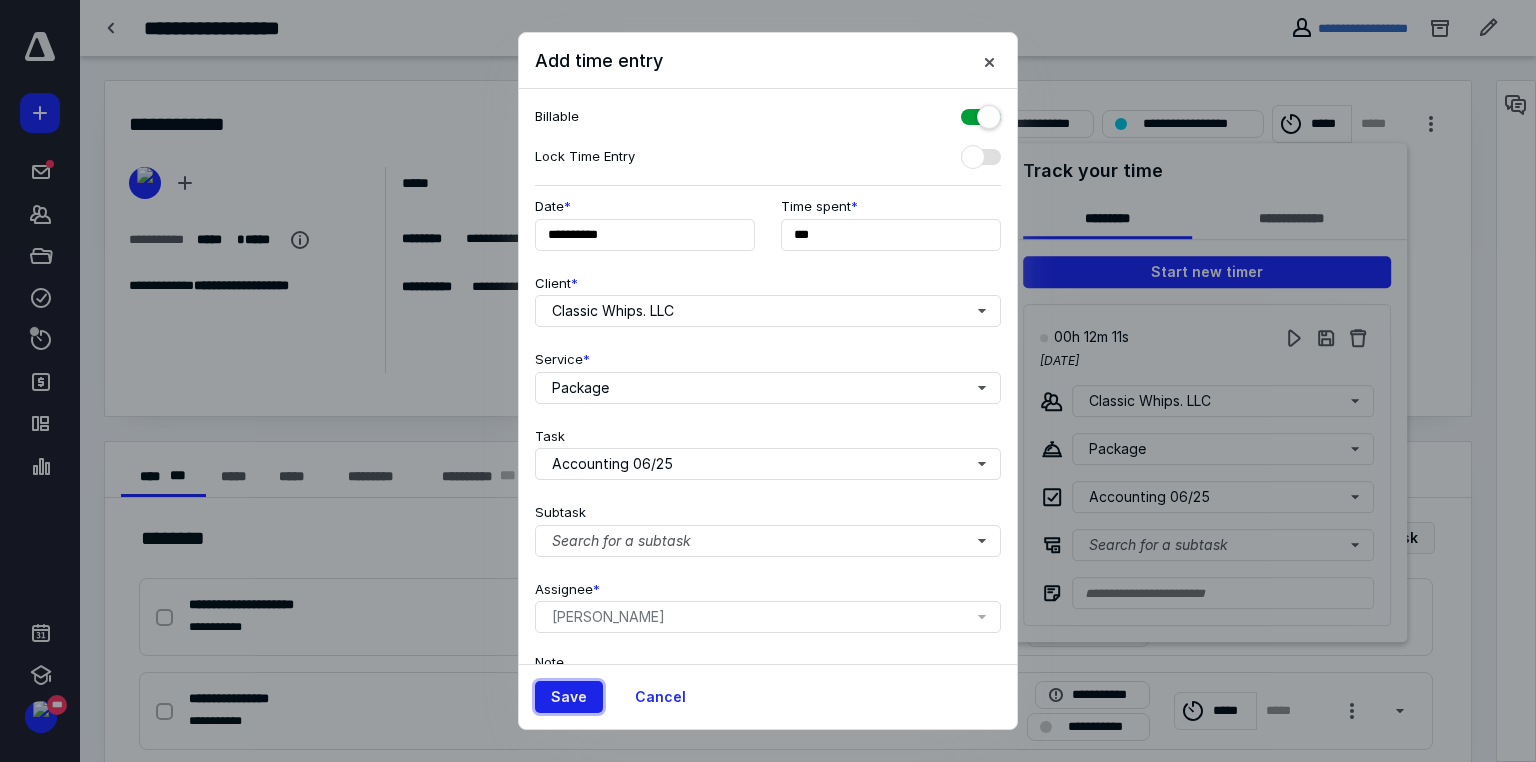 click on "Save" at bounding box center [569, 697] 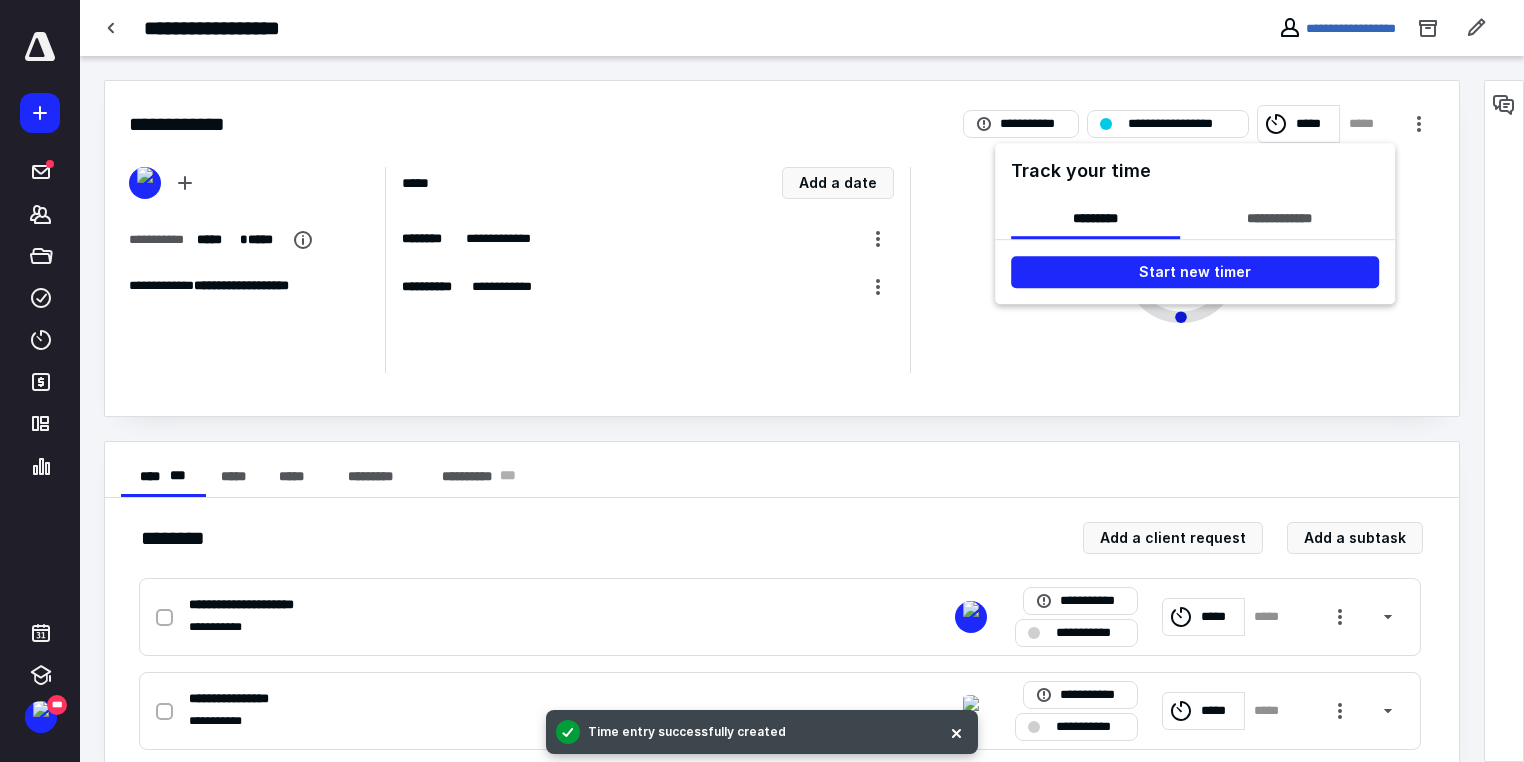 click at bounding box center (762, 381) 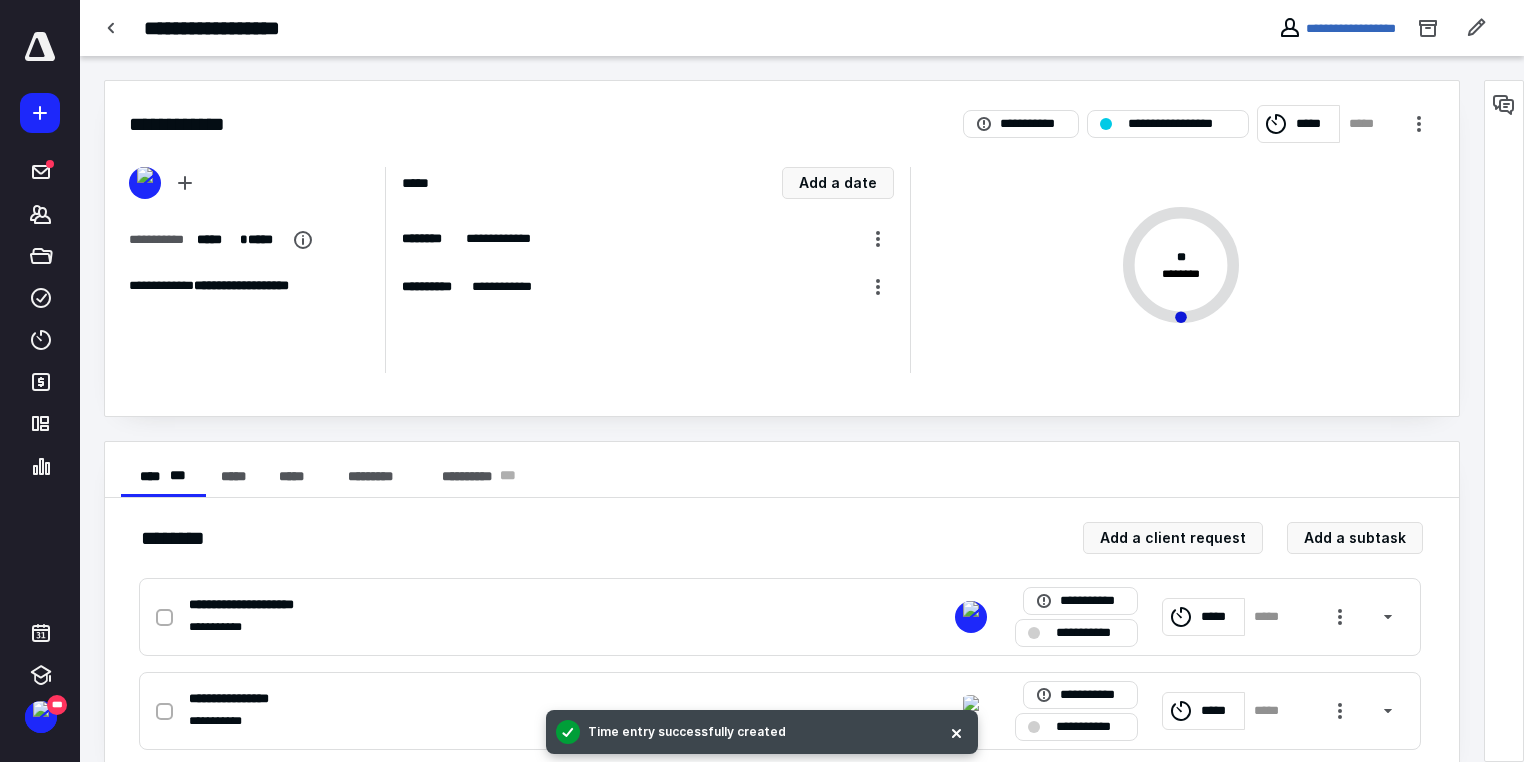 click at bounding box center (164, 618) 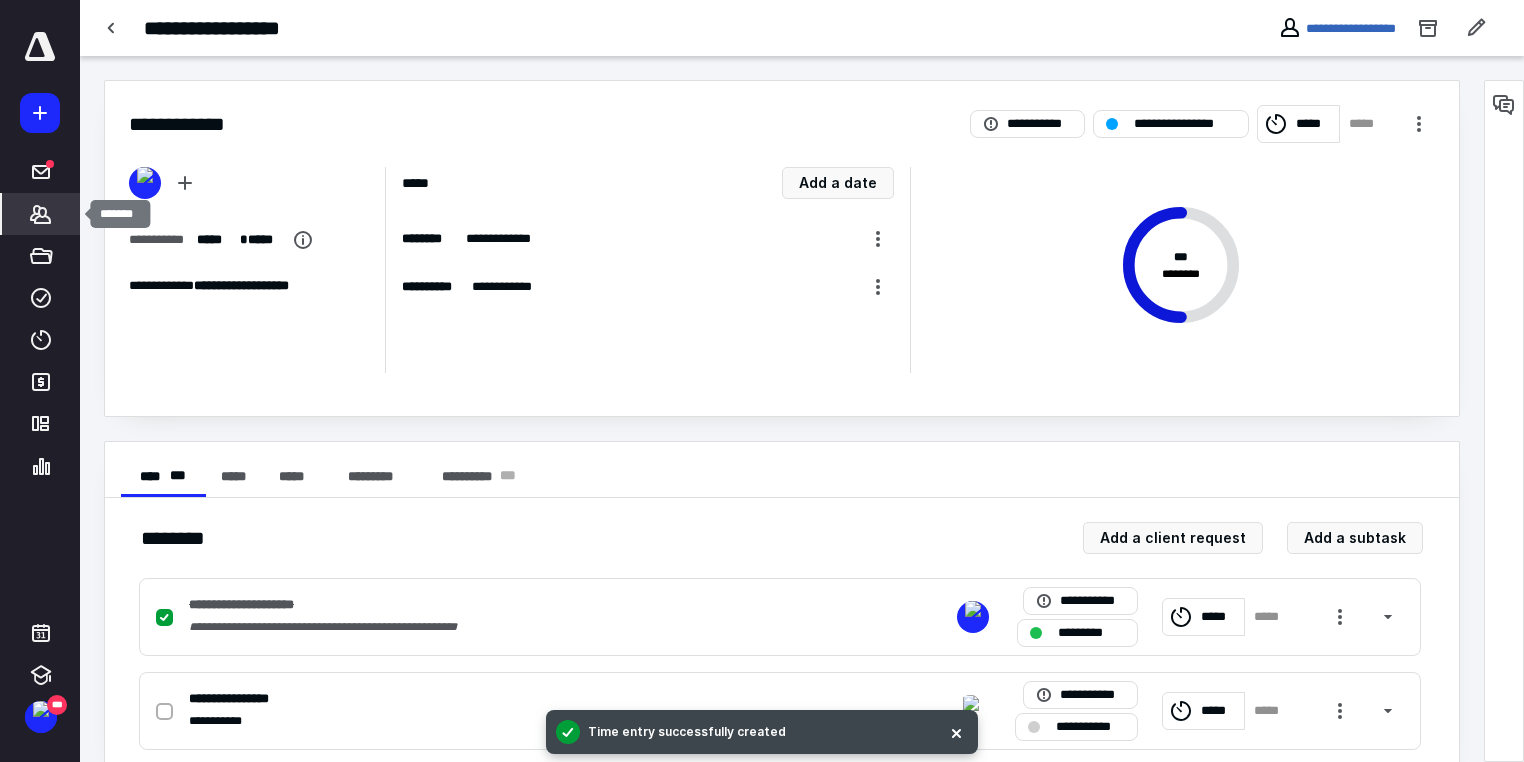 click 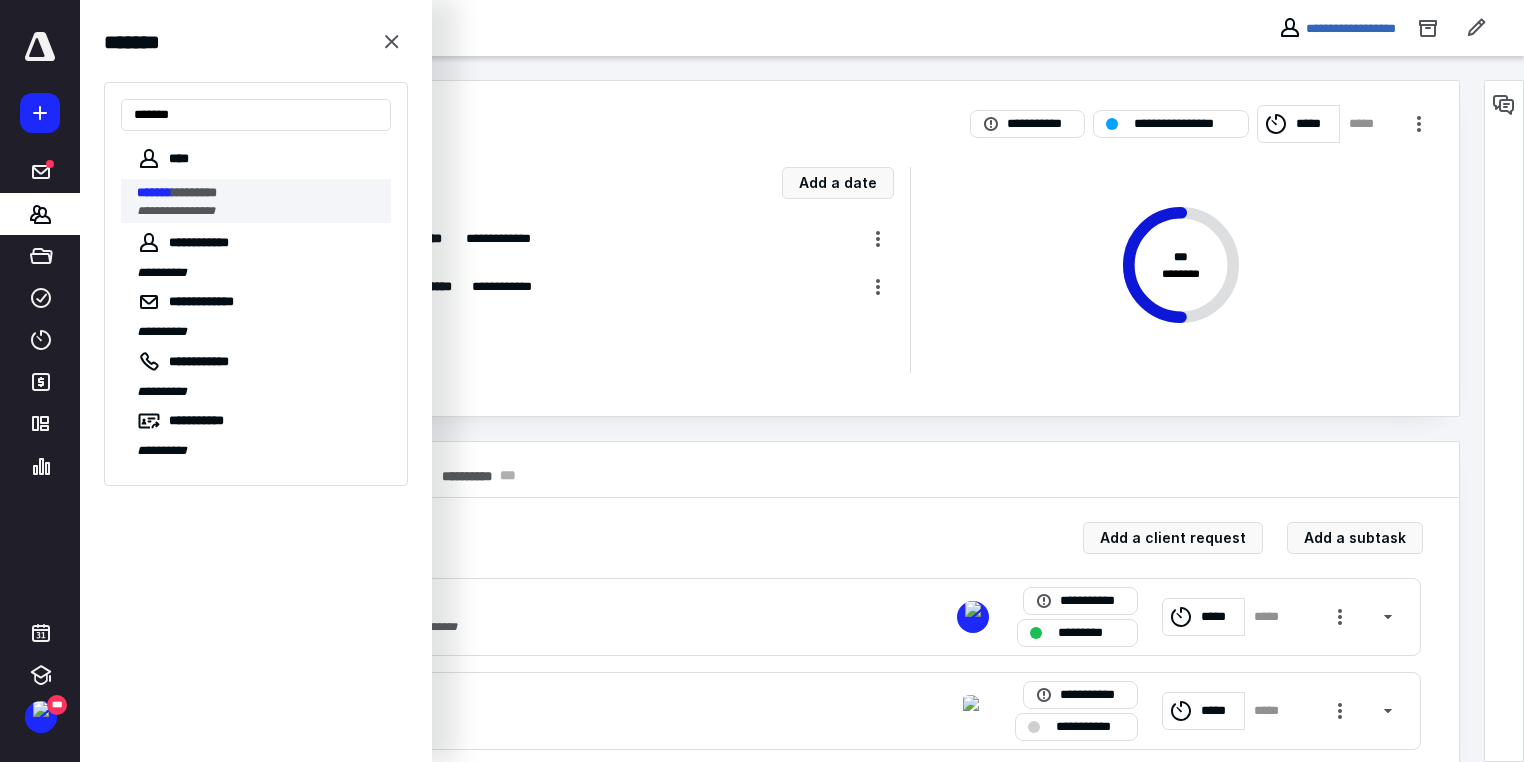 type on "*******" 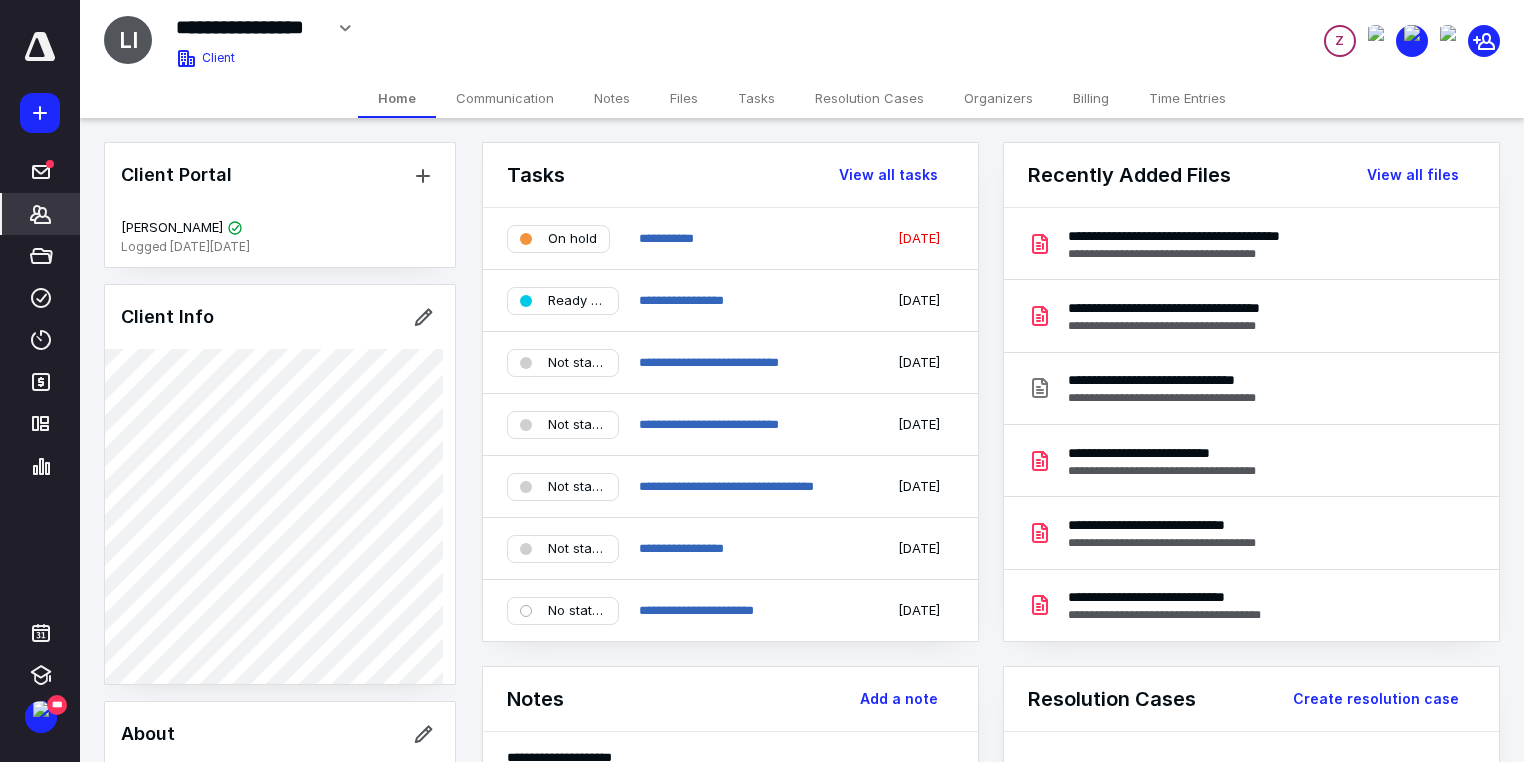 click on "Files" at bounding box center [684, 98] 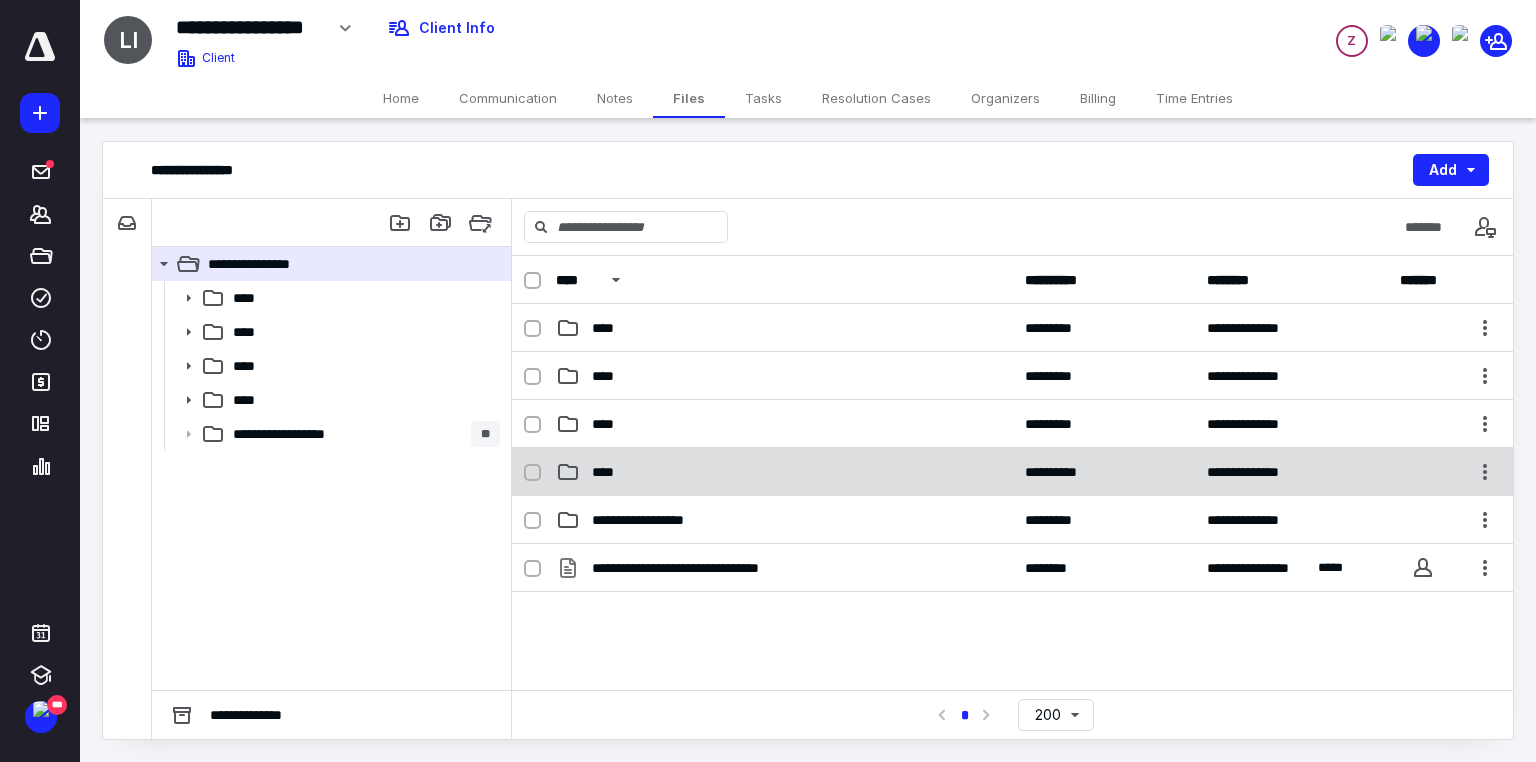 click on "****" at bounding box center [784, 472] 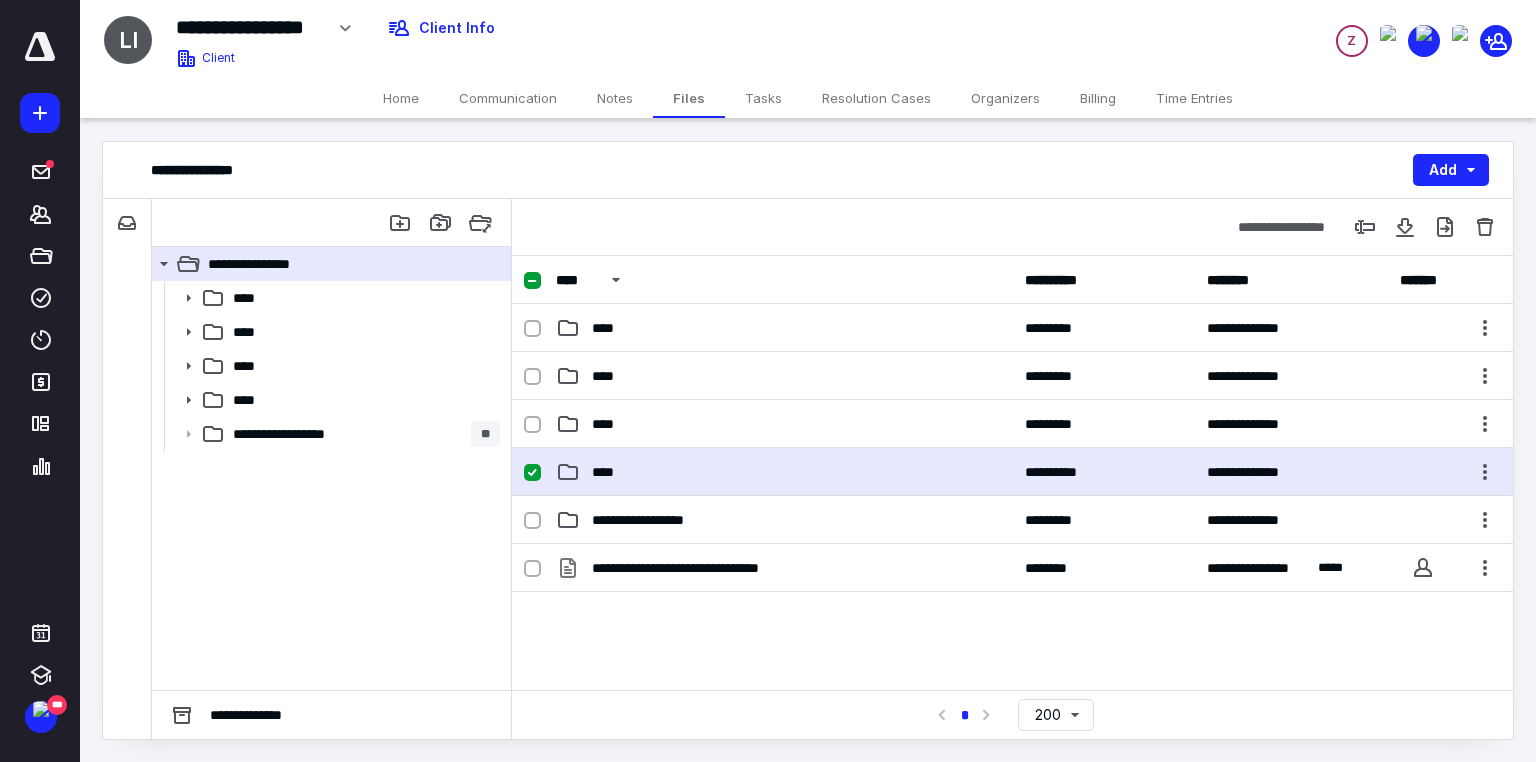 click on "****" at bounding box center [784, 472] 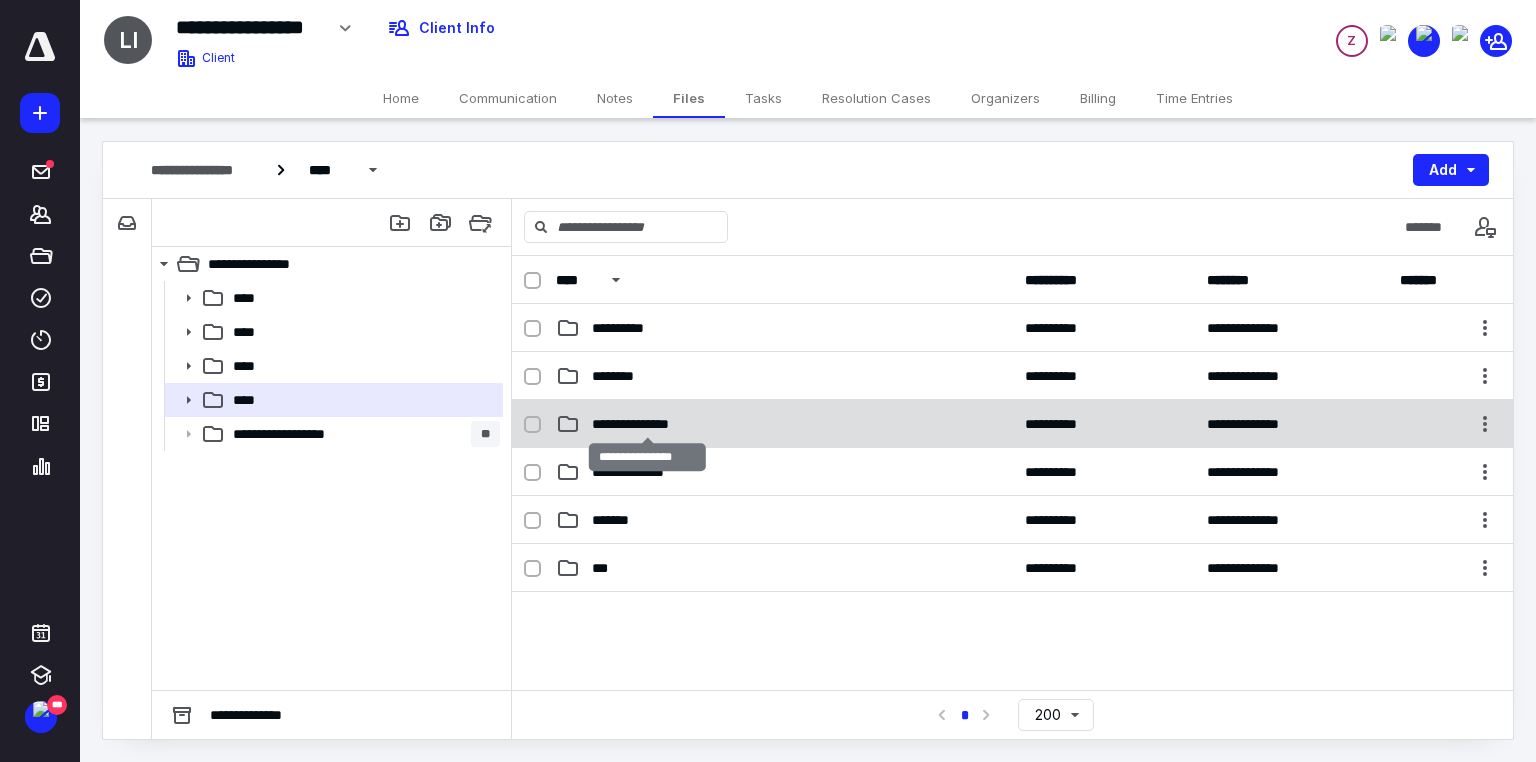 click on "**********" at bounding box center [648, 424] 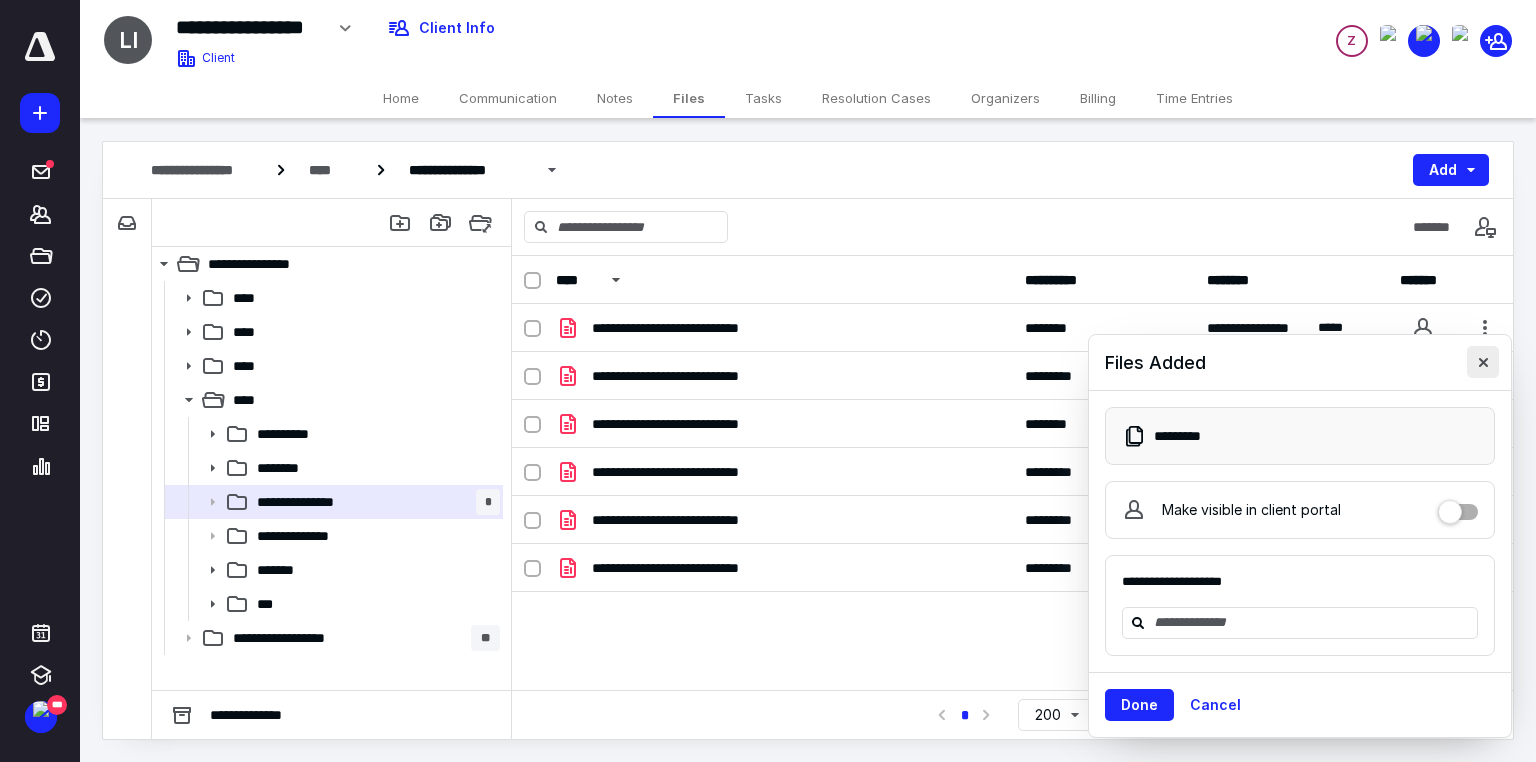 click at bounding box center [1483, 362] 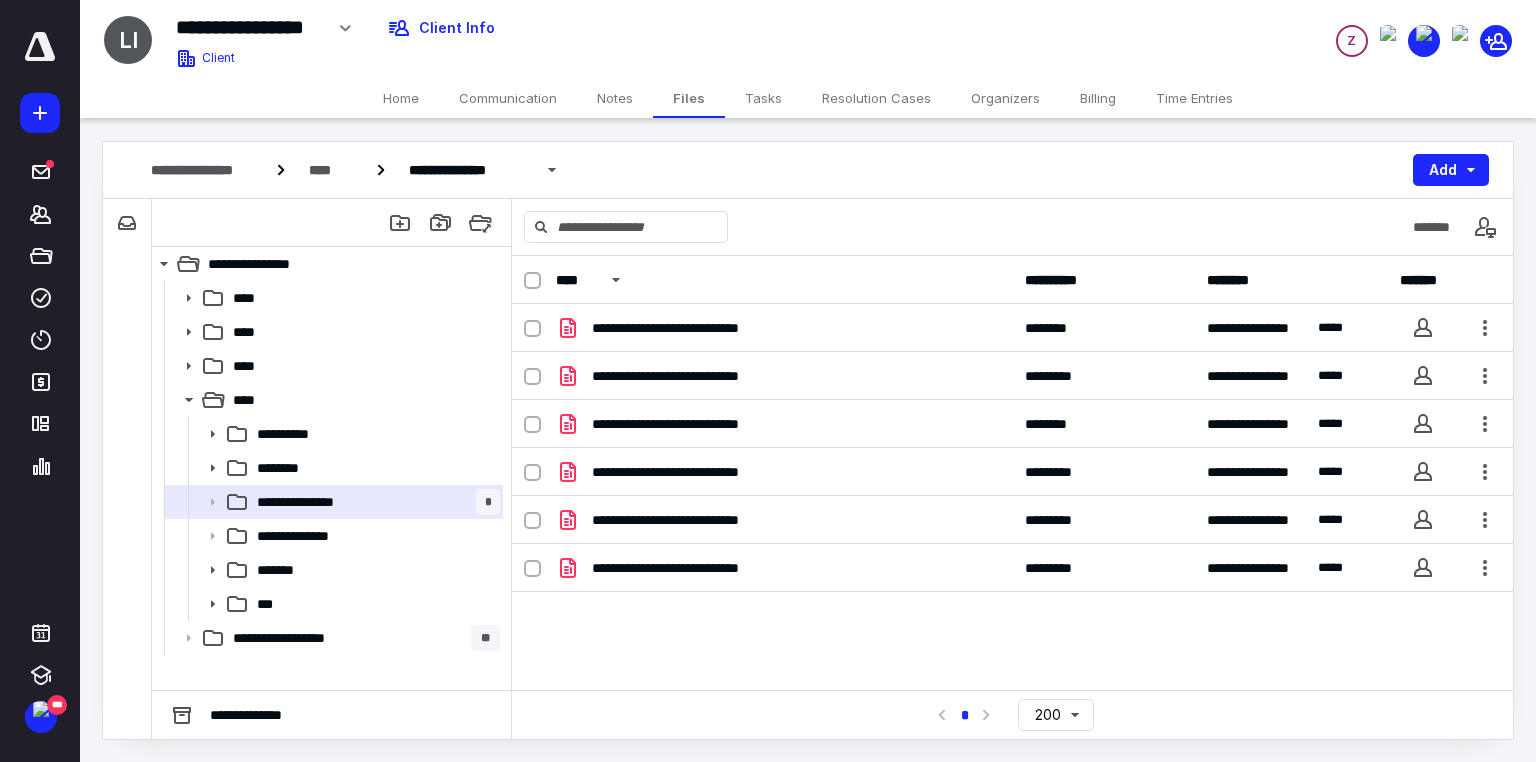 click on "Tasks" at bounding box center (763, 98) 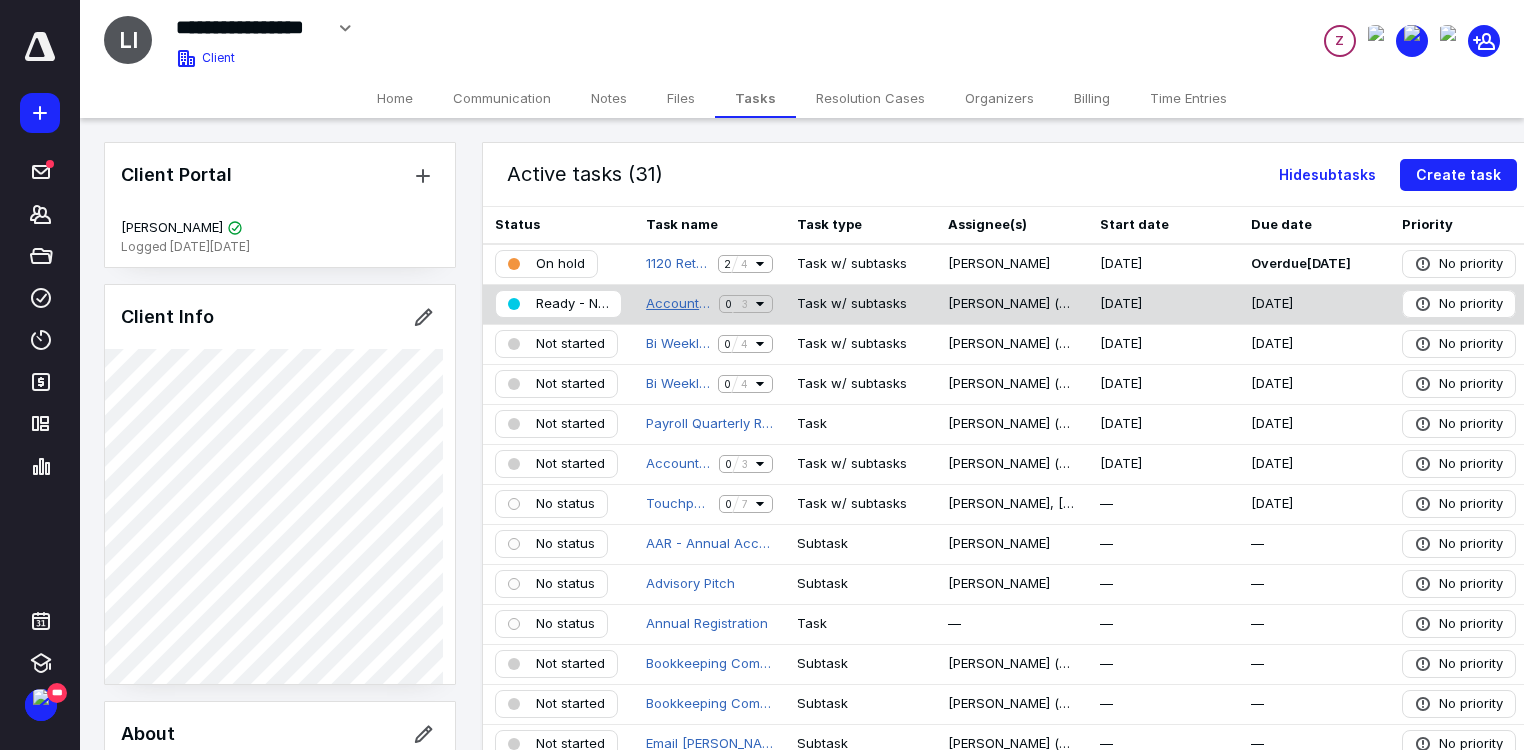 click on "Accounting  06/25" at bounding box center [678, 304] 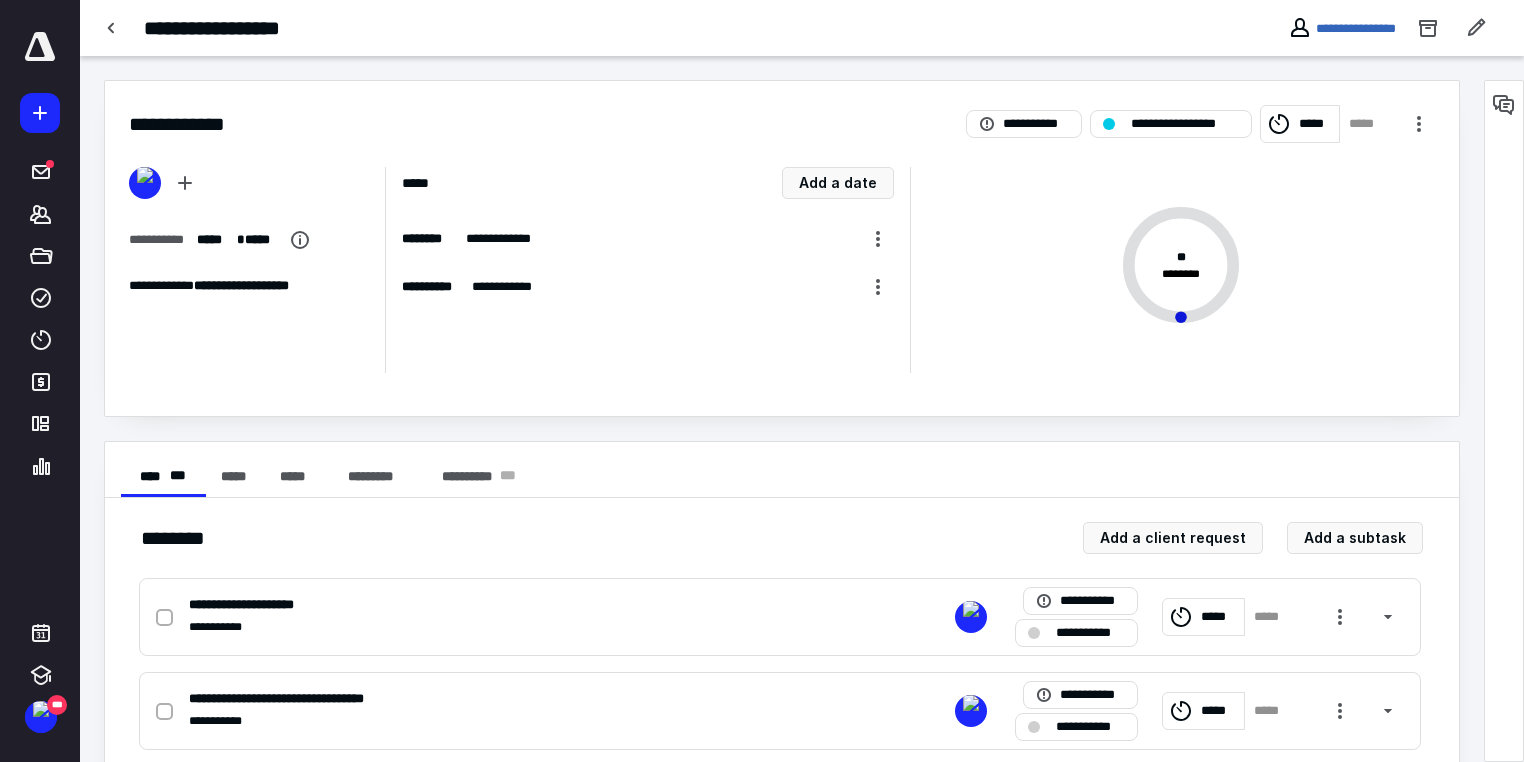 click on "*****" at bounding box center [1315, 124] 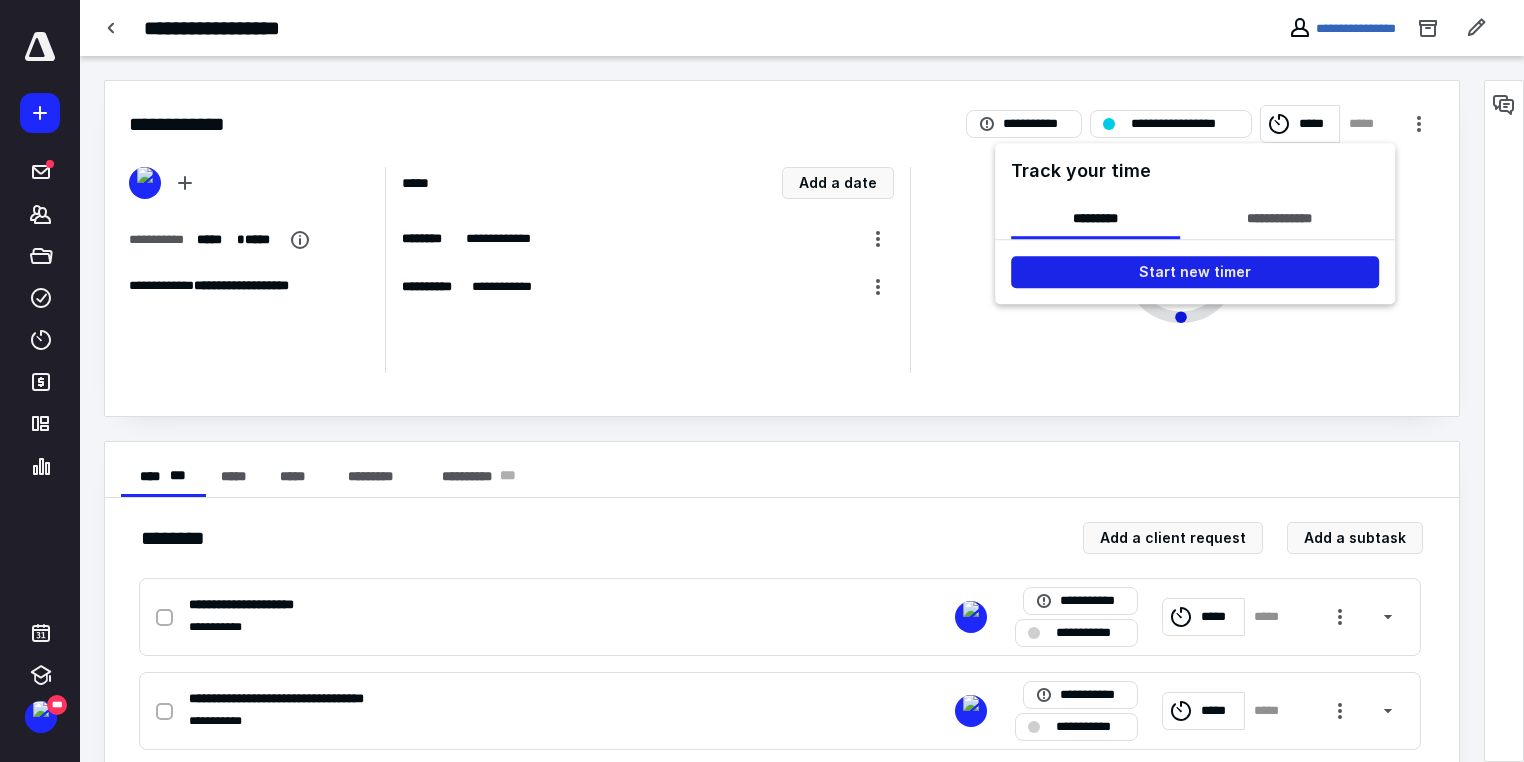 click on "Start new timer" at bounding box center (1195, 272) 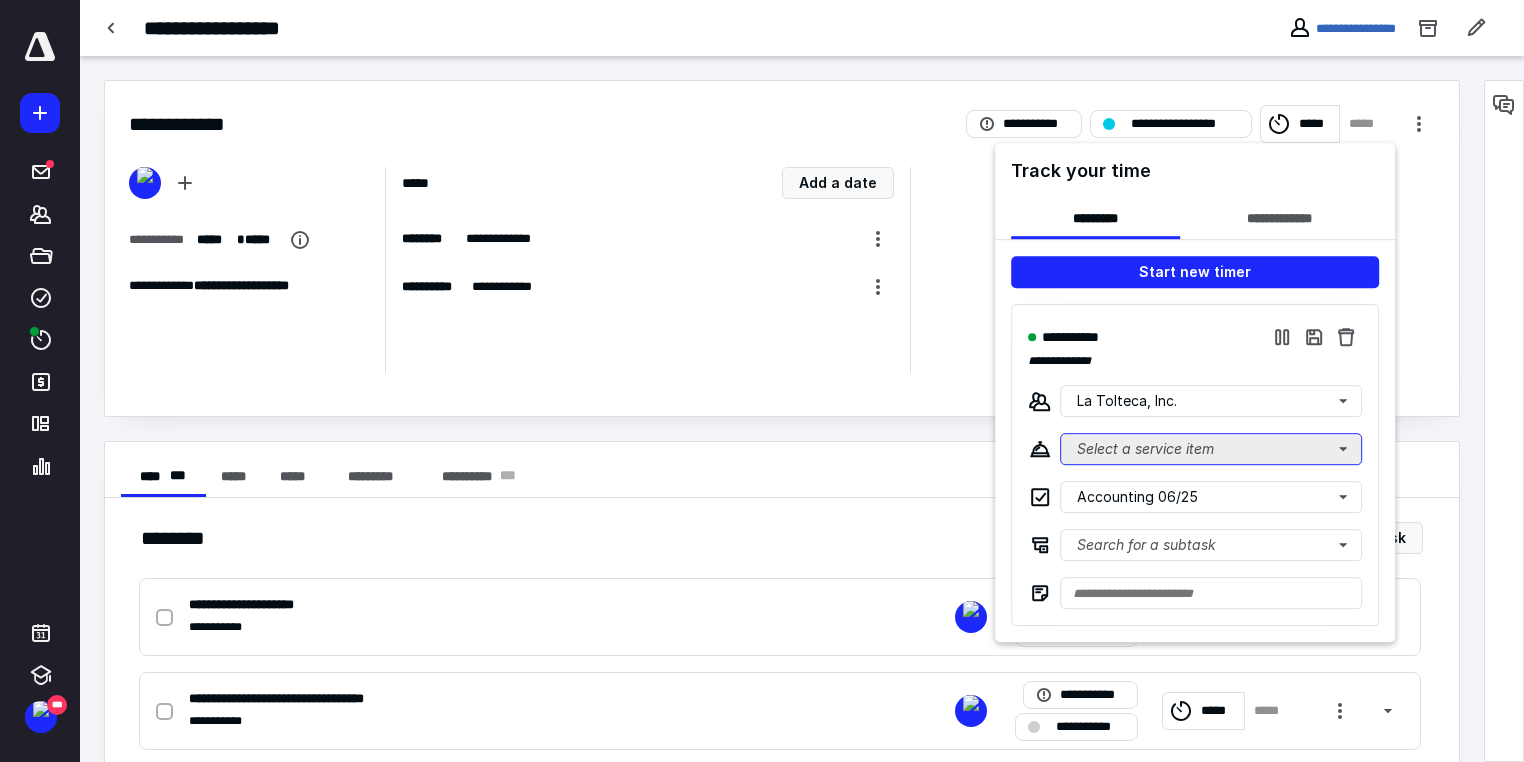 click on "Select a service item" at bounding box center [1211, 449] 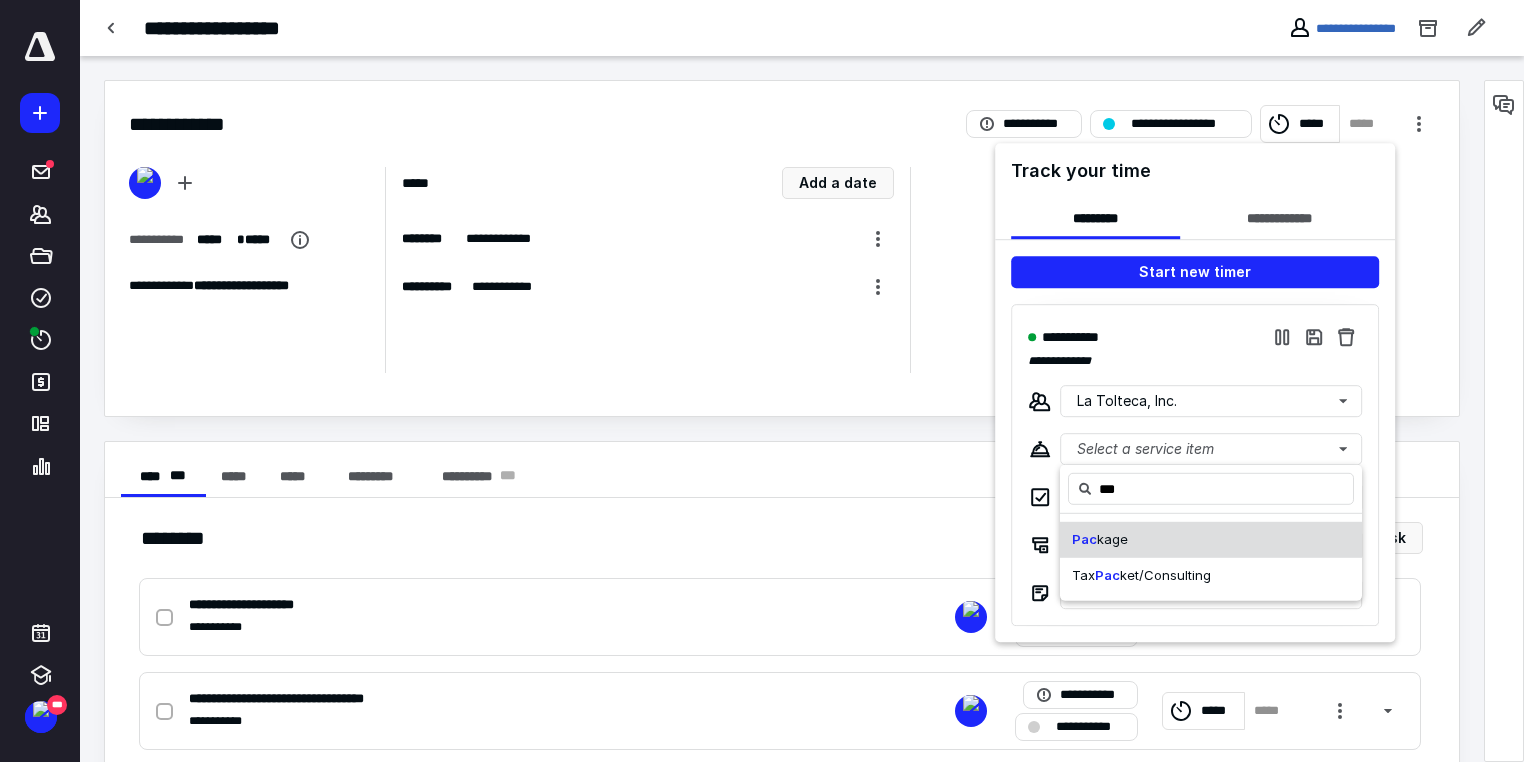 click on "Pac kage" at bounding box center (1211, 540) 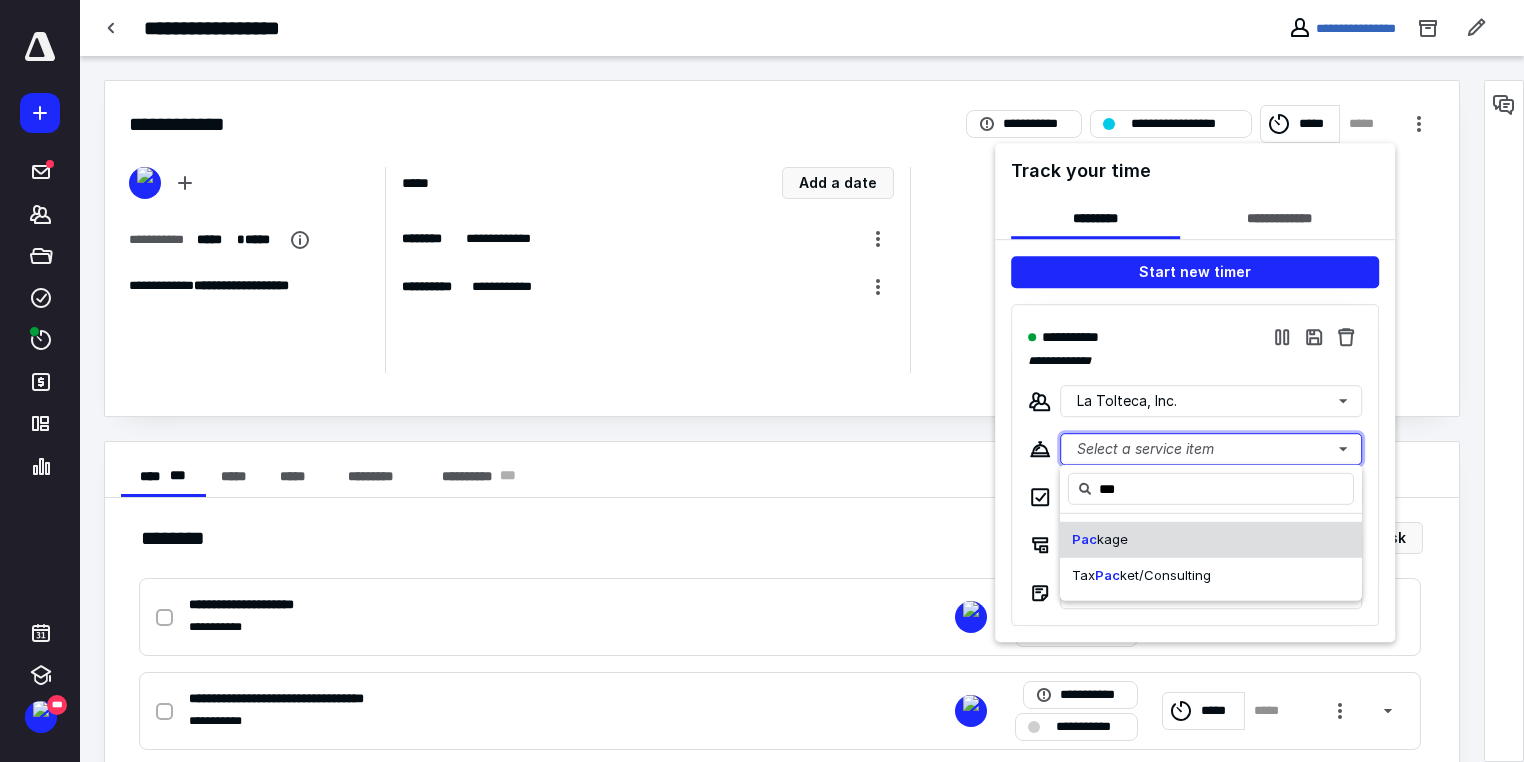 type 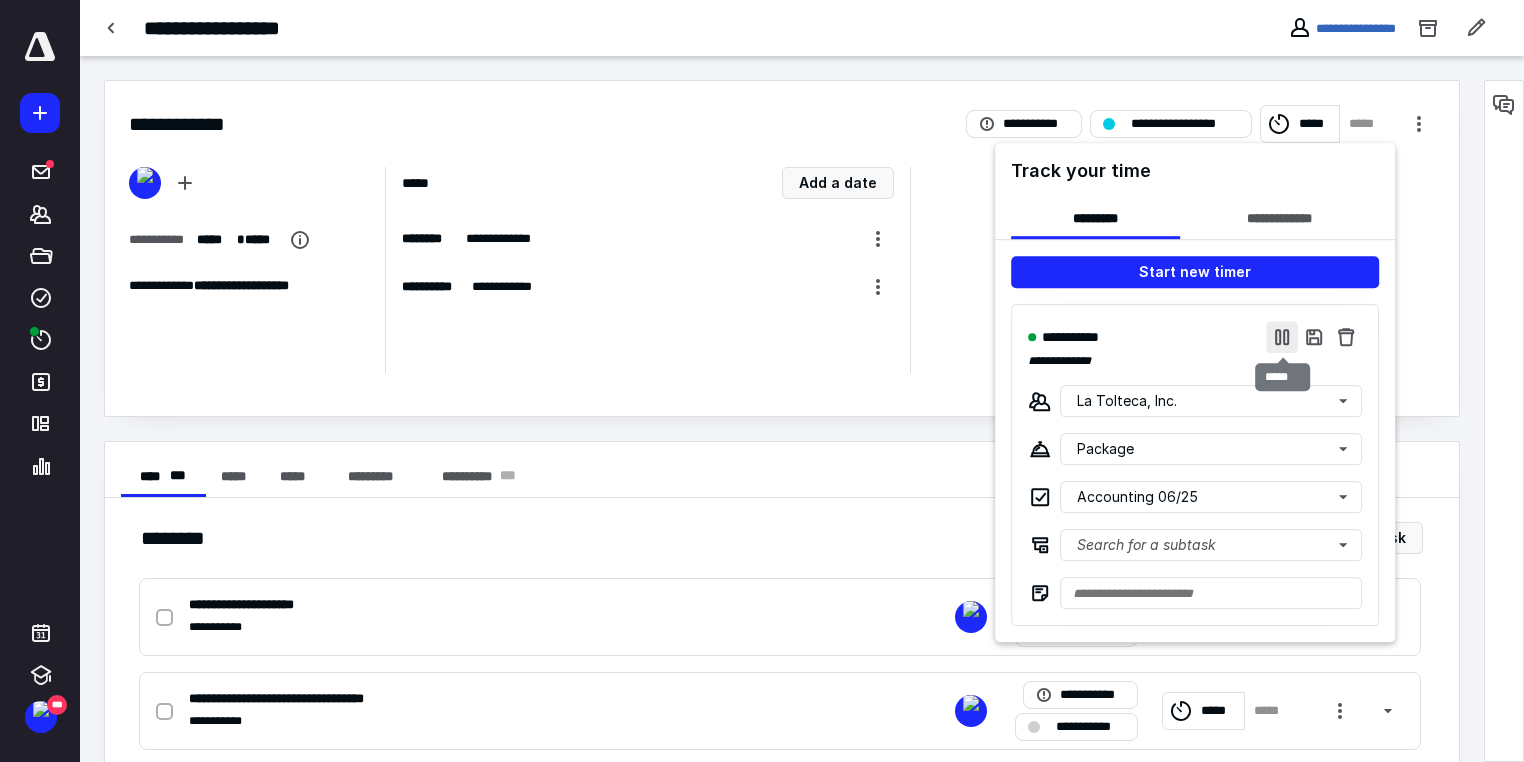 click at bounding box center [1282, 337] 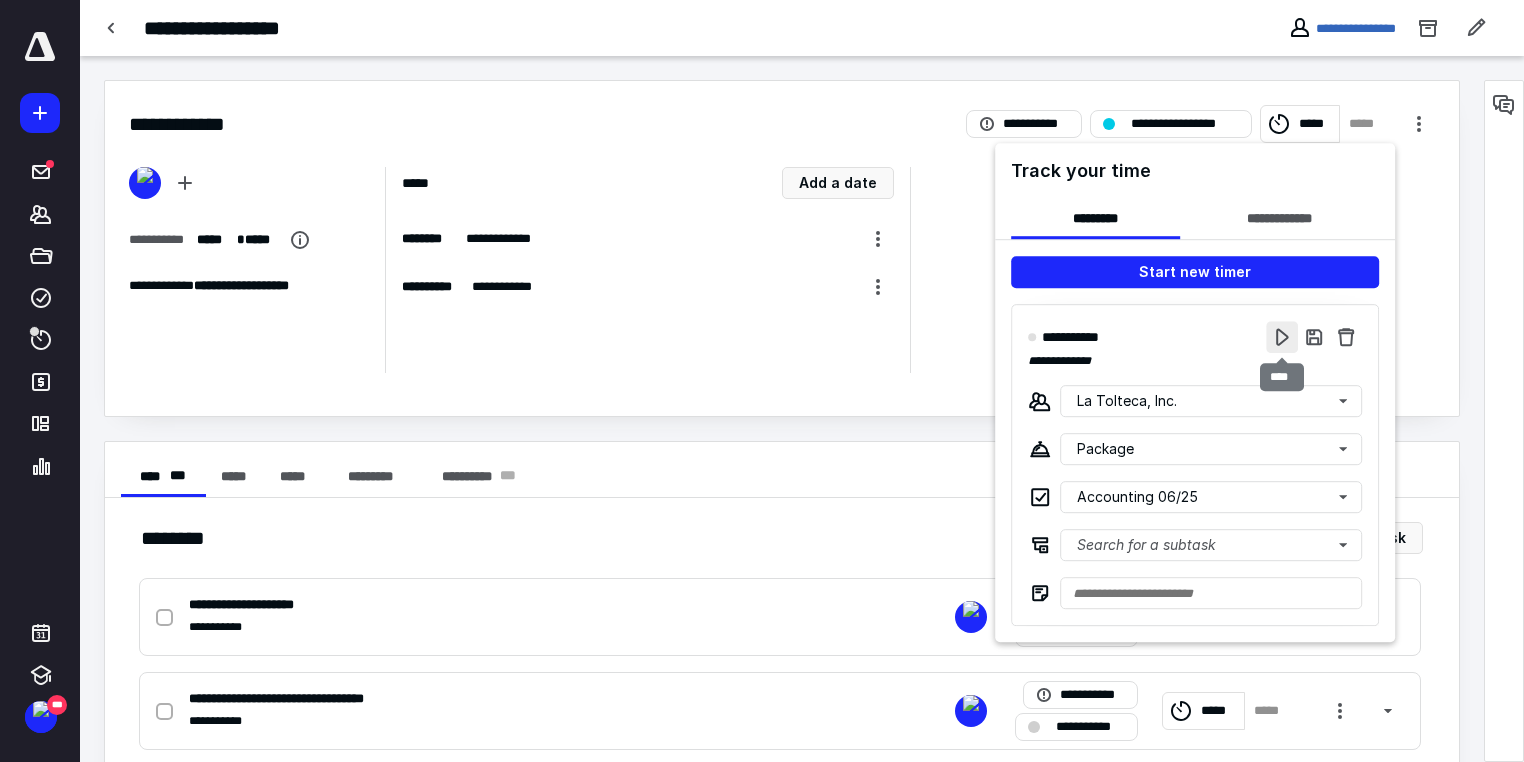 click at bounding box center [1282, 337] 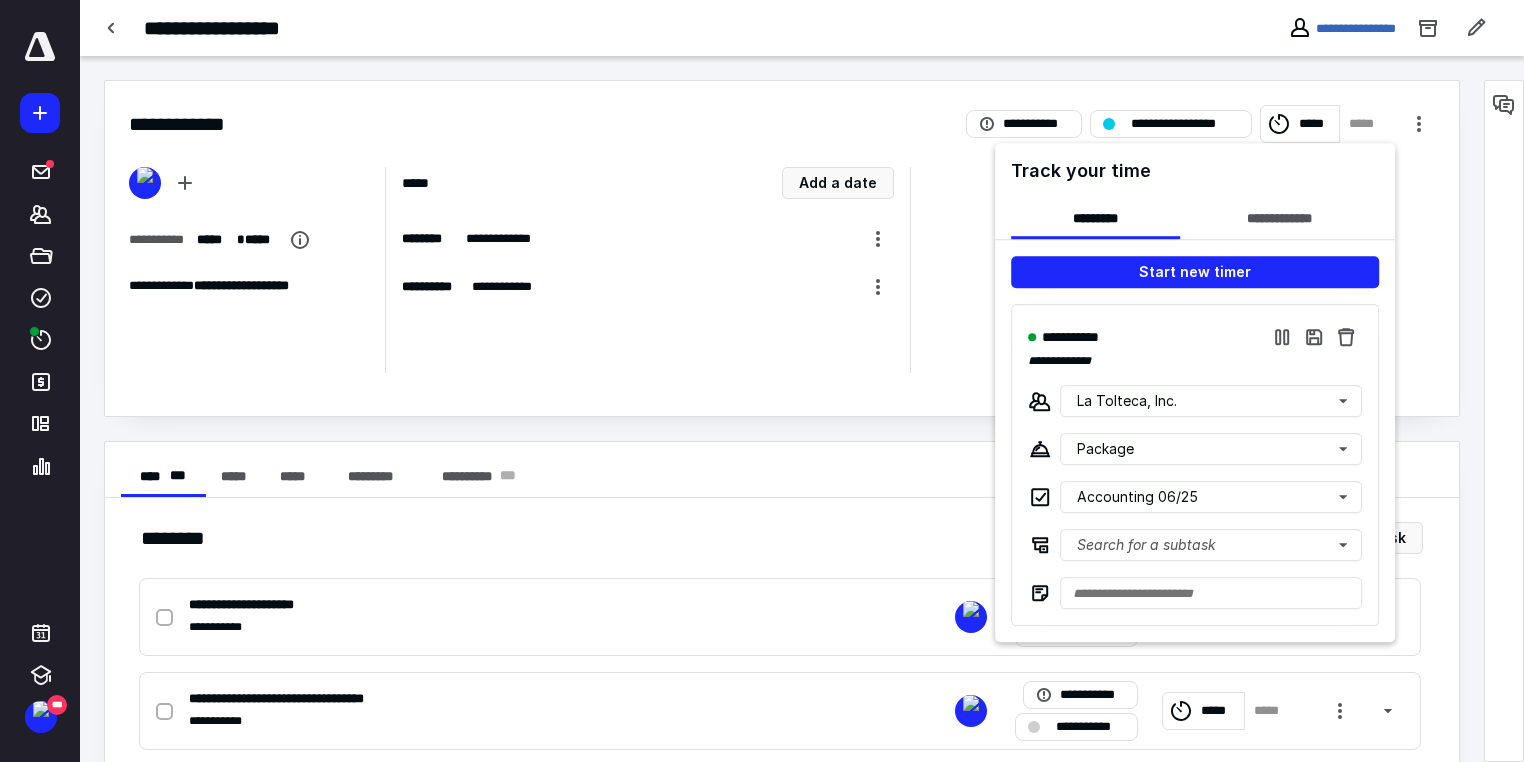 click at bounding box center (762, 381) 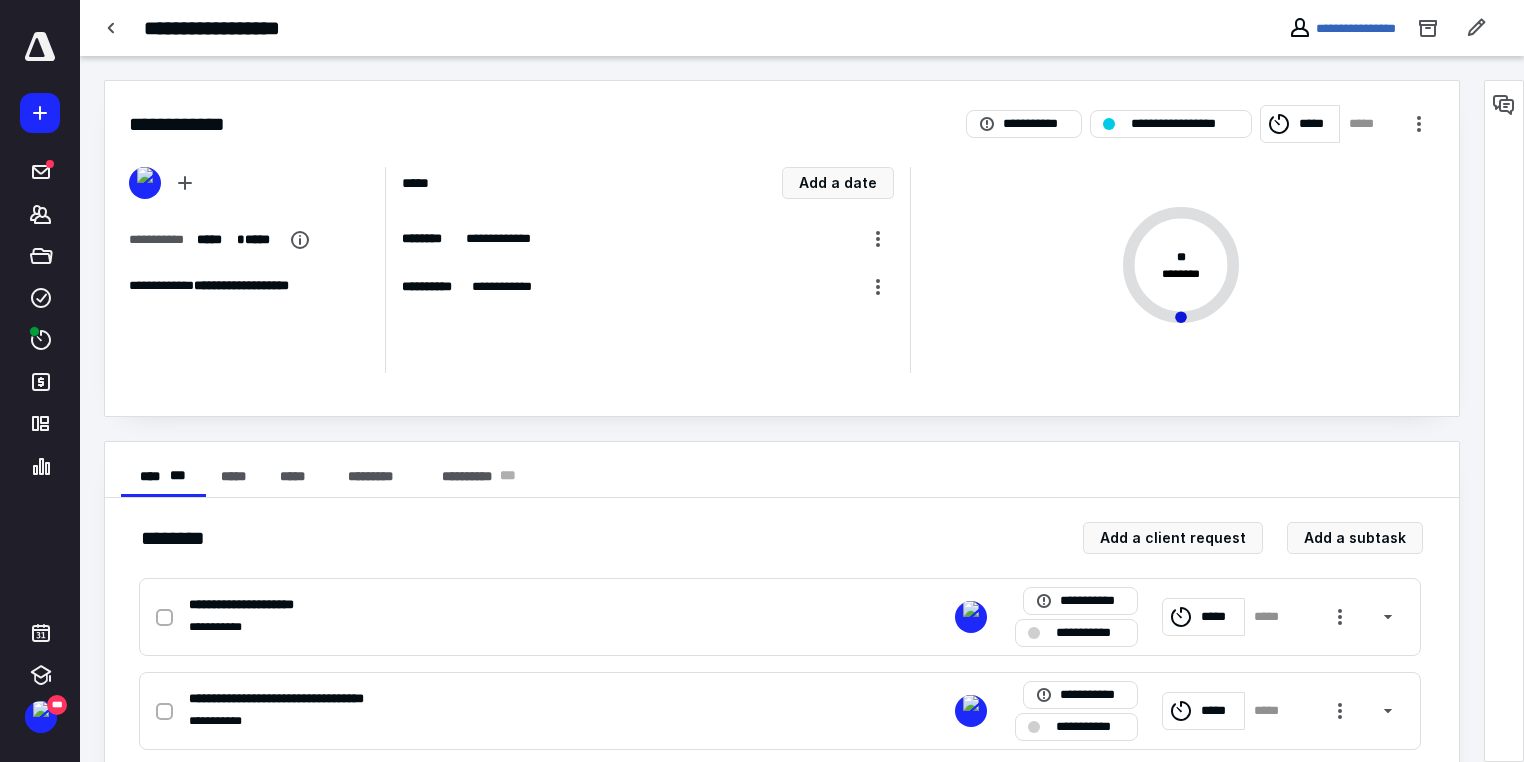 click at bounding box center (112, 28) 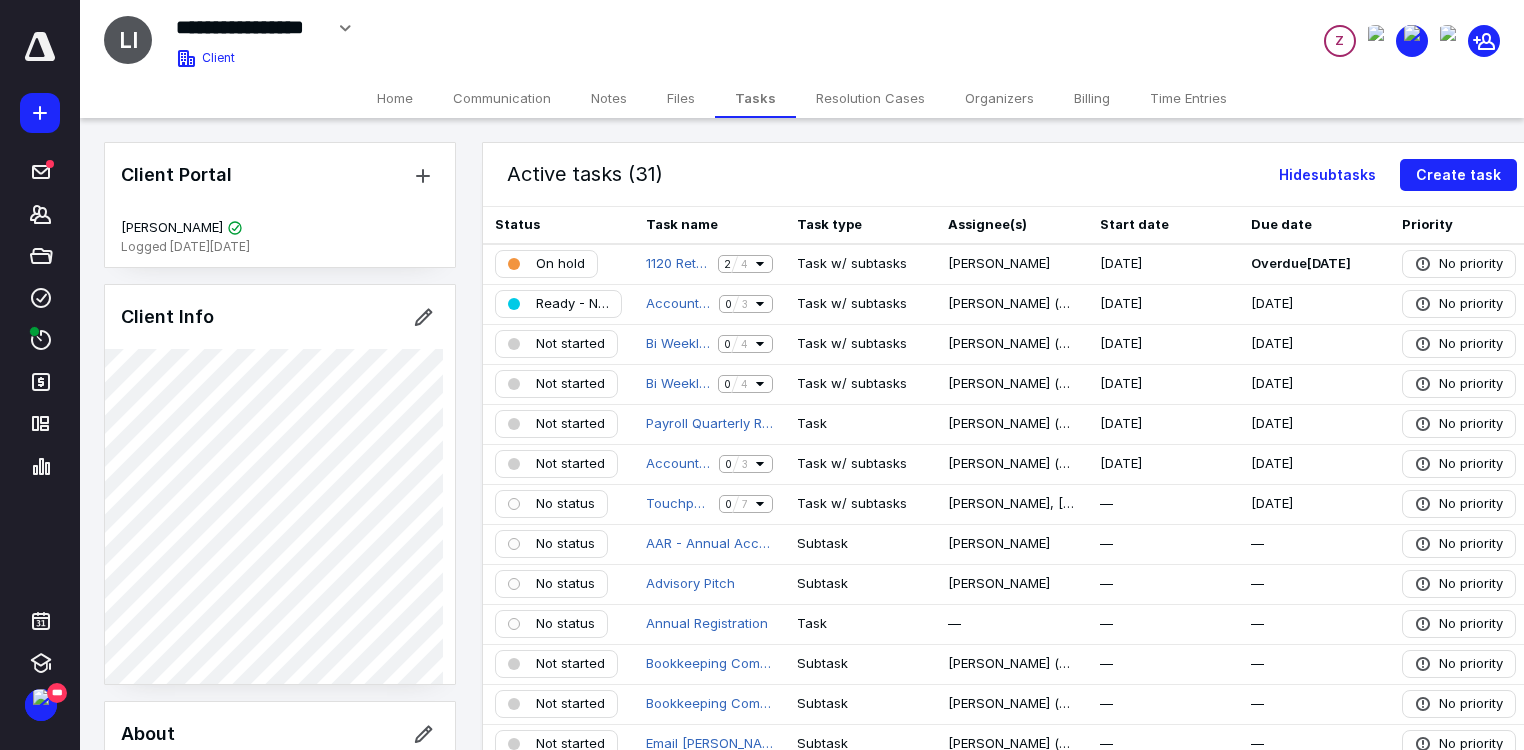 click on "Files" at bounding box center (681, 98) 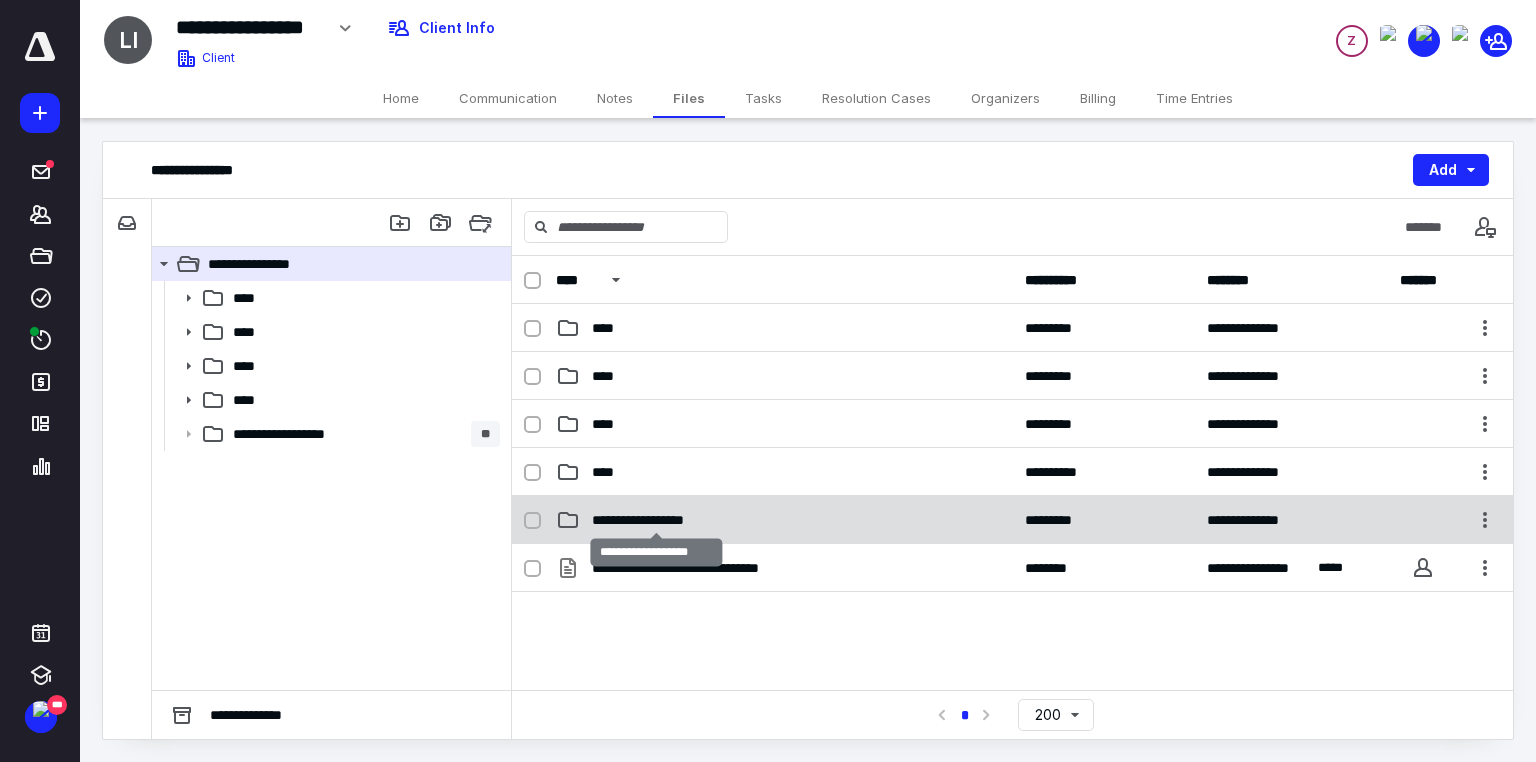 click on "**********" at bounding box center [656, 520] 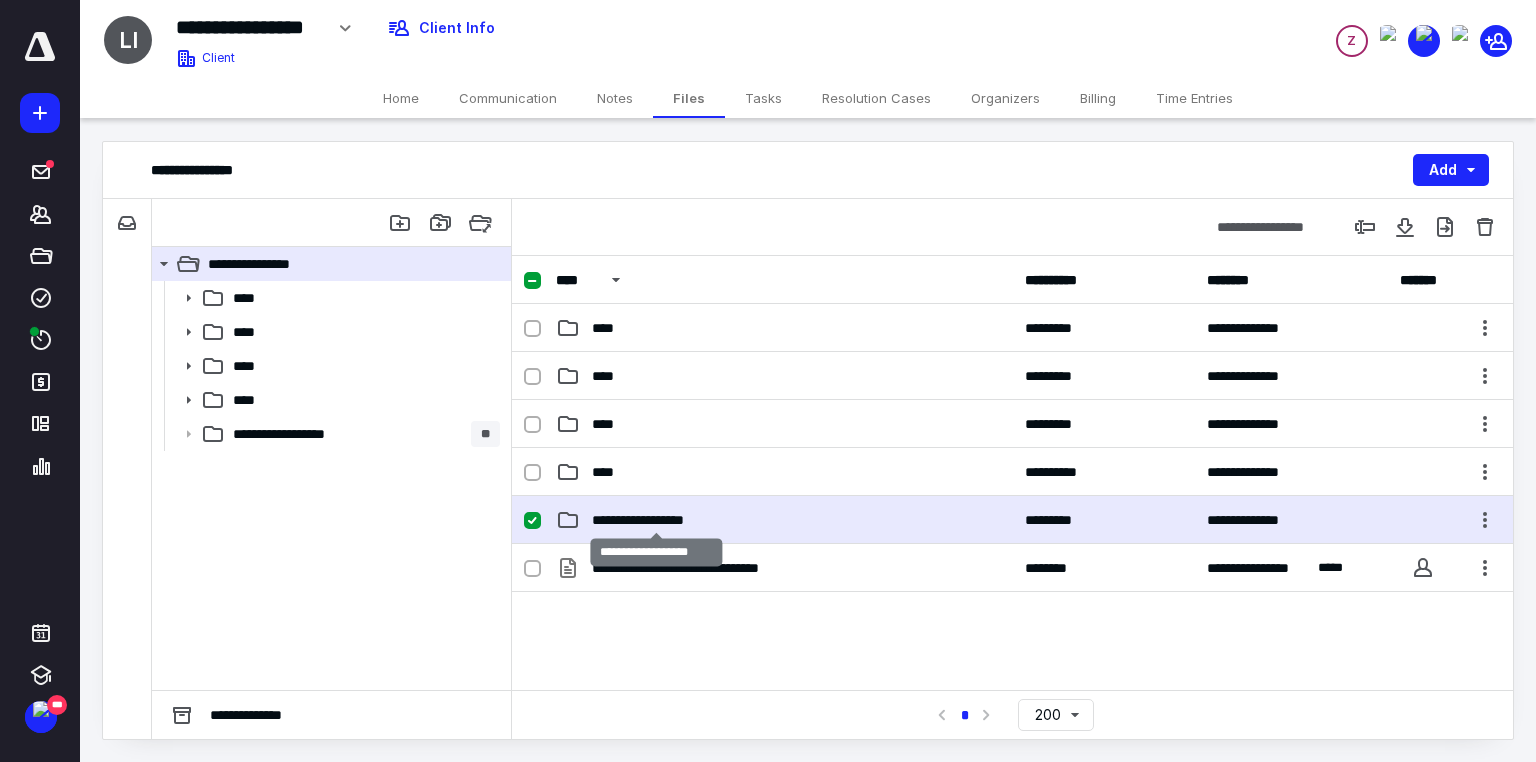 click on "**********" at bounding box center [656, 520] 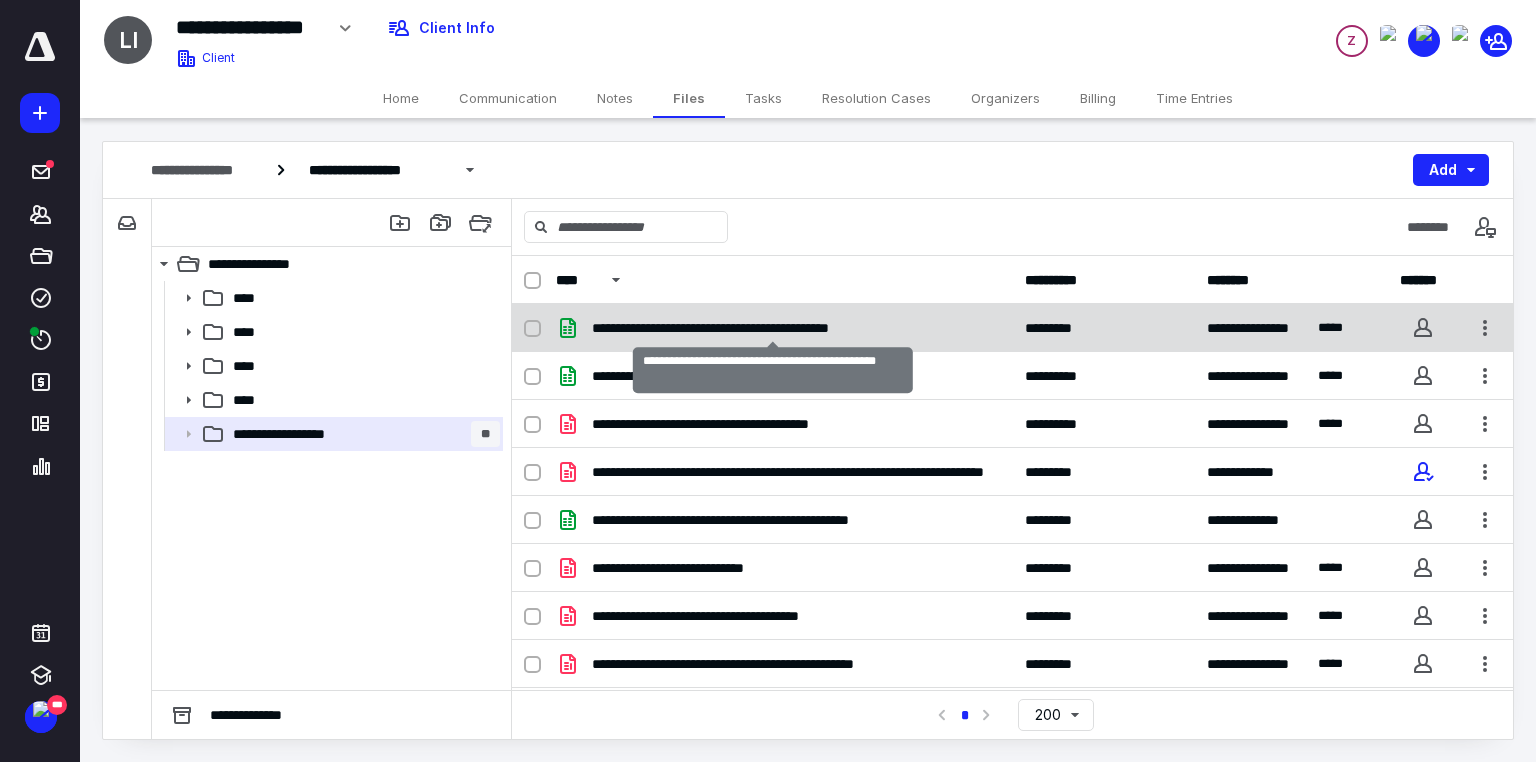 click on "**********" at bounding box center [773, 328] 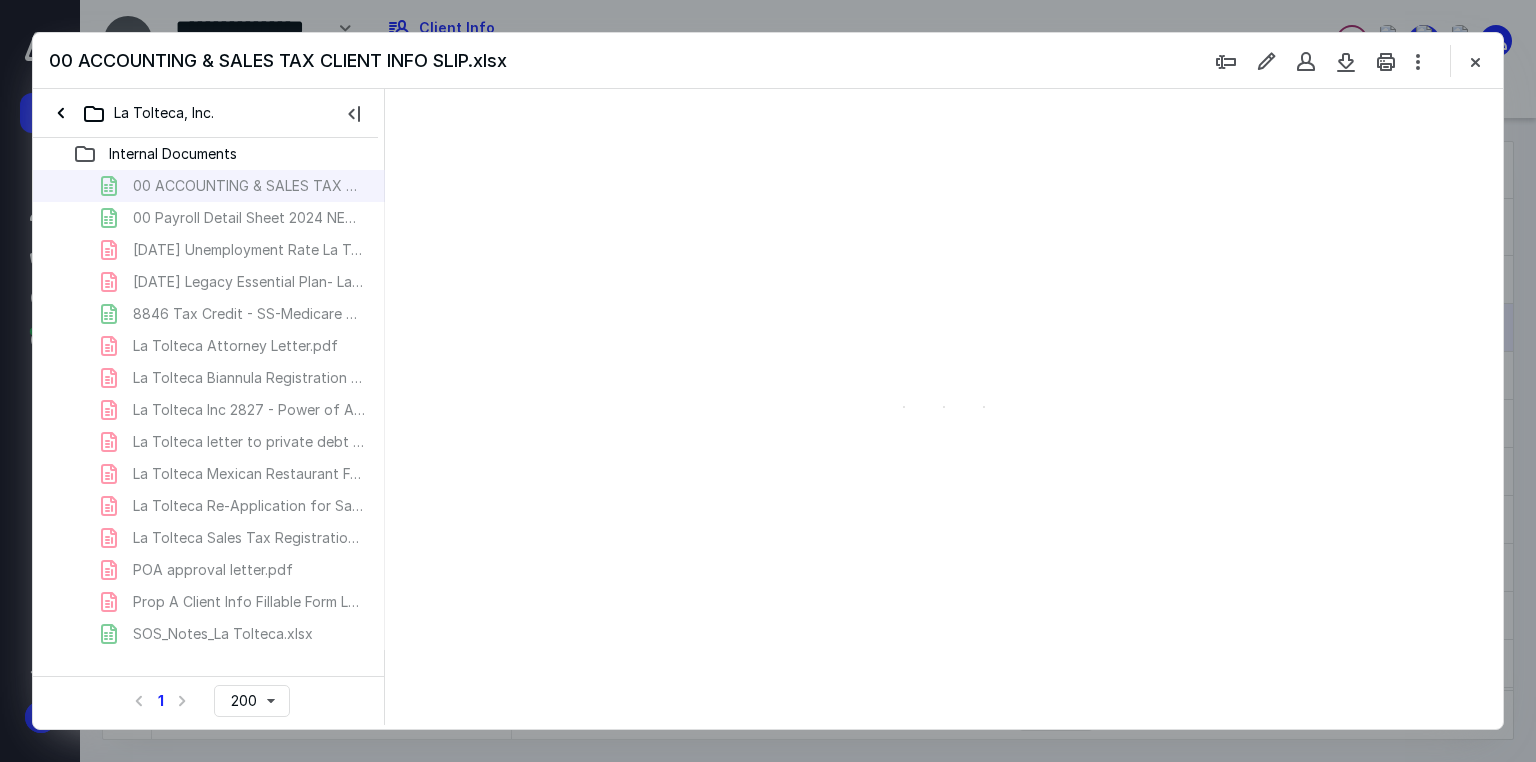 scroll, scrollTop: 0, scrollLeft: 0, axis: both 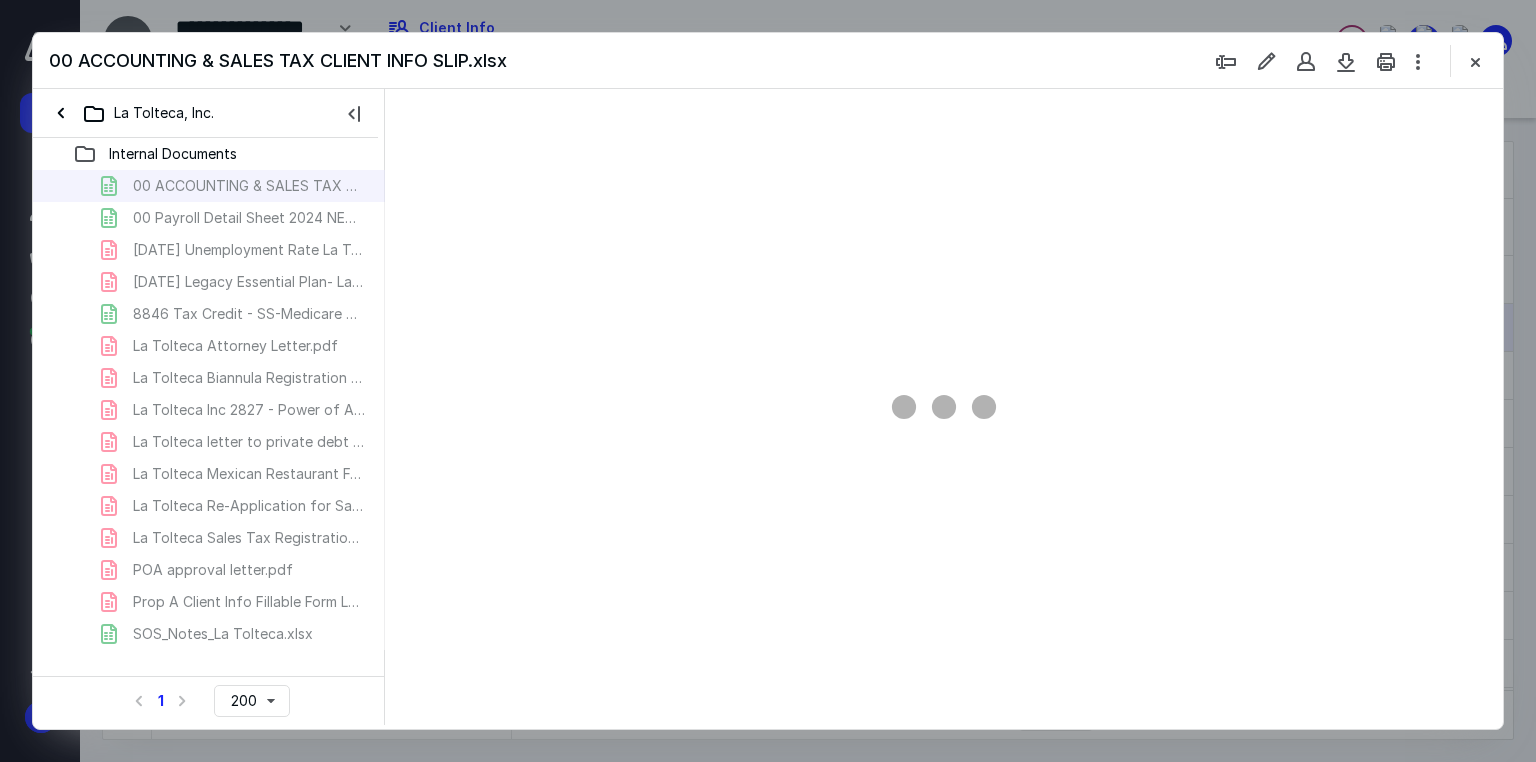 type on "135" 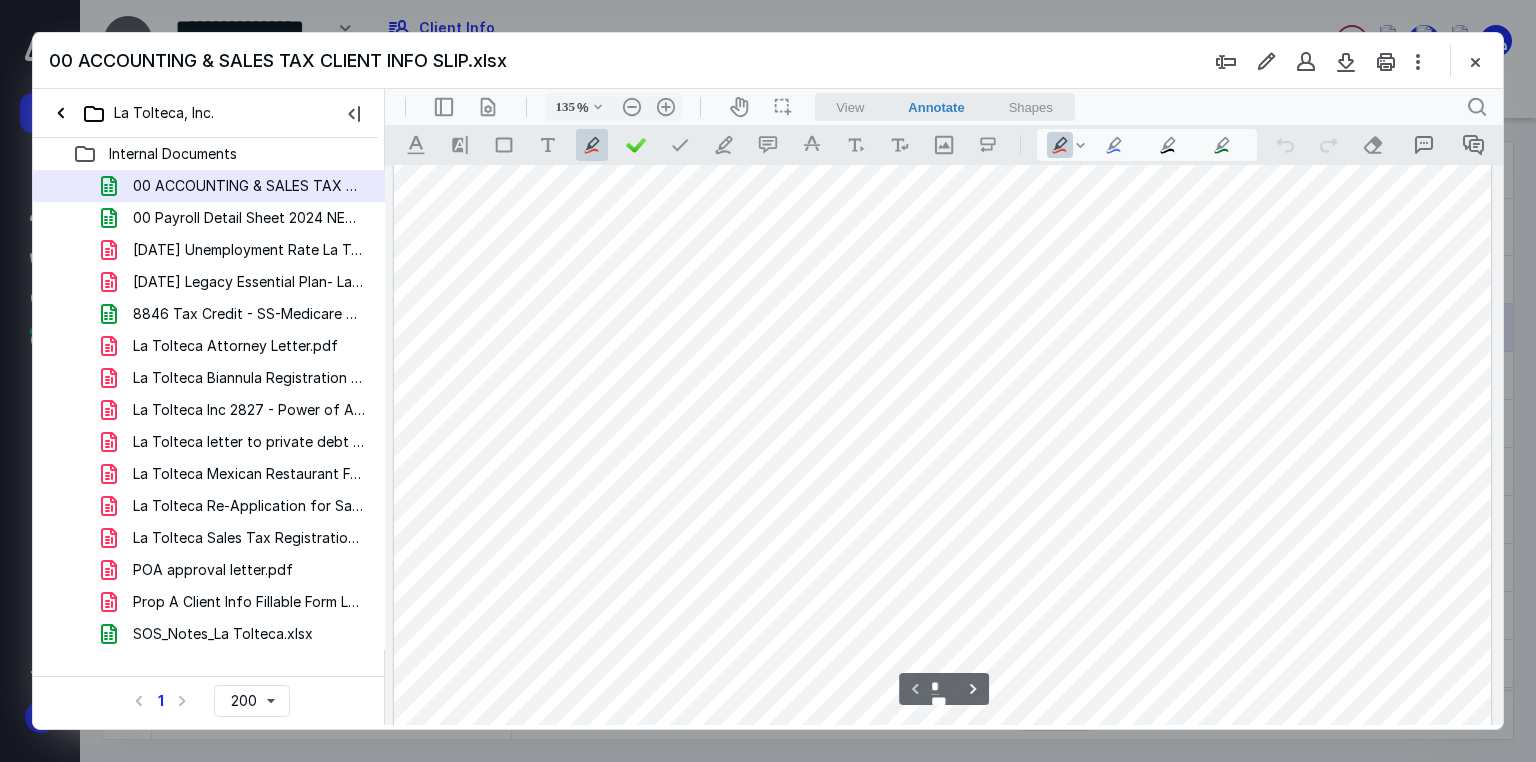 scroll, scrollTop: 240, scrollLeft: 0, axis: vertical 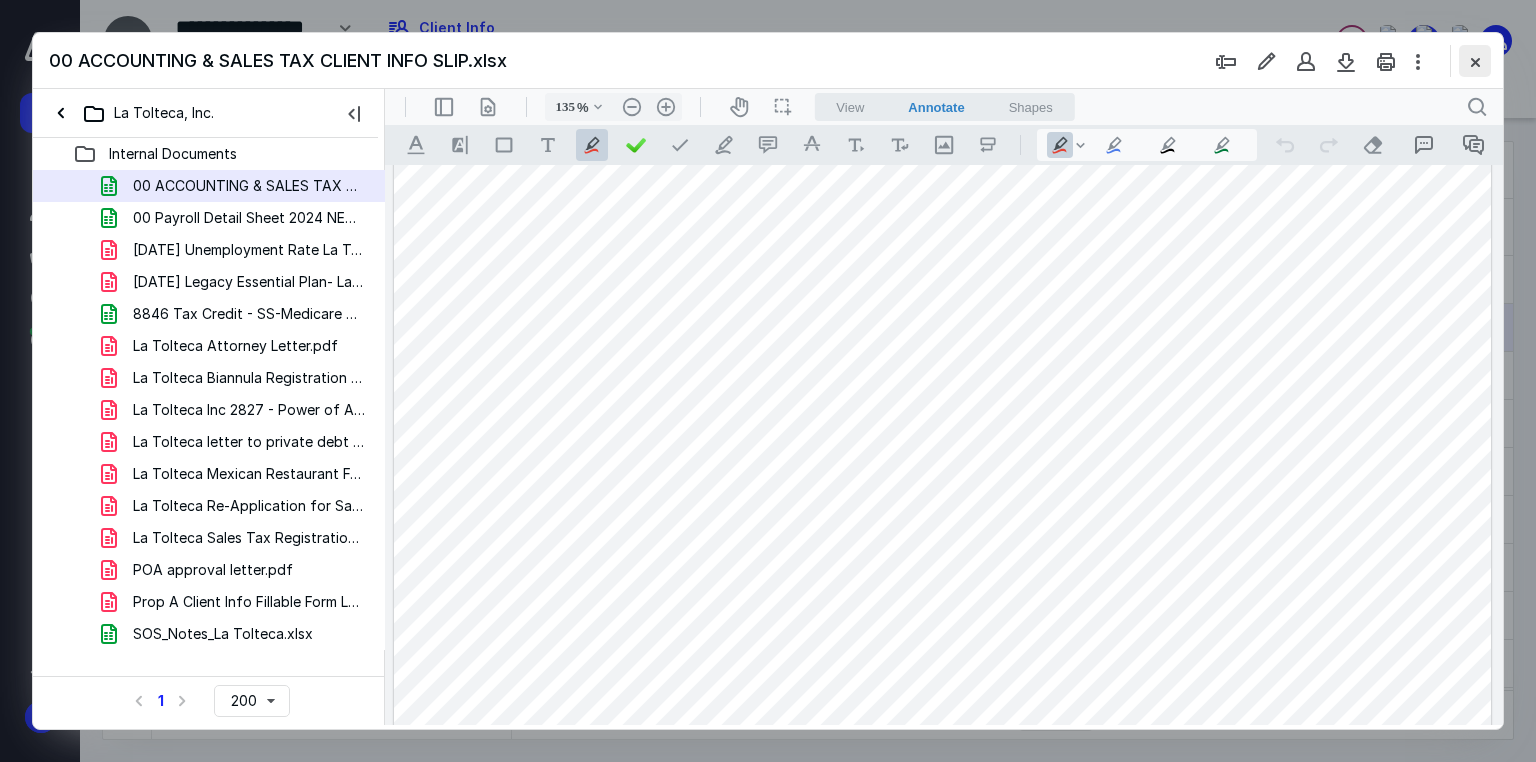 click at bounding box center (1475, 61) 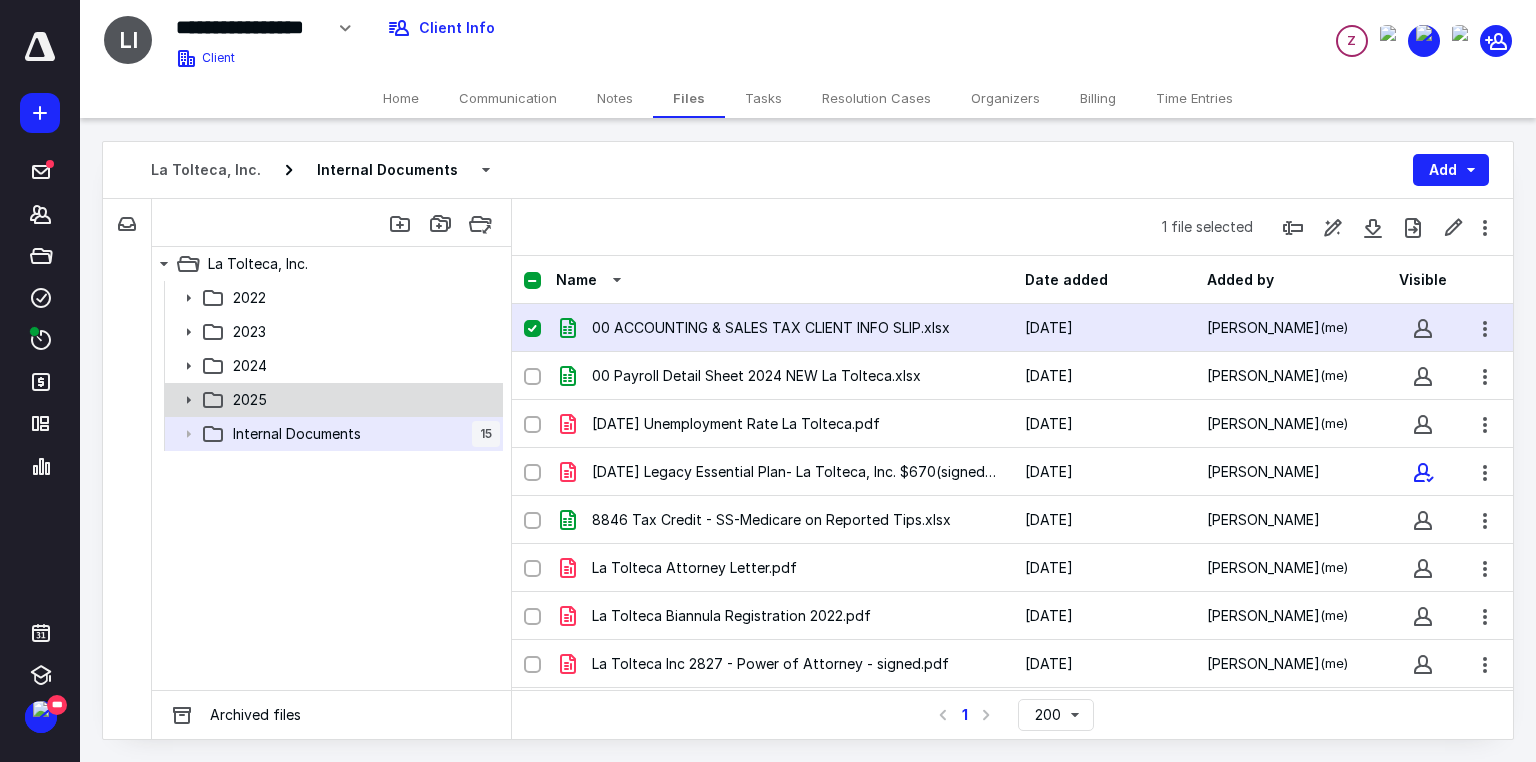 click on "2025" at bounding box center (250, 400) 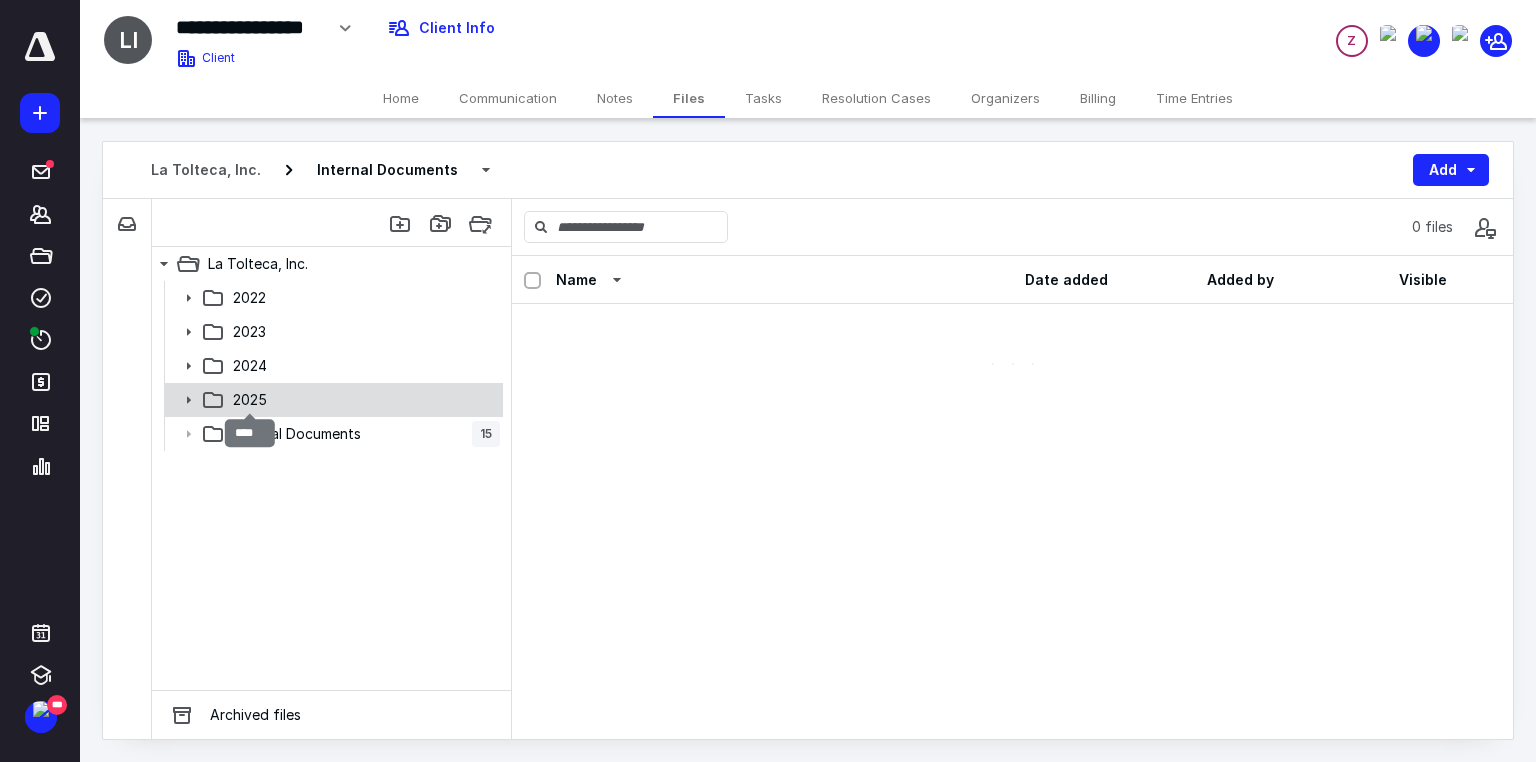 click on "2025" at bounding box center [250, 400] 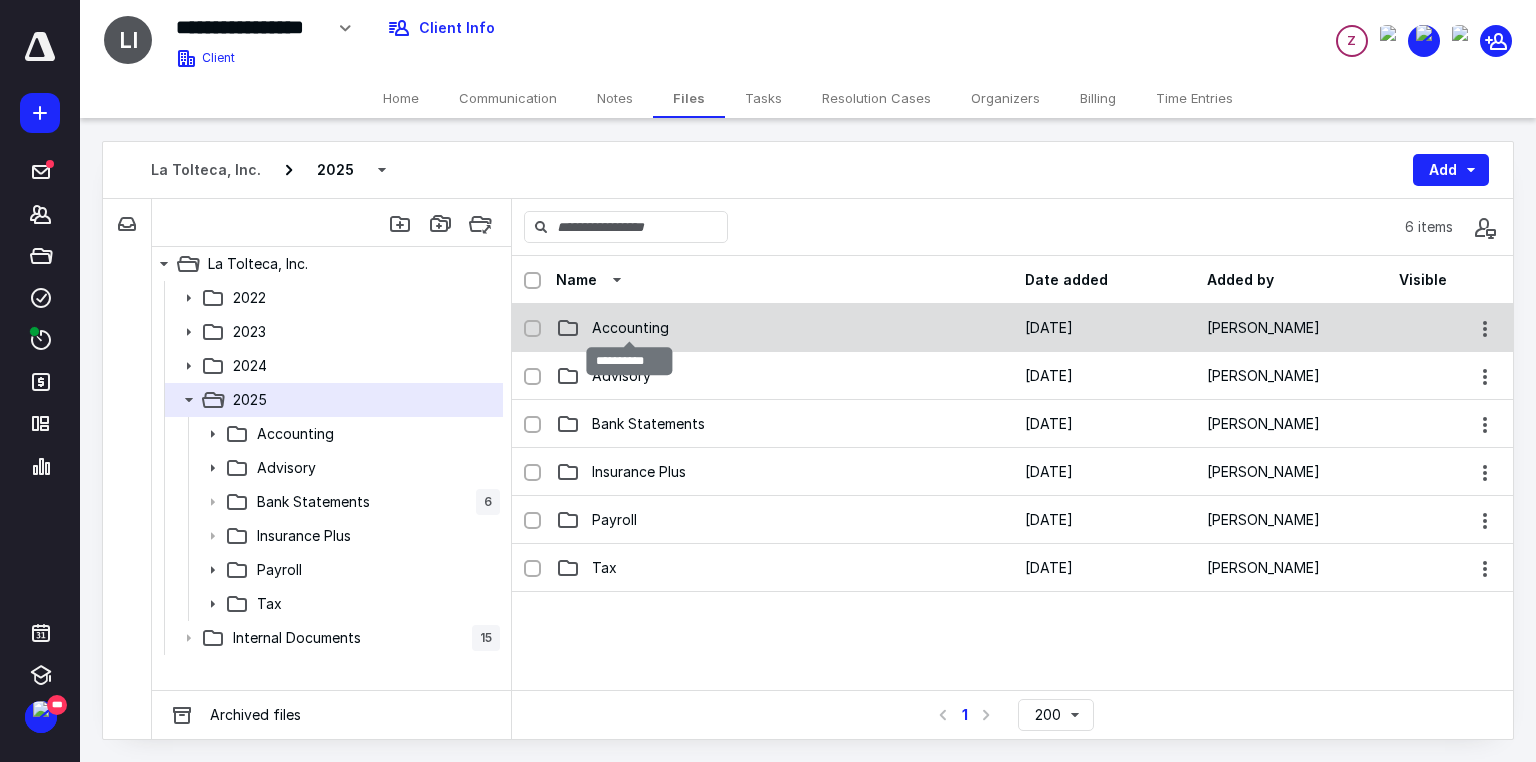 click on "Accounting" at bounding box center [630, 328] 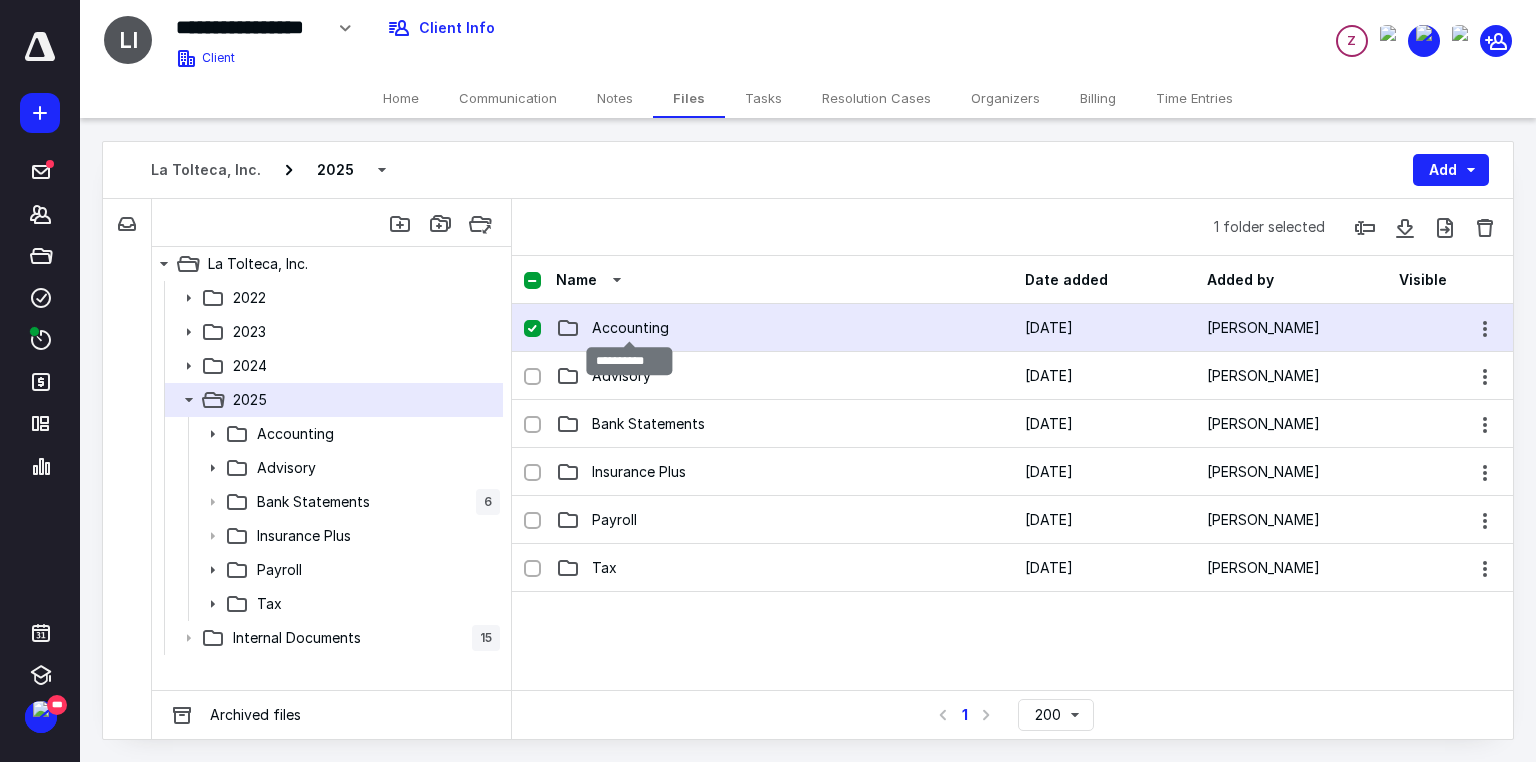 click on "Accounting" at bounding box center (630, 328) 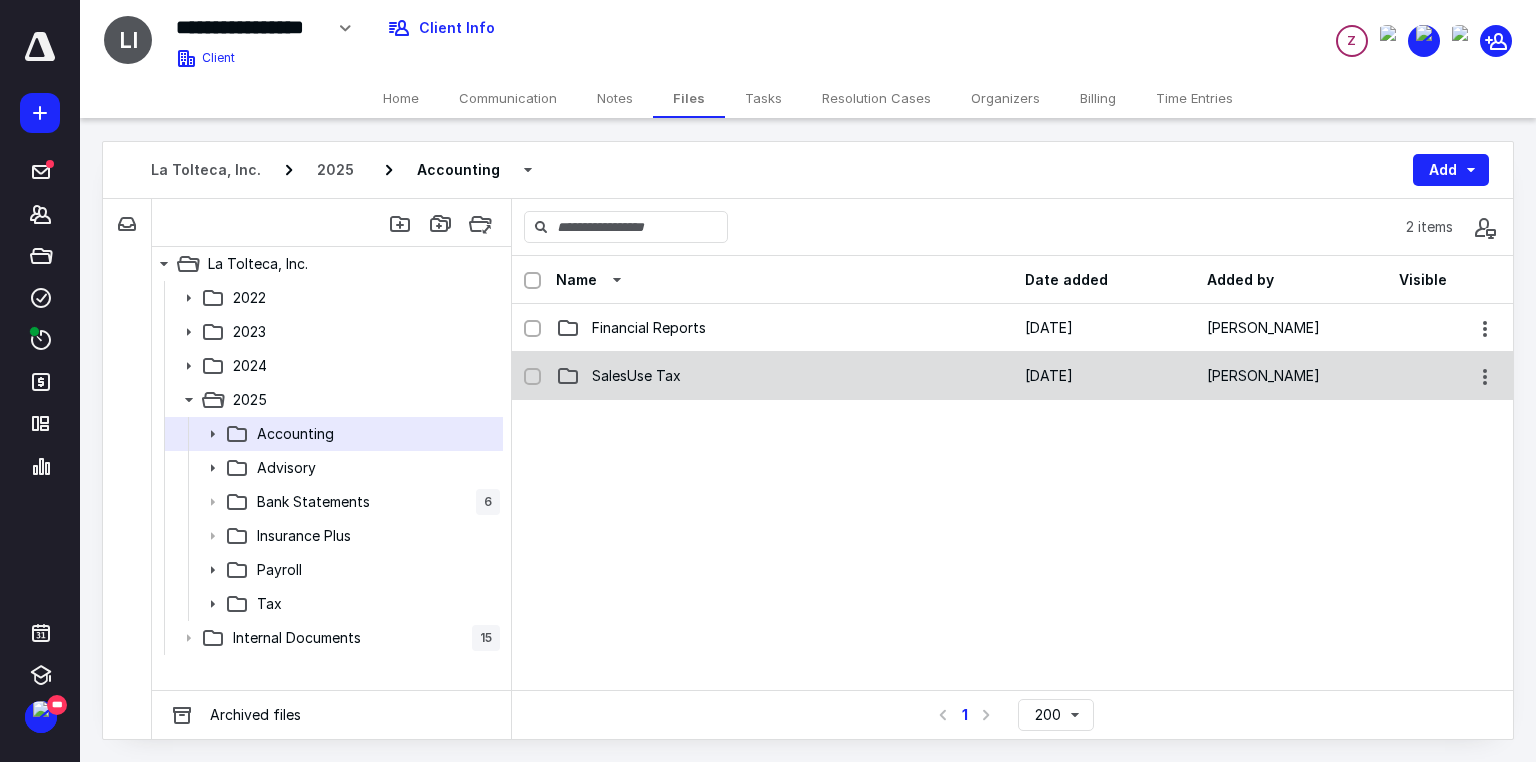 click on "SalesUse Tax" at bounding box center [784, 376] 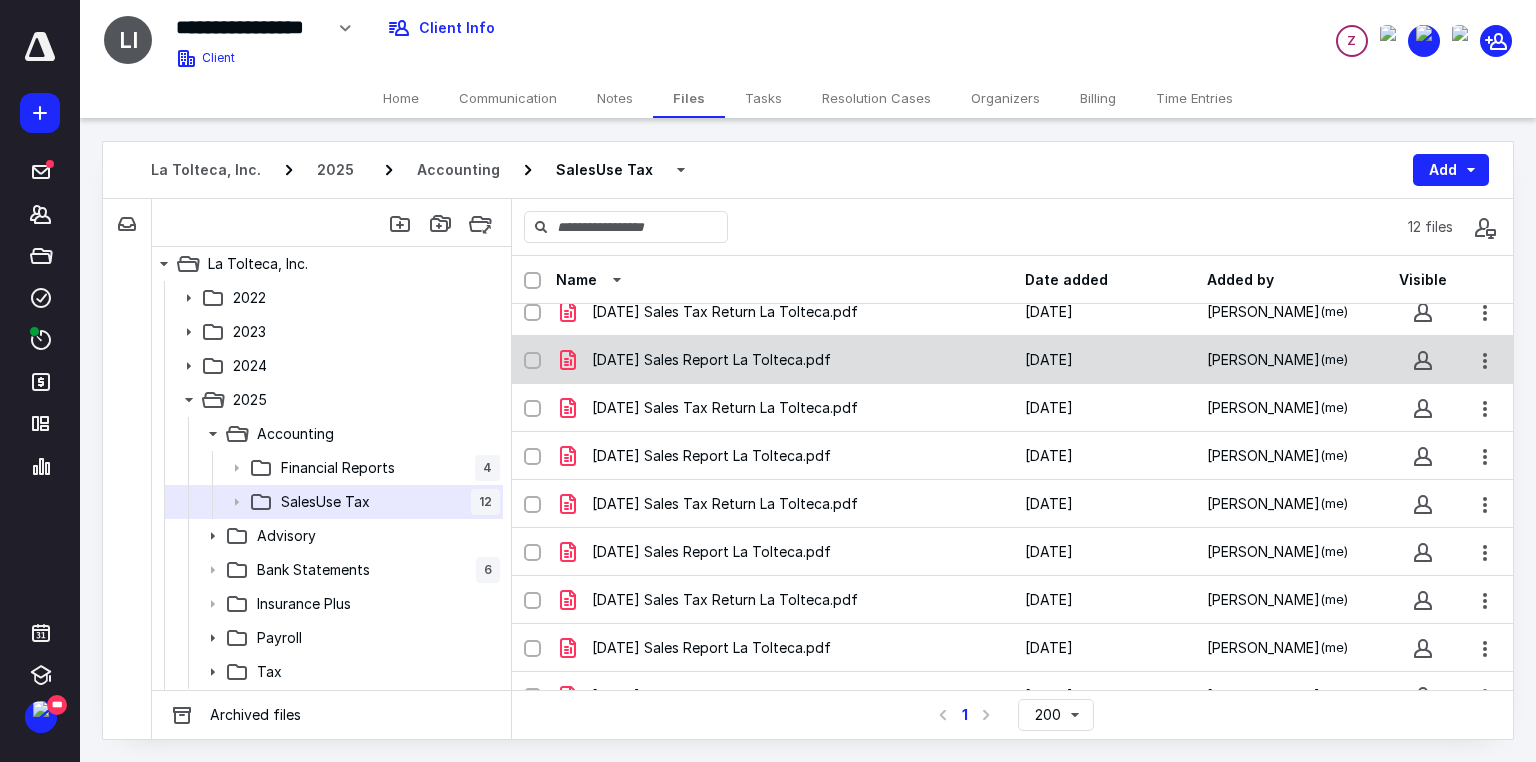 scroll, scrollTop: 186, scrollLeft: 0, axis: vertical 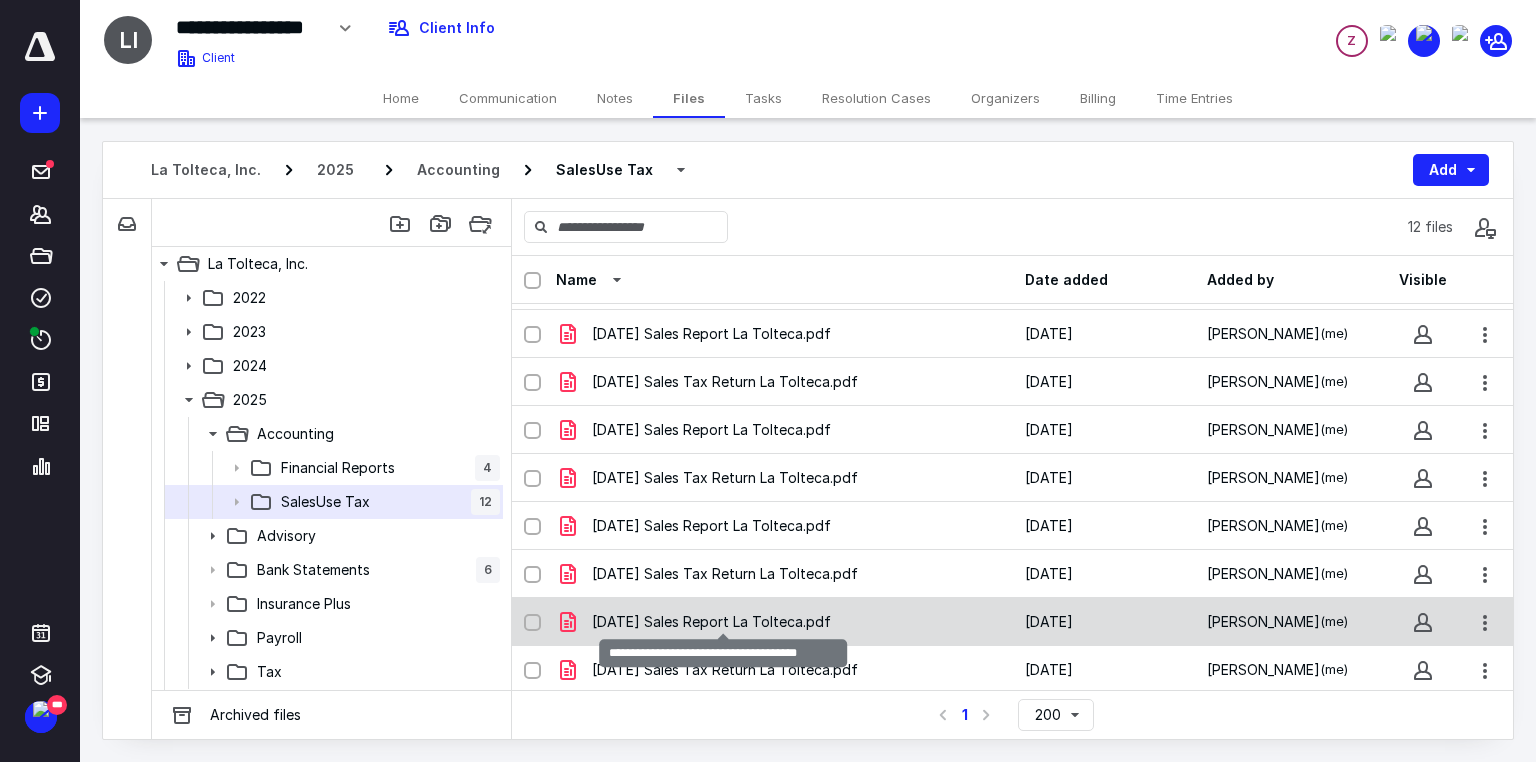 click on "[DATE] Sales Report La Tolteca.pdf" at bounding box center [711, 622] 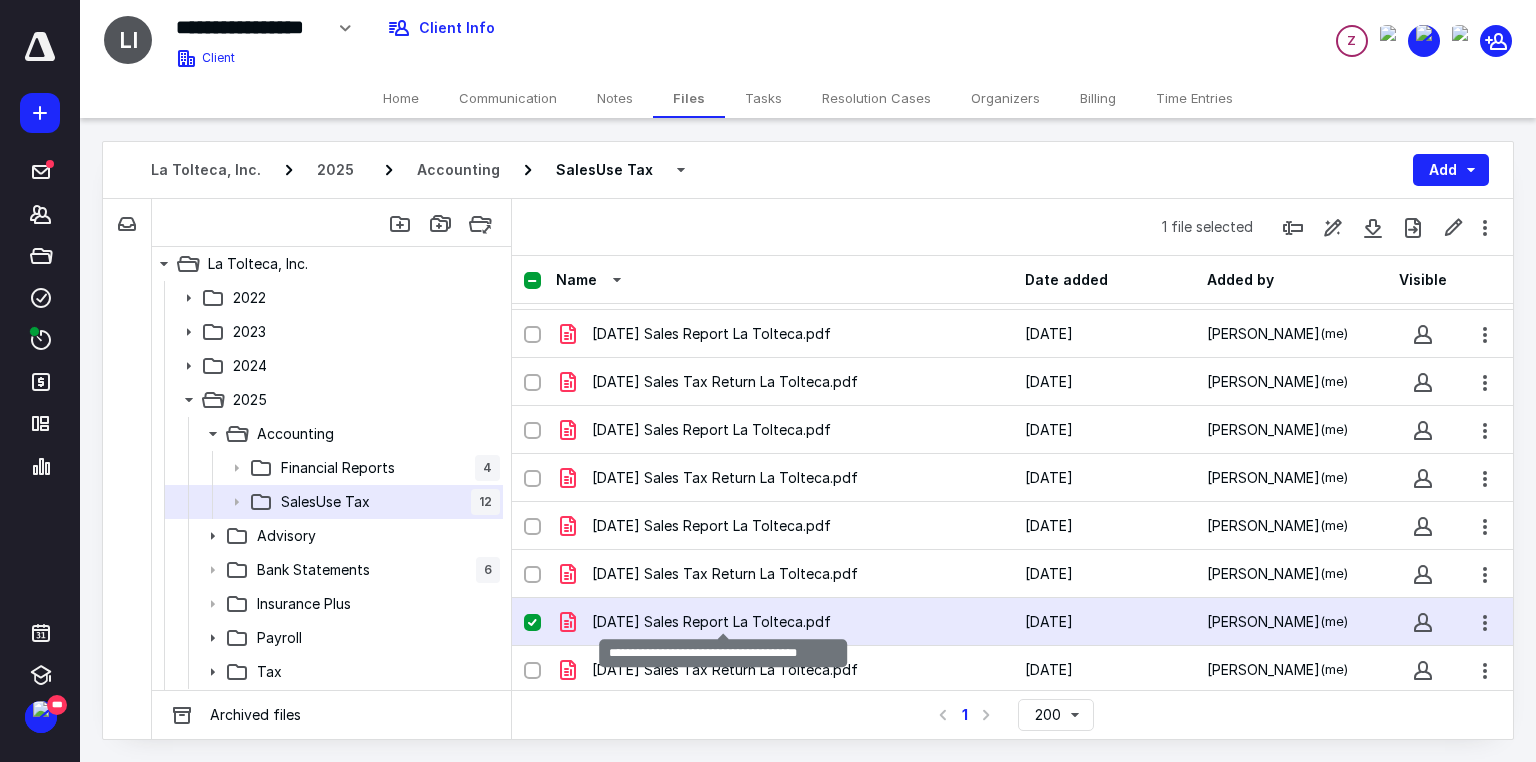 click on "[DATE] Sales Report La Tolteca.pdf" at bounding box center (711, 622) 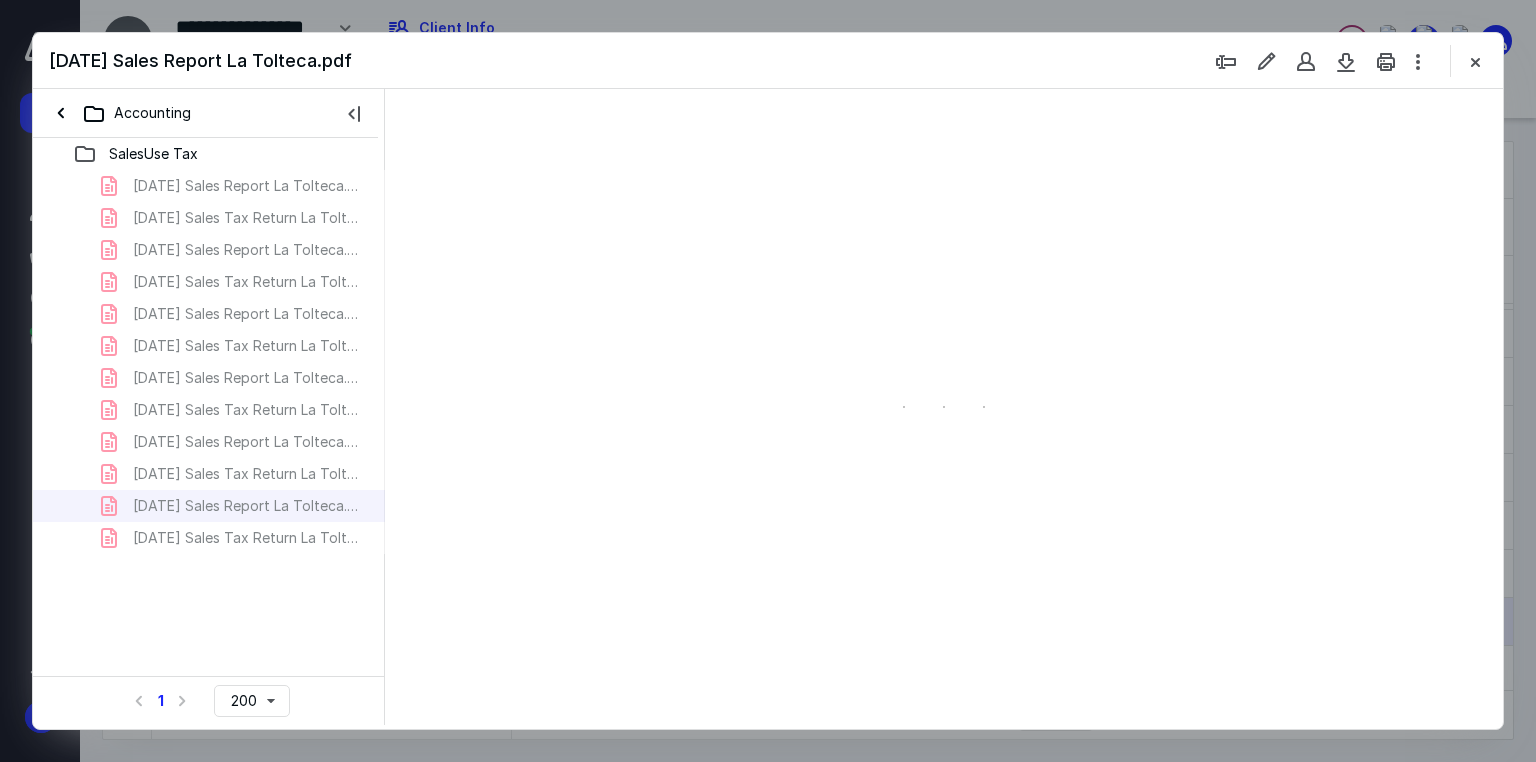 scroll, scrollTop: 0, scrollLeft: 0, axis: both 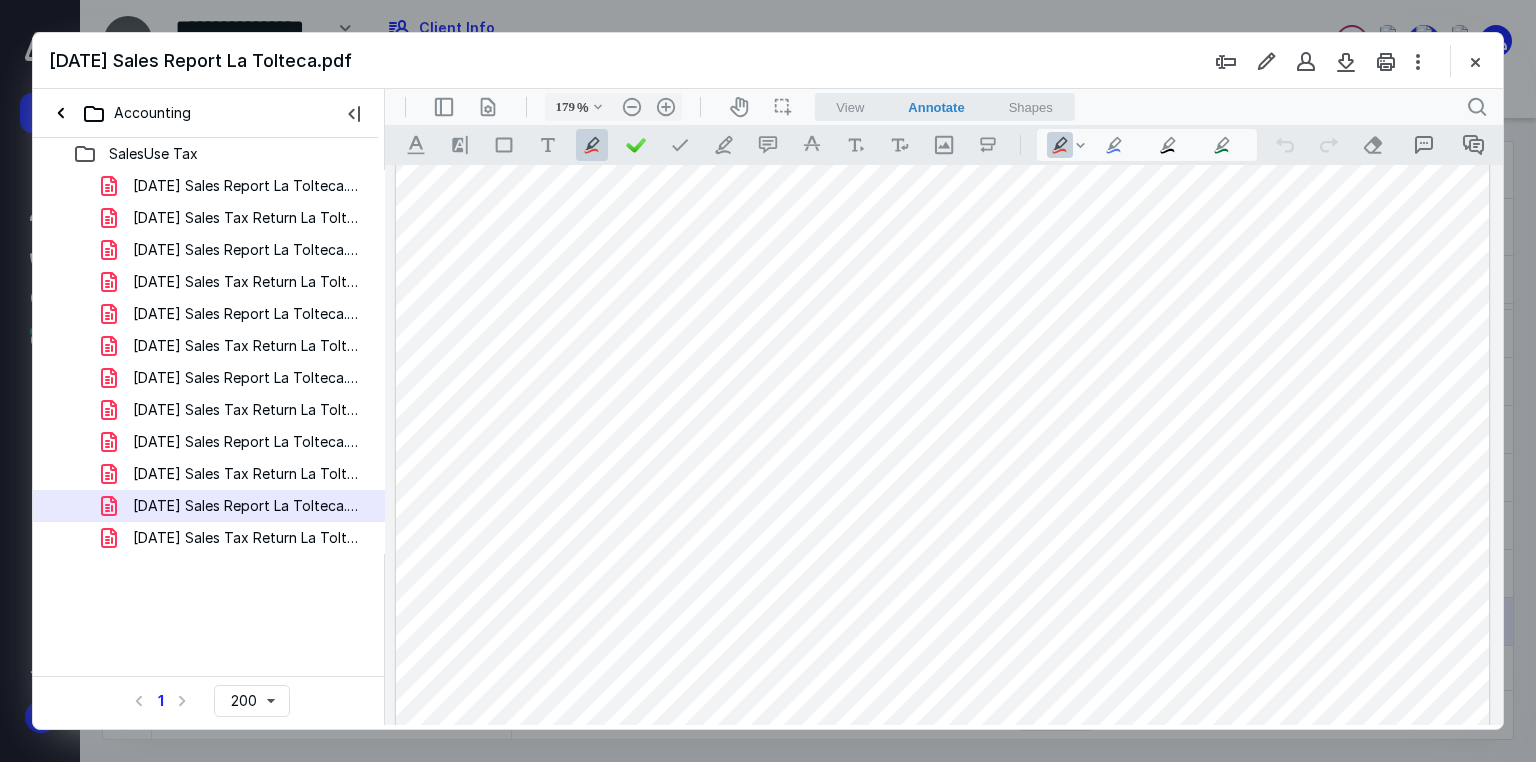 type on "129" 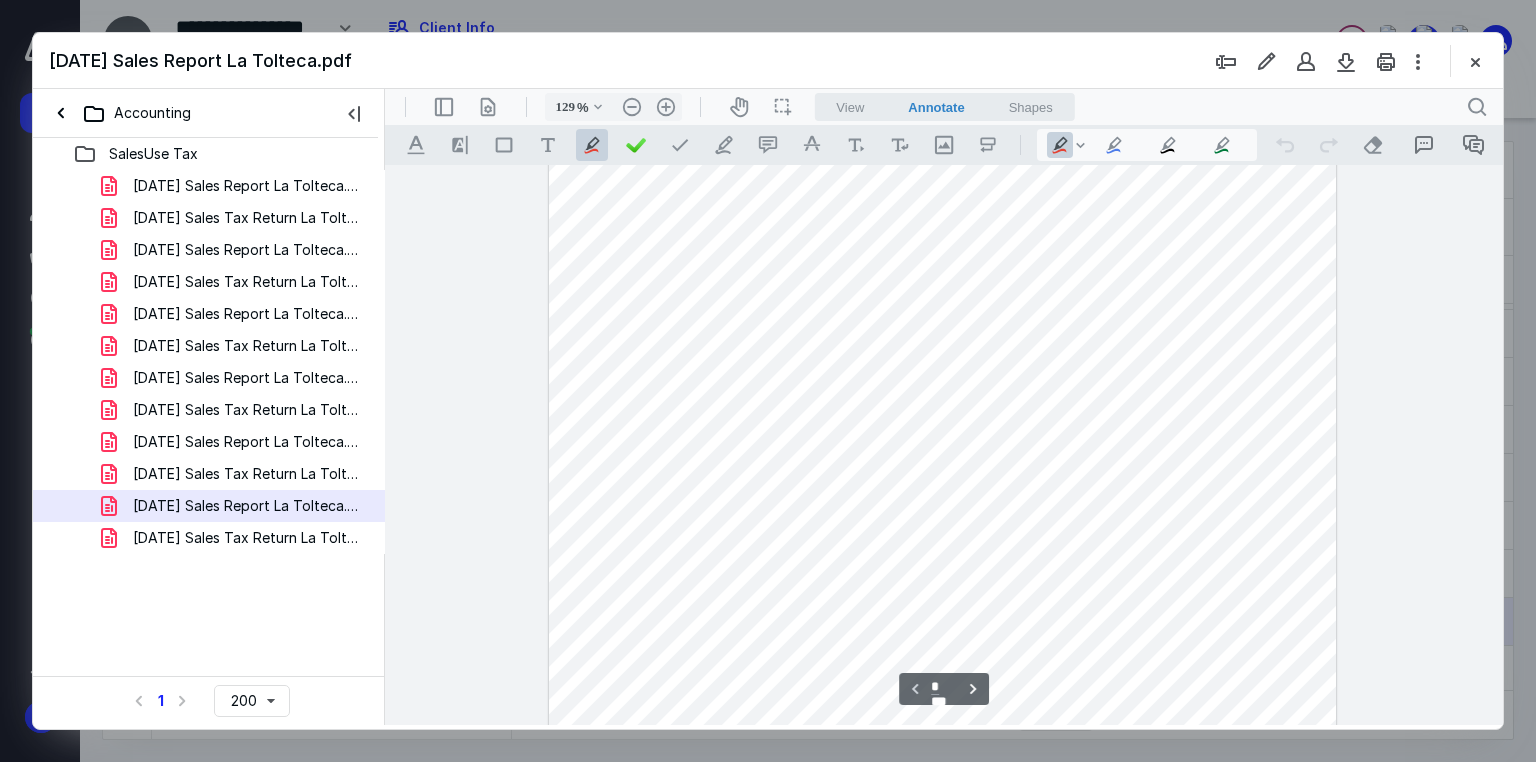scroll, scrollTop: 0, scrollLeft: 0, axis: both 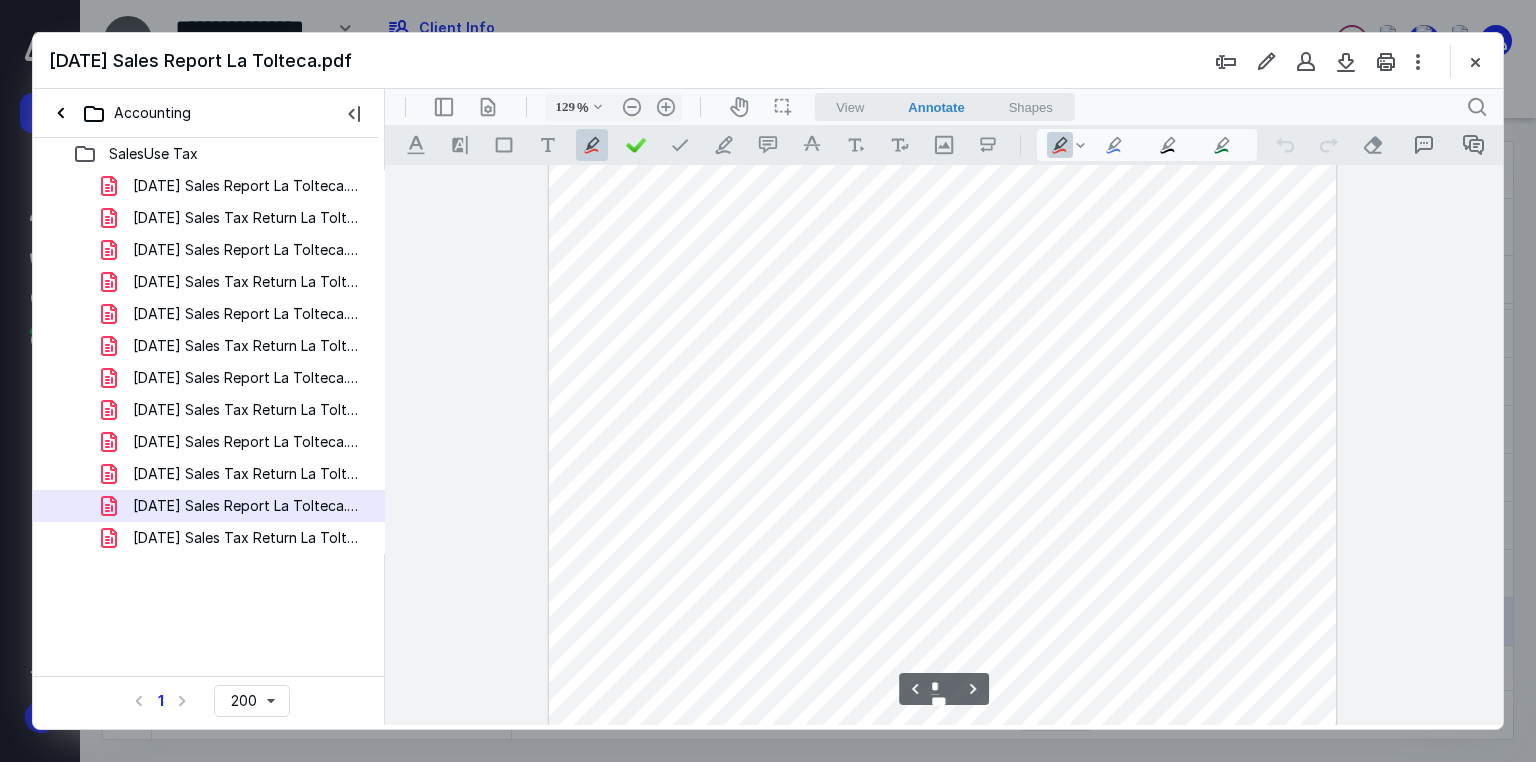 type on "*" 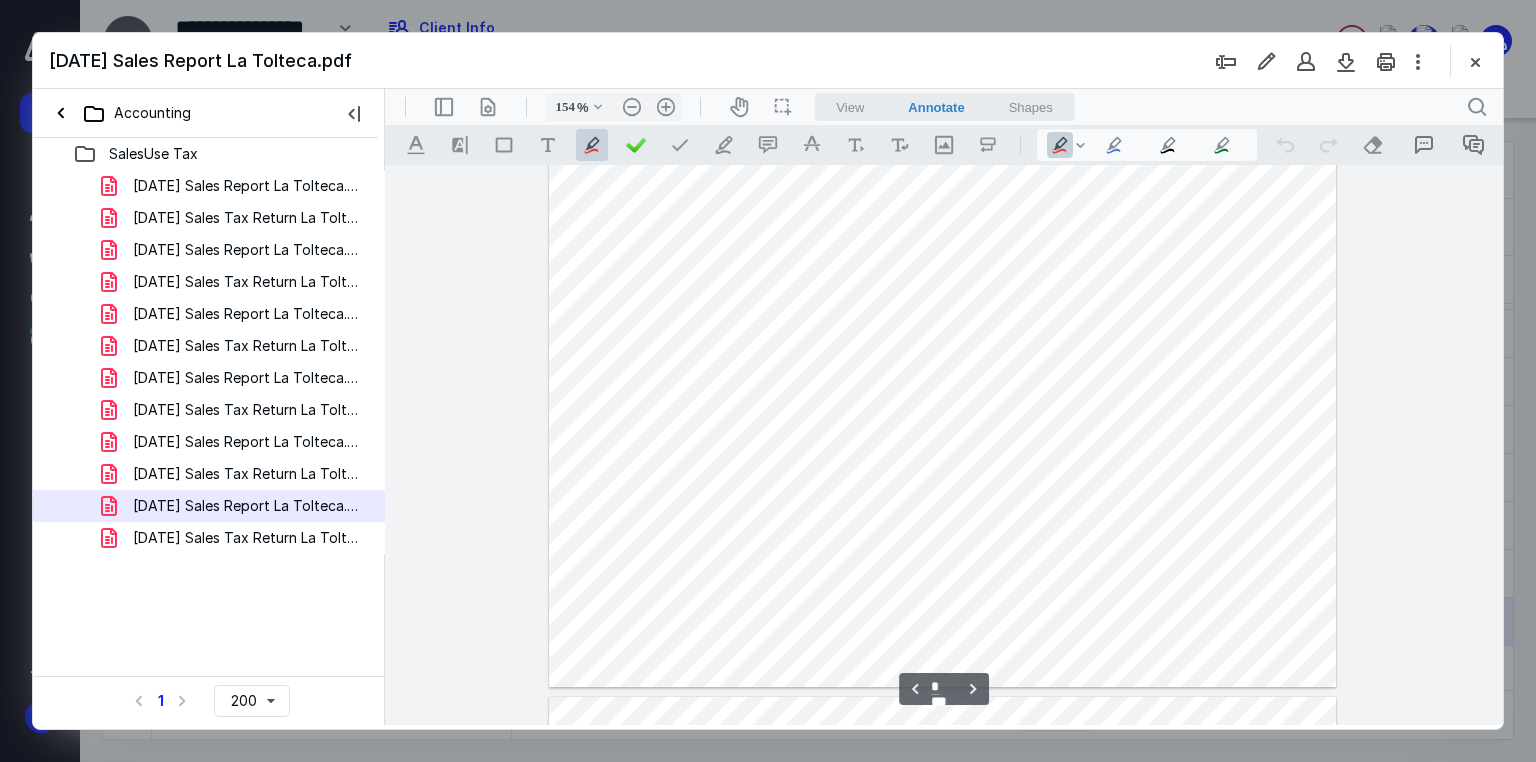 scroll, scrollTop: 3115, scrollLeft: 0, axis: vertical 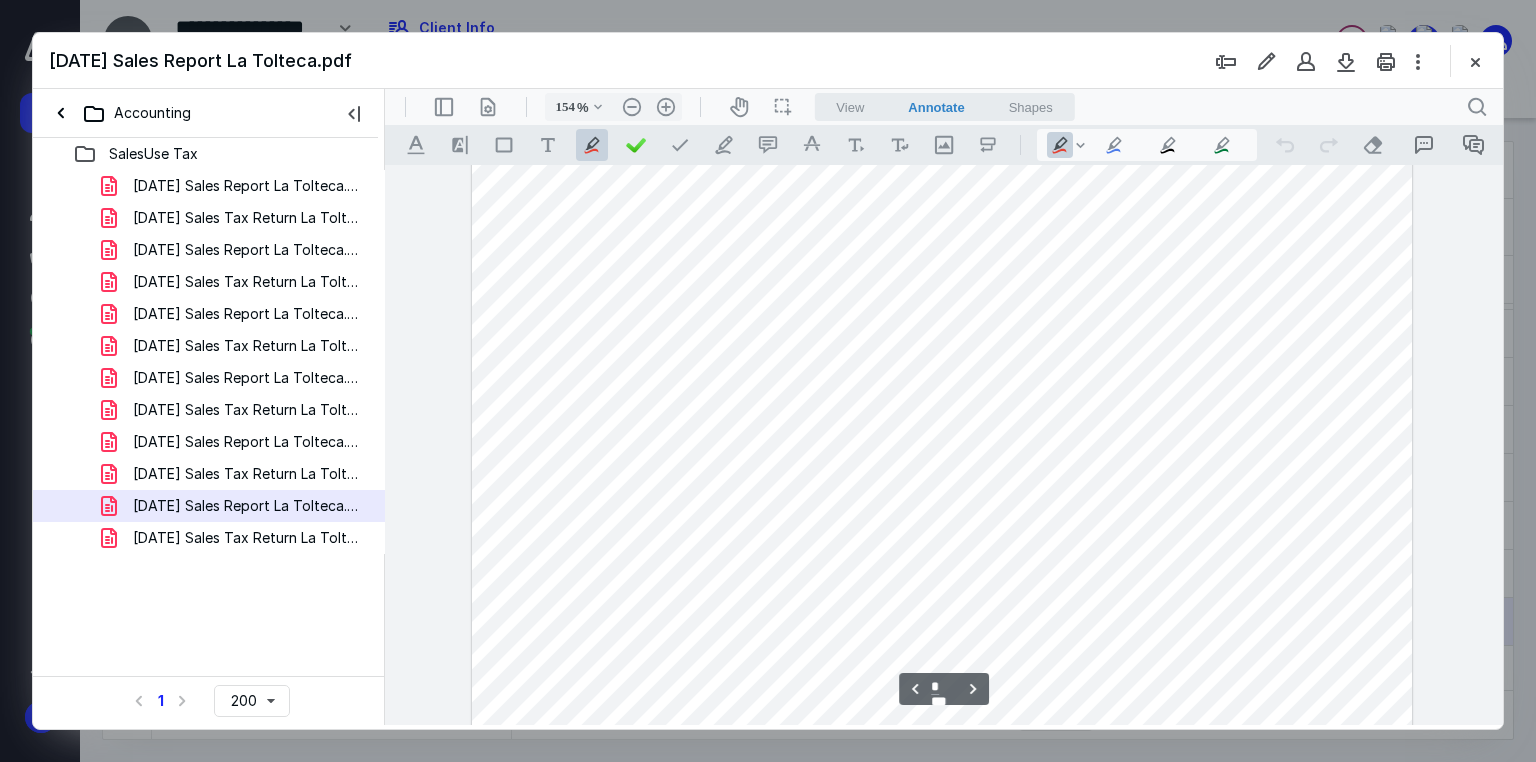 type on "204" 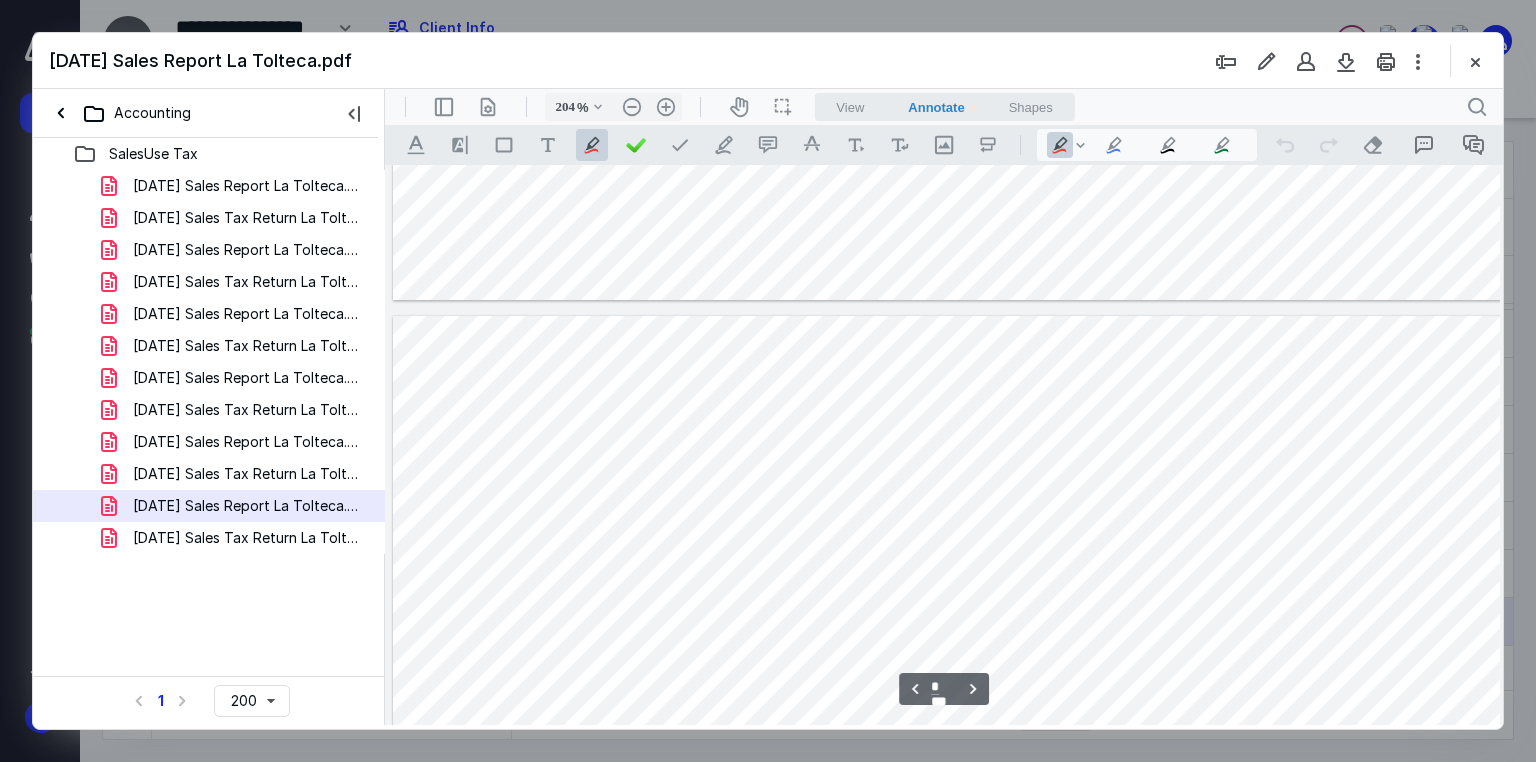 scroll, scrollTop: 4226, scrollLeft: 136, axis: both 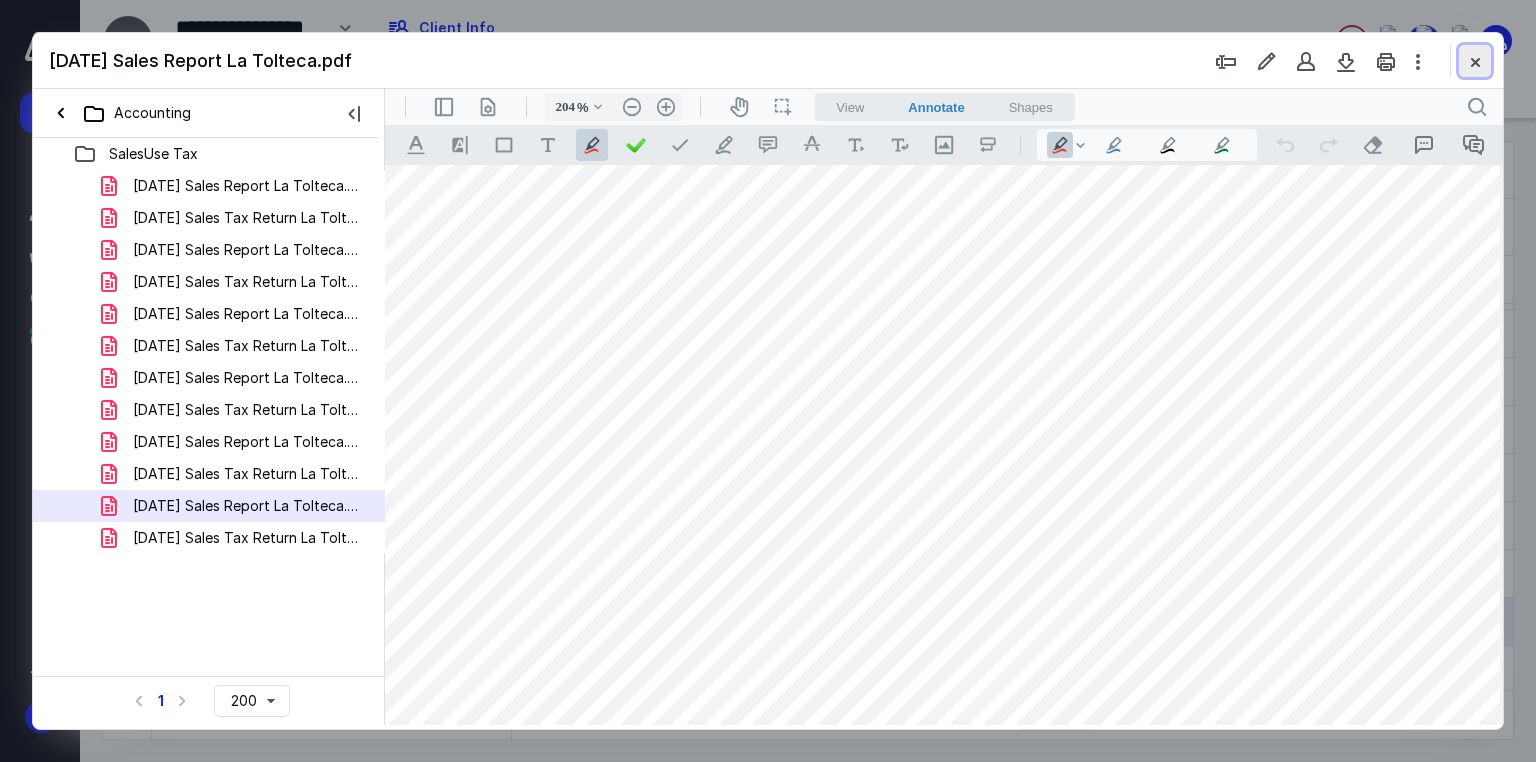 click at bounding box center (1475, 61) 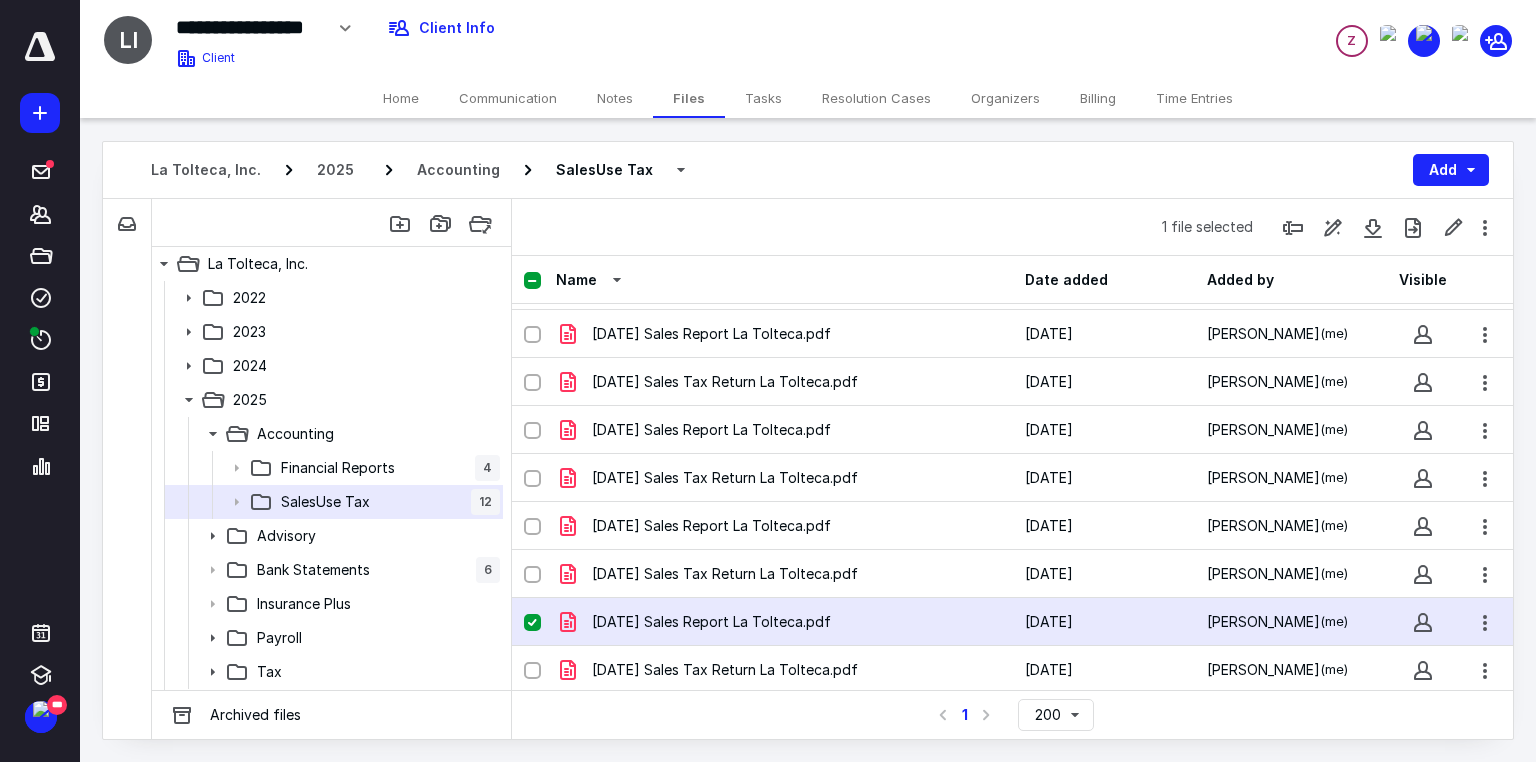 click on "Tasks" at bounding box center [763, 98] 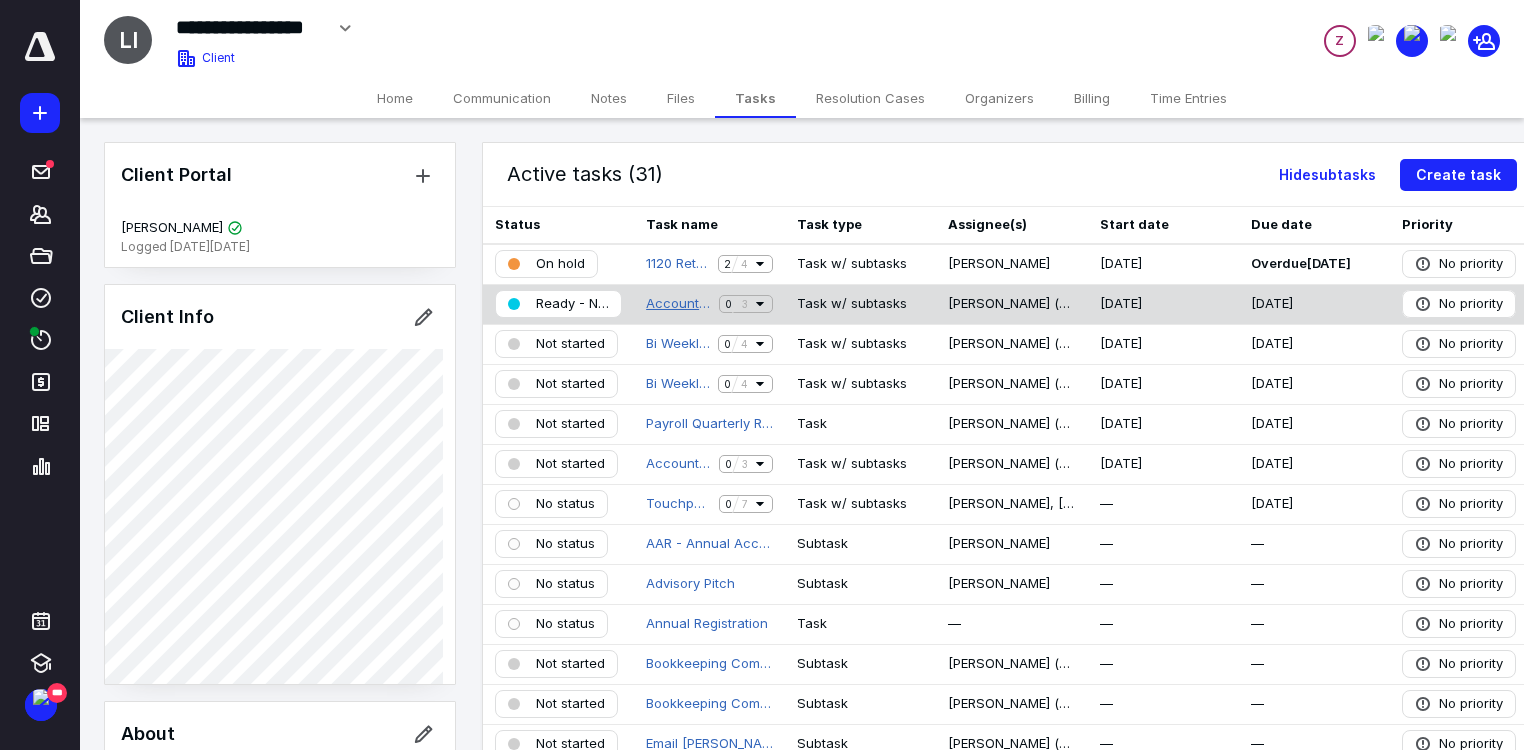 click on "Accounting  06/25" at bounding box center (678, 304) 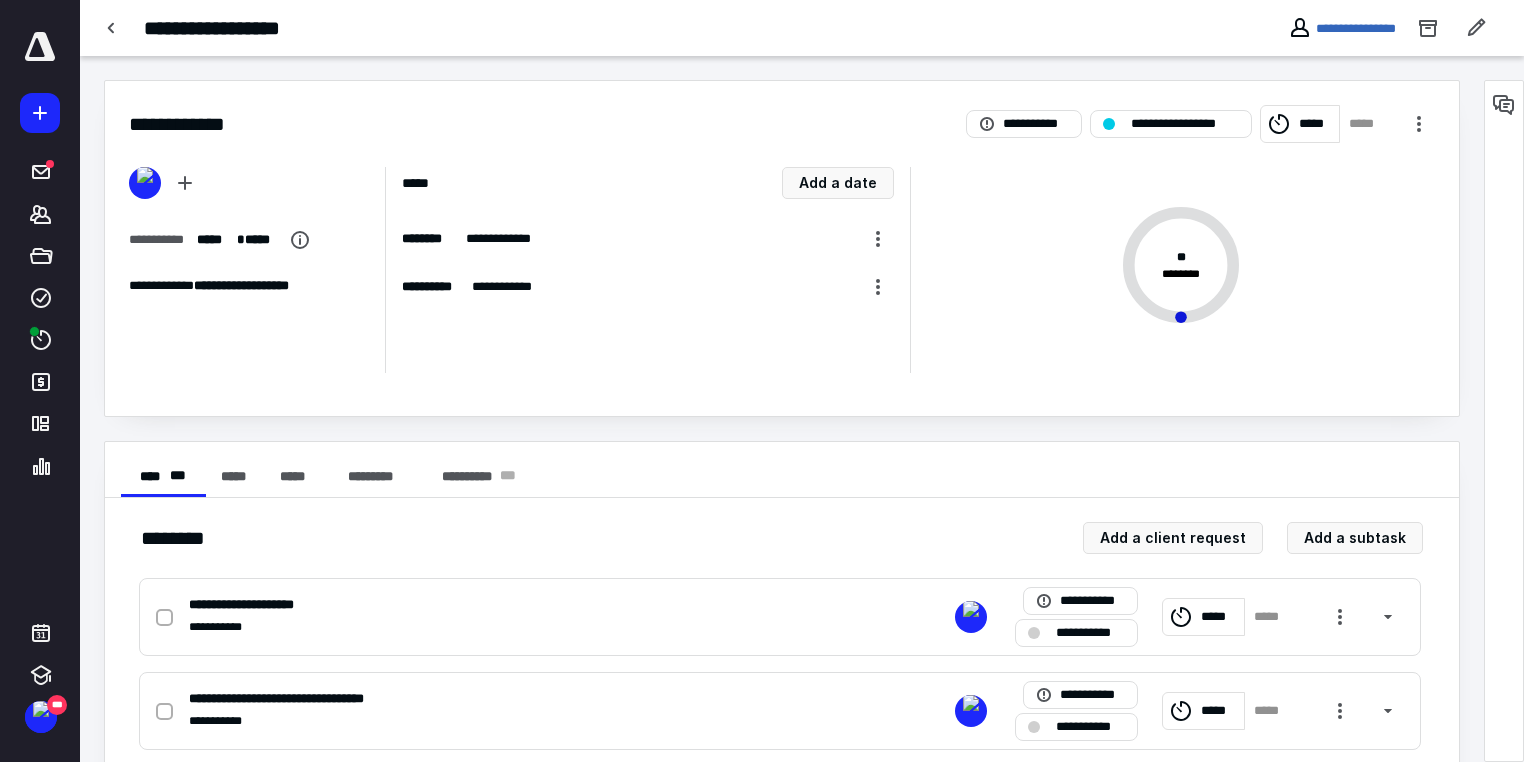 click 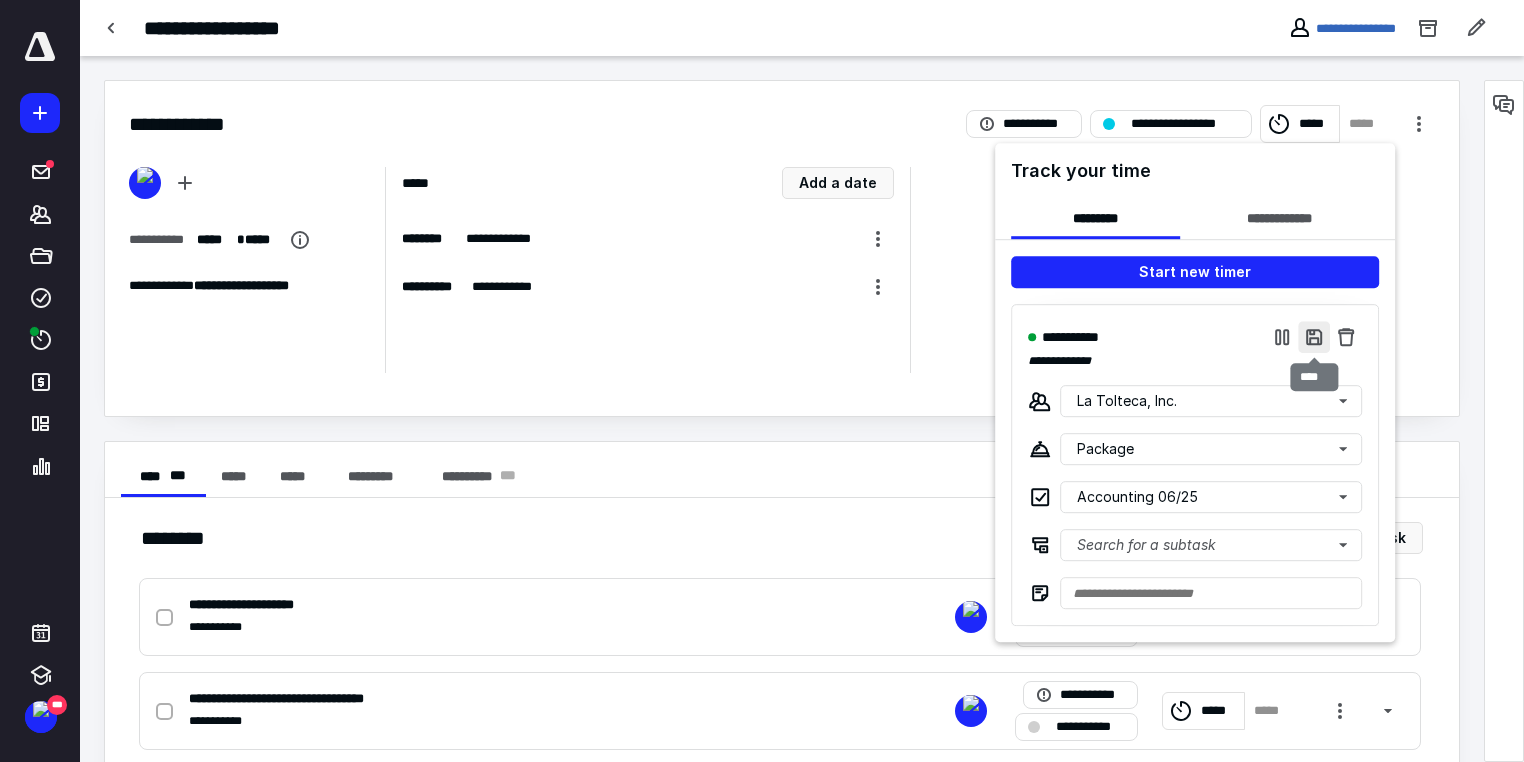 click at bounding box center (1314, 337) 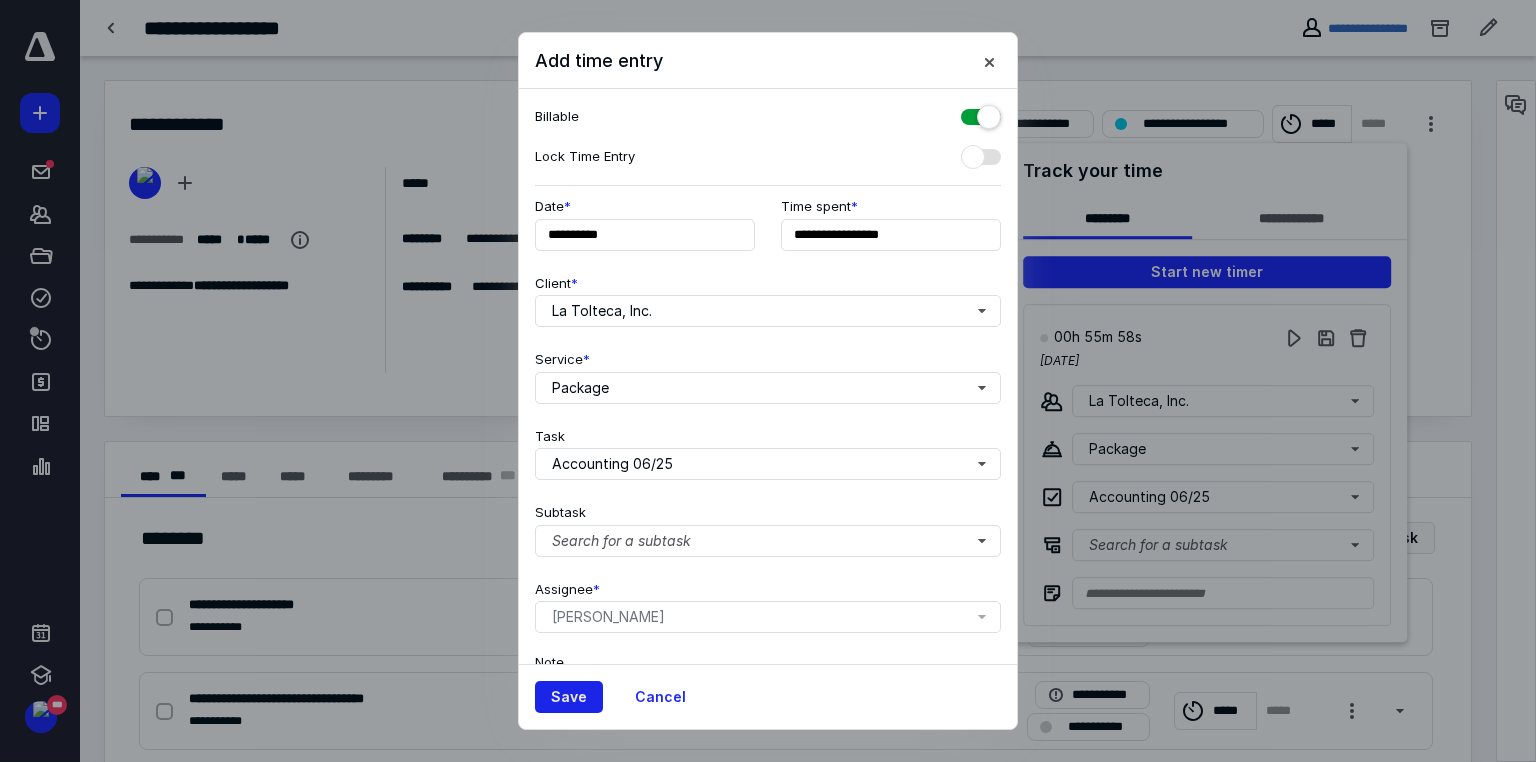 click on "Save" at bounding box center (569, 697) 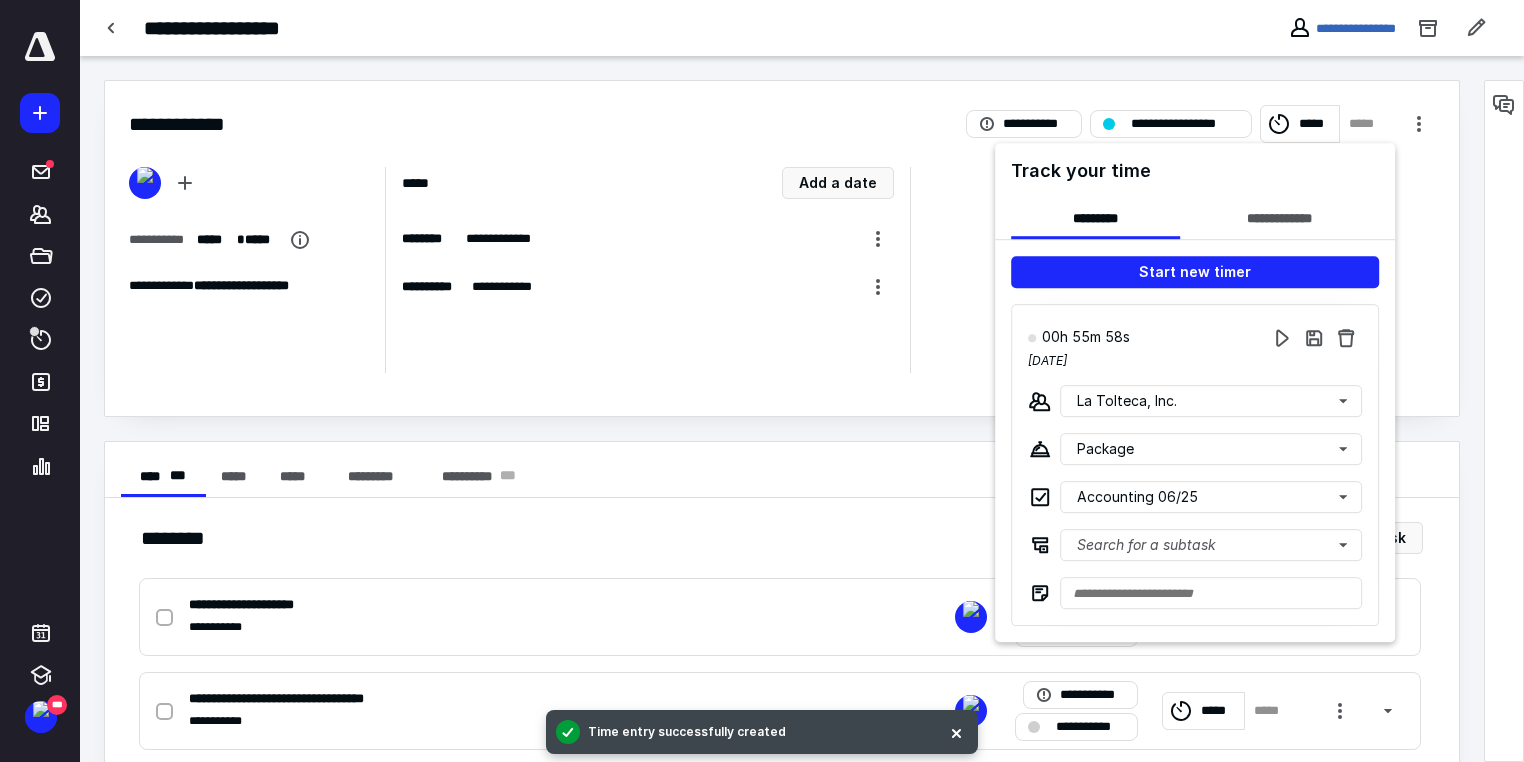click at bounding box center (762, 381) 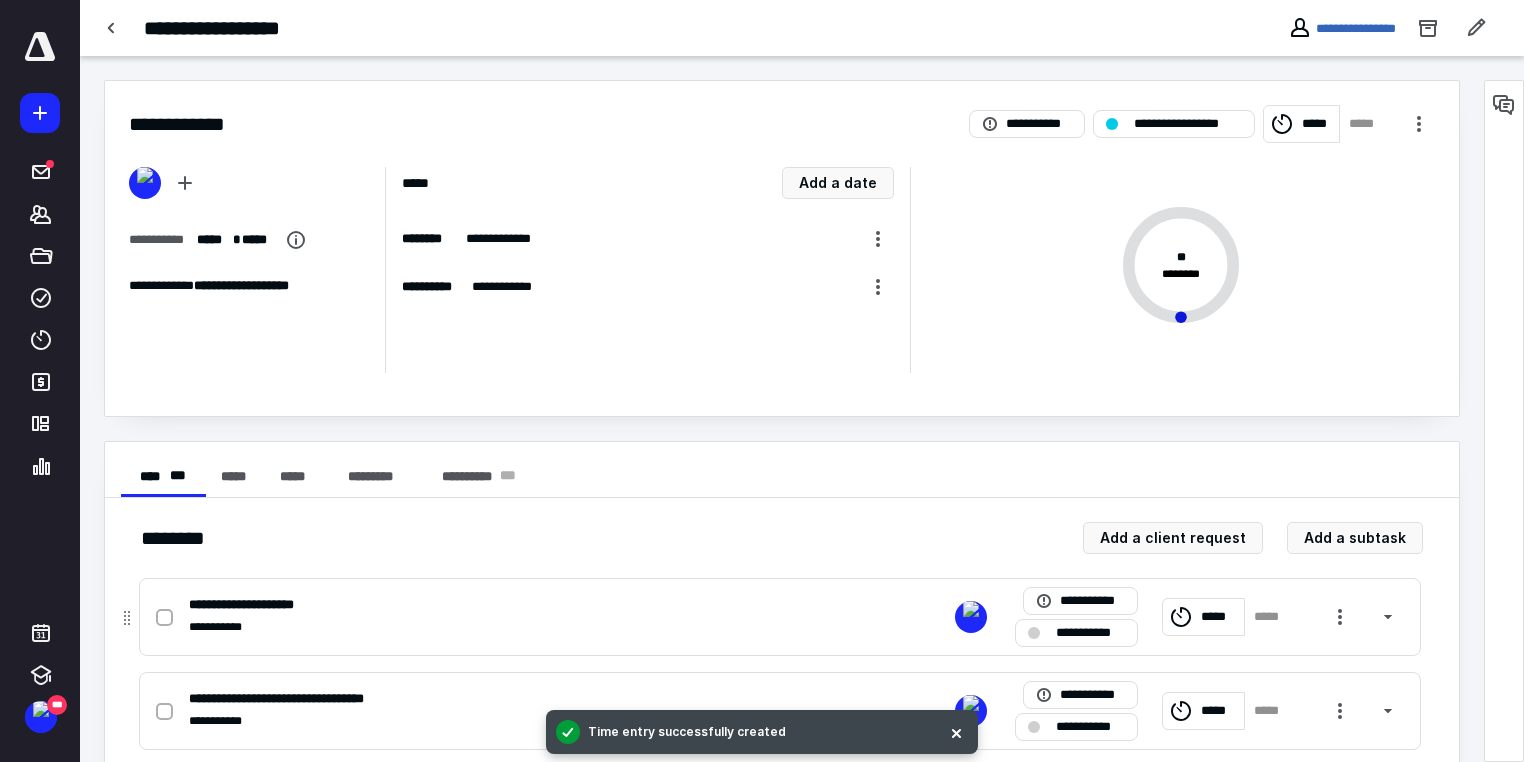 click at bounding box center [164, 618] 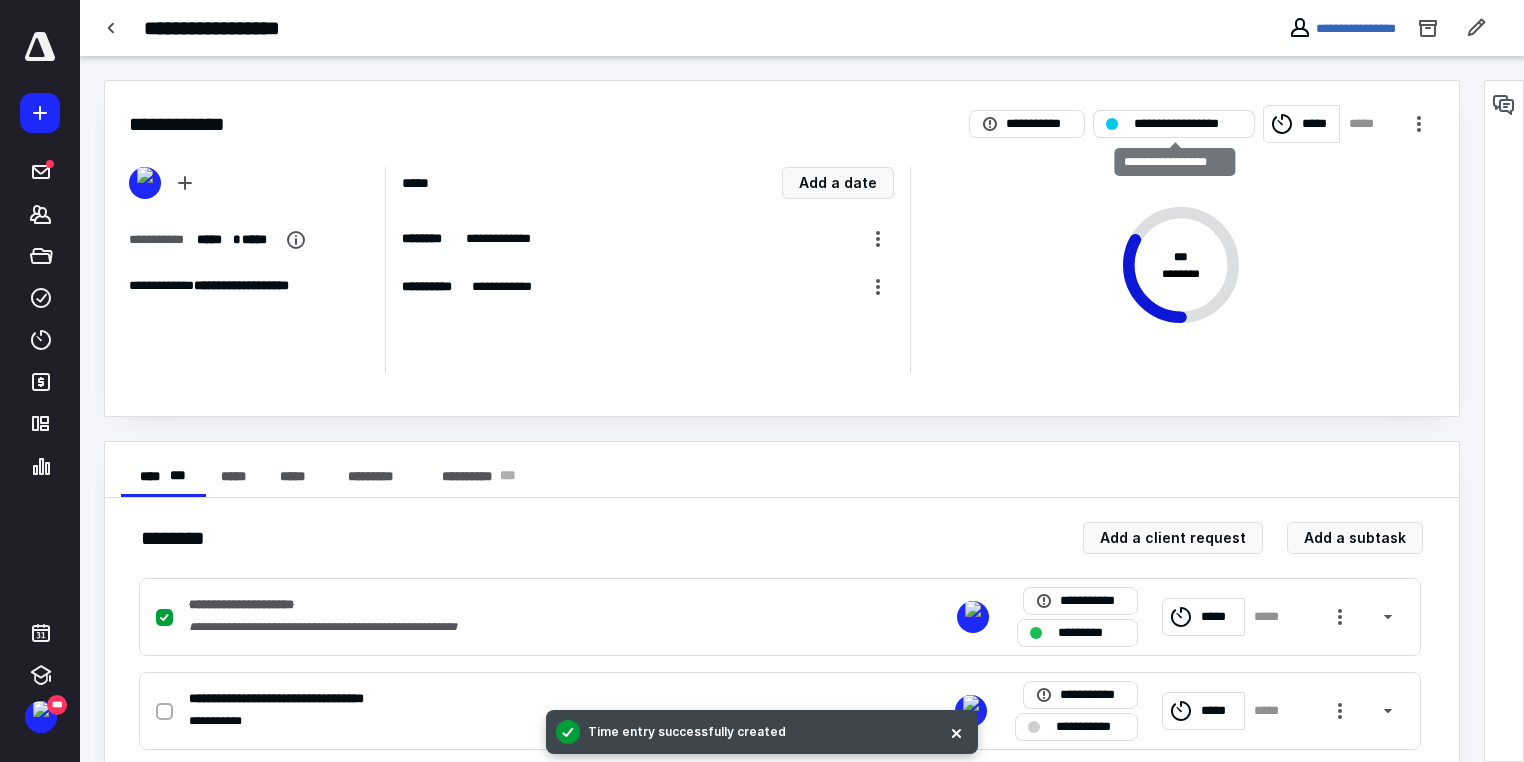 click on "**********" at bounding box center [1188, 124] 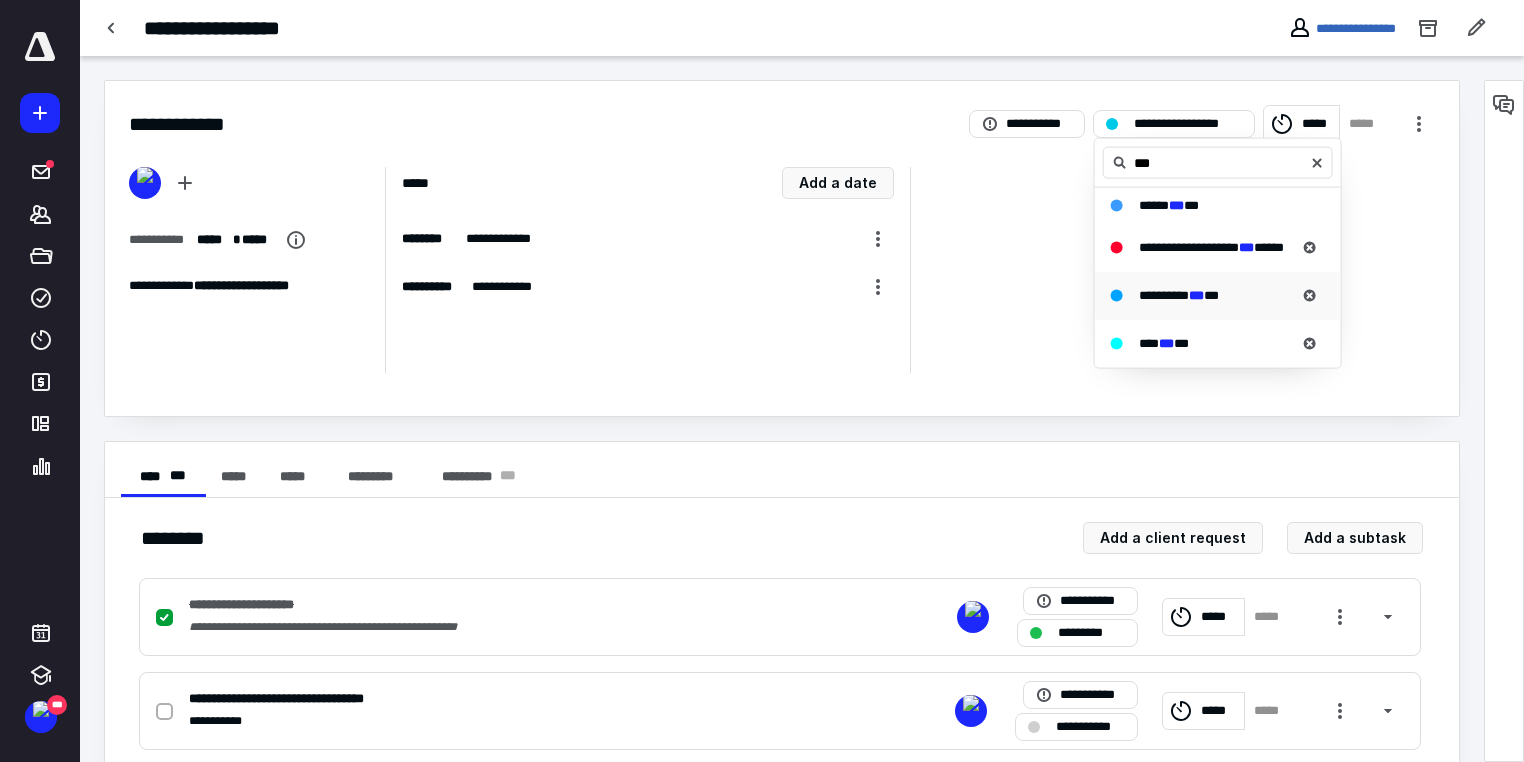 type on "***" 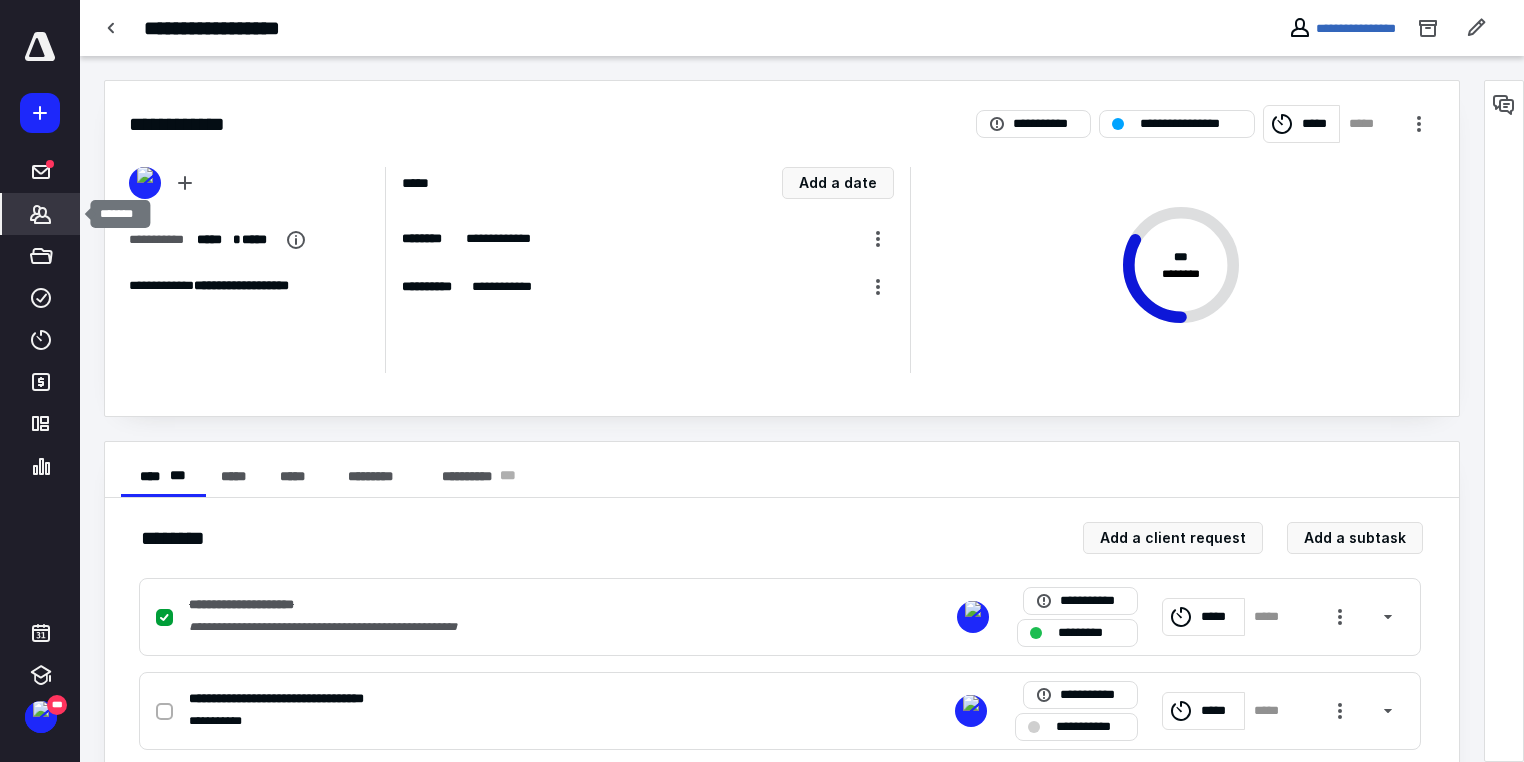 click 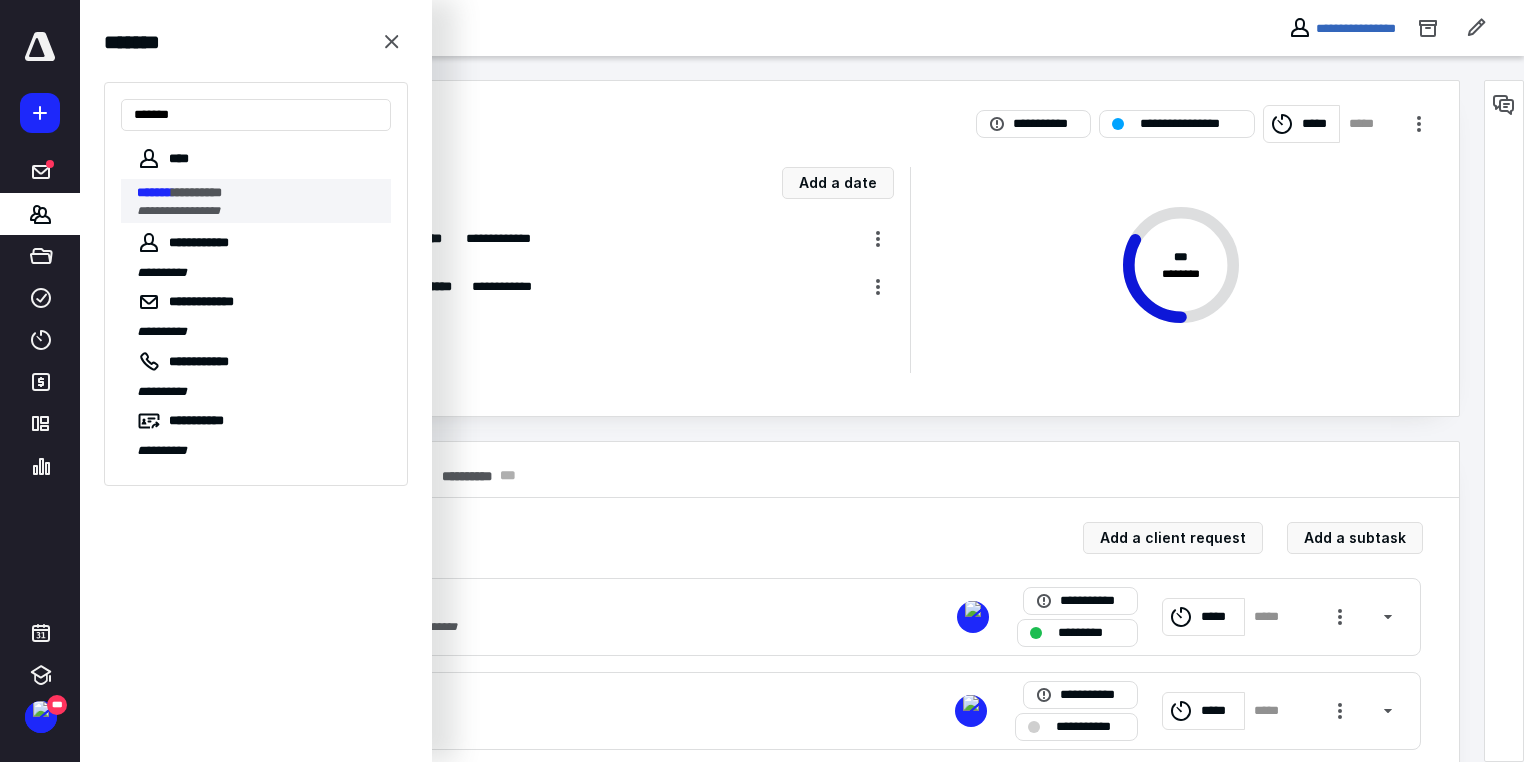 type on "*******" 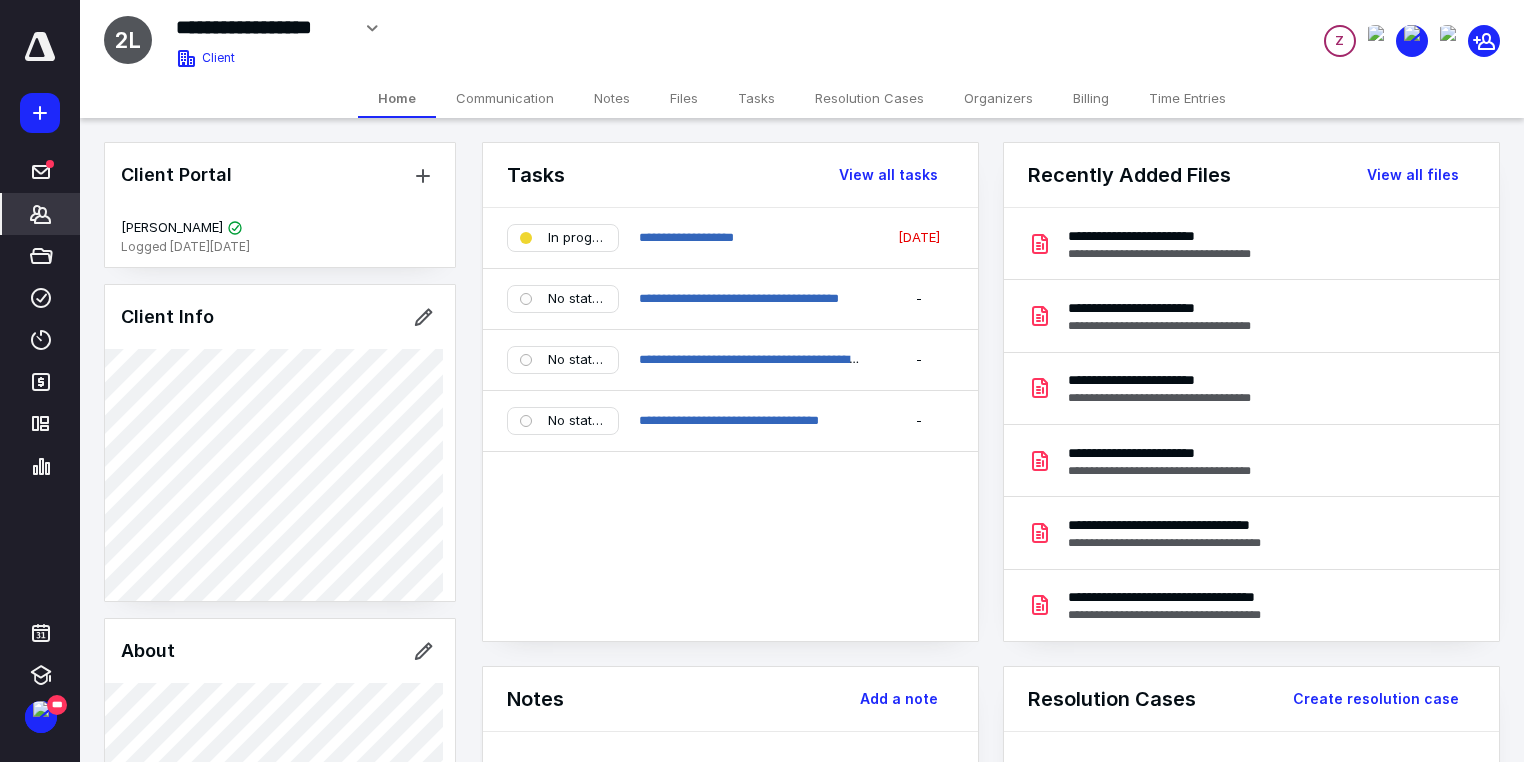 click on "Files" at bounding box center [684, 98] 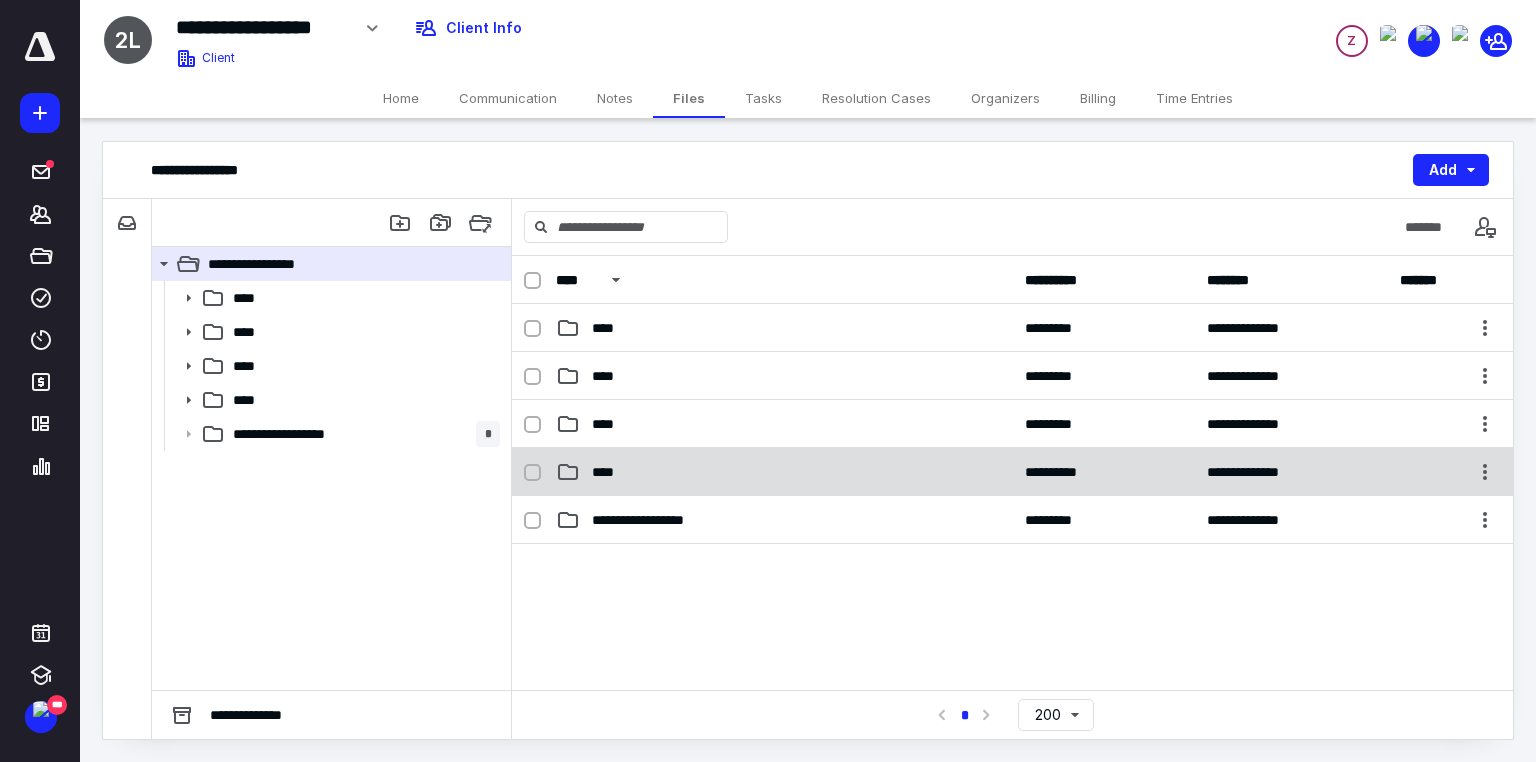 click on "****" at bounding box center (784, 472) 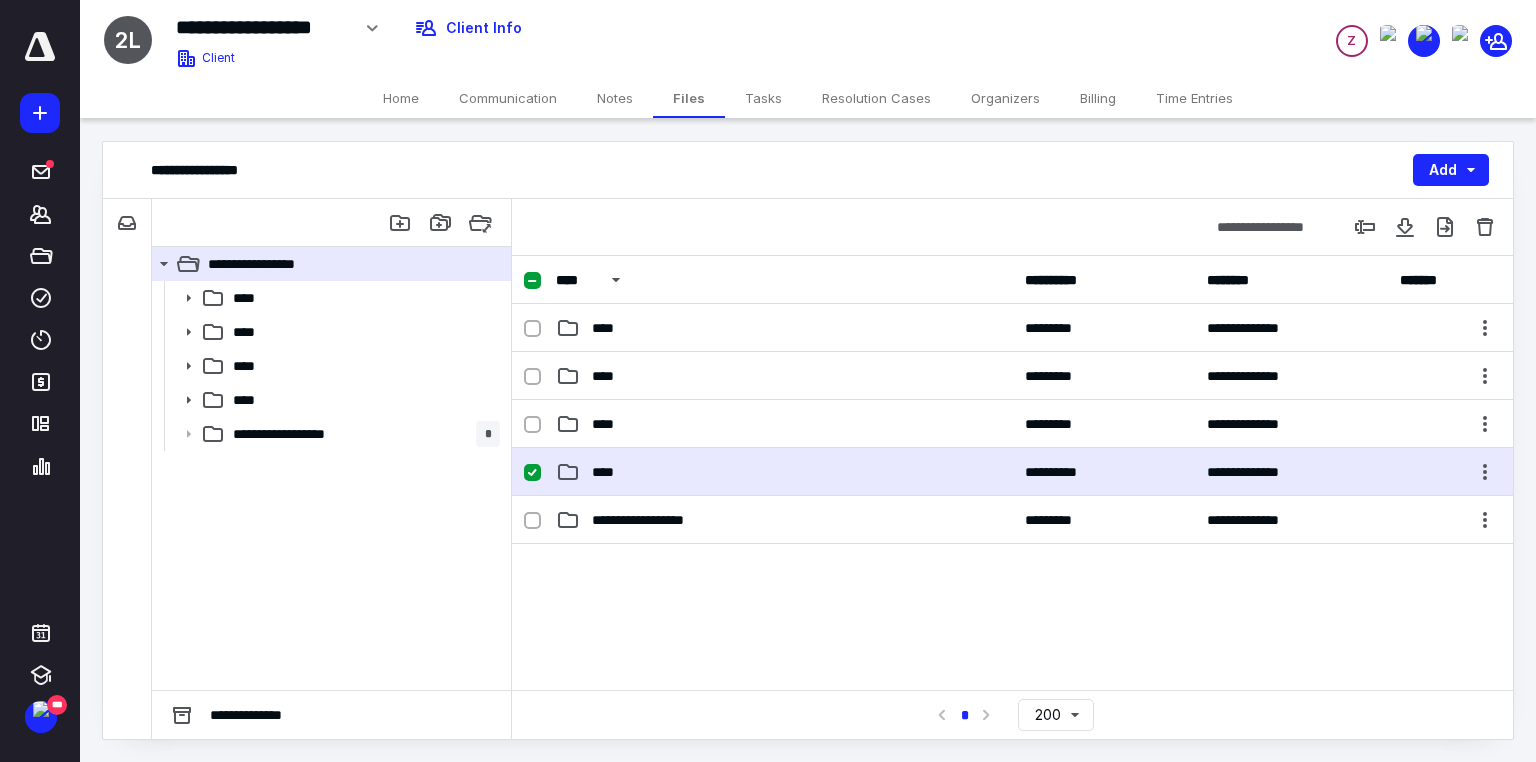 click on "****" at bounding box center [784, 472] 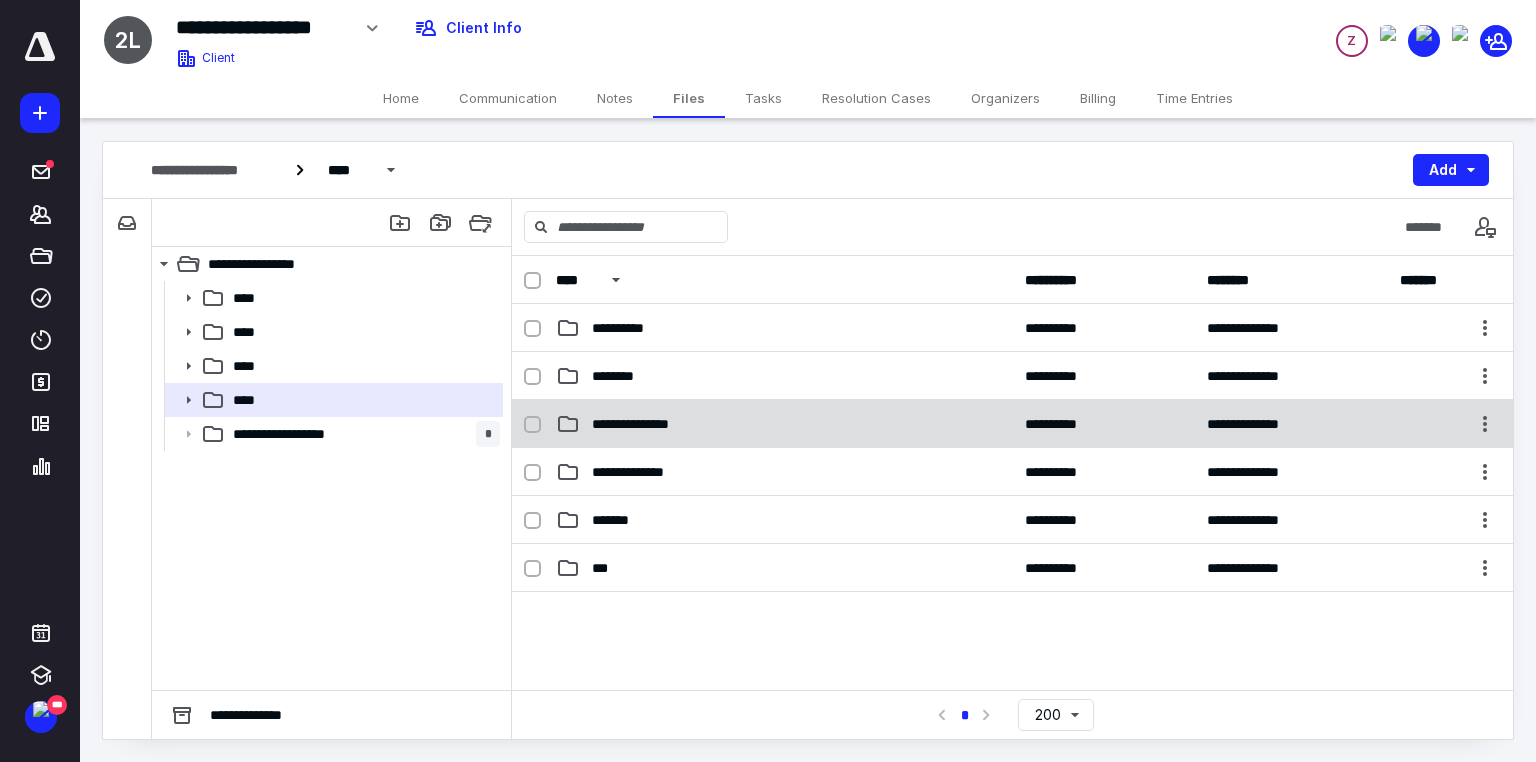 click on "**********" at bounding box center (648, 424) 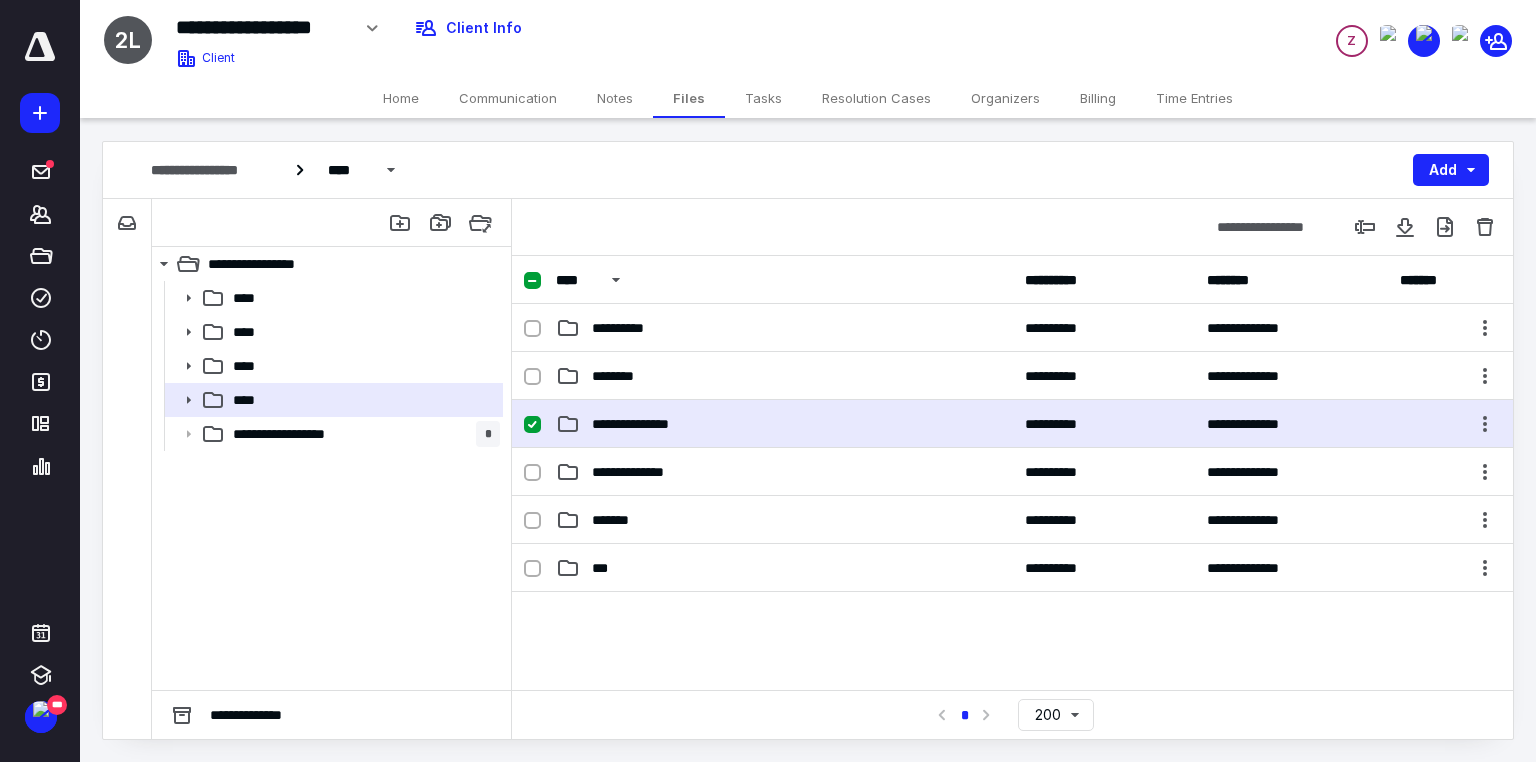 click on "**********" at bounding box center [648, 424] 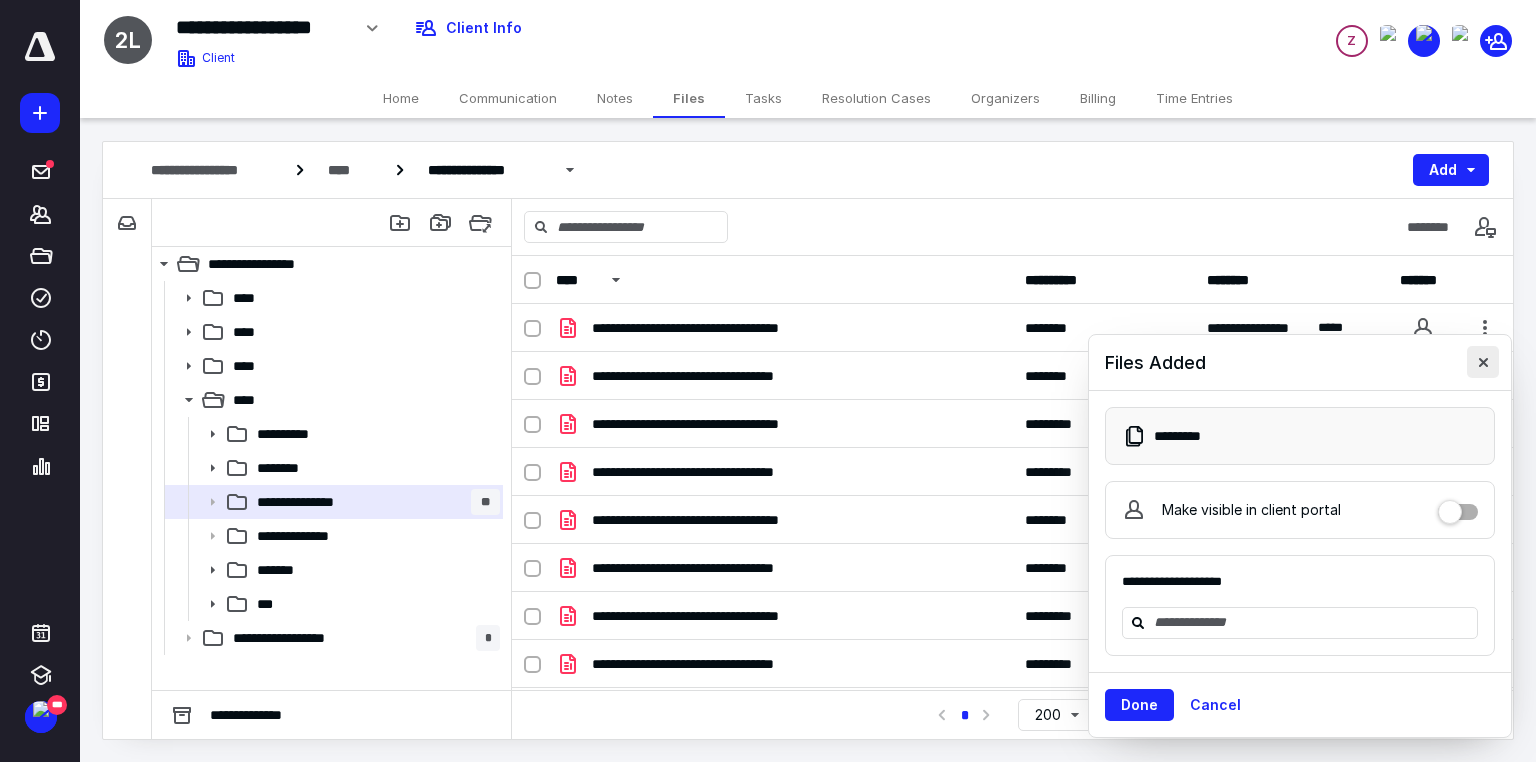 click at bounding box center (1483, 362) 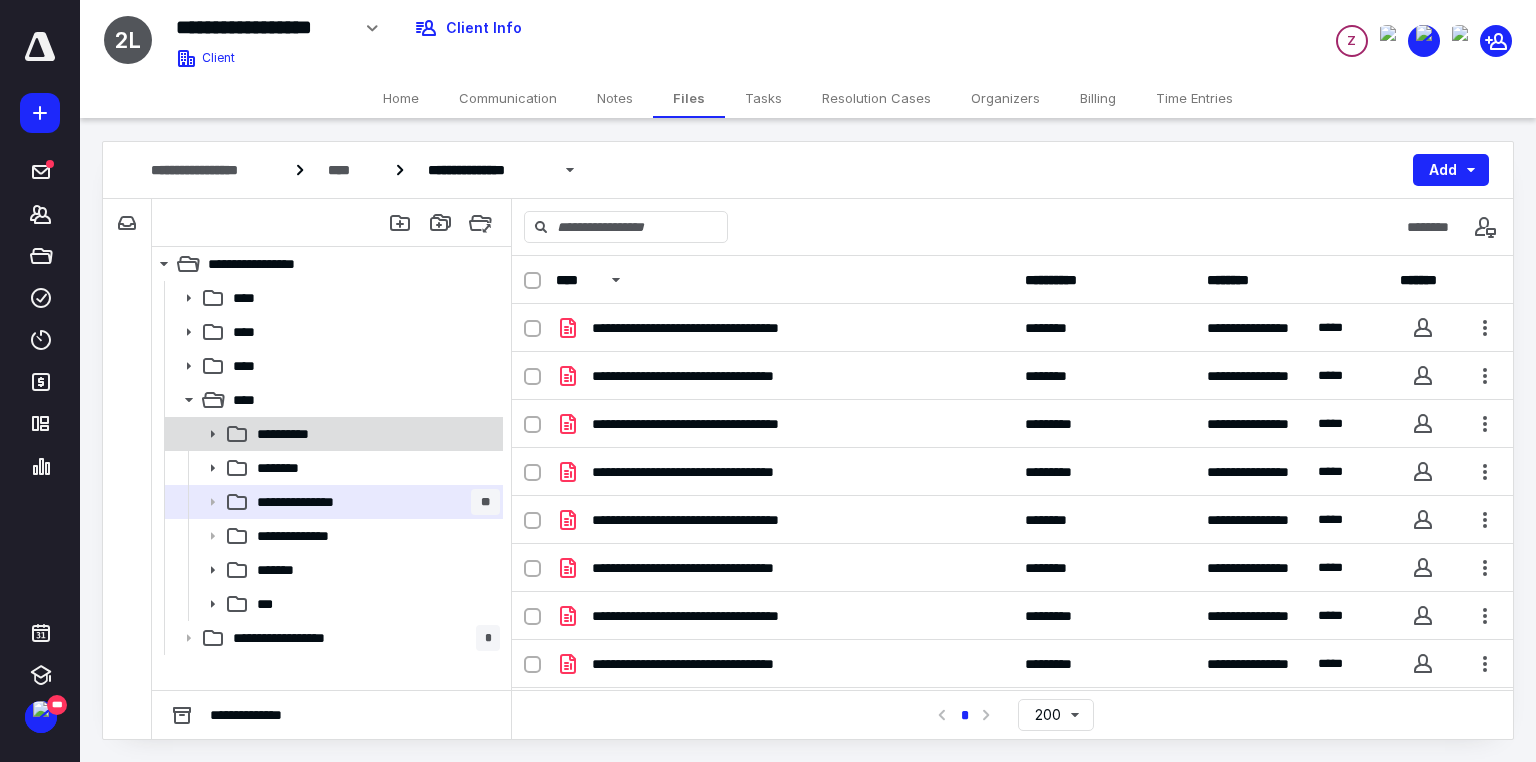 click on "**********" at bounding box center [294, 434] 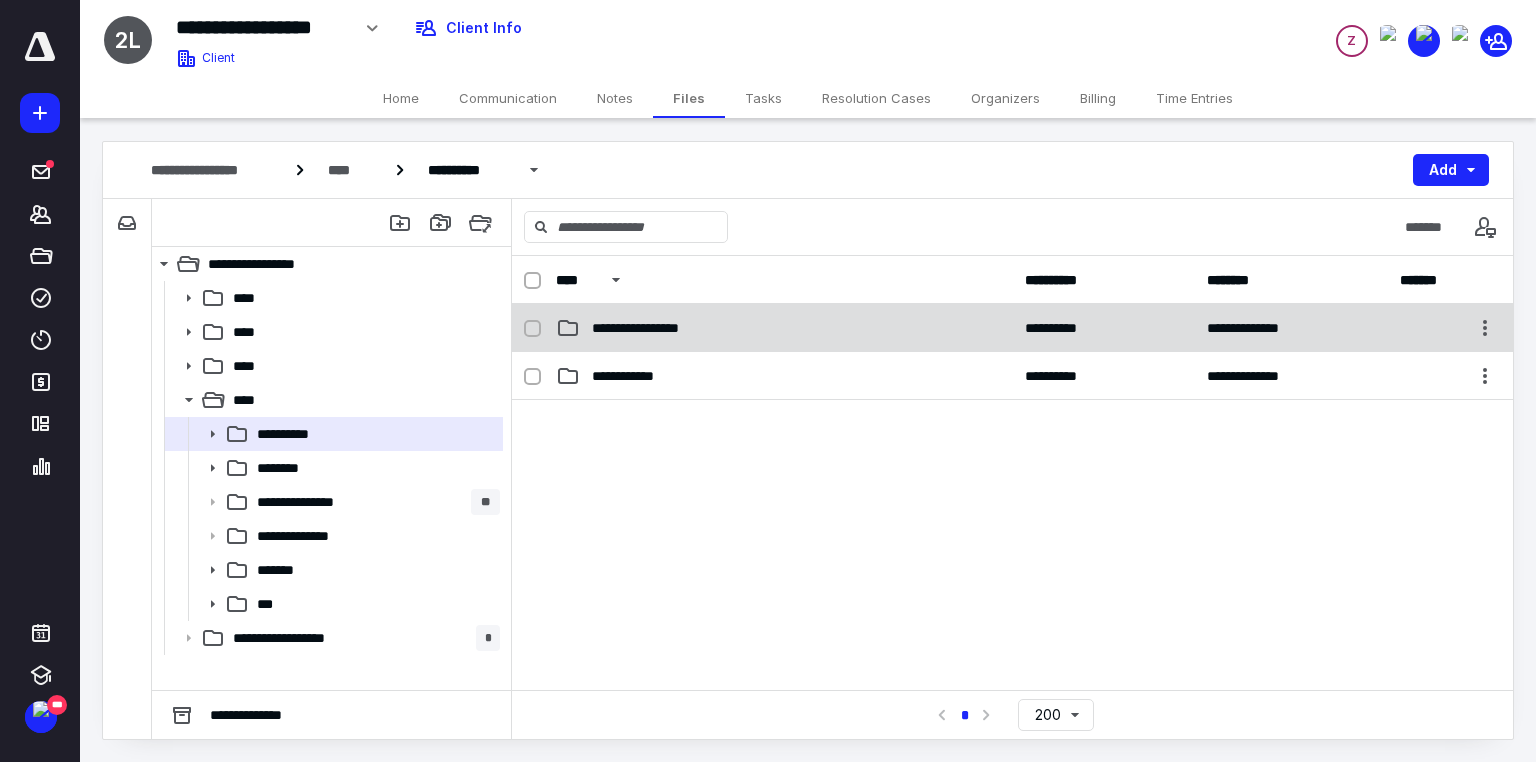 click on "**********" at bounding box center (649, 328) 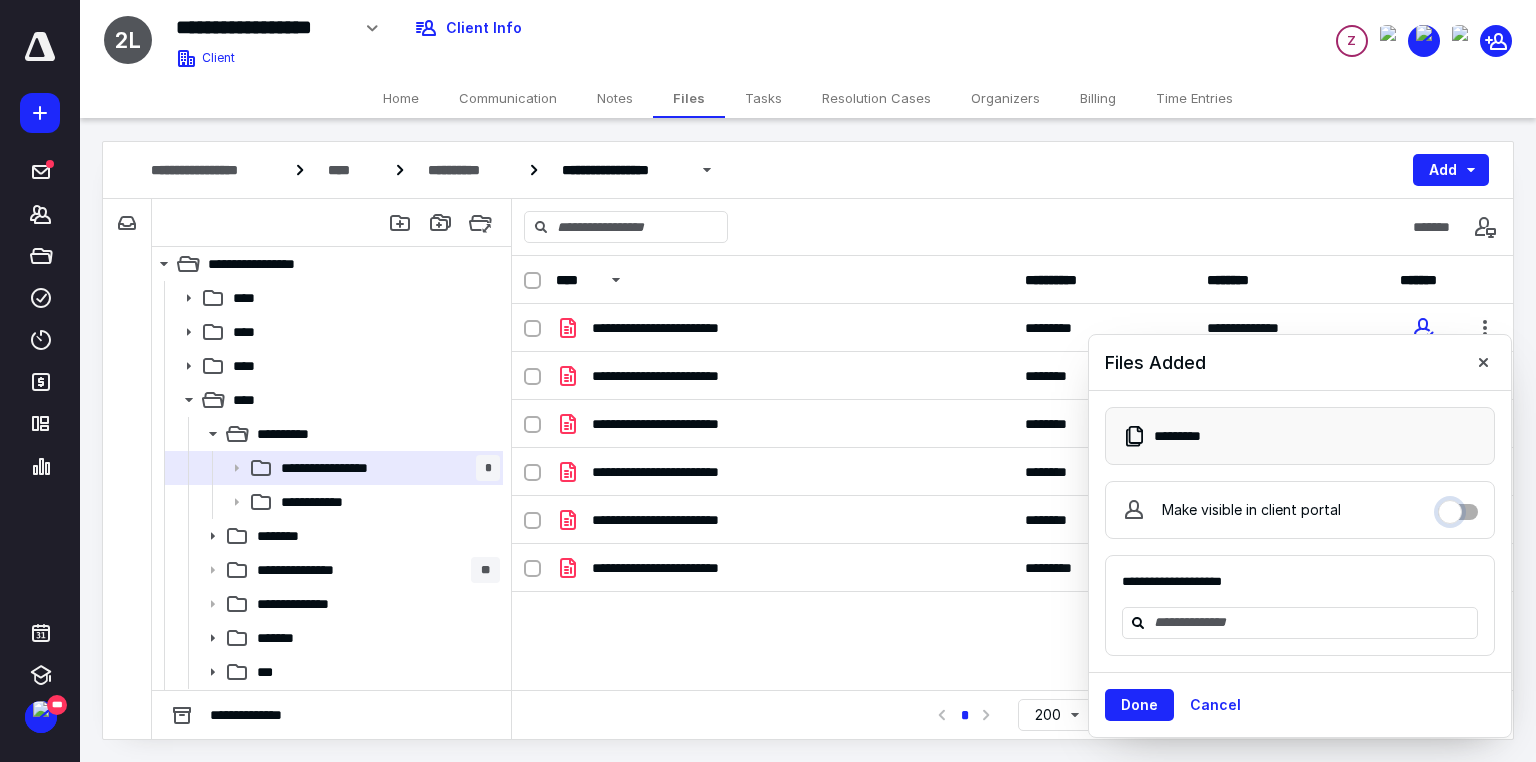 click on "Make visible in client portal" at bounding box center (1458, 507) 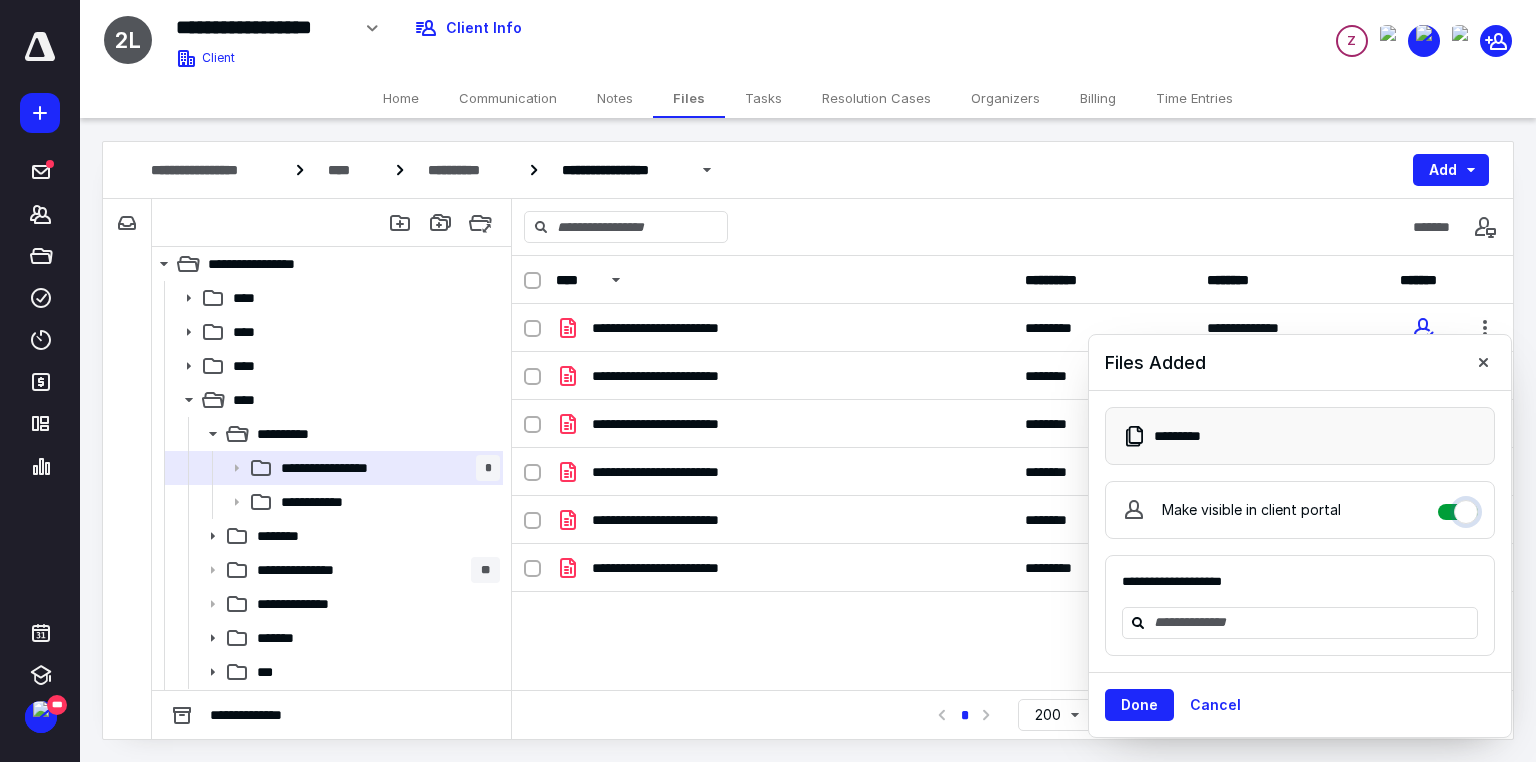checkbox on "****" 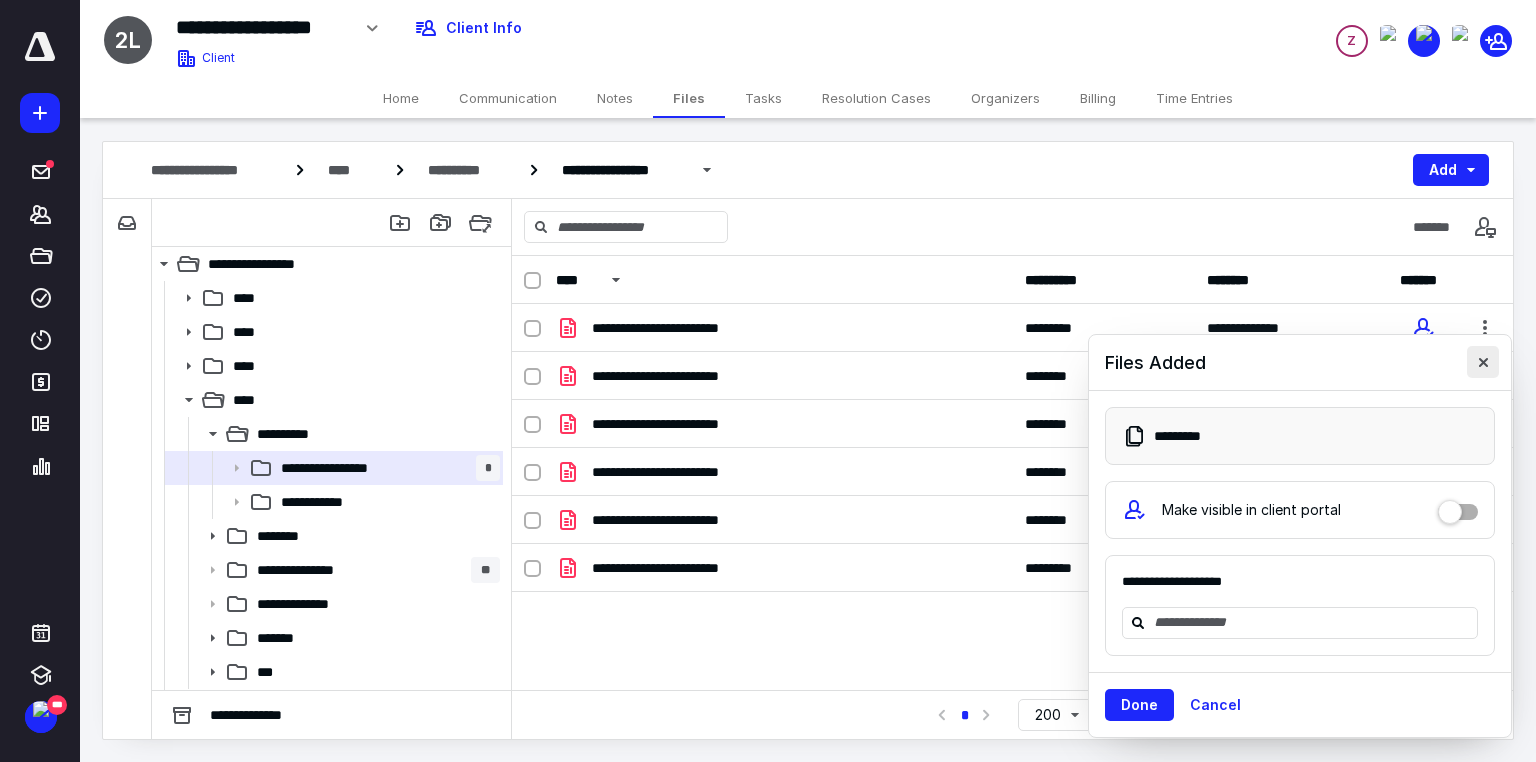 click at bounding box center (1483, 362) 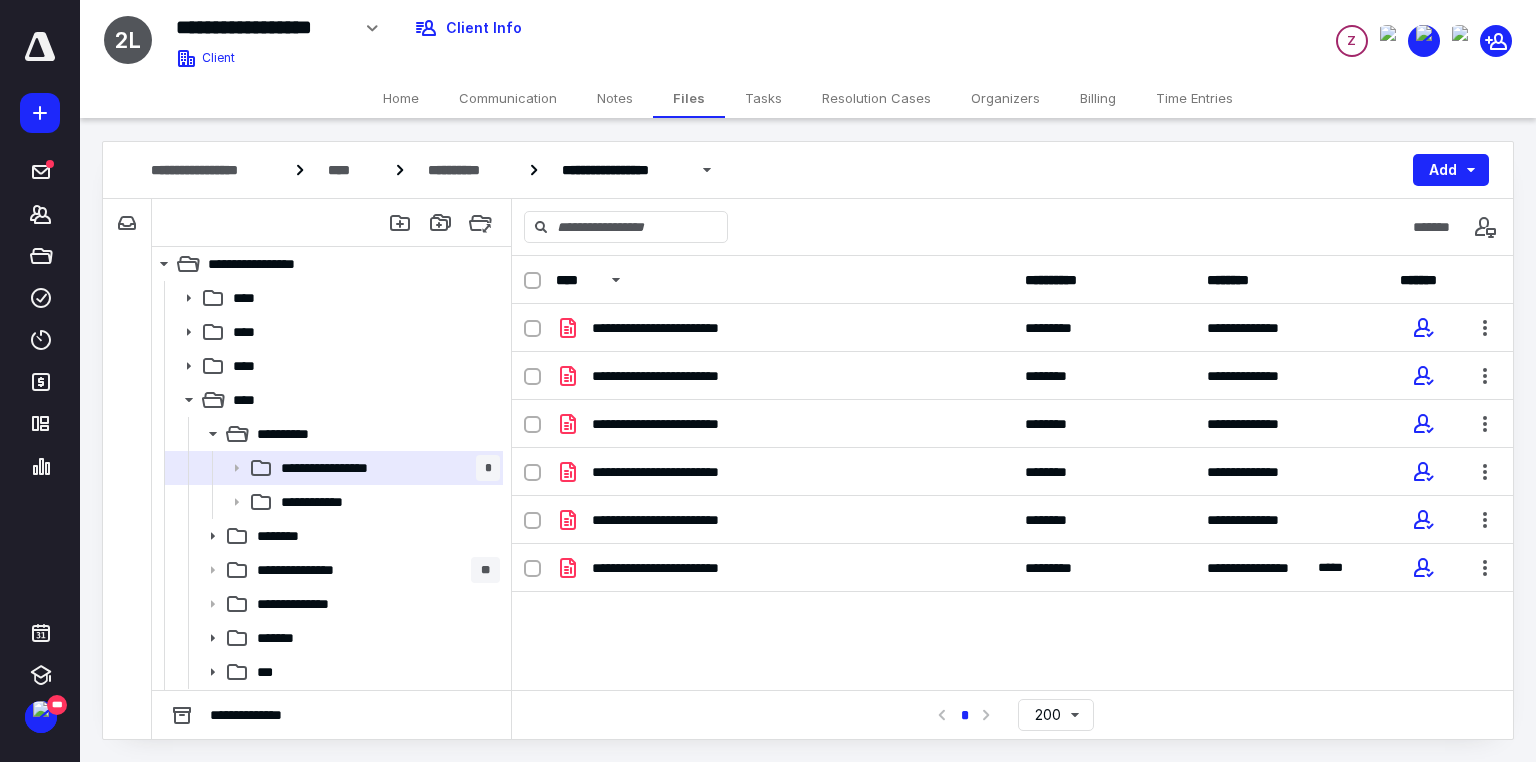 click on "Tasks" at bounding box center [763, 98] 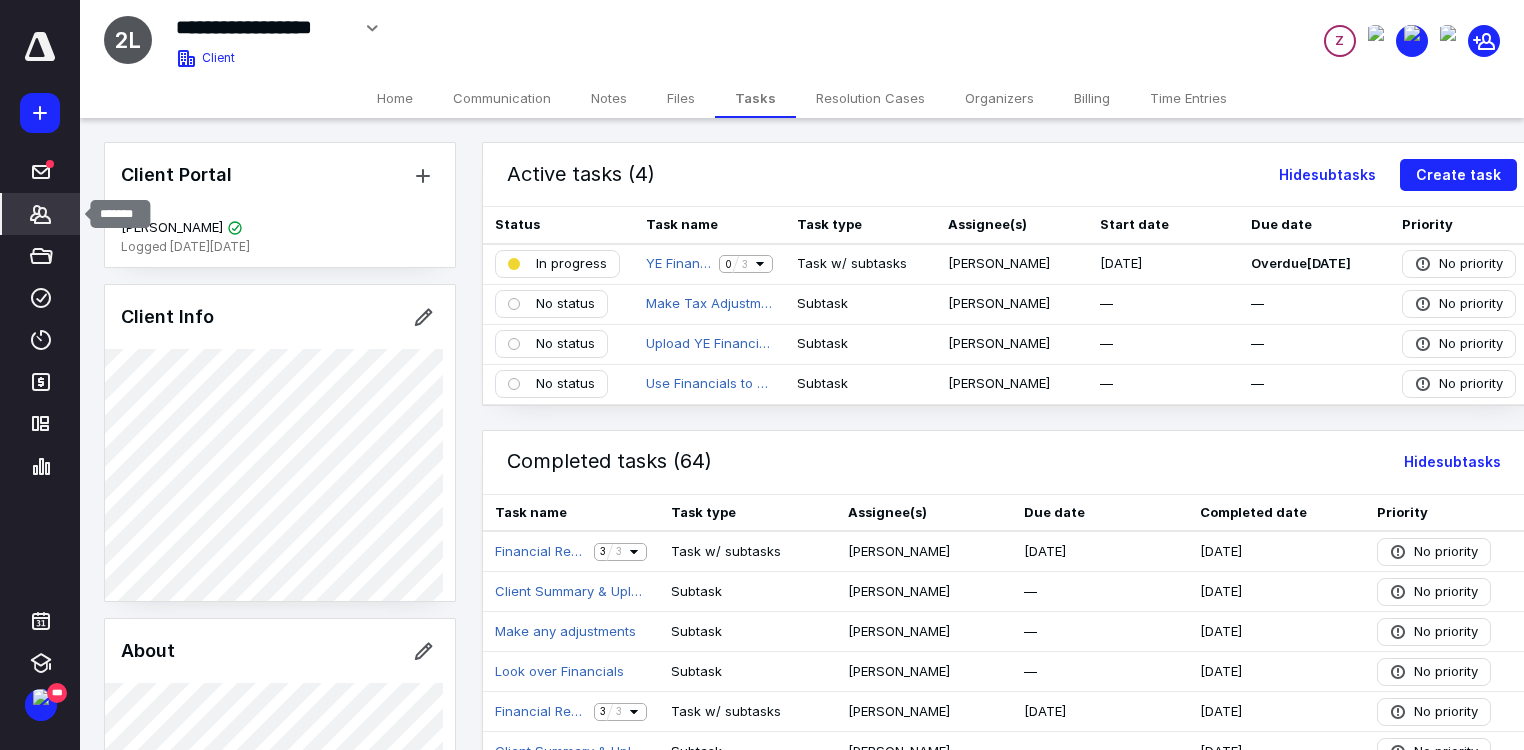 click on "*******" at bounding box center (41, 214) 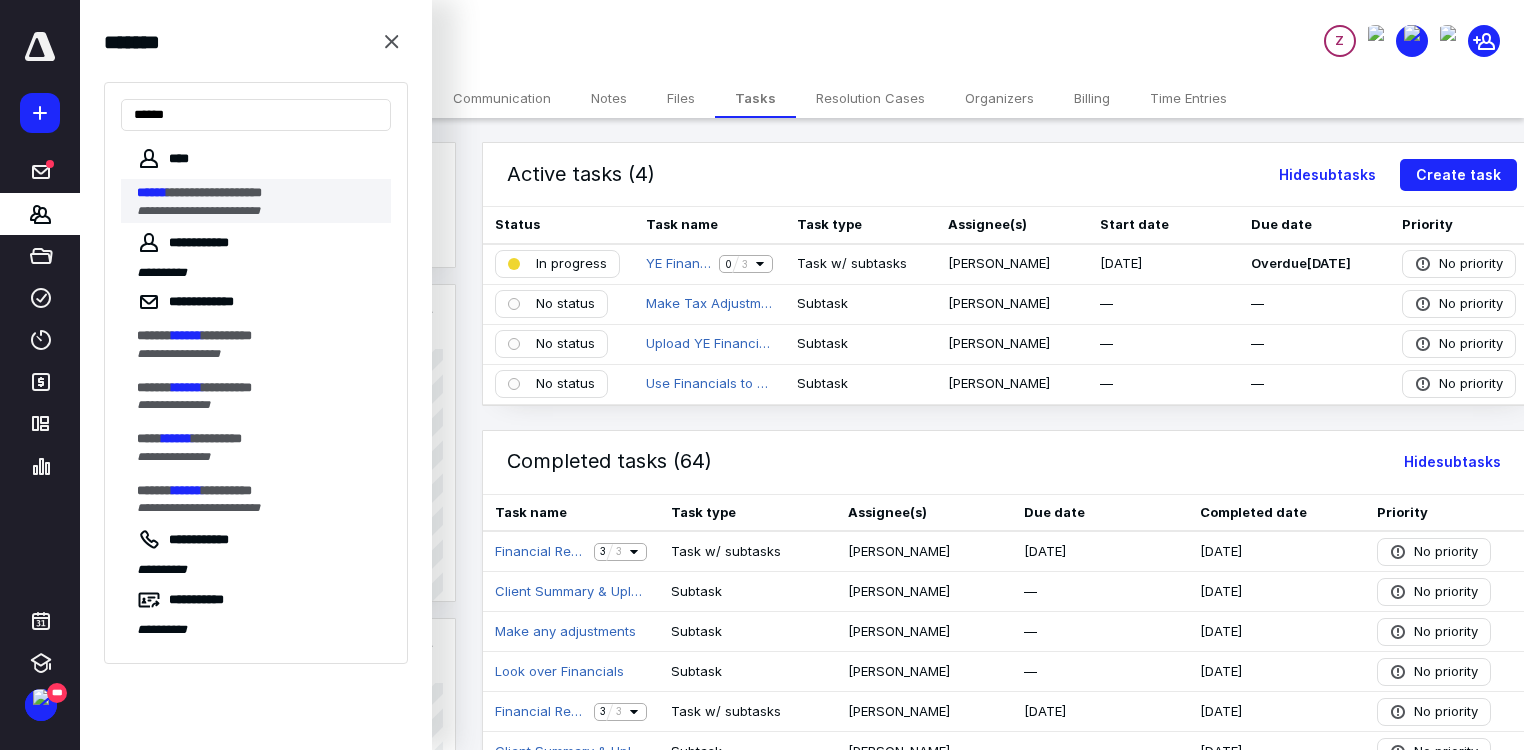 type on "******" 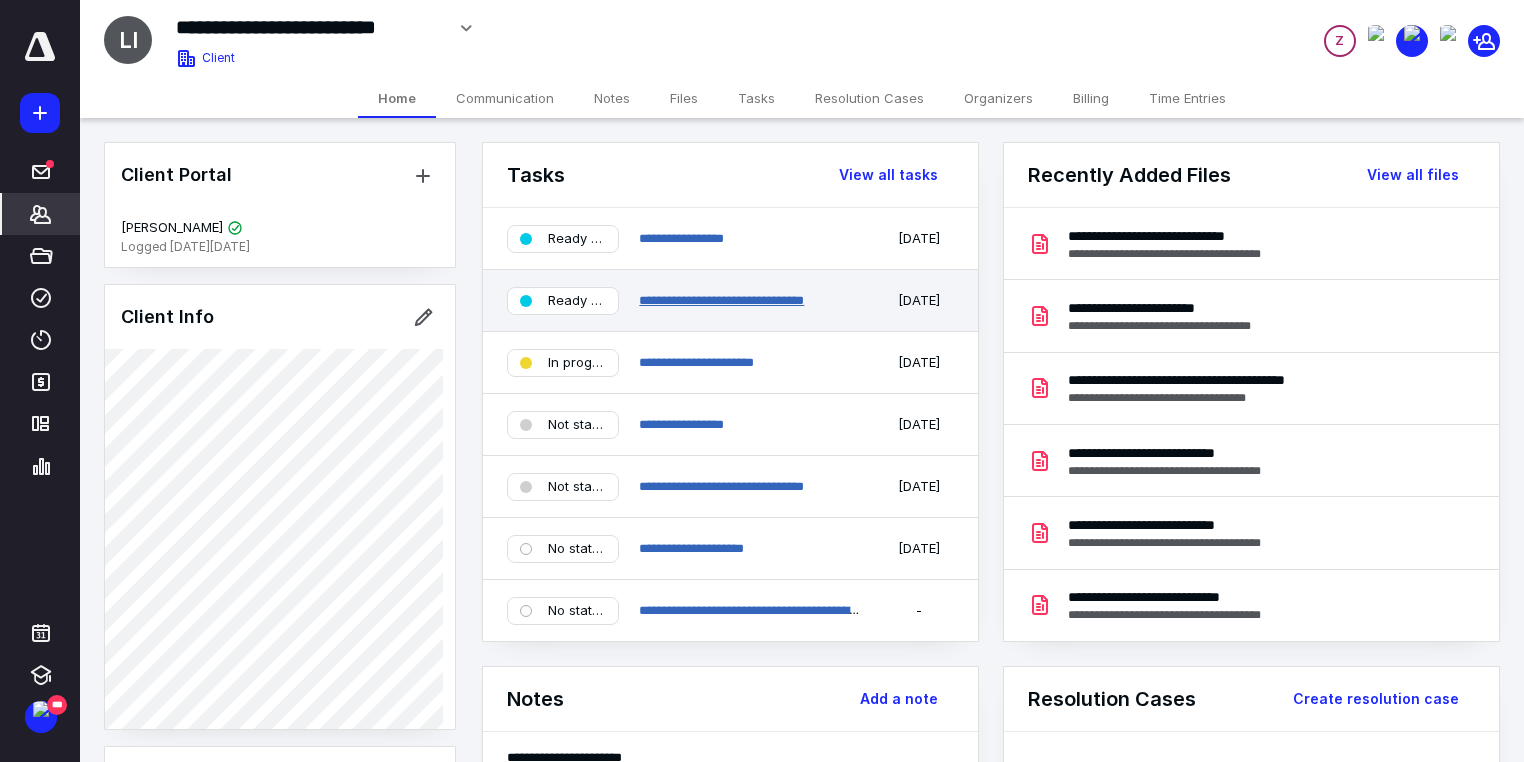 click on "**********" at bounding box center (721, 300) 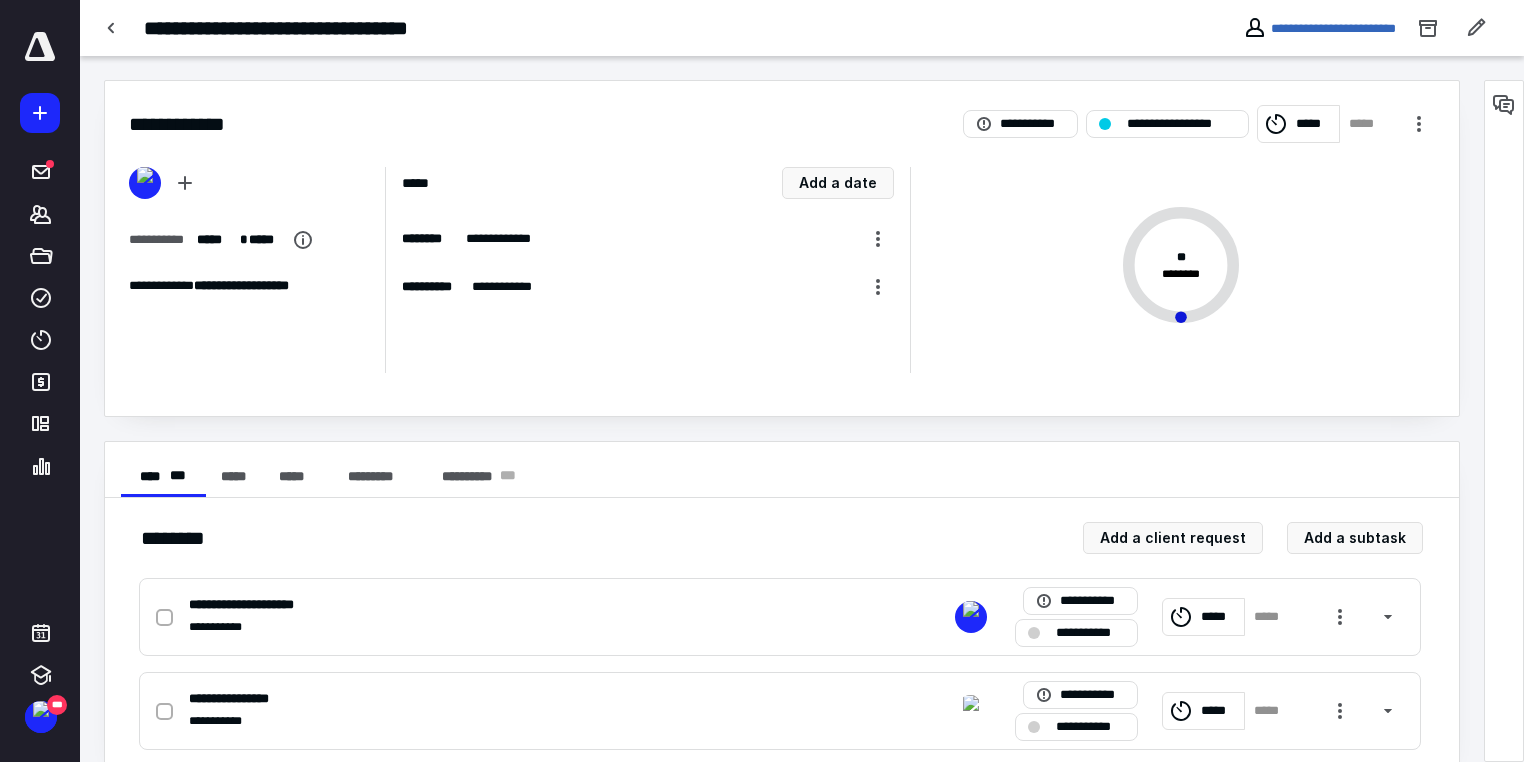 click on "*****" at bounding box center (1298, 124) 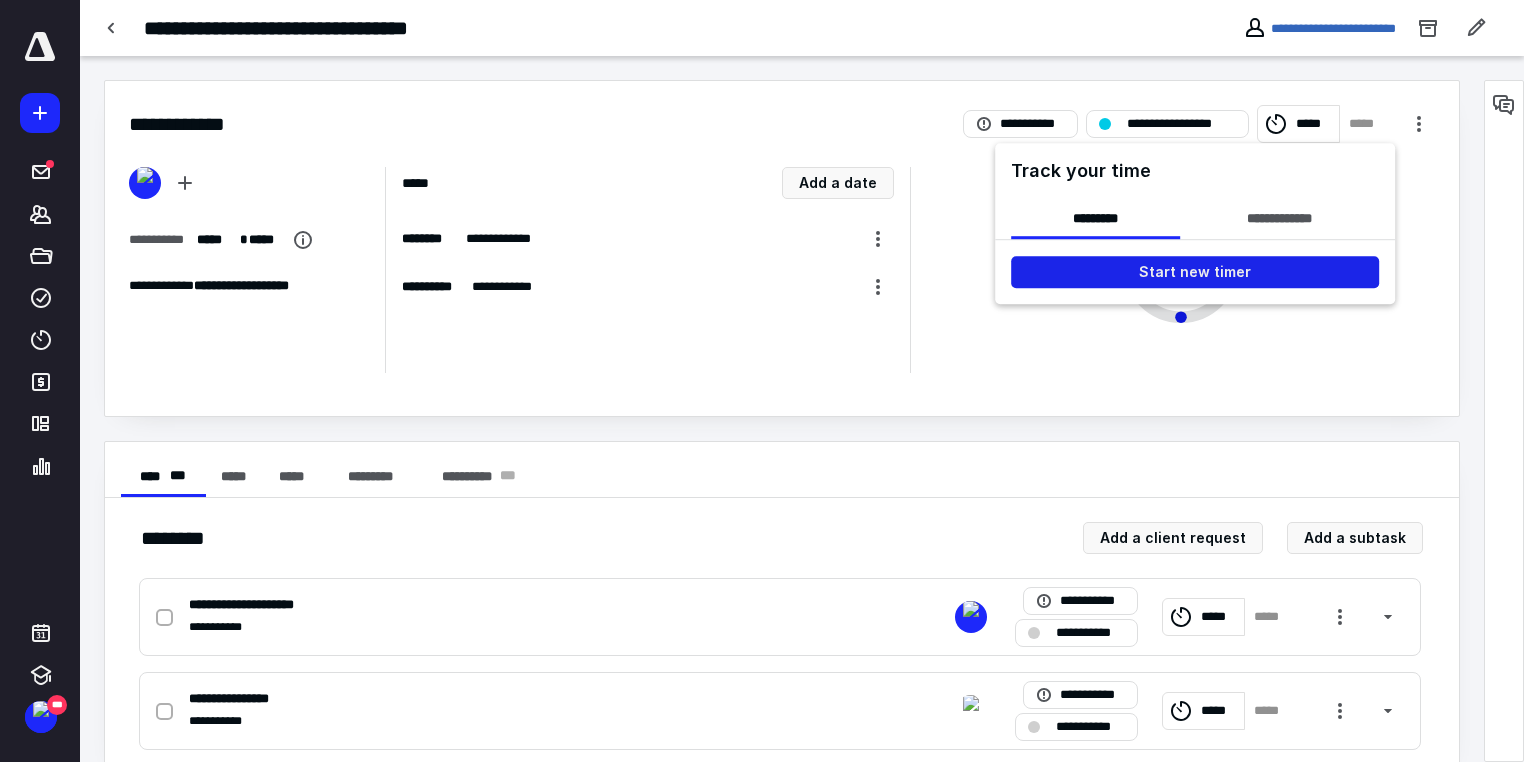 click on "Start new timer" at bounding box center [1195, 272] 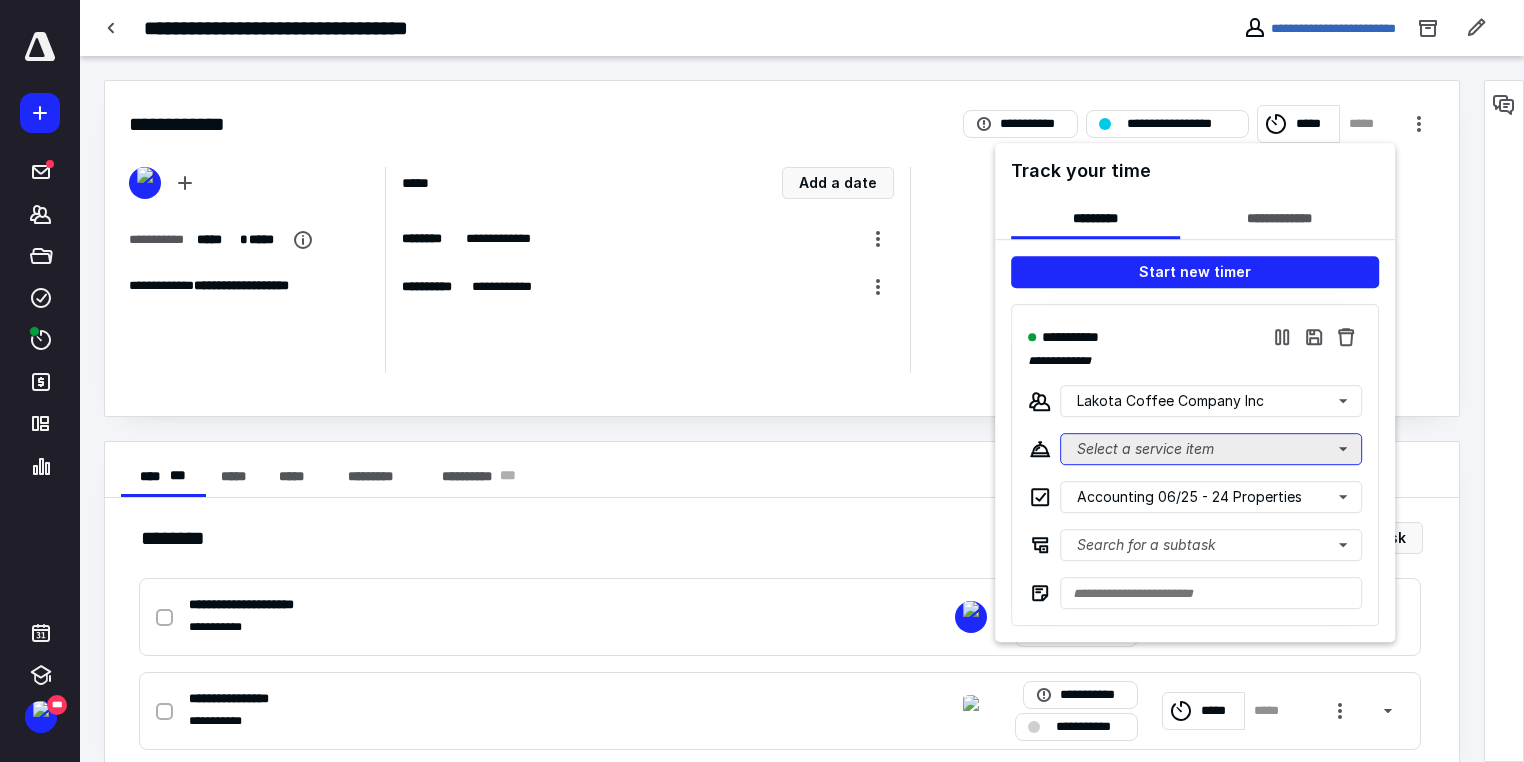 click on "Select a service item" at bounding box center [1211, 449] 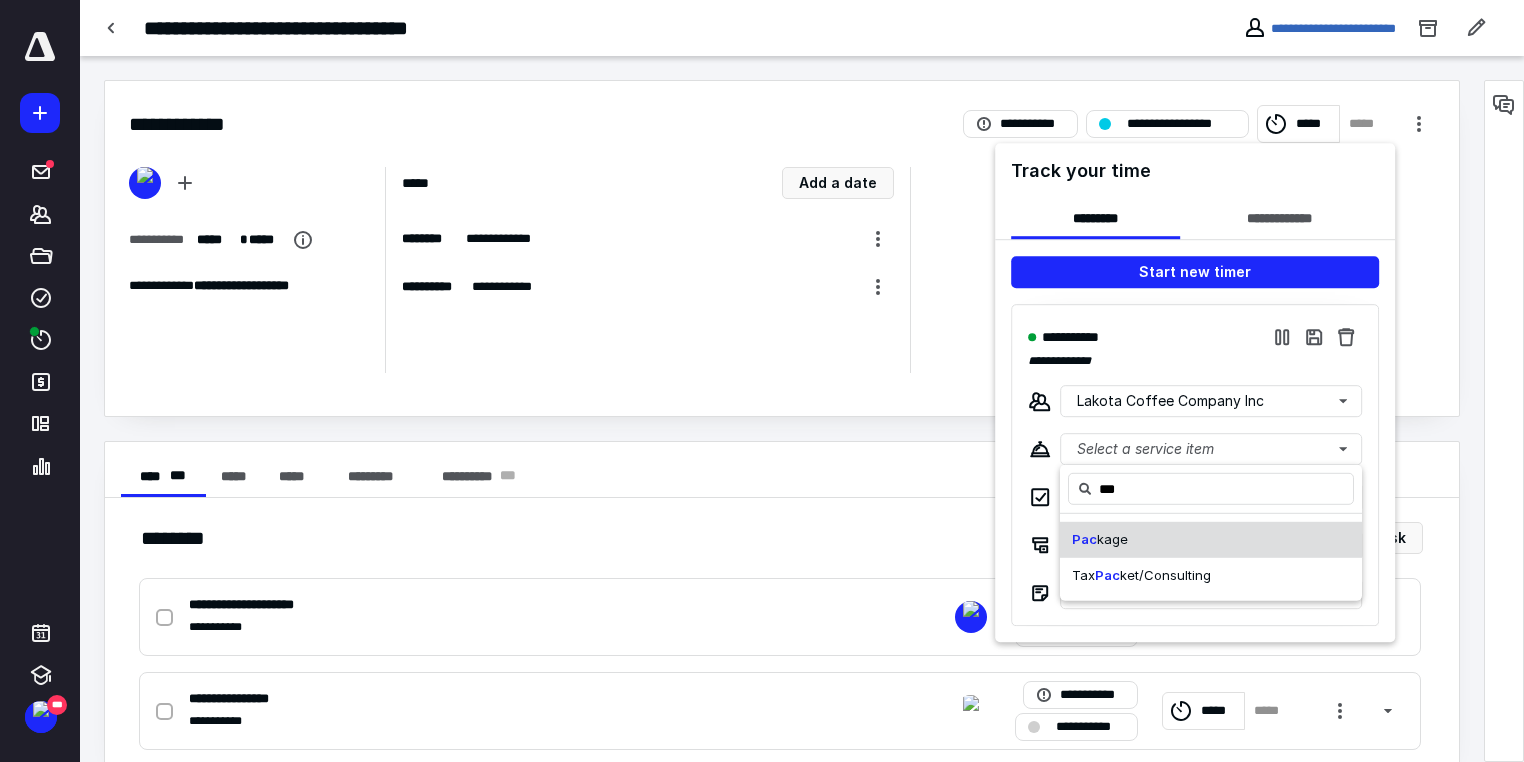 click on "Pac kage" at bounding box center [1211, 540] 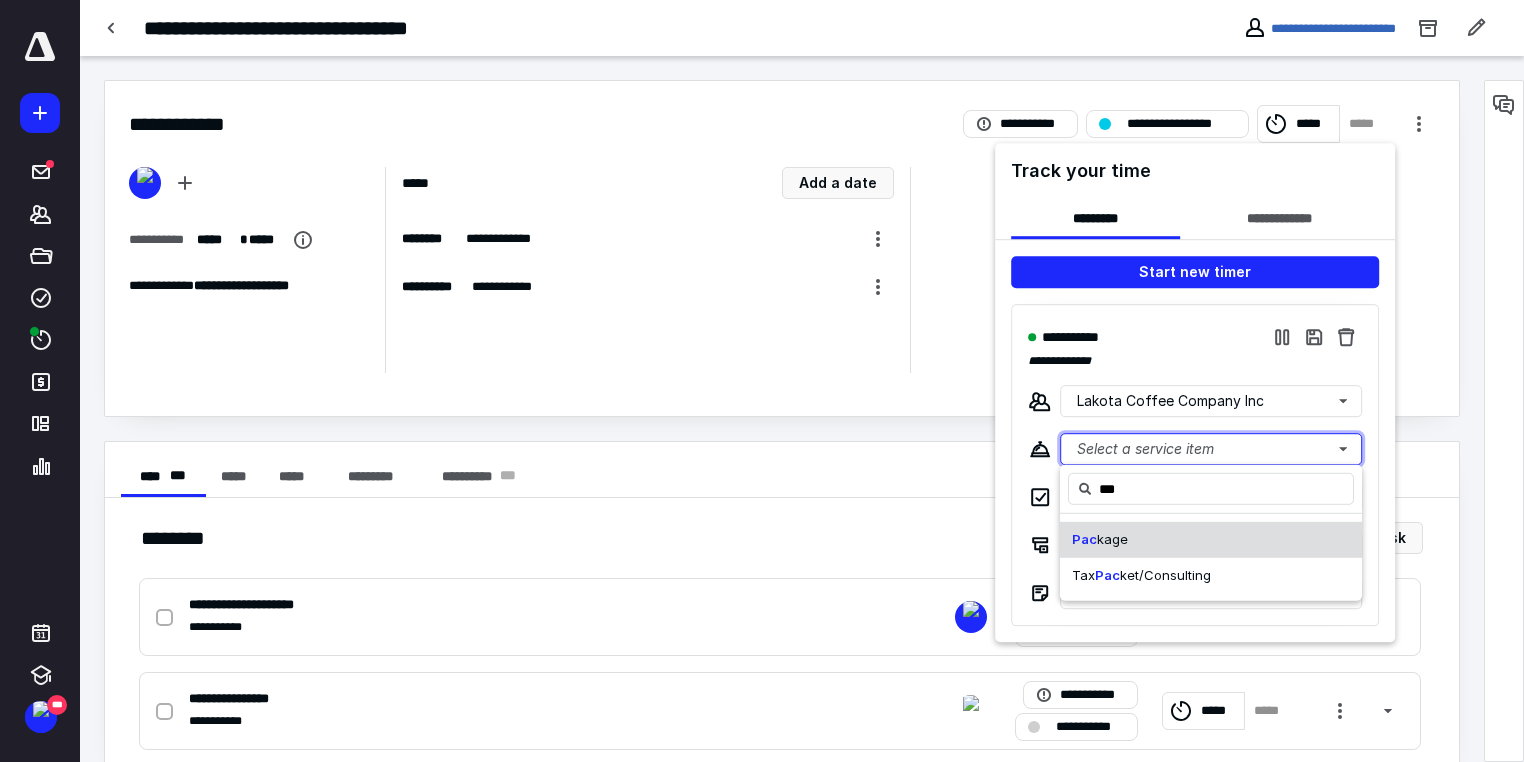 type 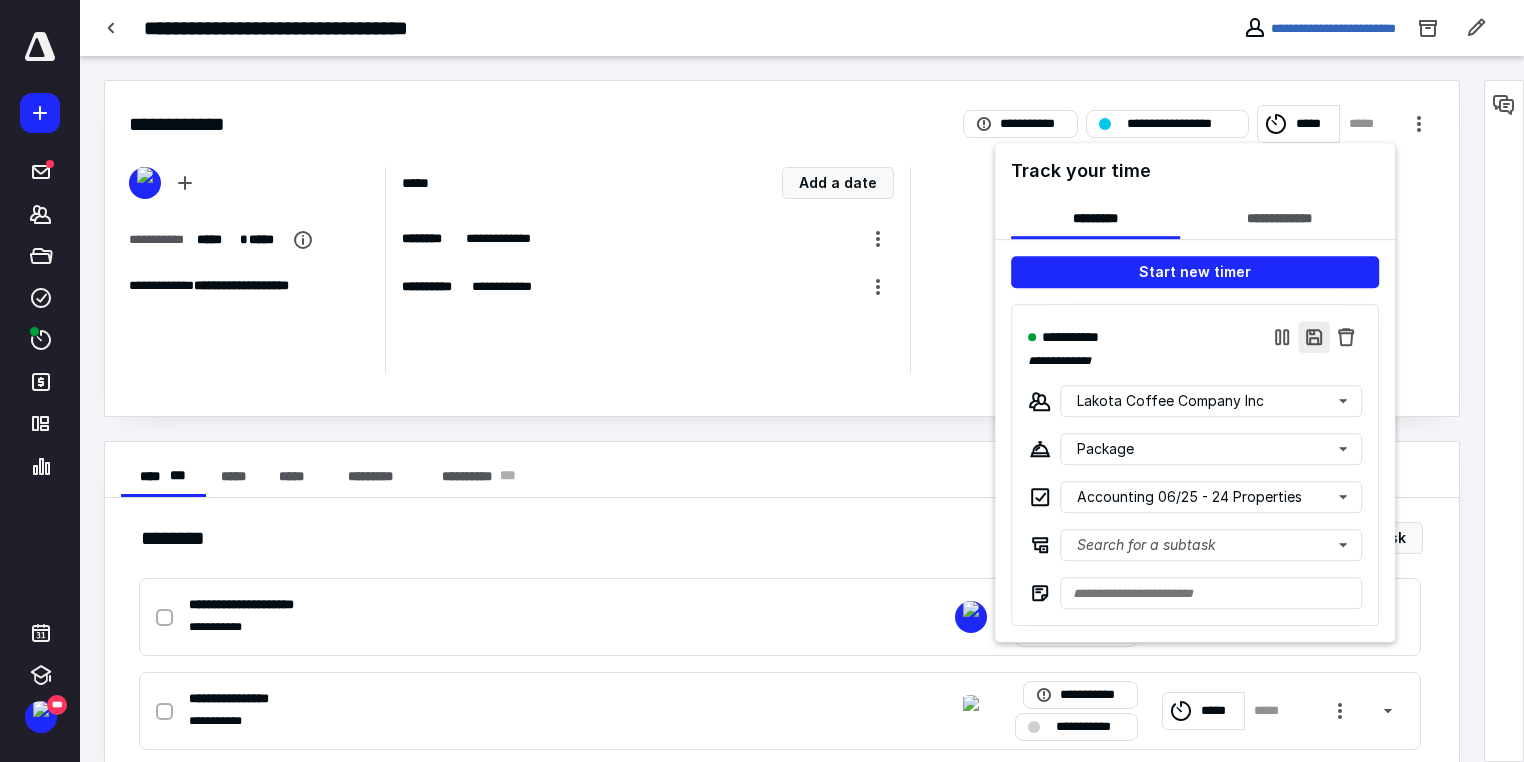 click at bounding box center (1314, 337) 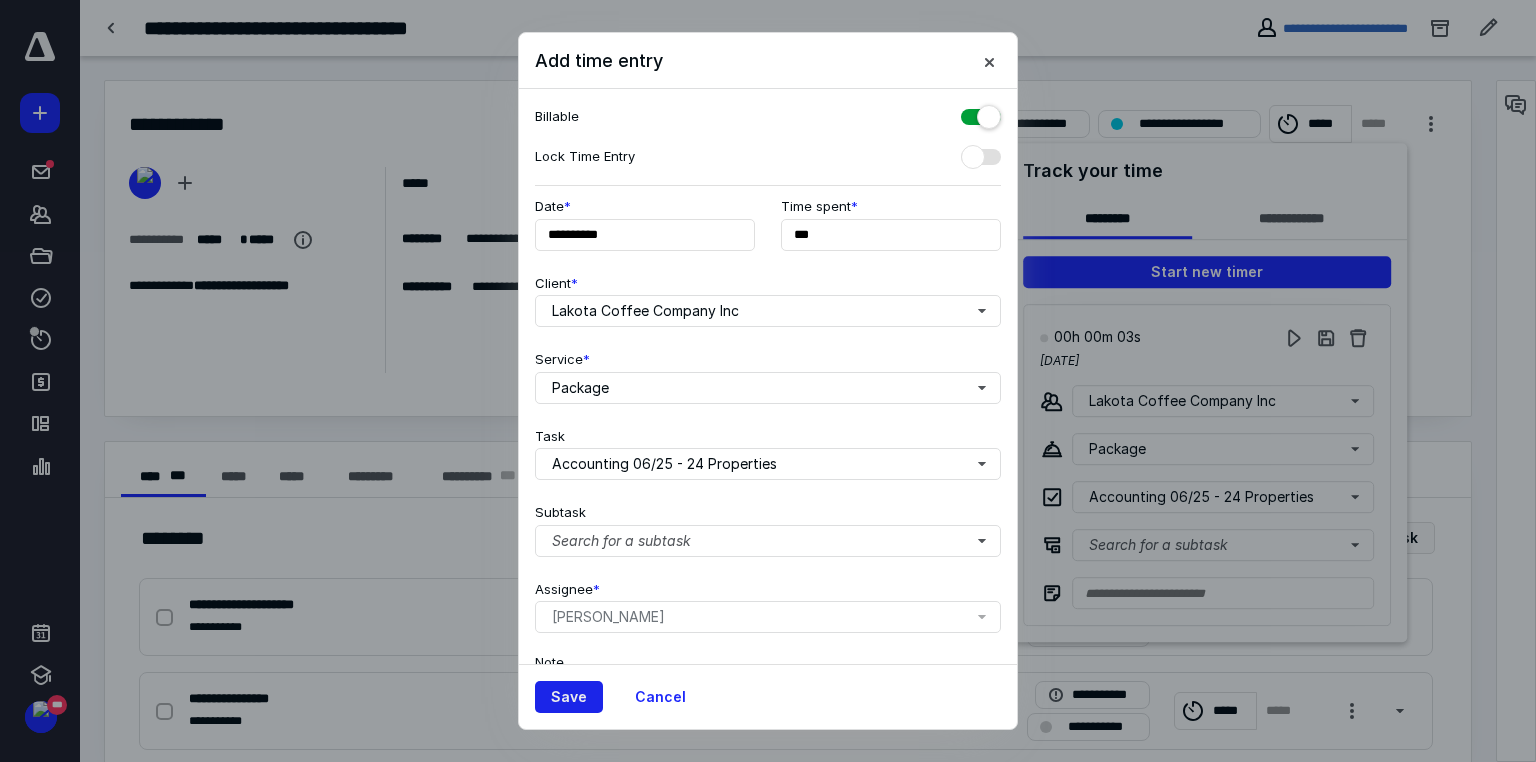 click on "Save" at bounding box center [569, 697] 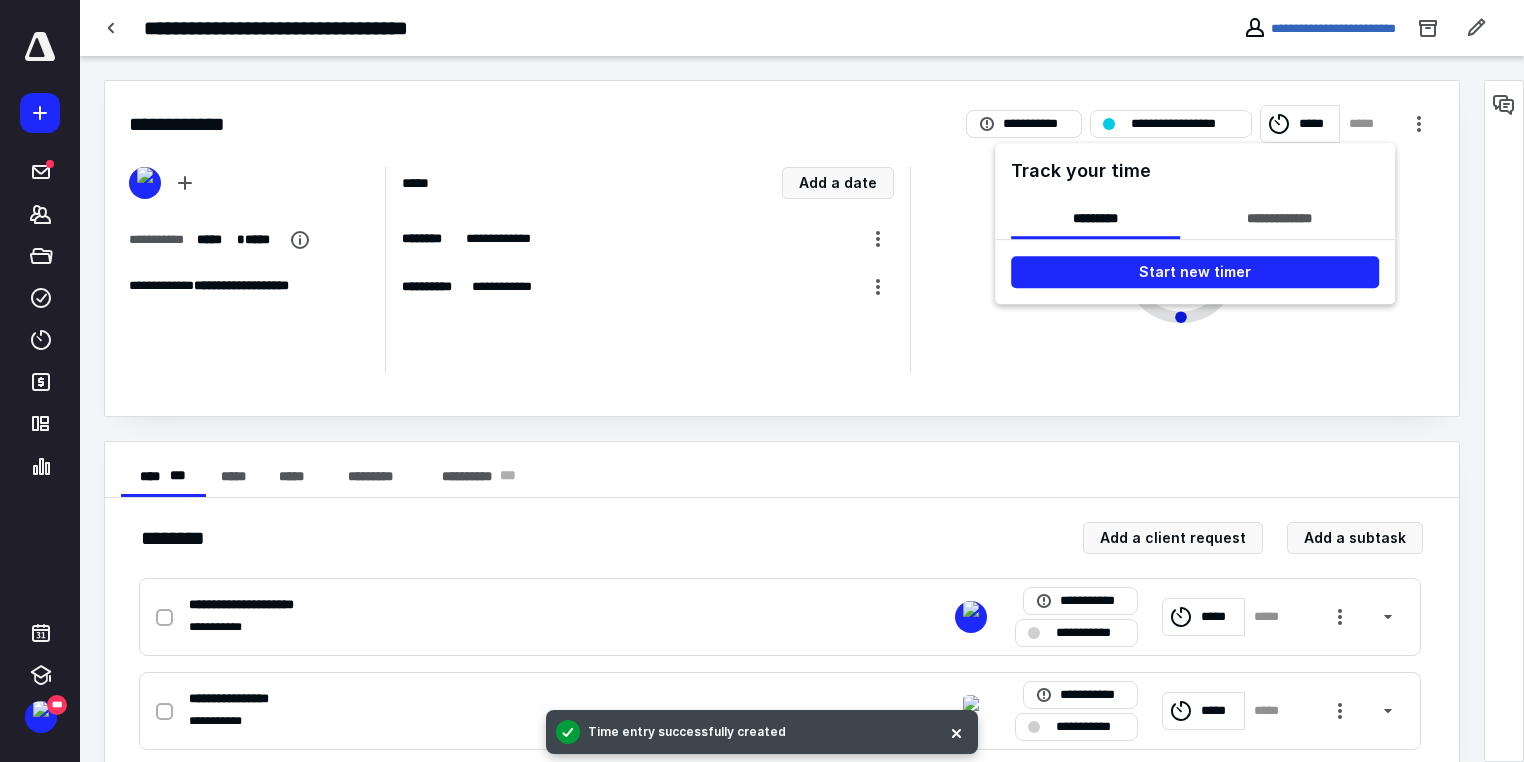click at bounding box center (762, 381) 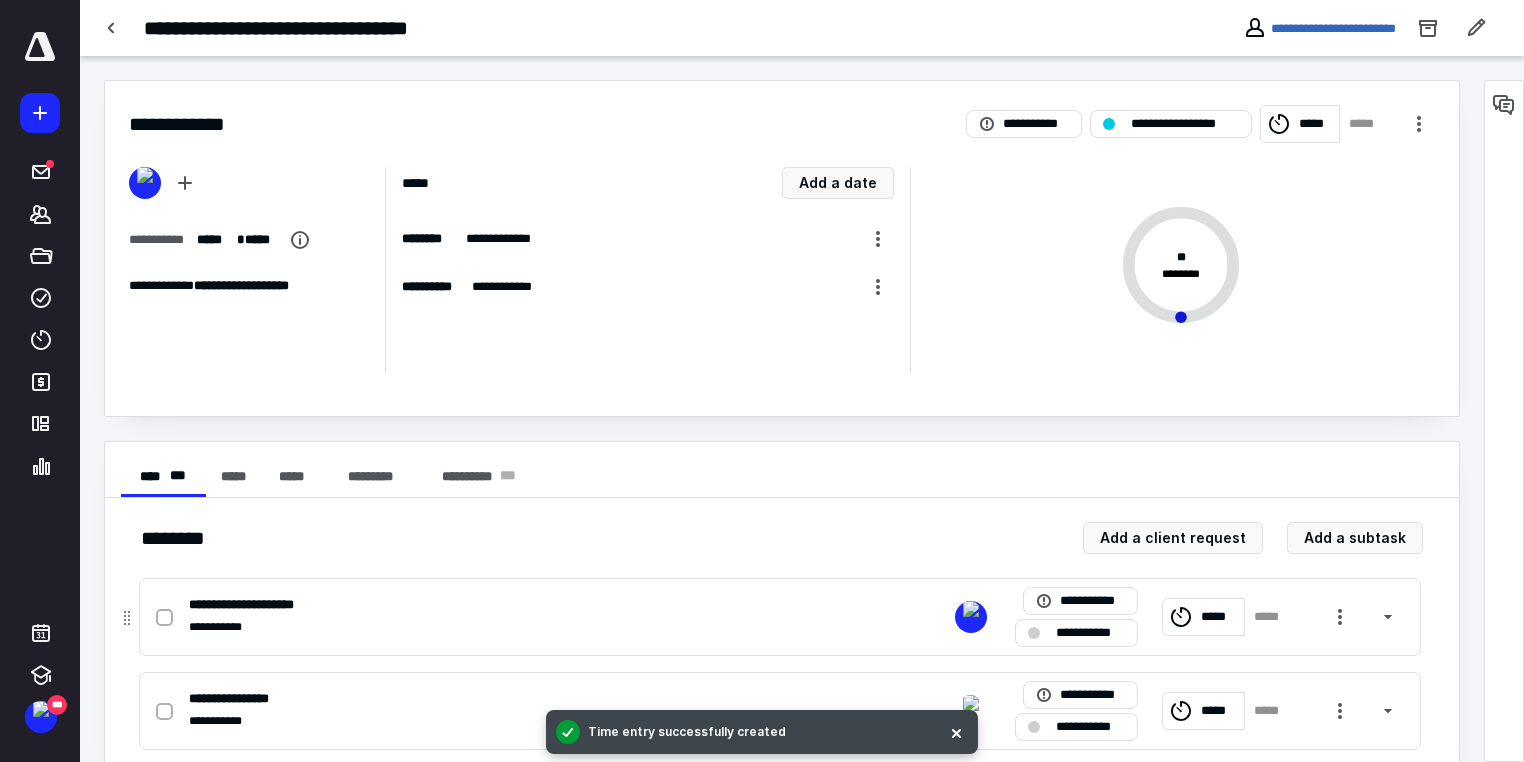 click 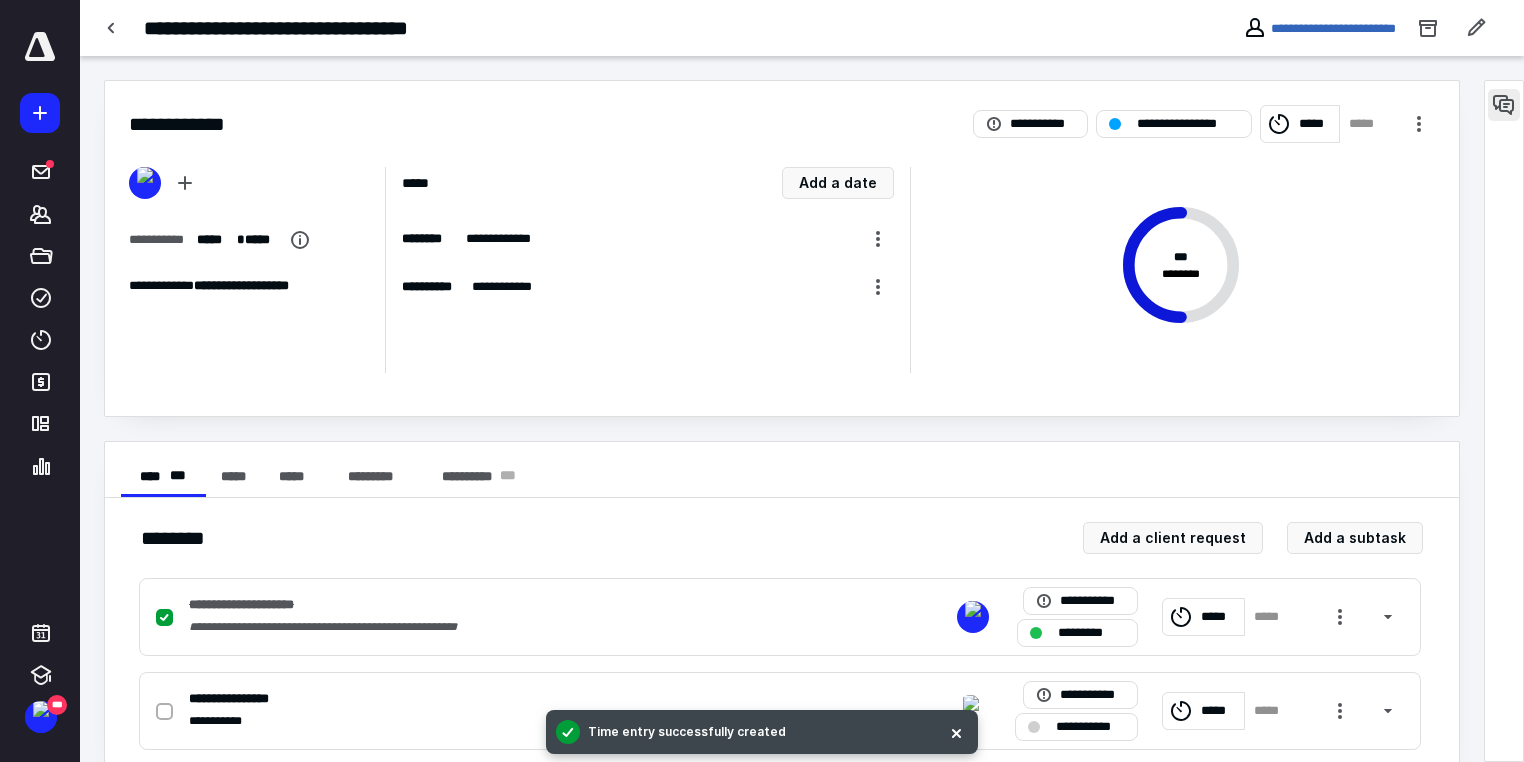 click at bounding box center [1504, 105] 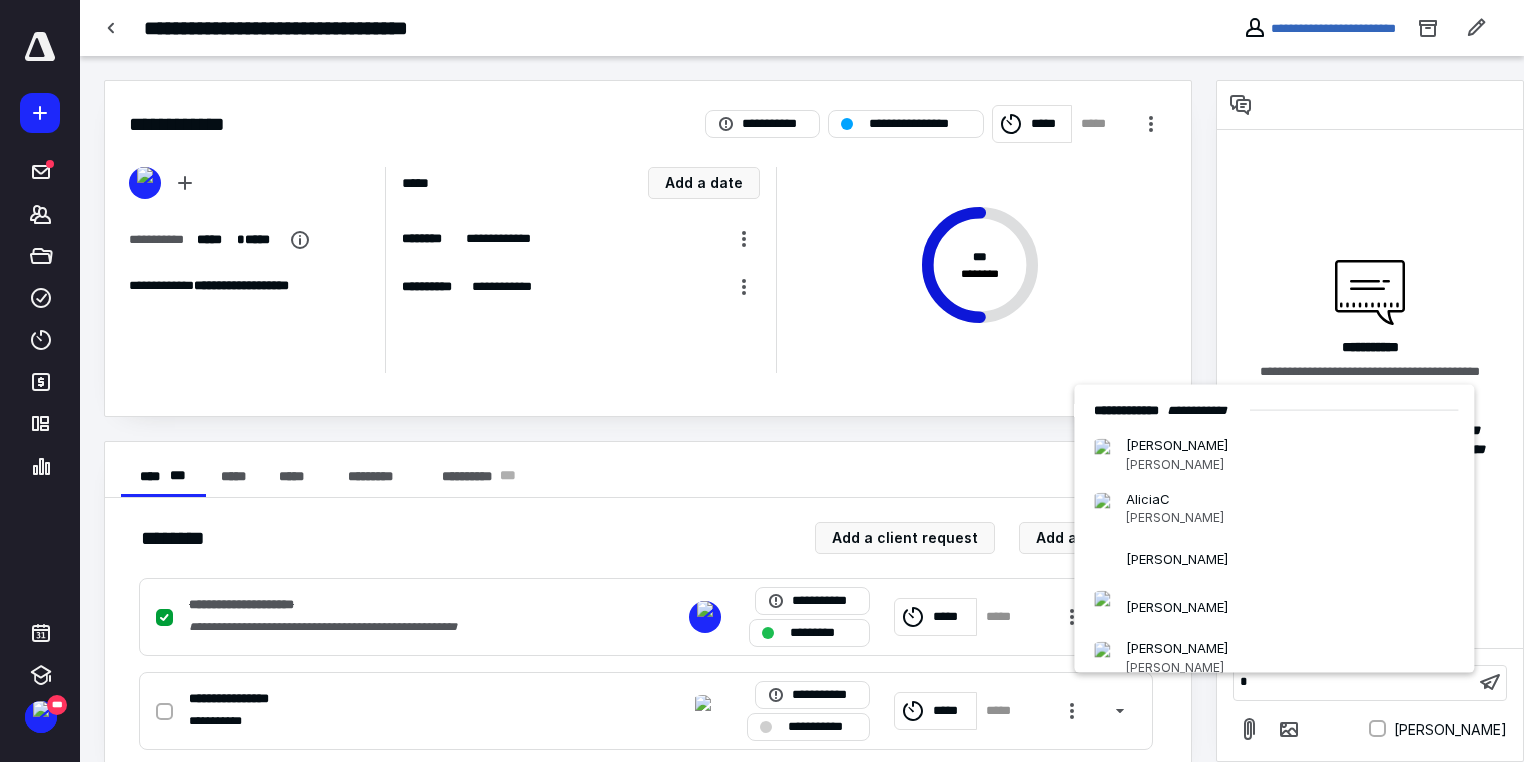 type 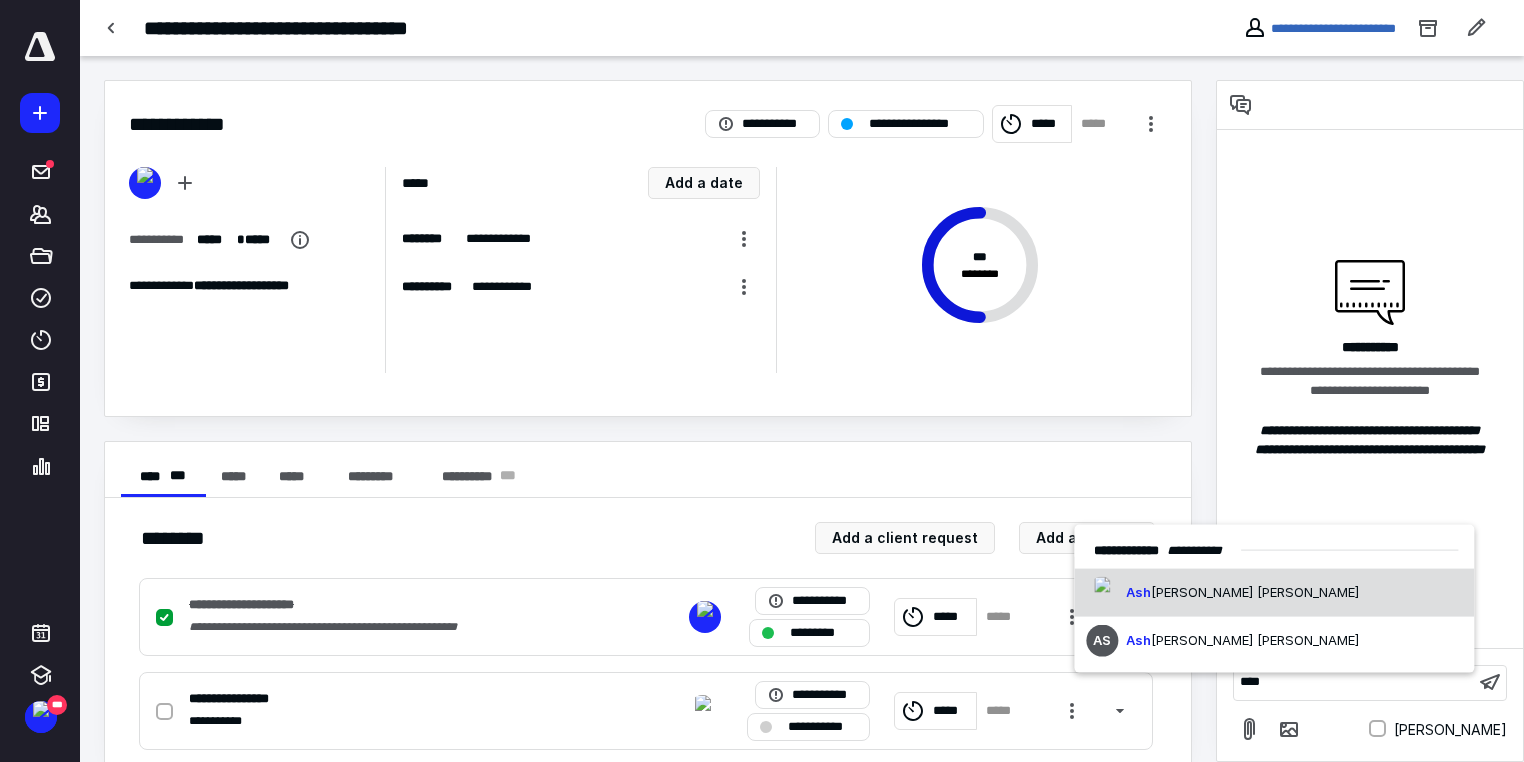 click on "[PERSON_NAME] [PERSON_NAME]" at bounding box center (1255, 591) 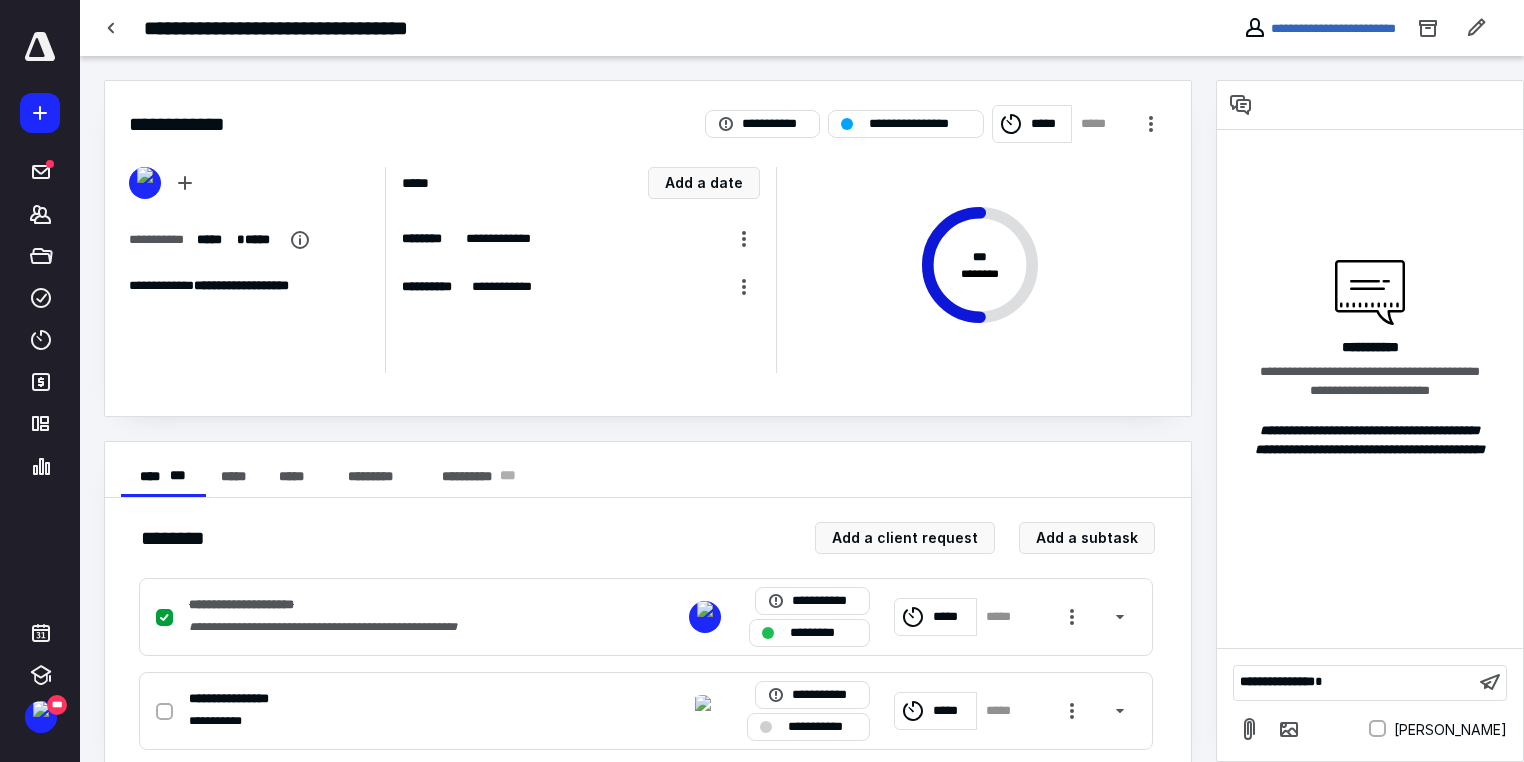 click on "**********" at bounding box center [1354, 682] 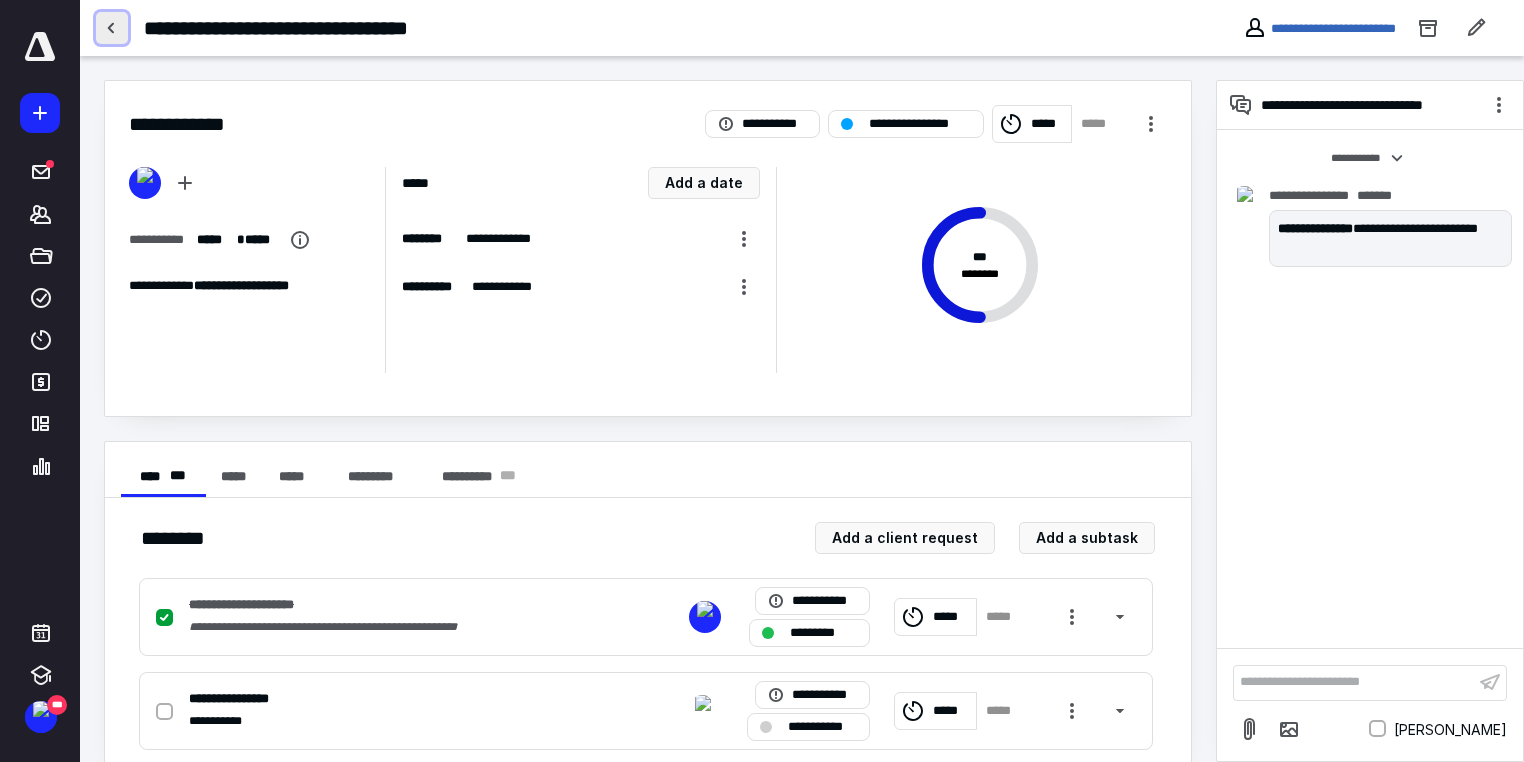 click at bounding box center (112, 28) 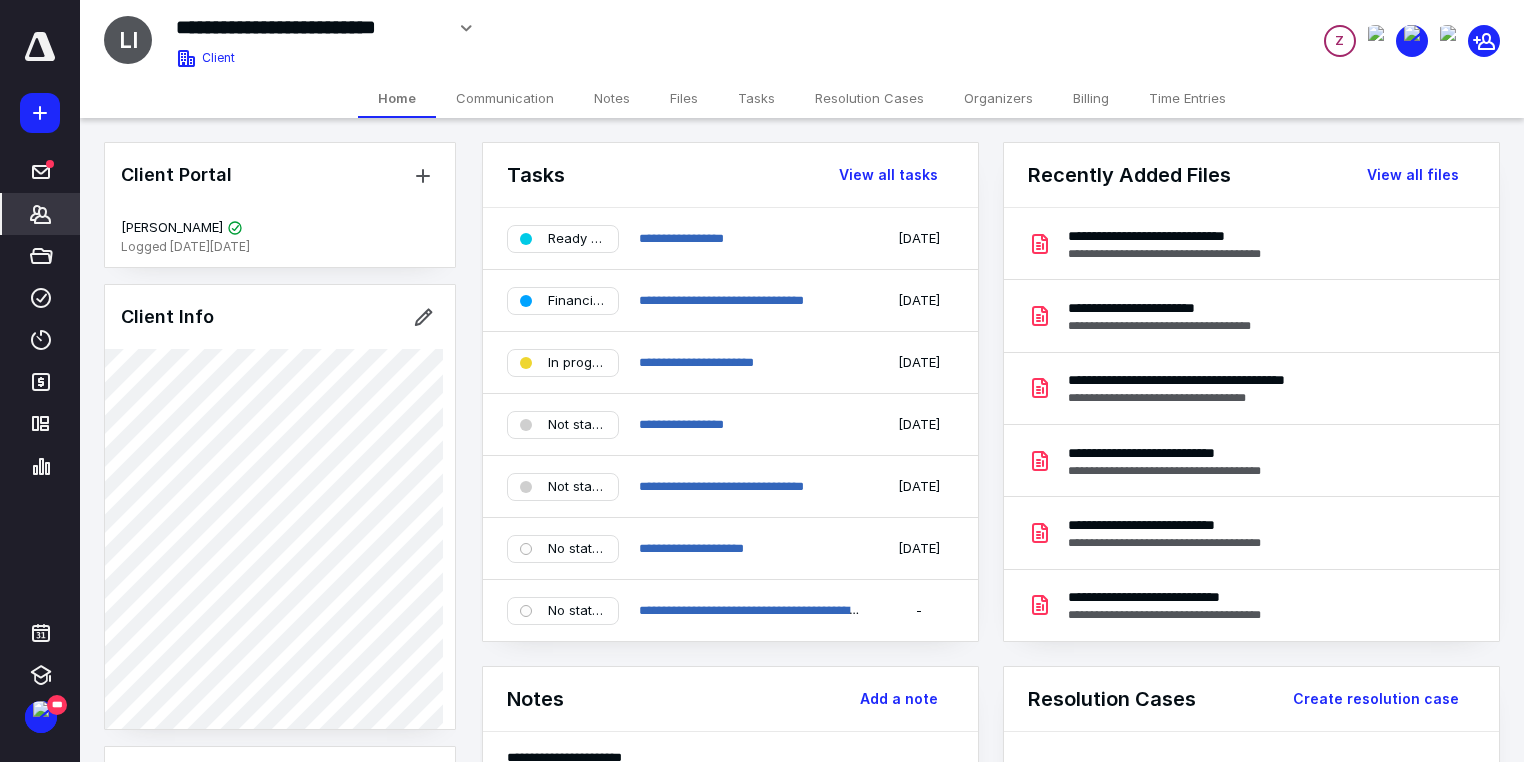 click on "*******" at bounding box center [41, 214] 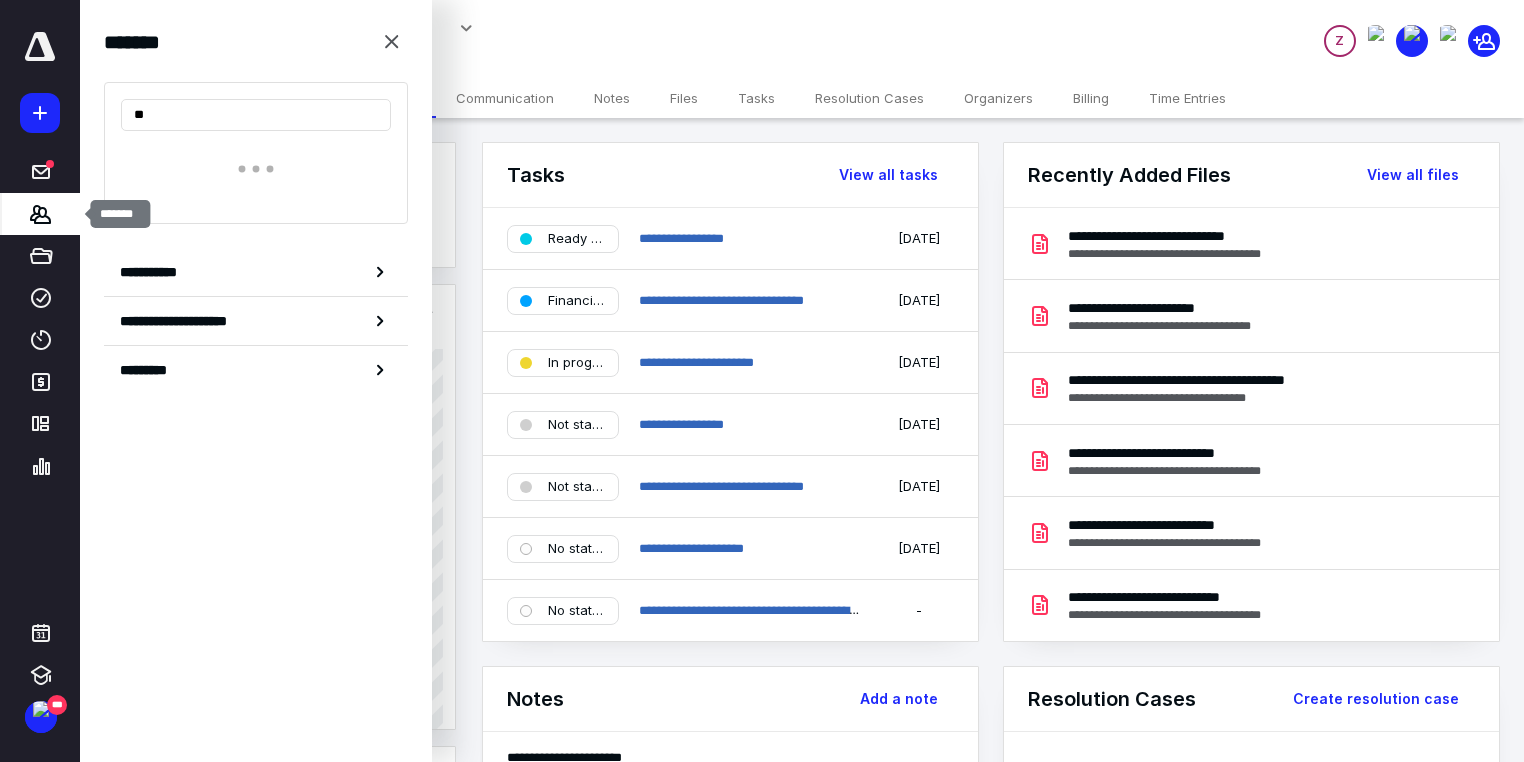 type on "*" 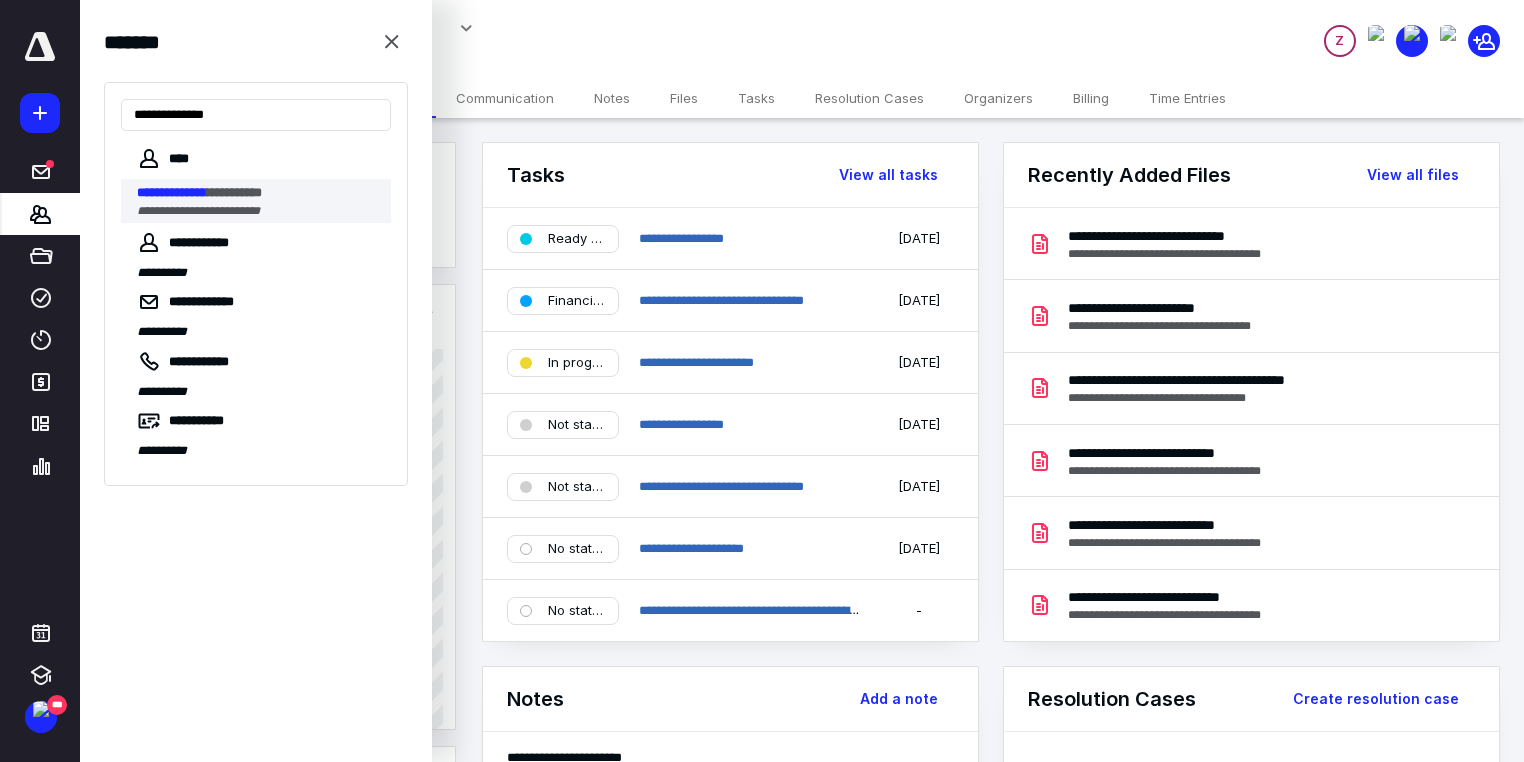 type on "**********" 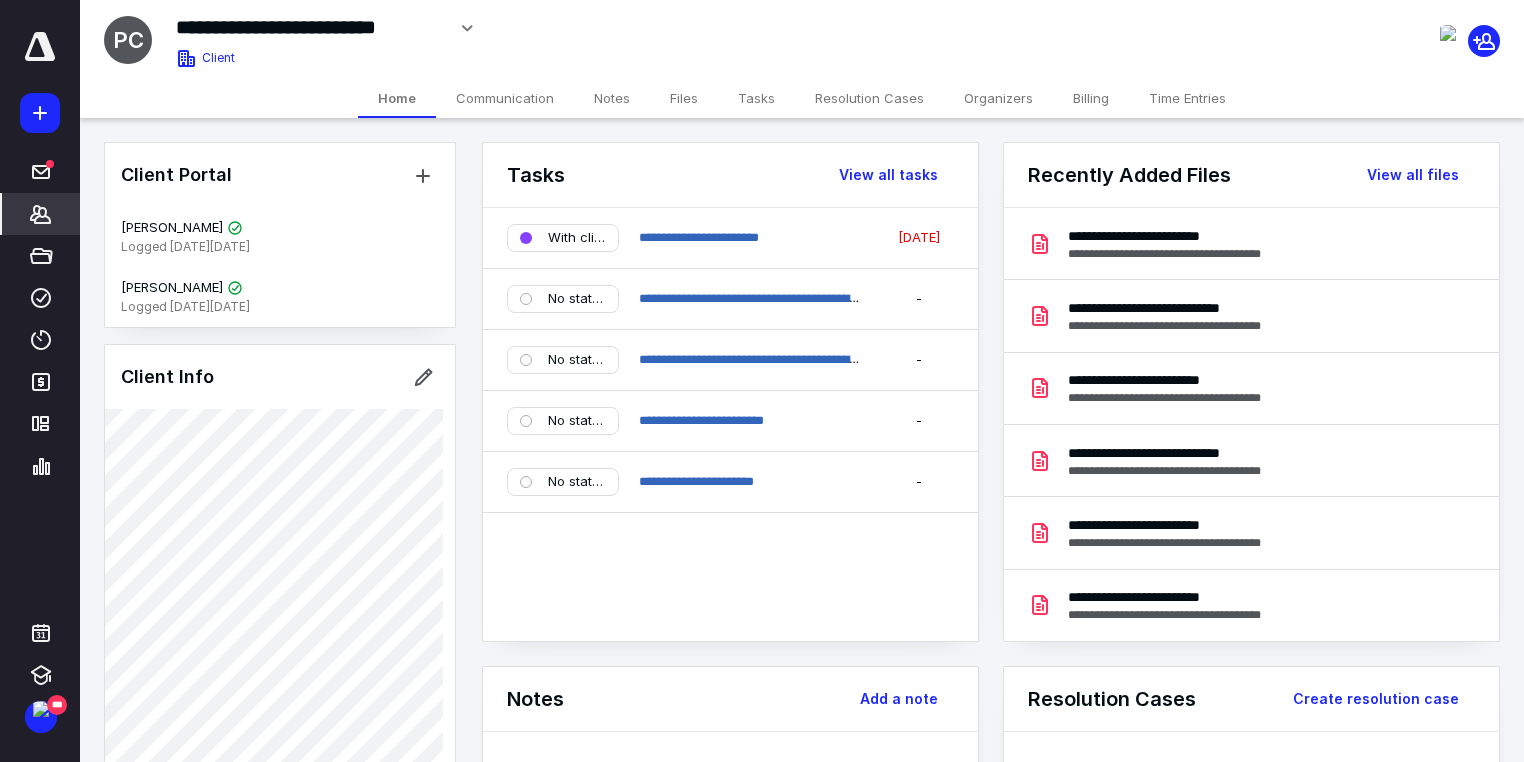click on "Files" at bounding box center (684, 98) 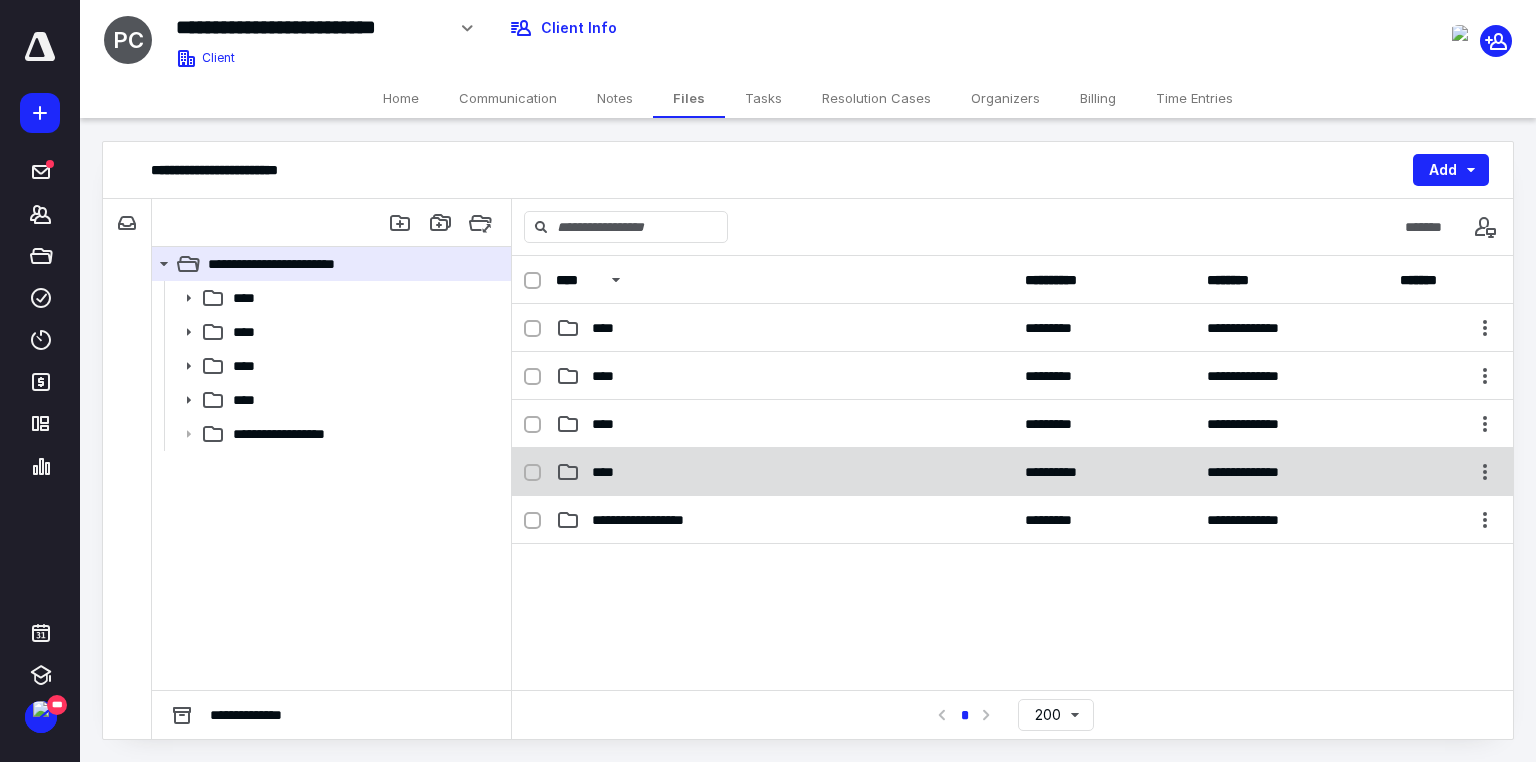 click on "****" at bounding box center (784, 472) 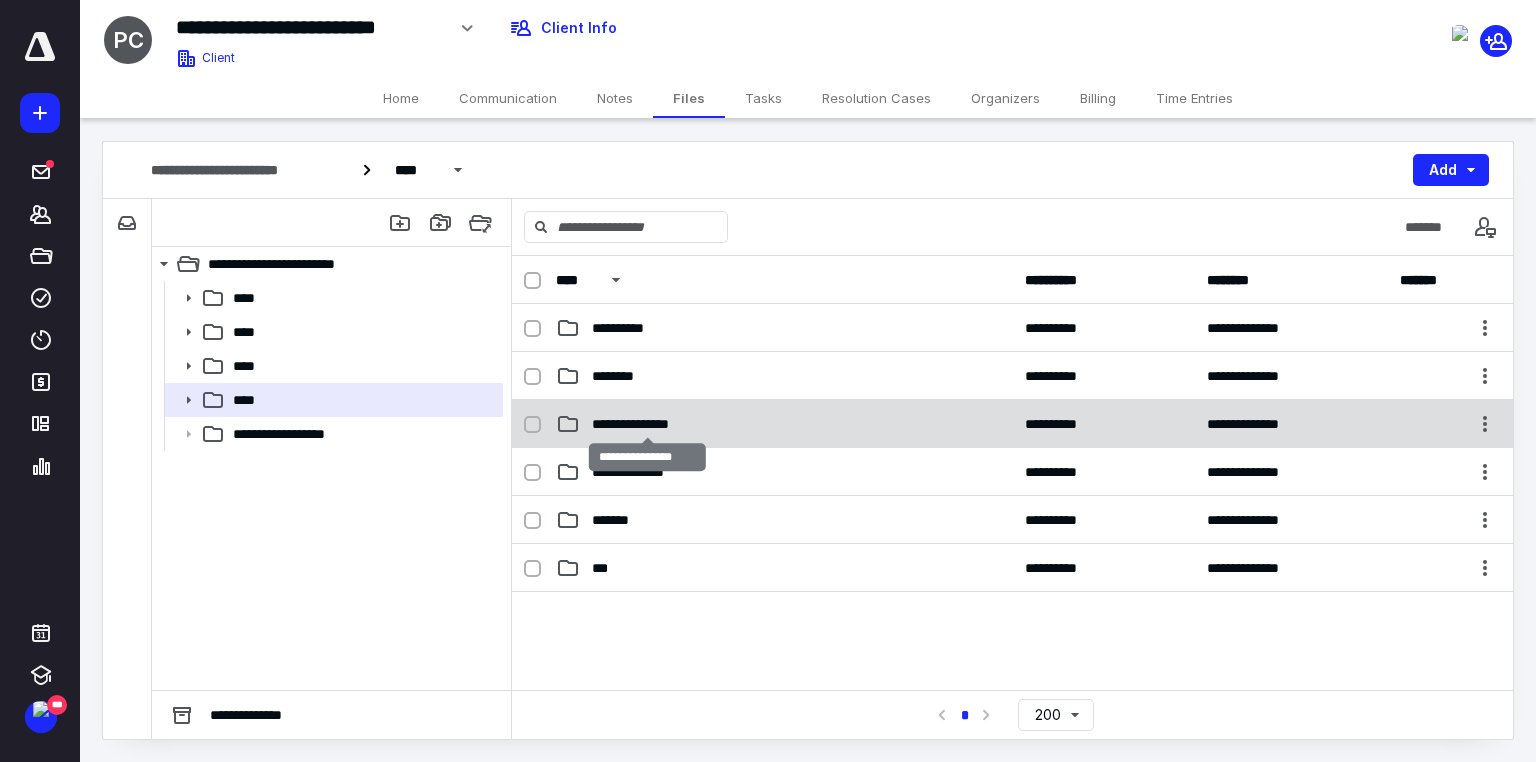 click on "**********" at bounding box center (648, 424) 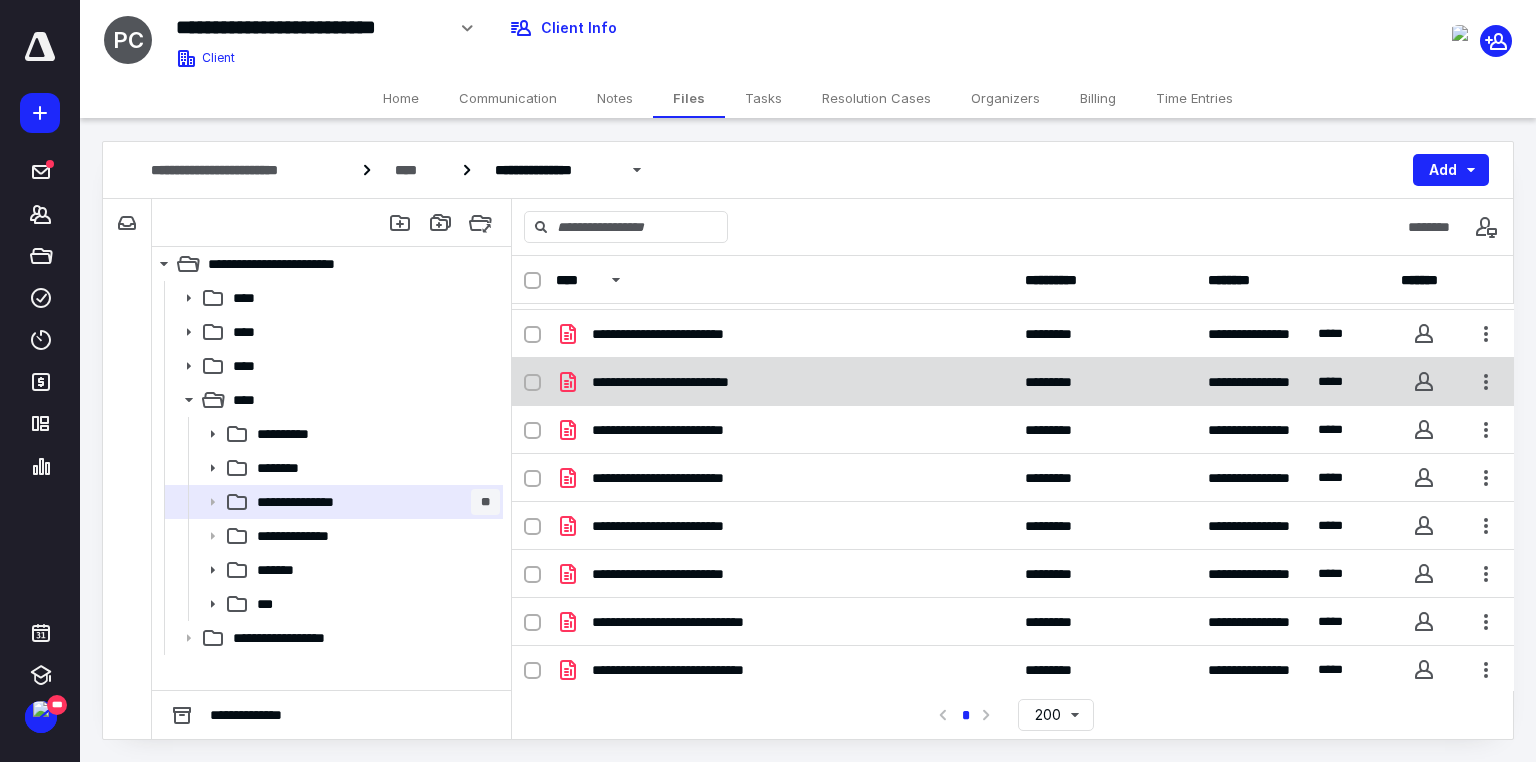 scroll, scrollTop: 0, scrollLeft: 0, axis: both 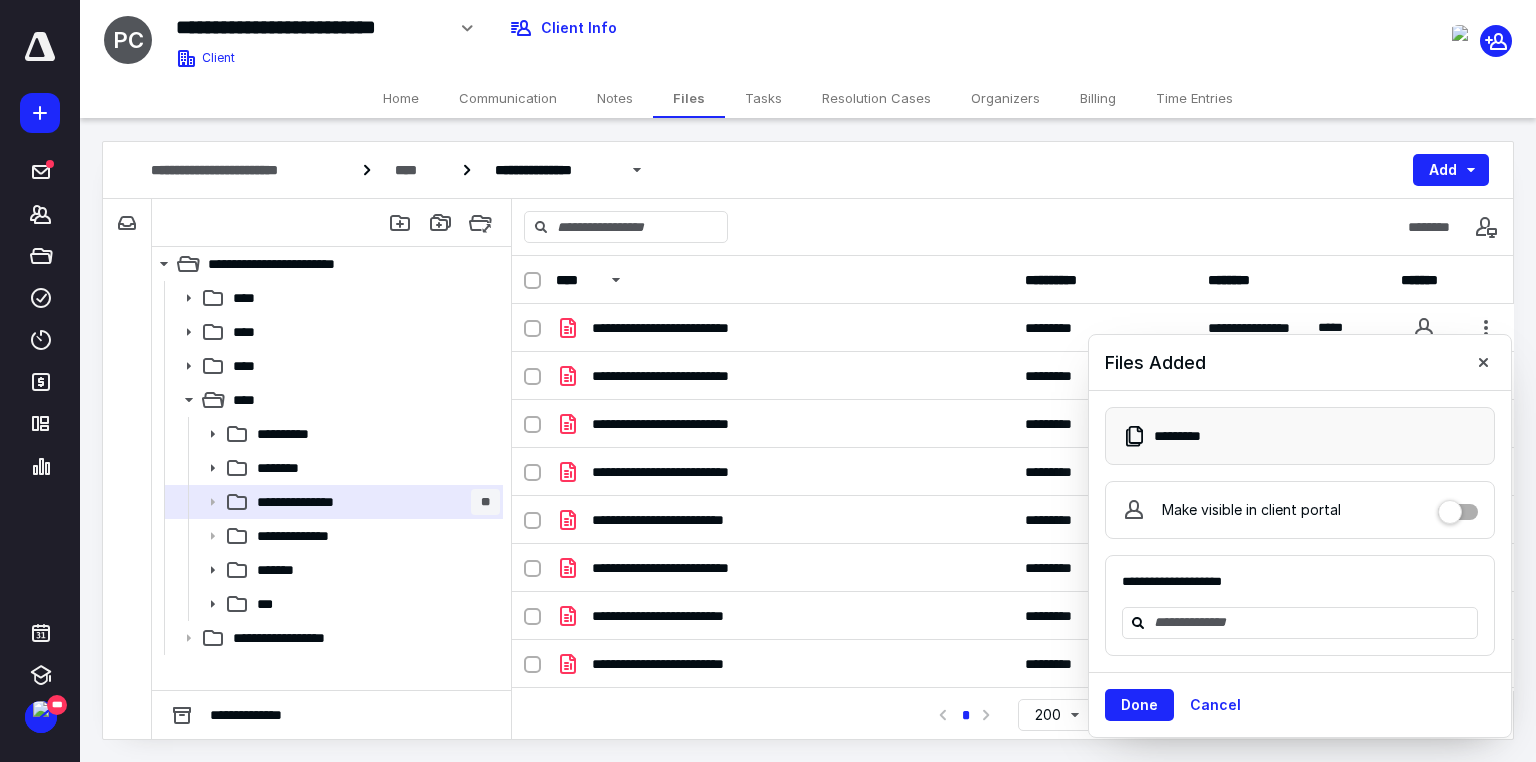 click on "****" at bounding box center (784, 280) 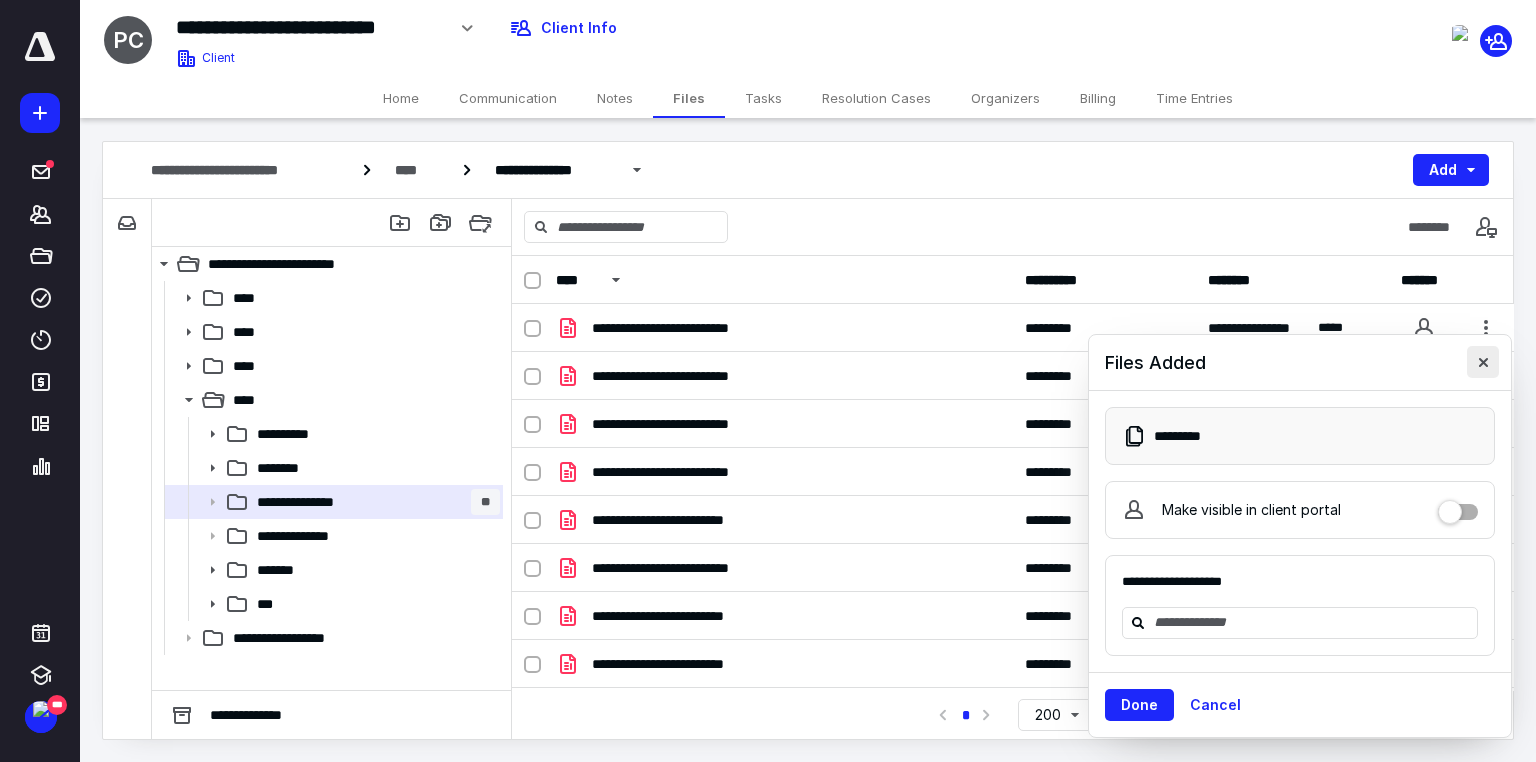 click at bounding box center [1483, 362] 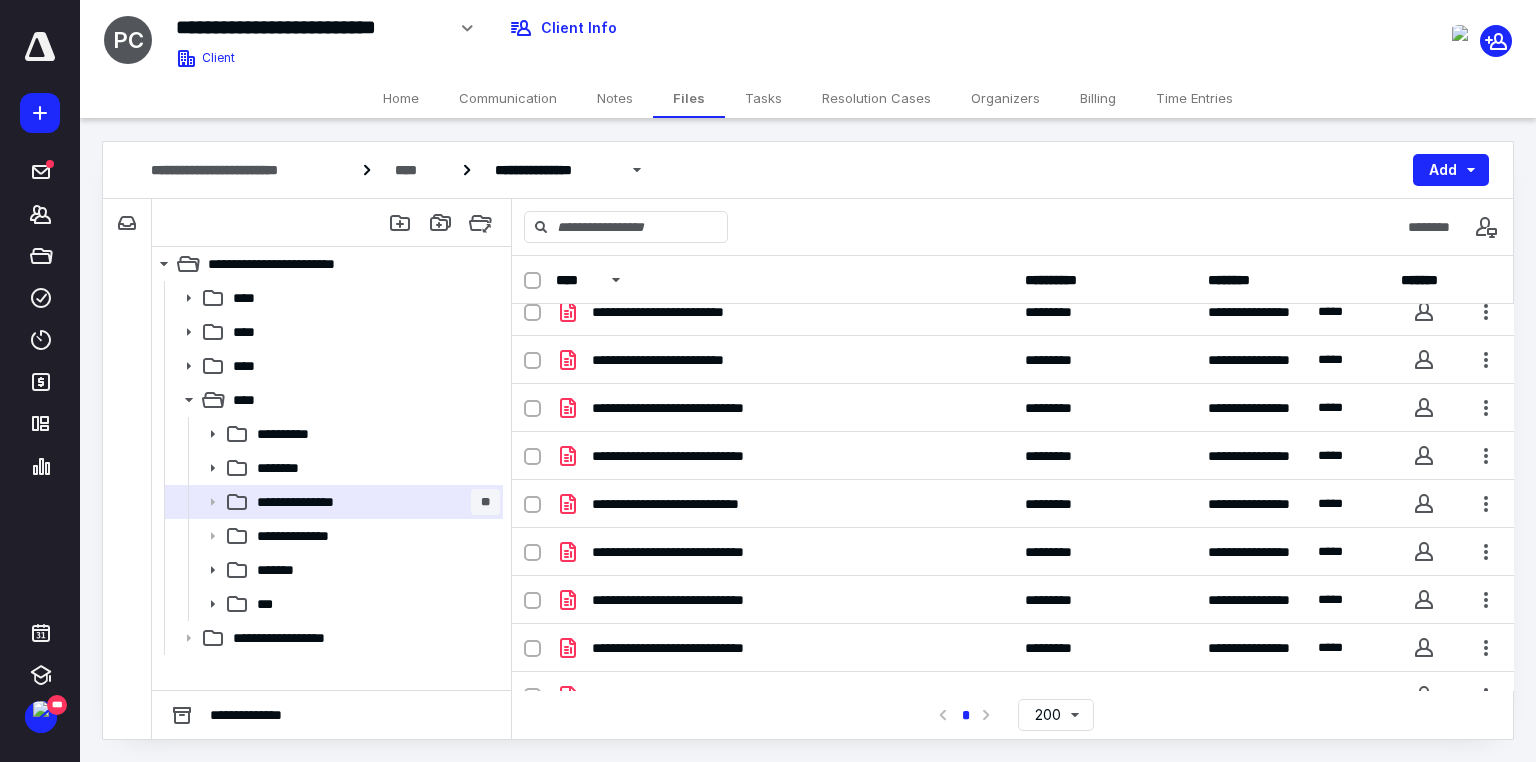 scroll, scrollTop: 520, scrollLeft: 0, axis: vertical 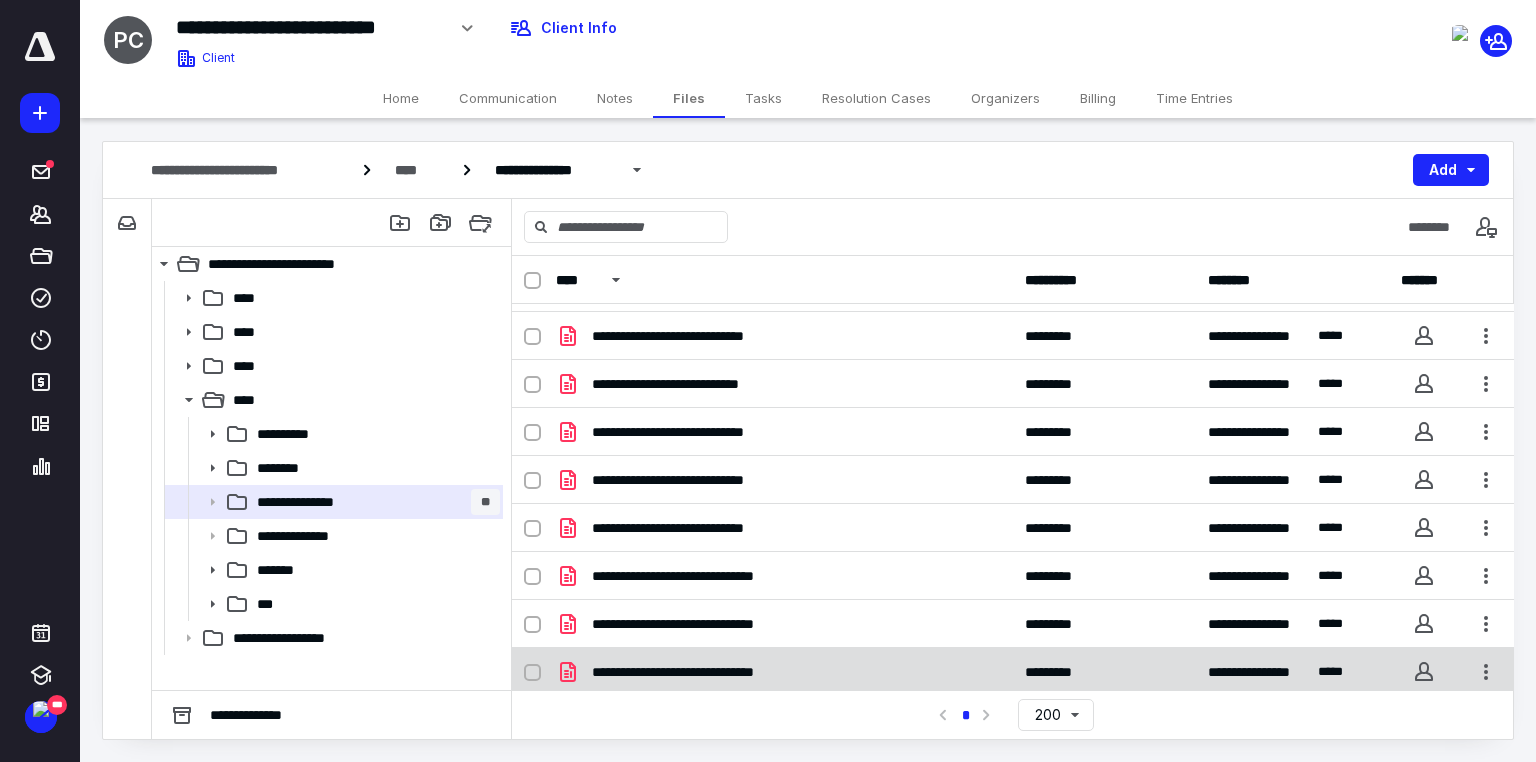 click at bounding box center [532, 673] 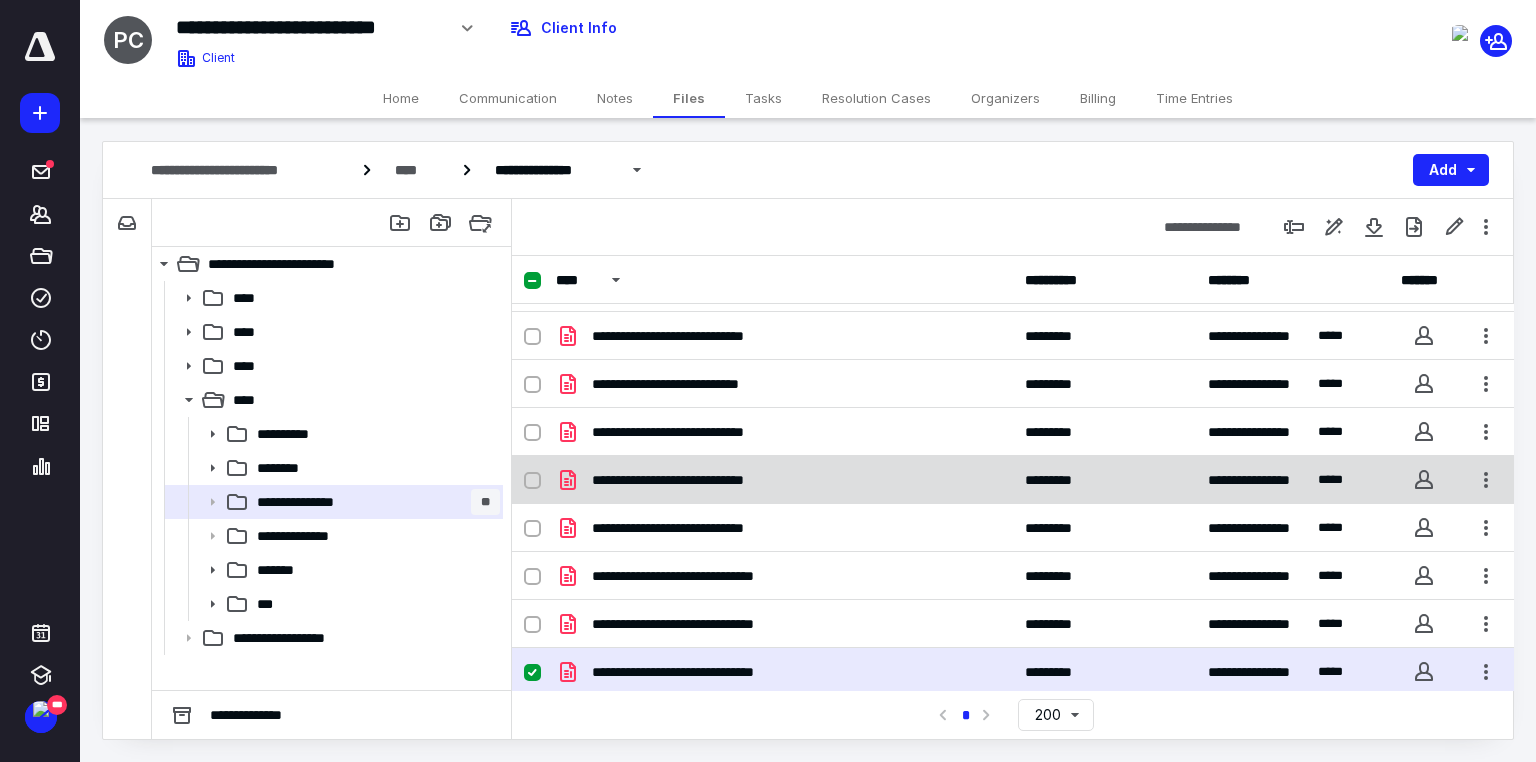 checkbox on "true" 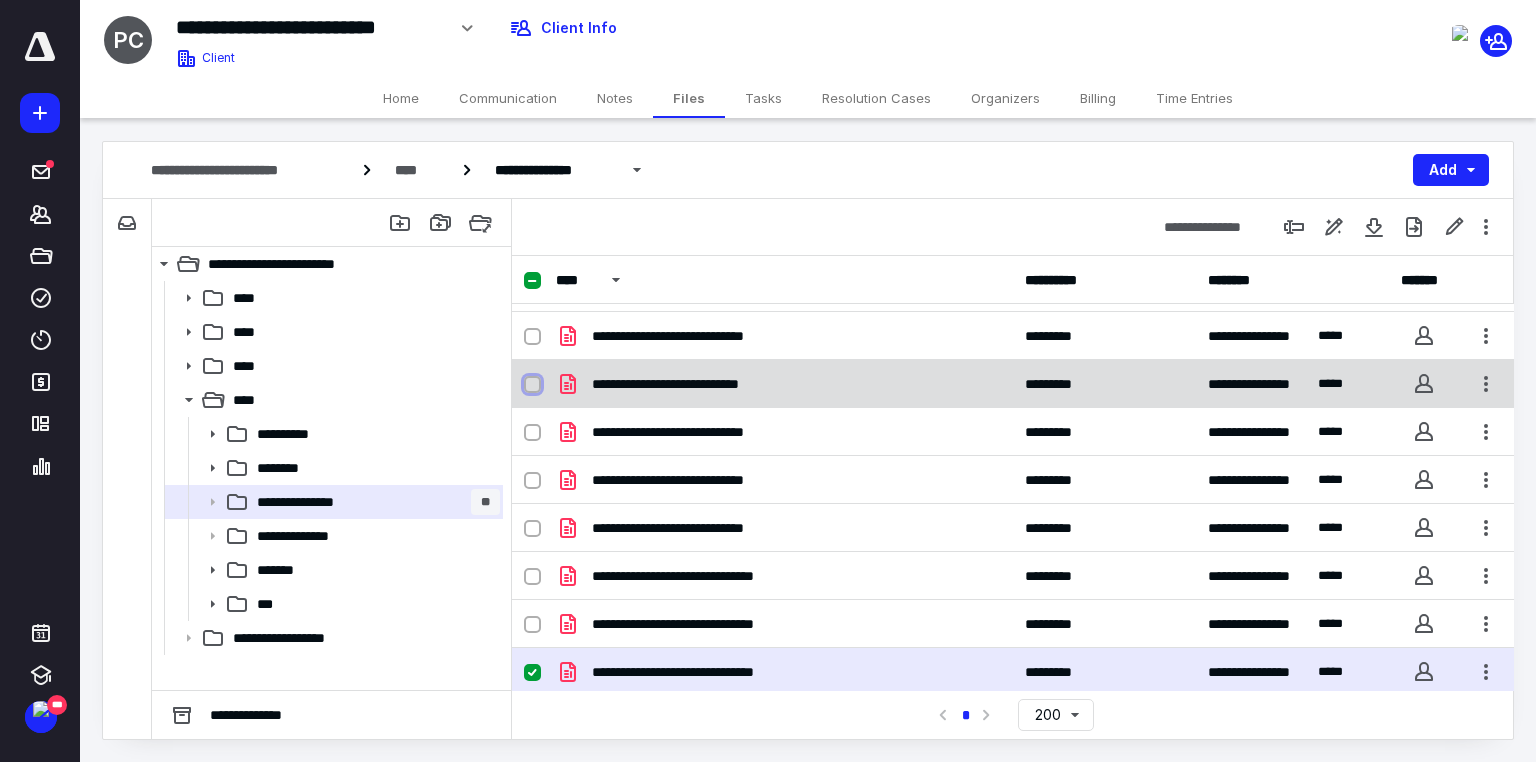 click at bounding box center (532, 385) 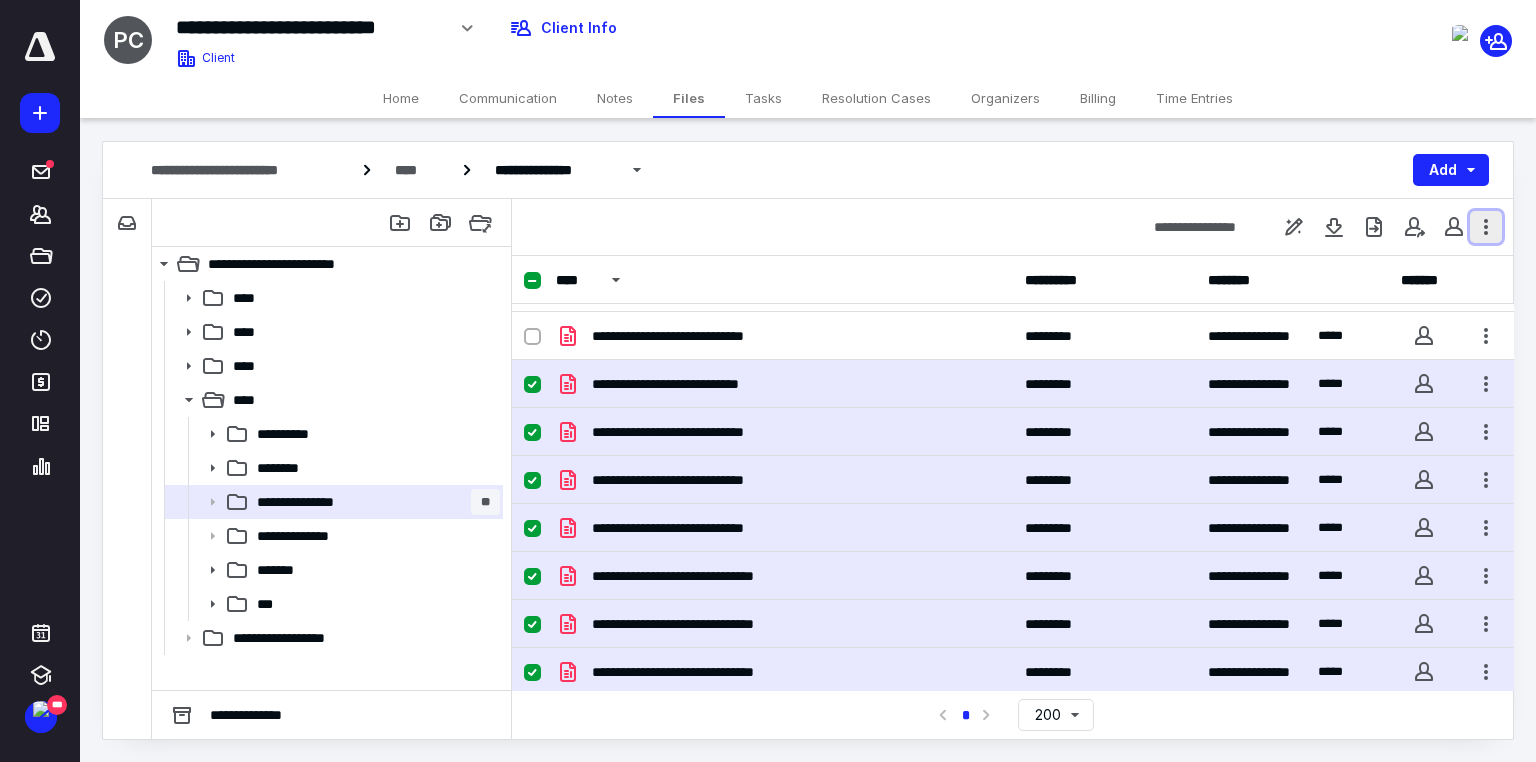 click at bounding box center [1486, 227] 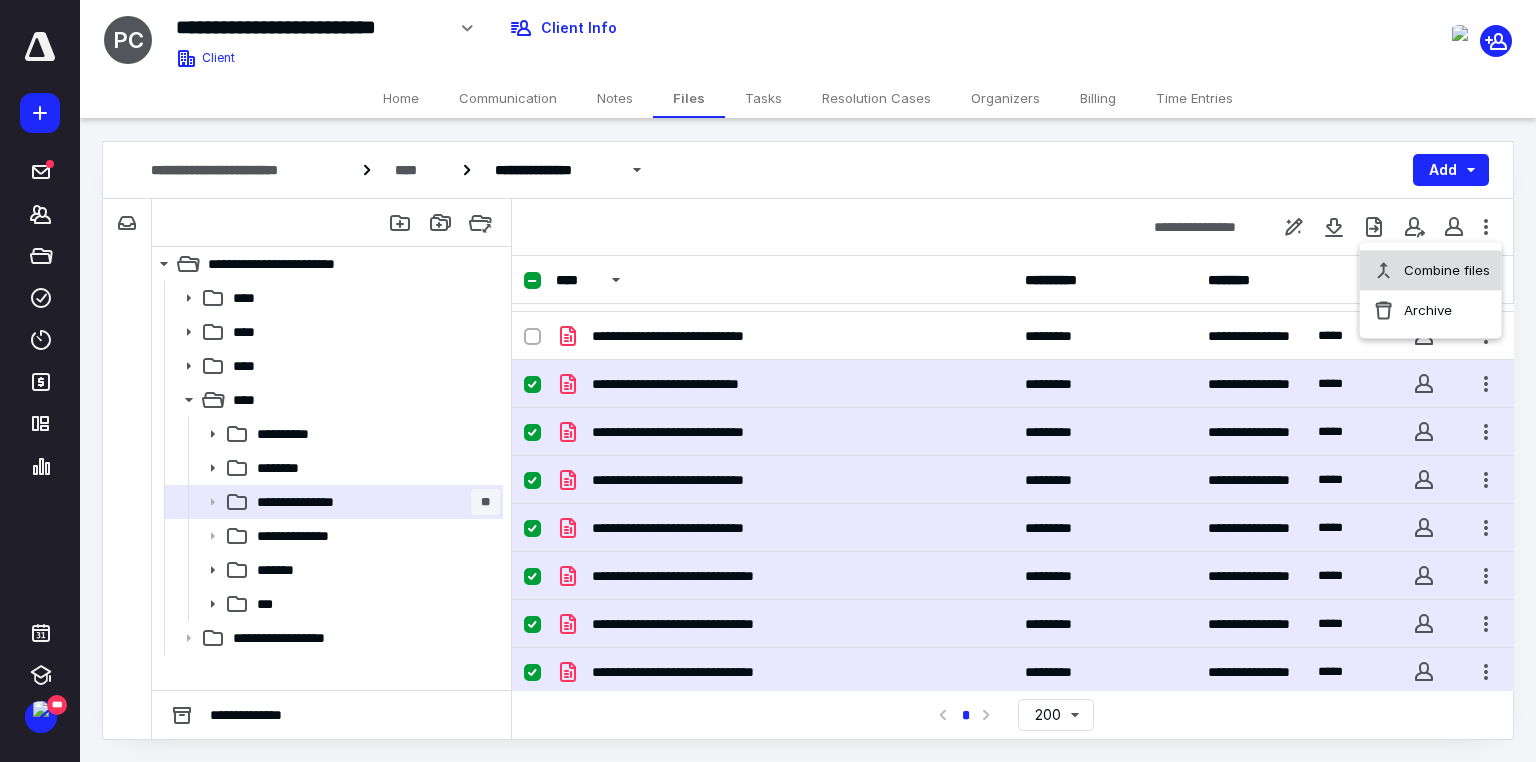 click on "Combine files" at bounding box center [1447, 270] 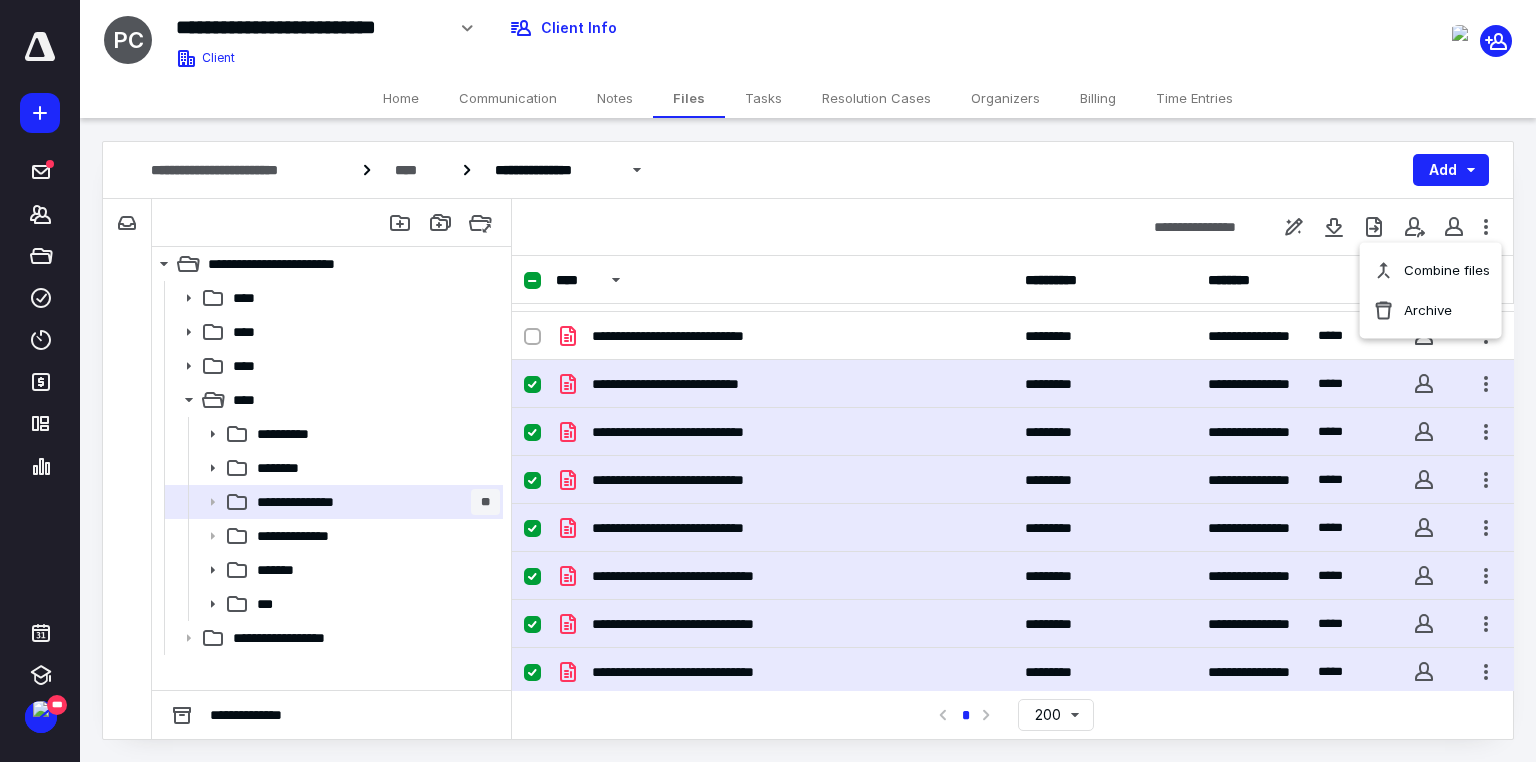 checkbox on "true" 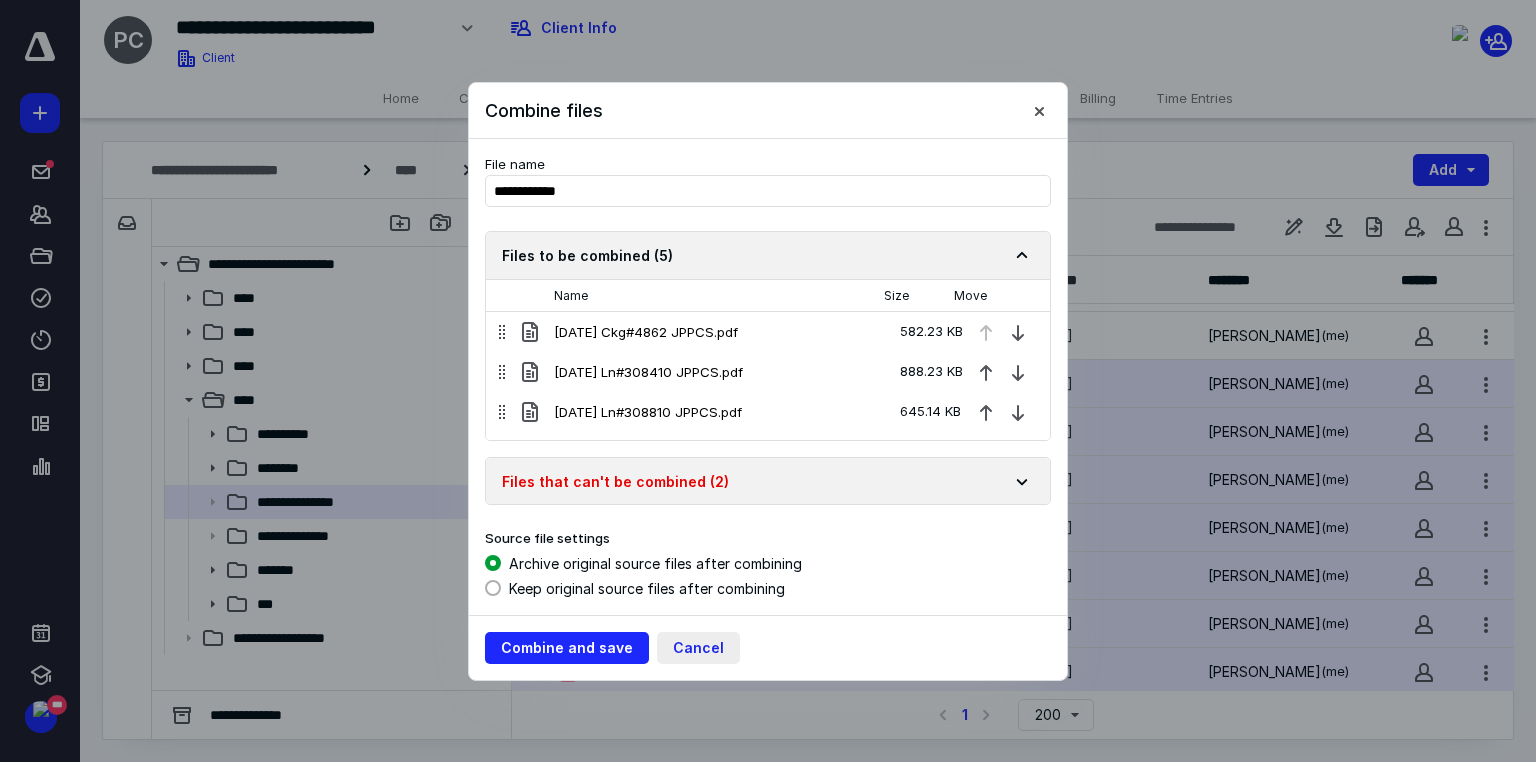 click on "Cancel" at bounding box center (698, 648) 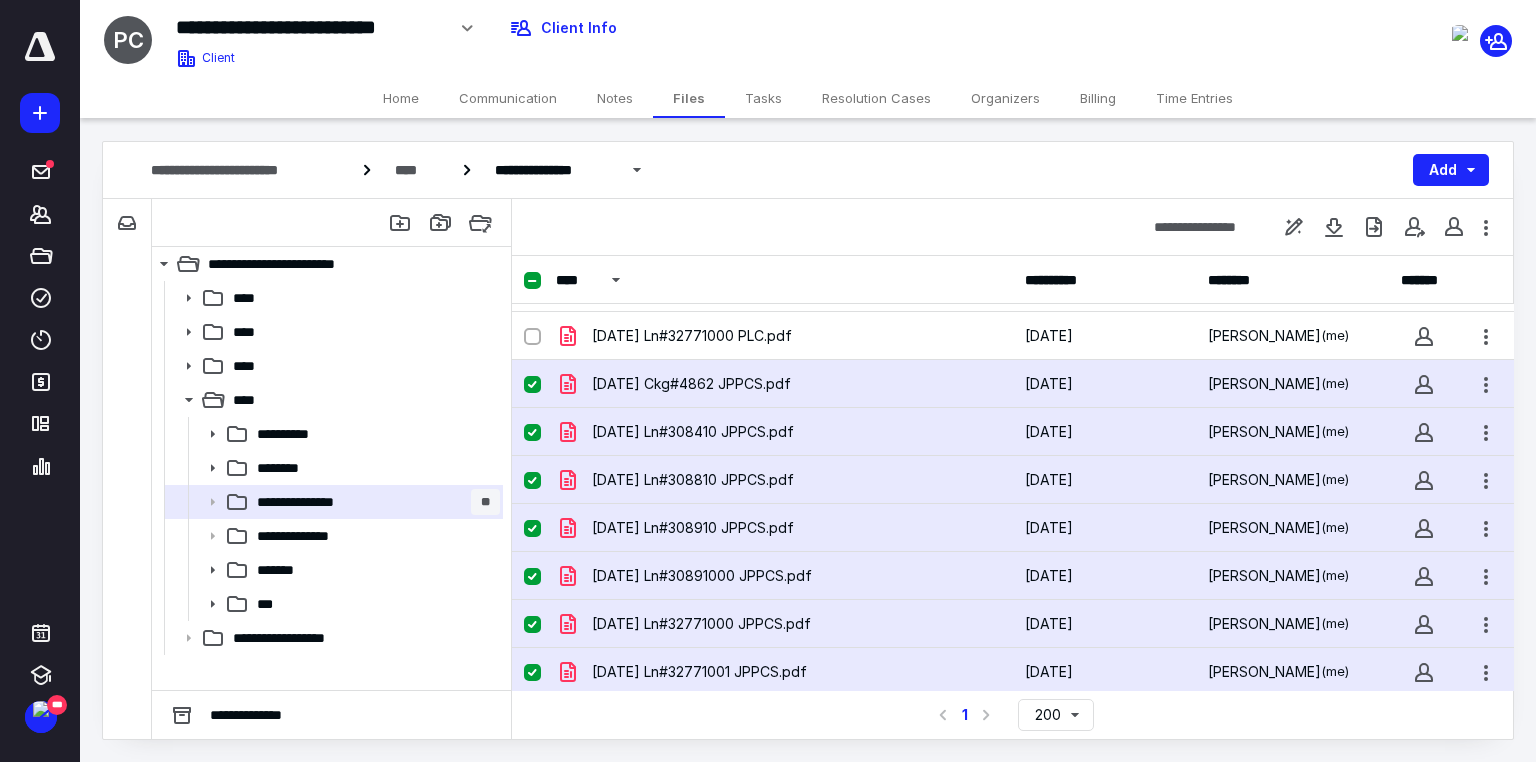 click at bounding box center [532, 385] 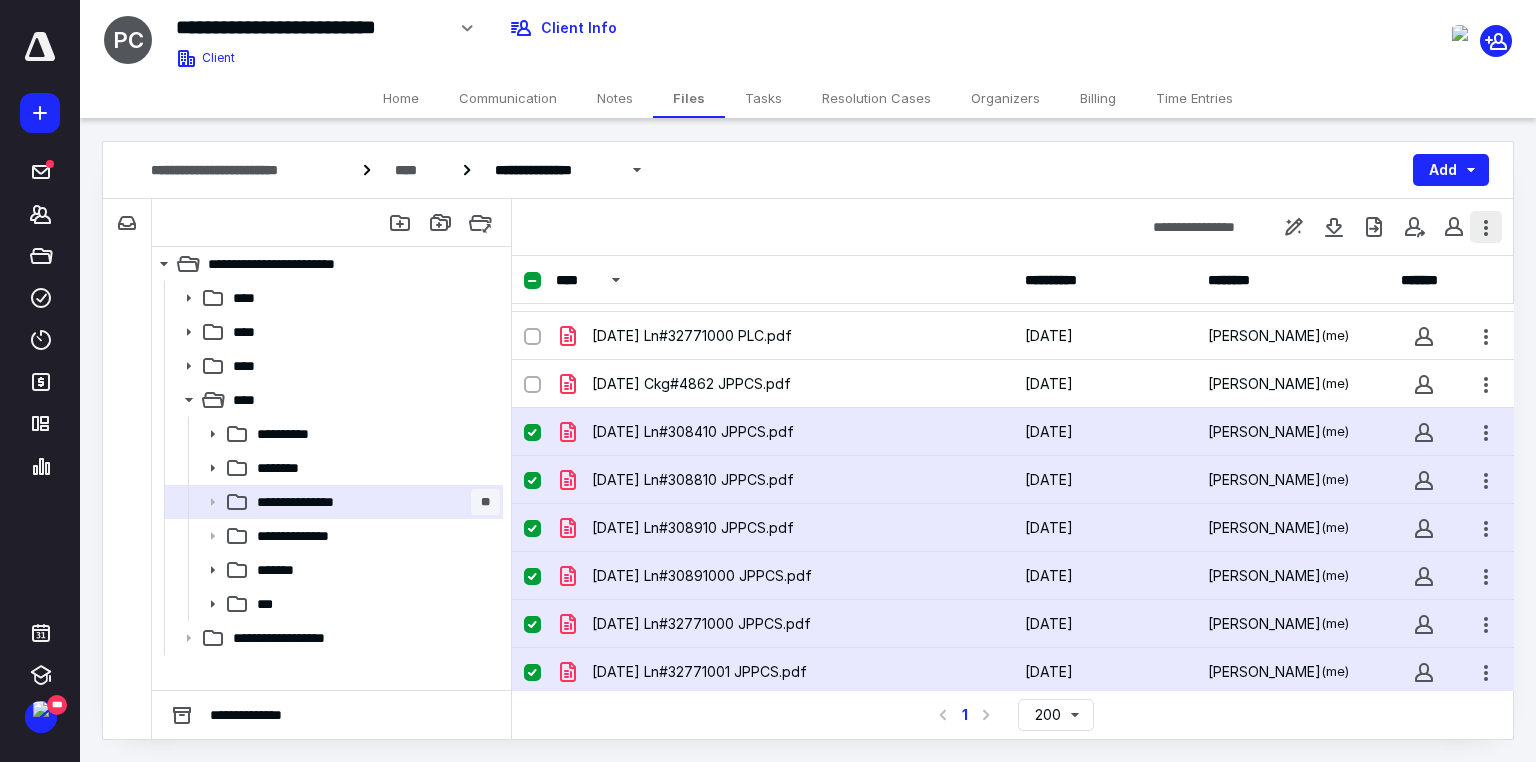 click at bounding box center [1486, 227] 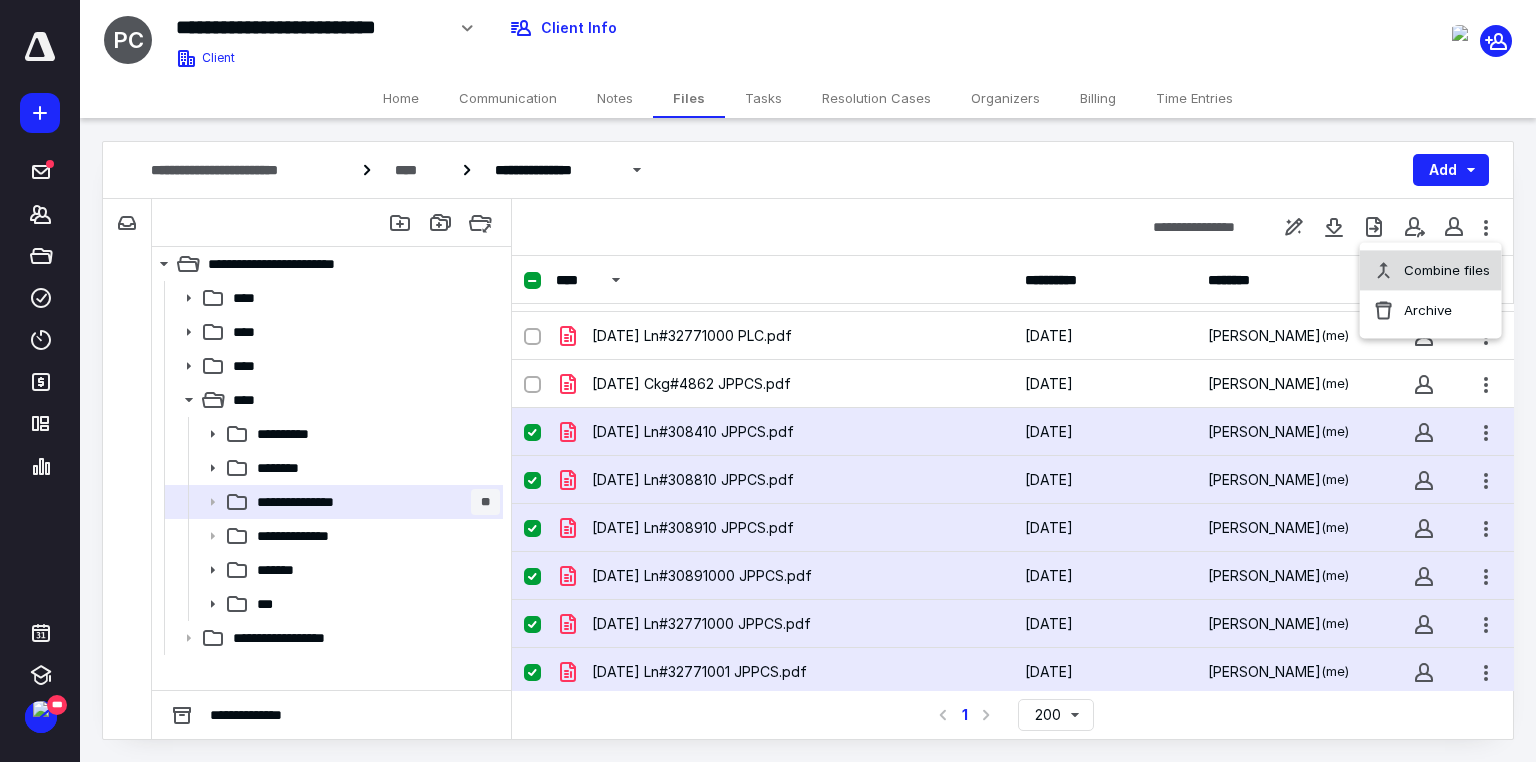 click on "Combine files" at bounding box center [1447, 270] 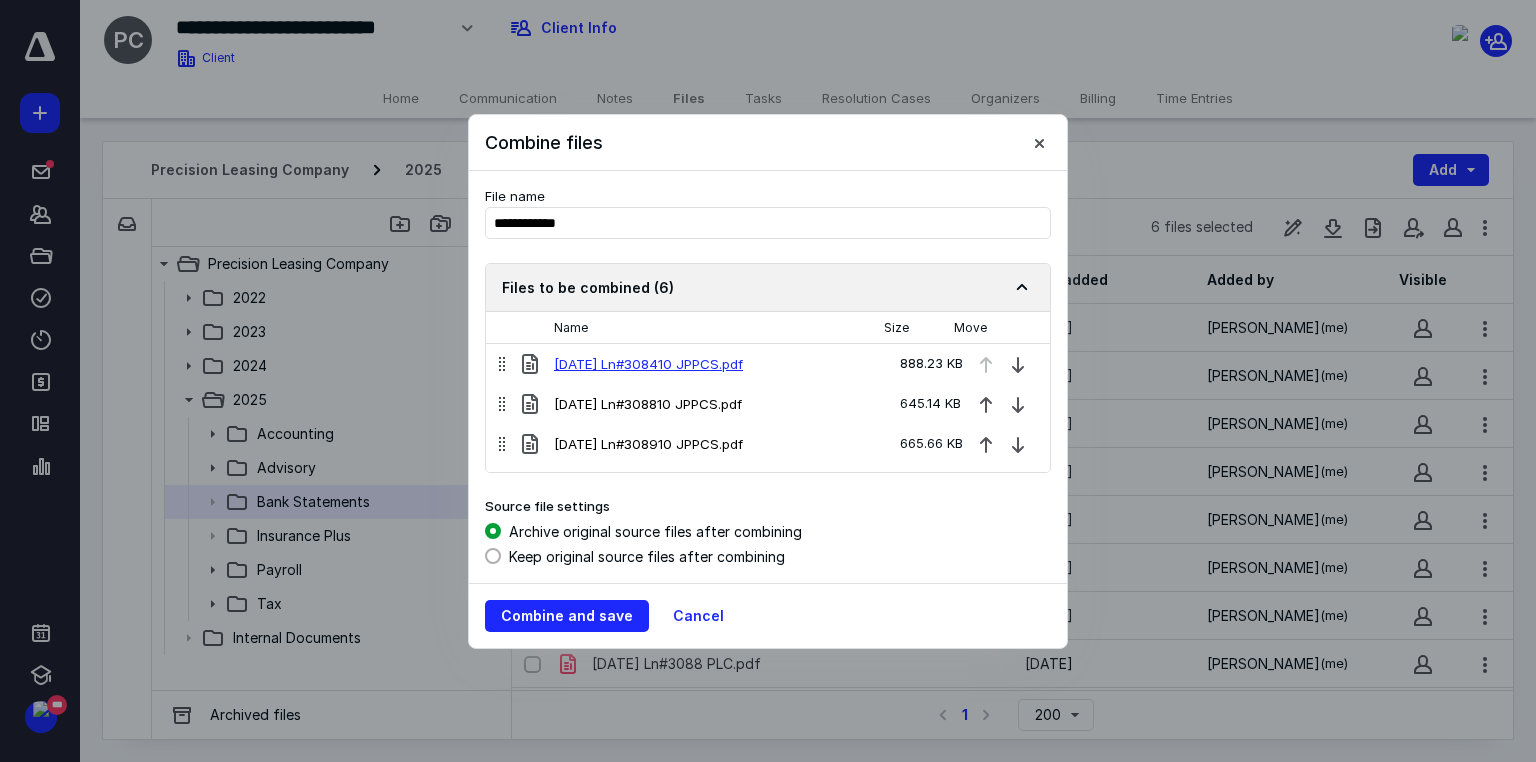 scroll, scrollTop: 520, scrollLeft: 0, axis: vertical 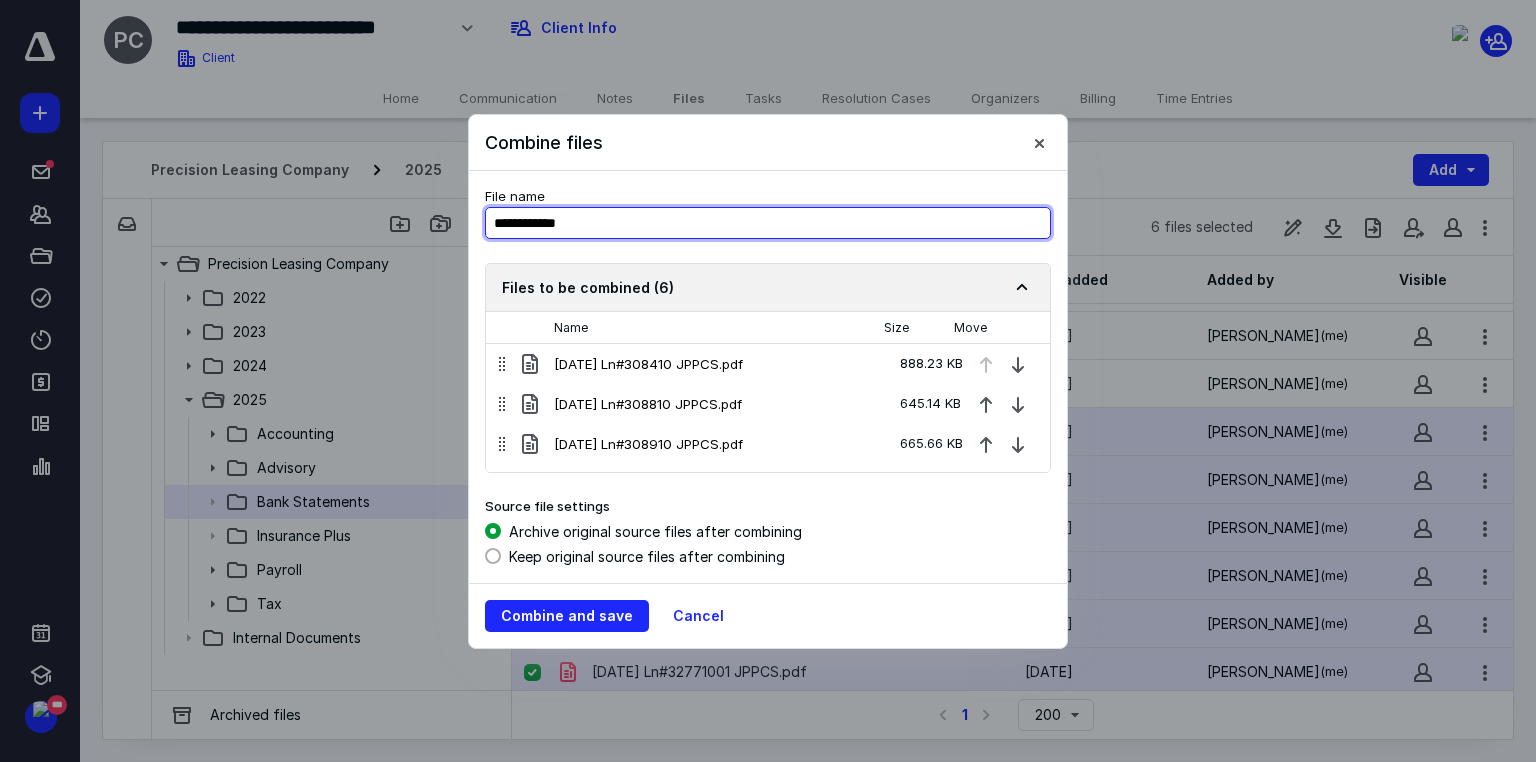 click on "**********" at bounding box center [768, 223] 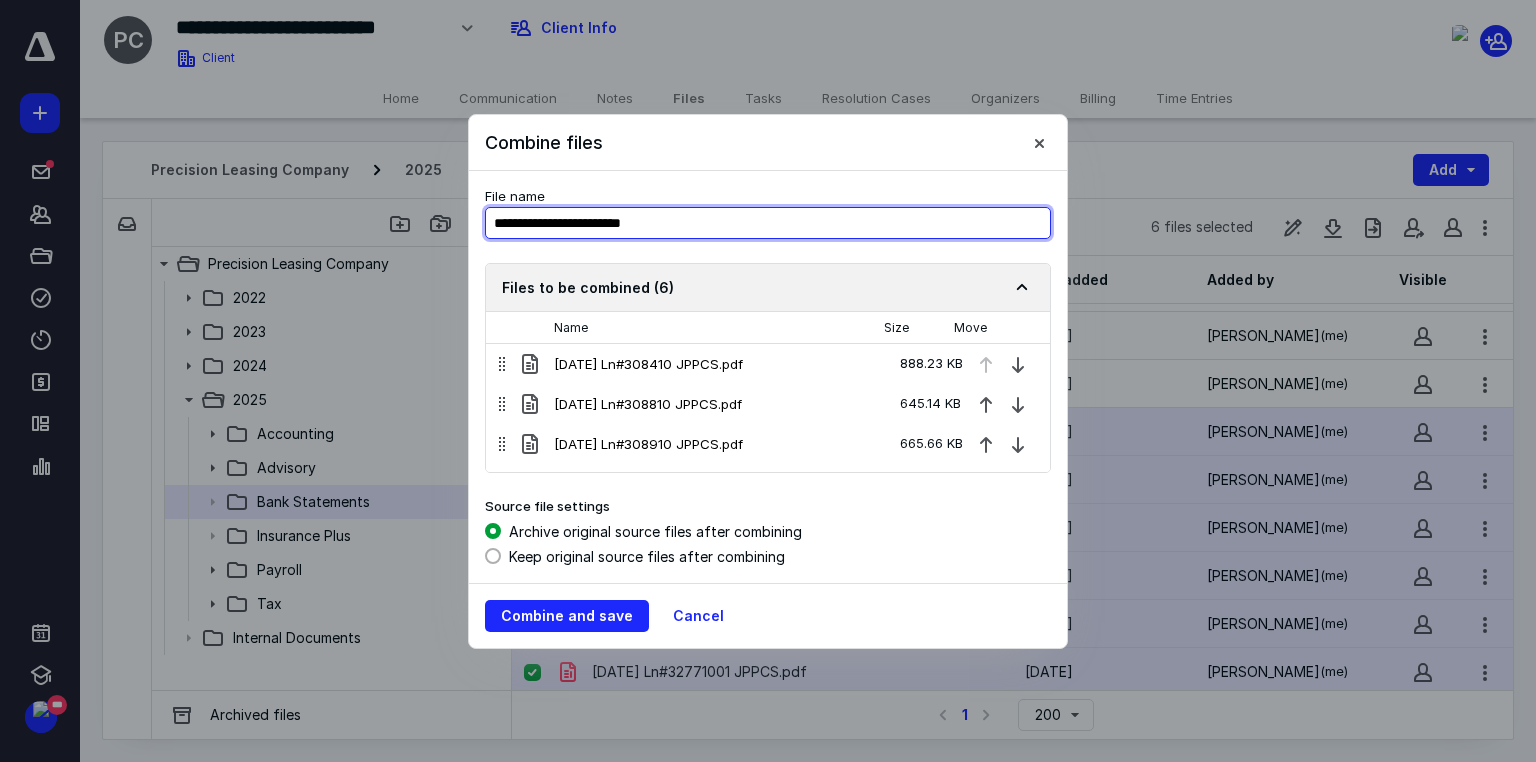 type on "**********" 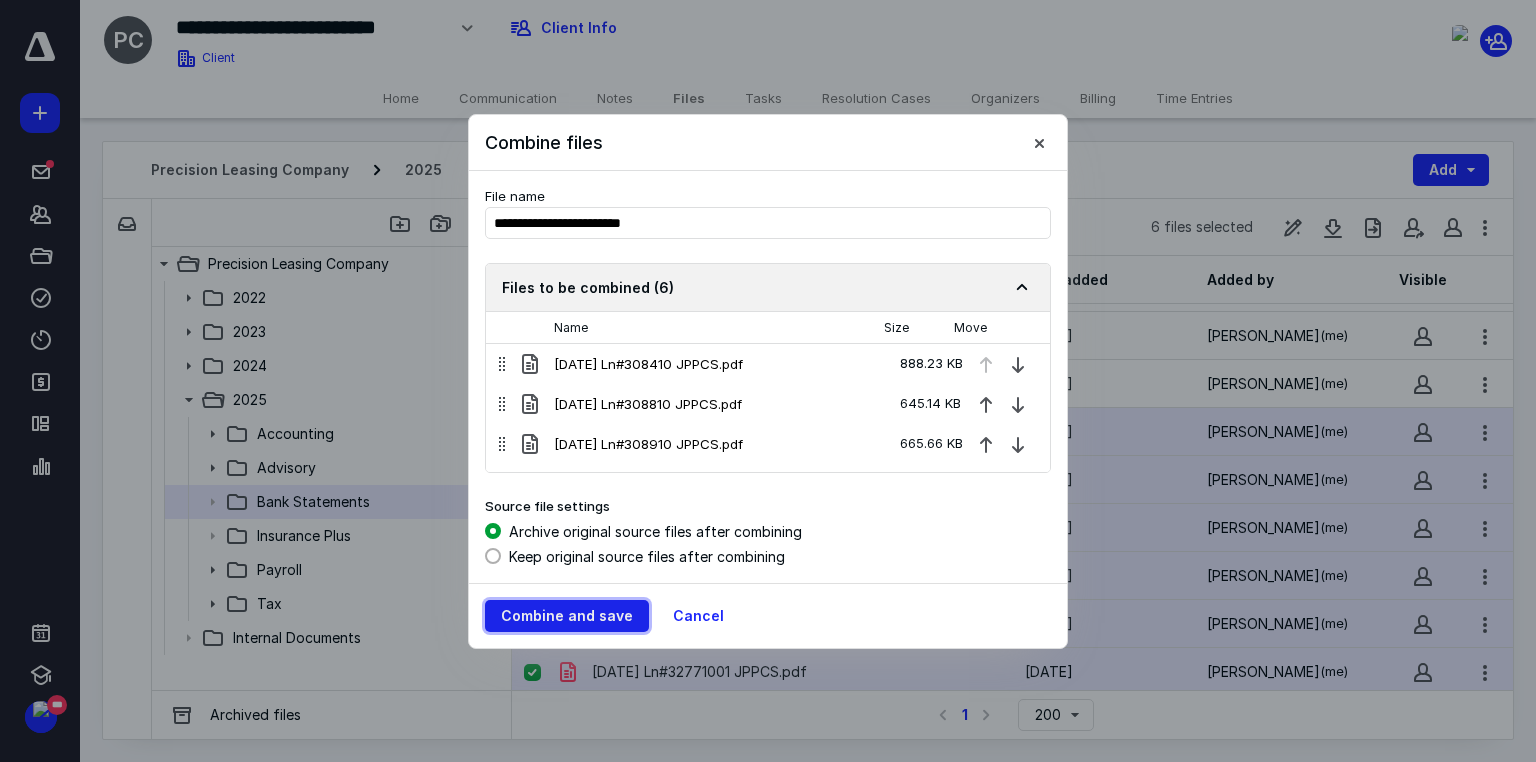 click on "Combine and save" at bounding box center (567, 616) 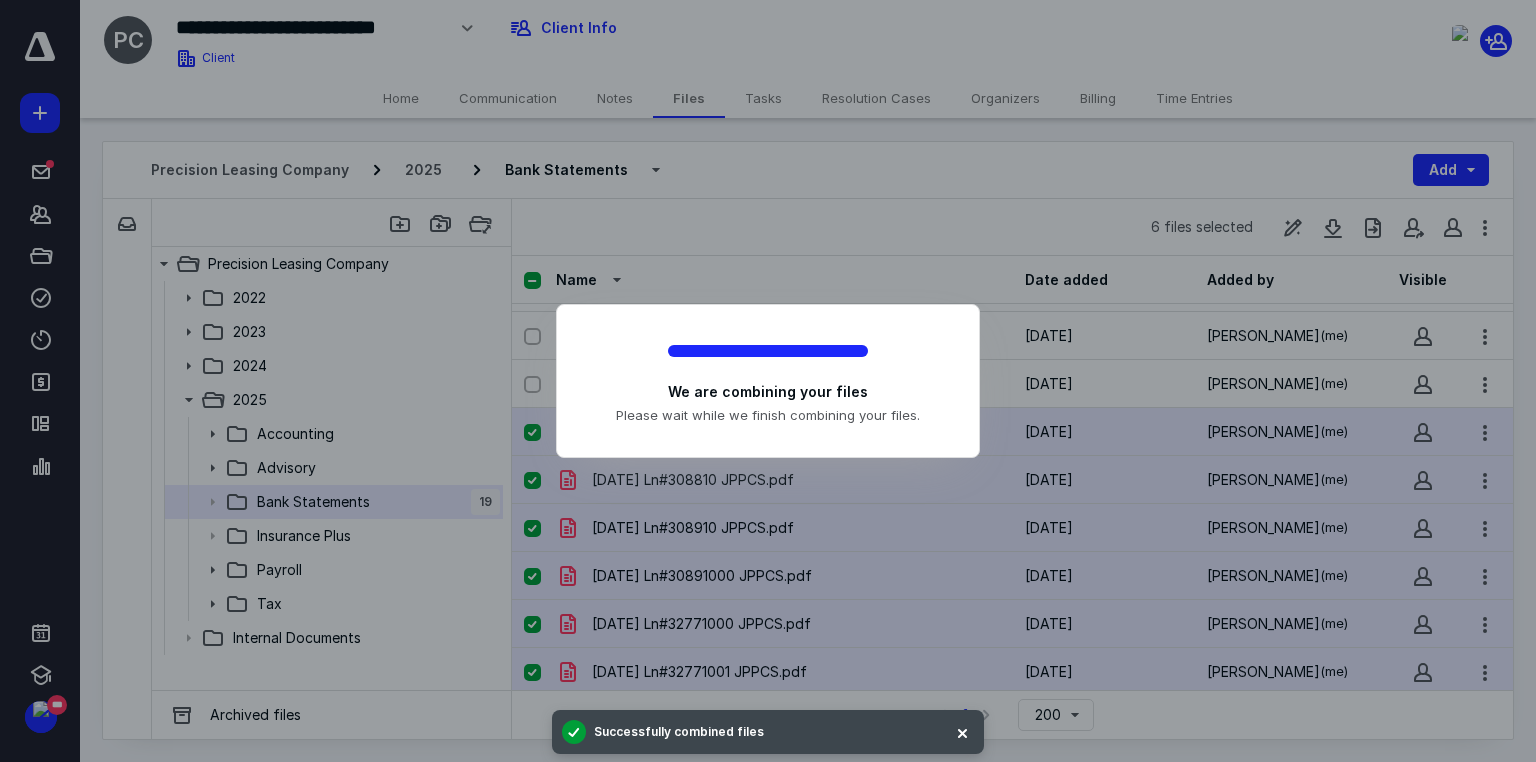checkbox on "false" 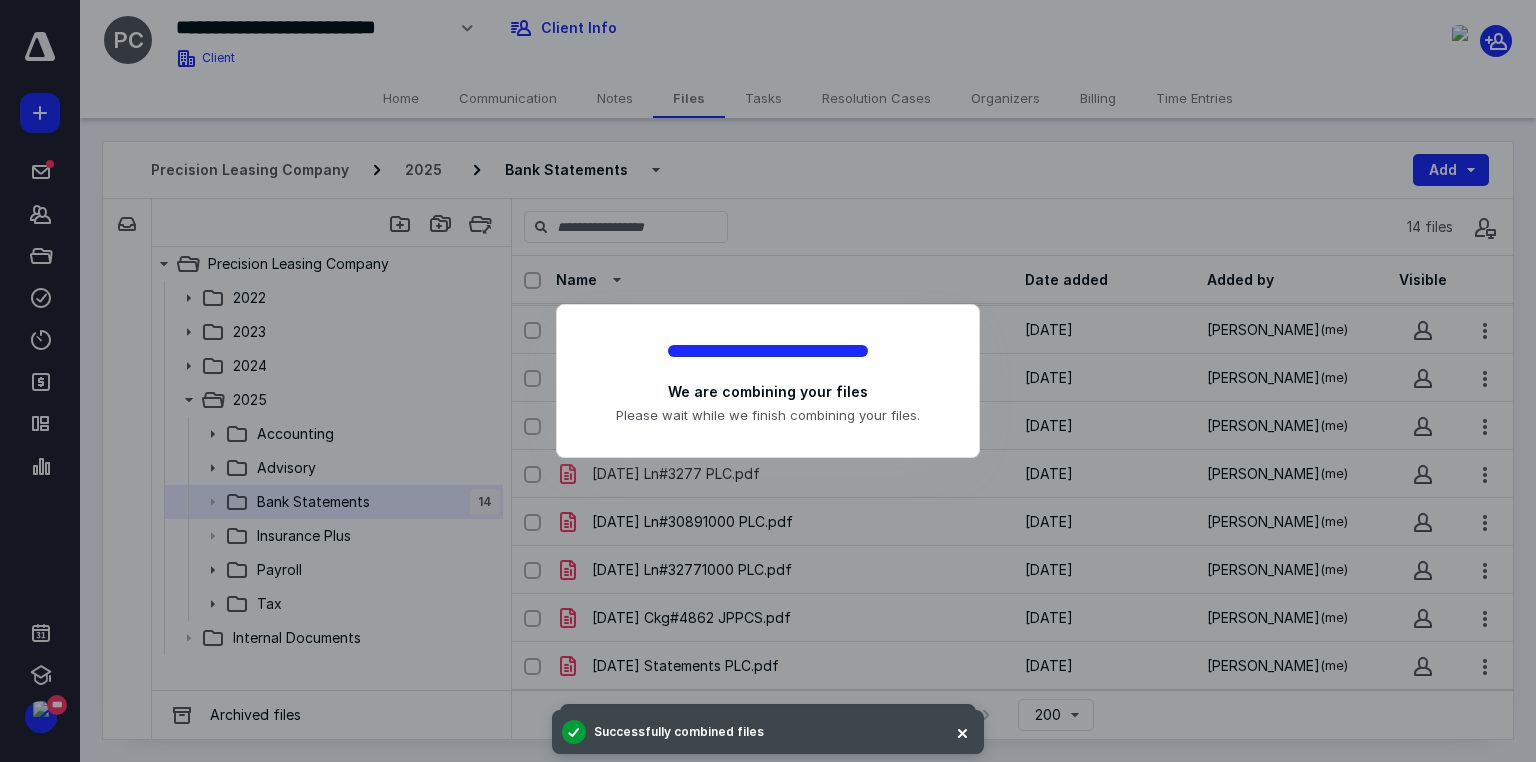 scroll, scrollTop: 282, scrollLeft: 0, axis: vertical 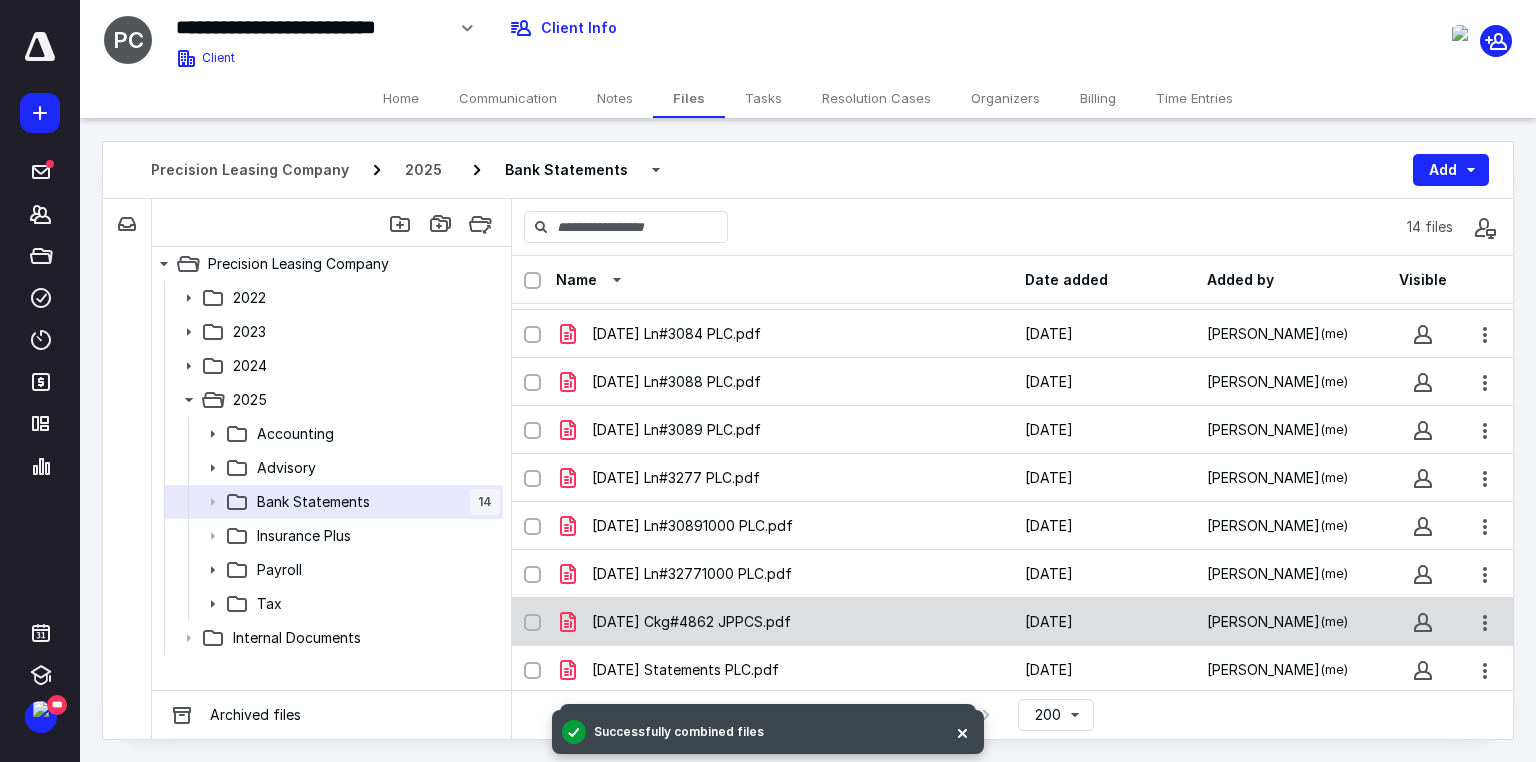 click 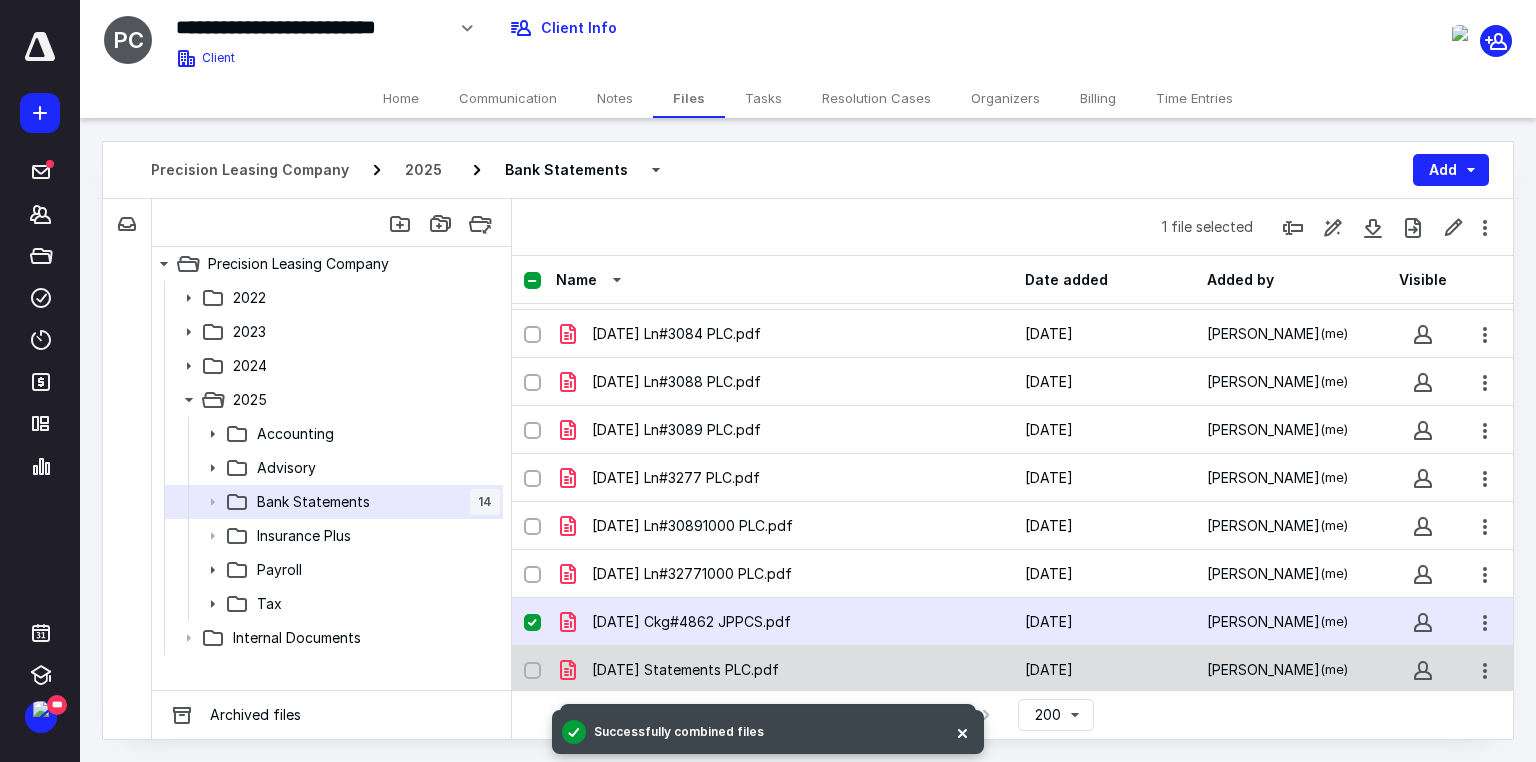 click 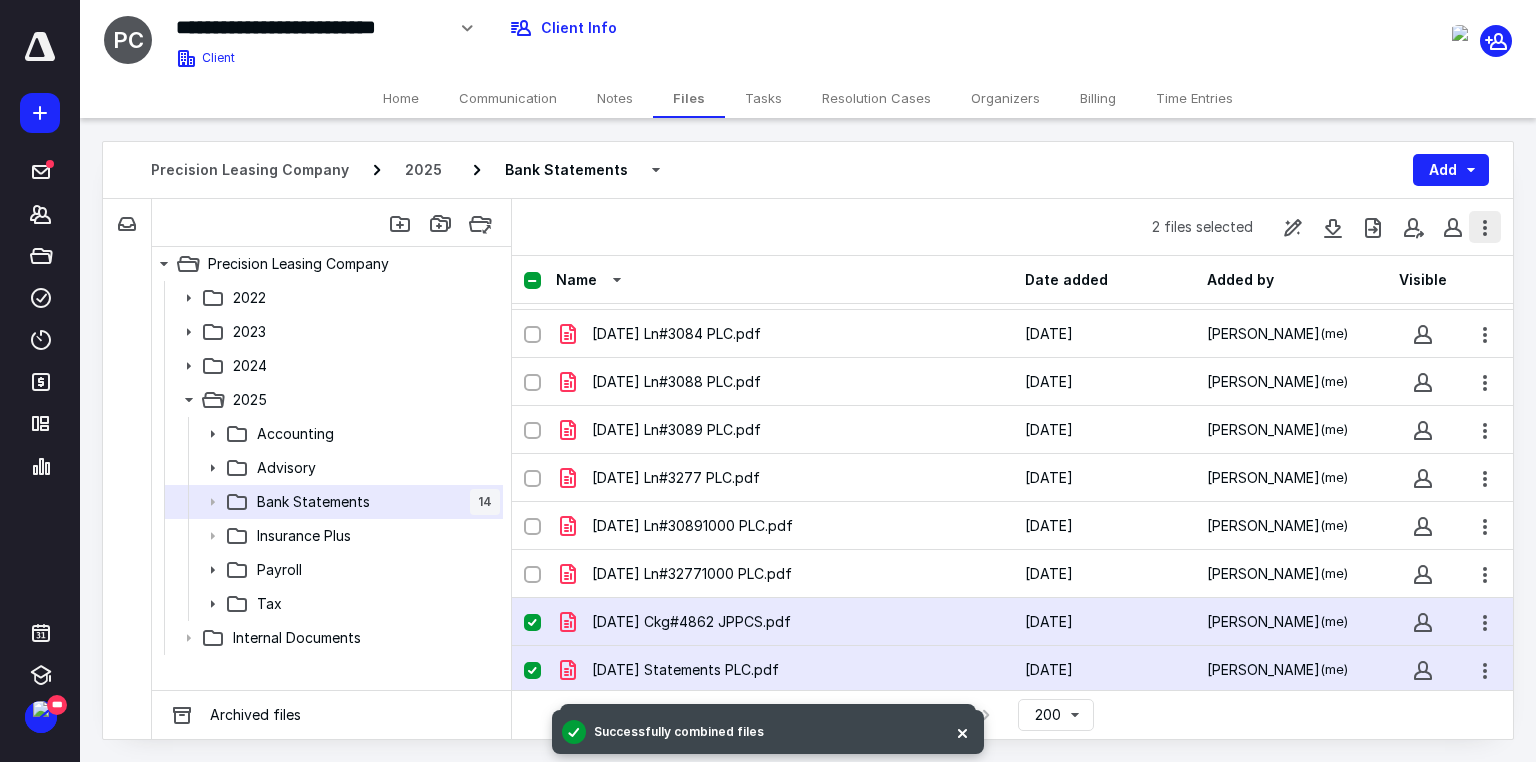 click at bounding box center (1485, 227) 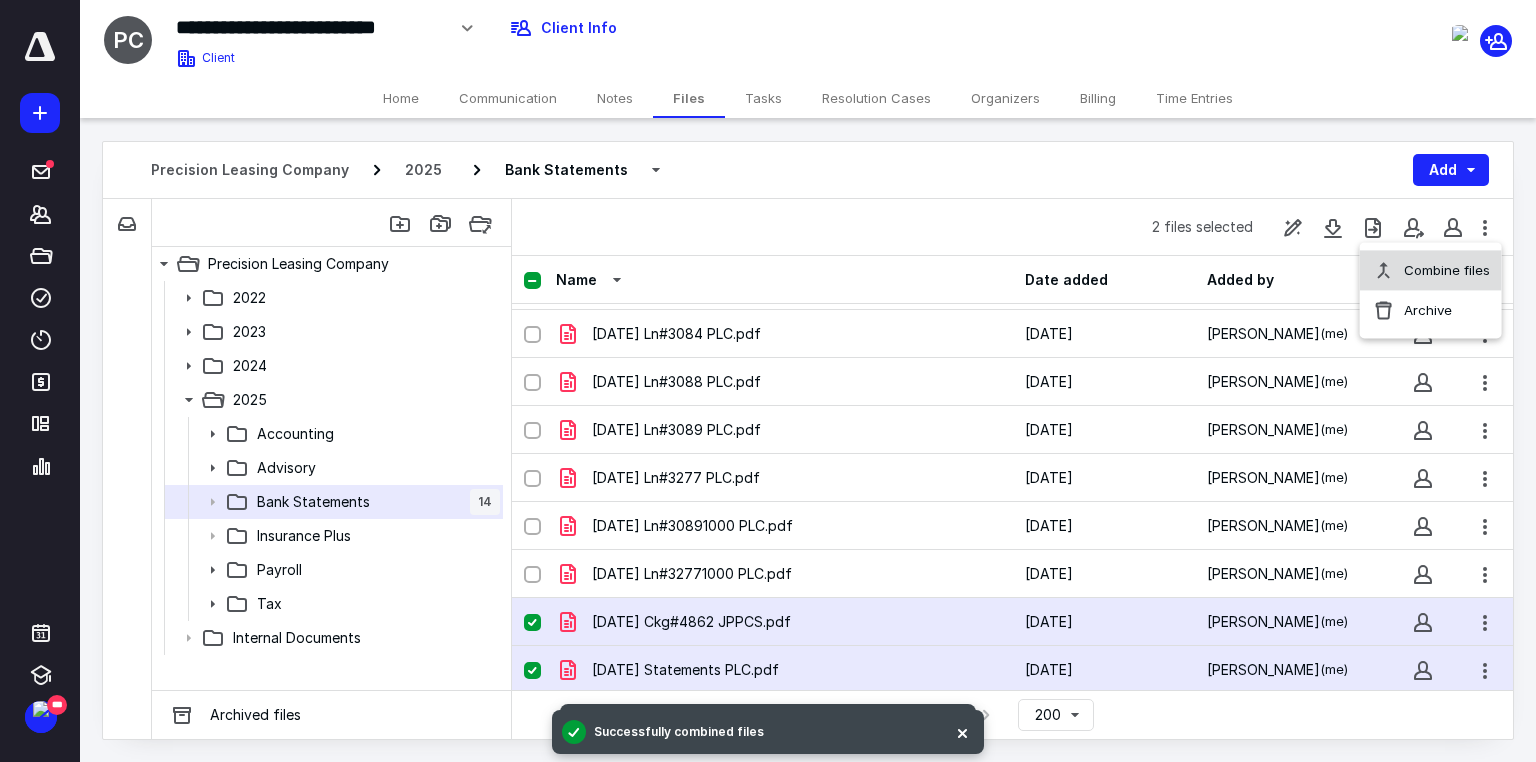 click on "Combine files" at bounding box center (1447, 270) 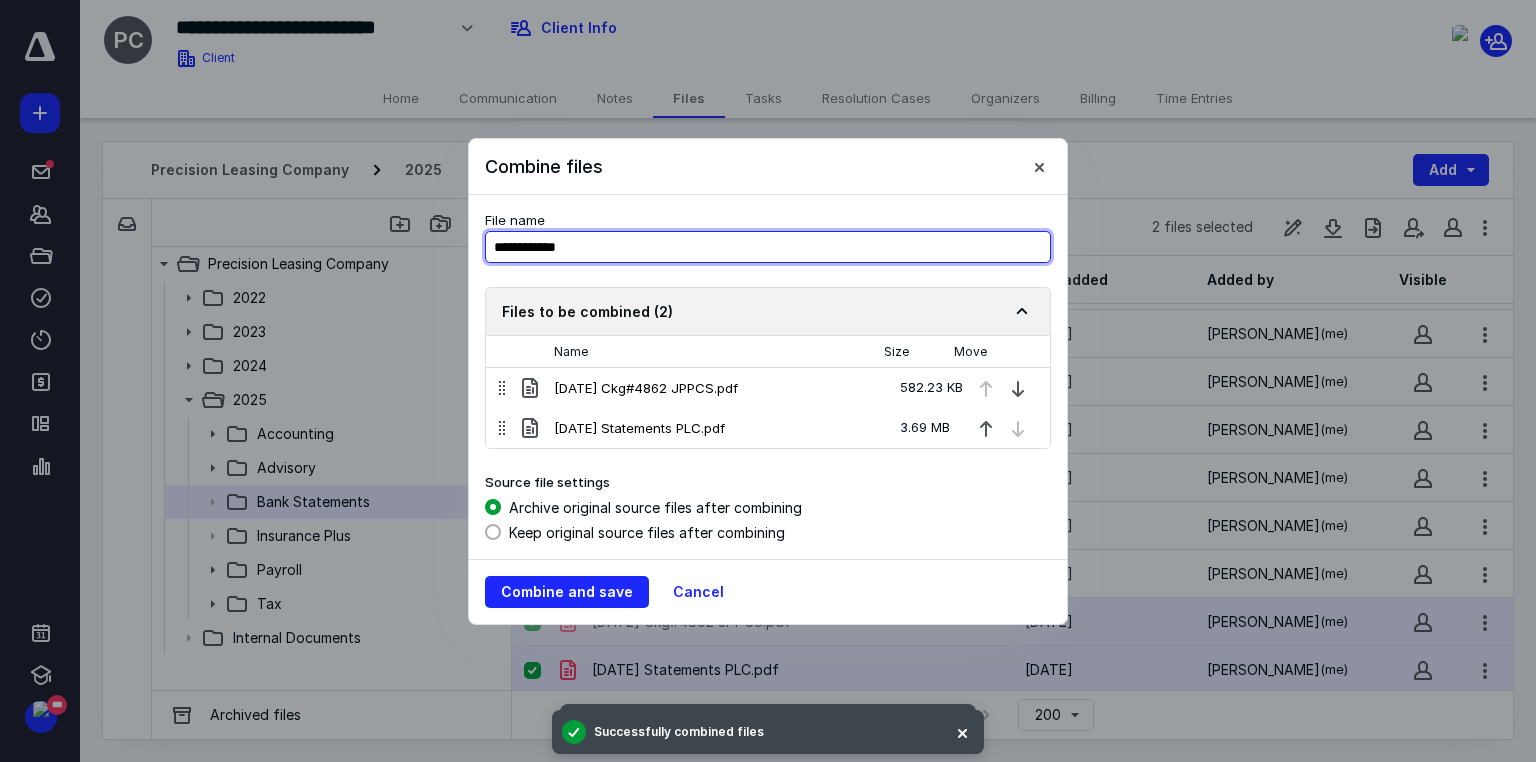 click on "**********" at bounding box center (768, 247) 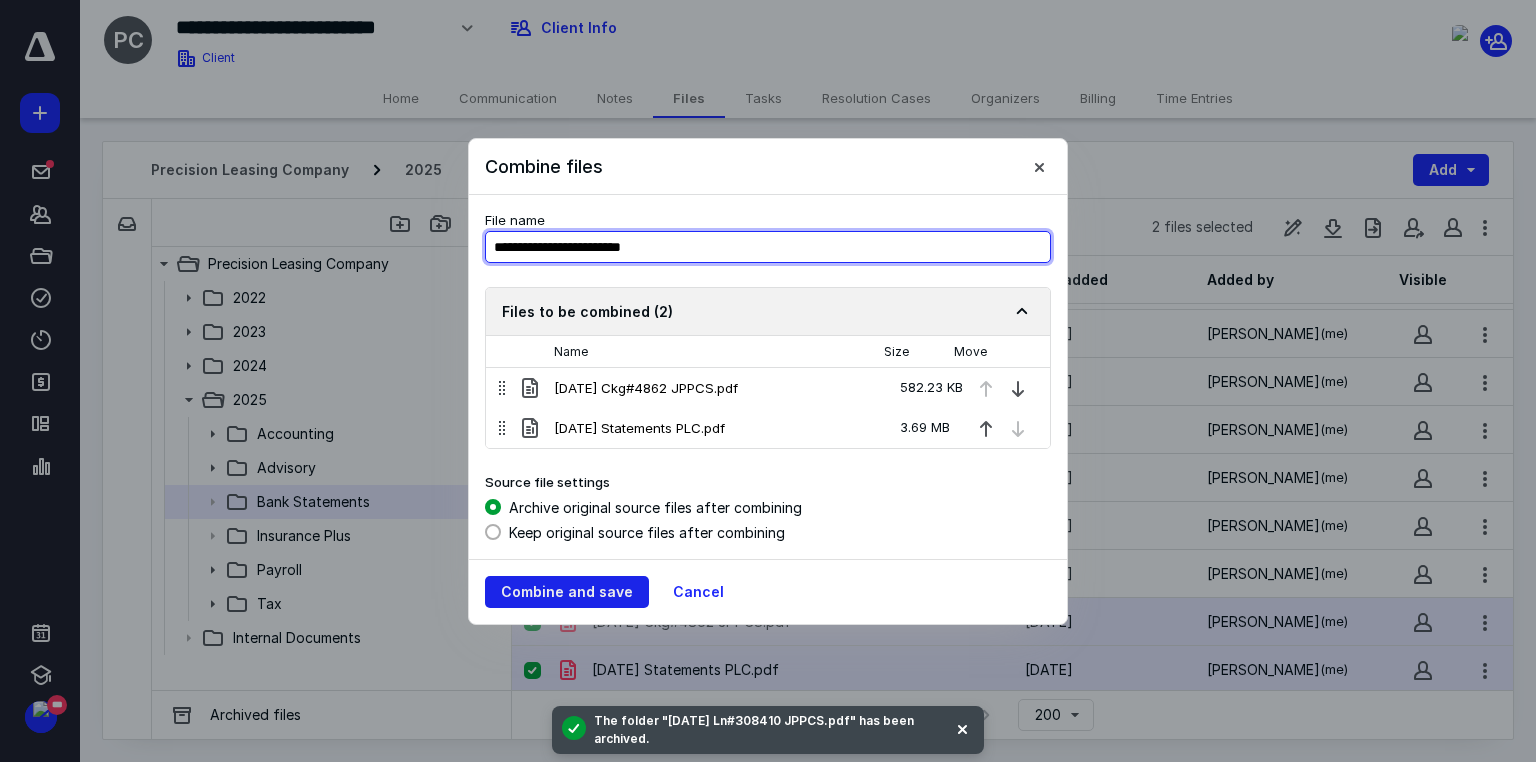 type on "**********" 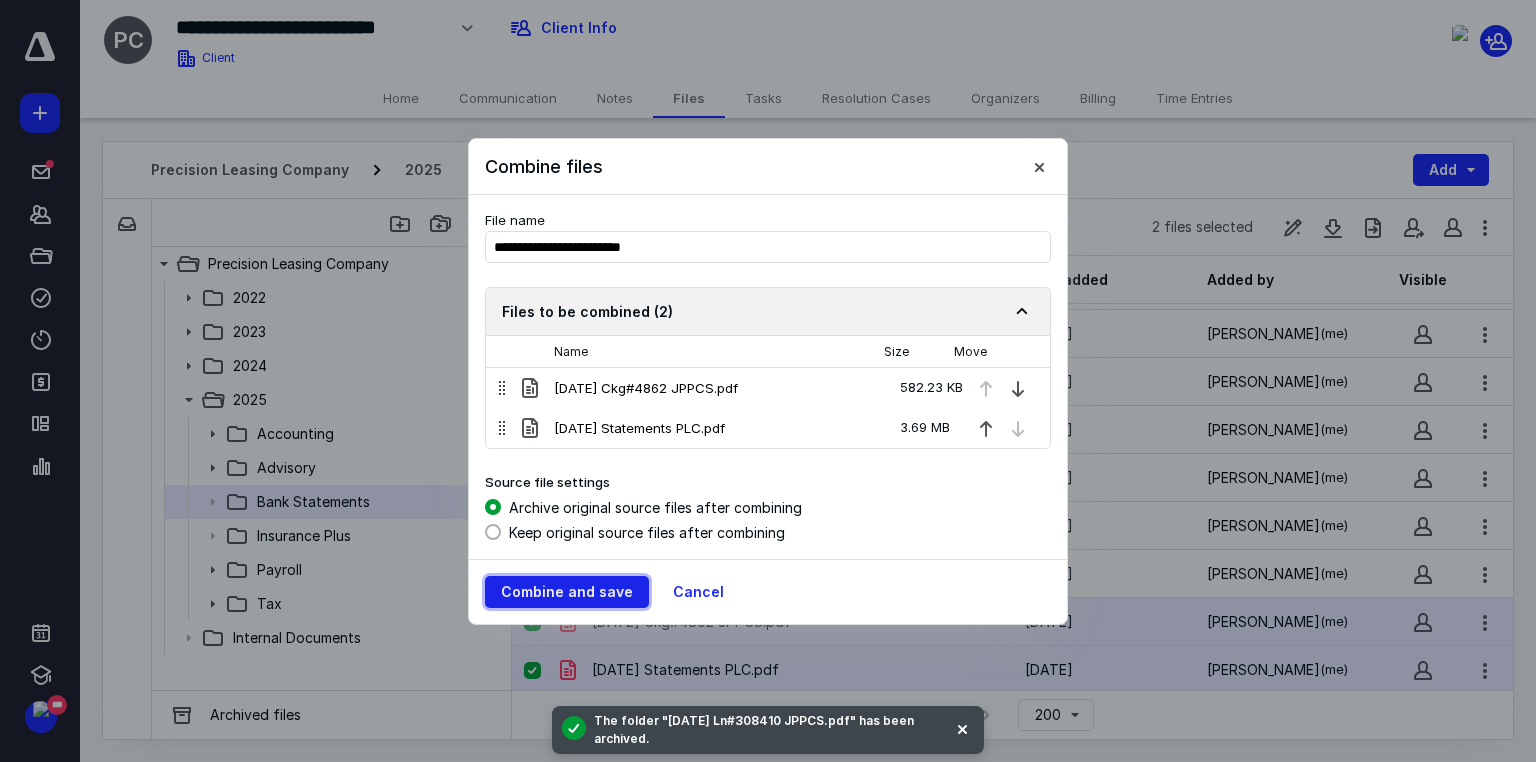 click on "Combine and save" at bounding box center [567, 592] 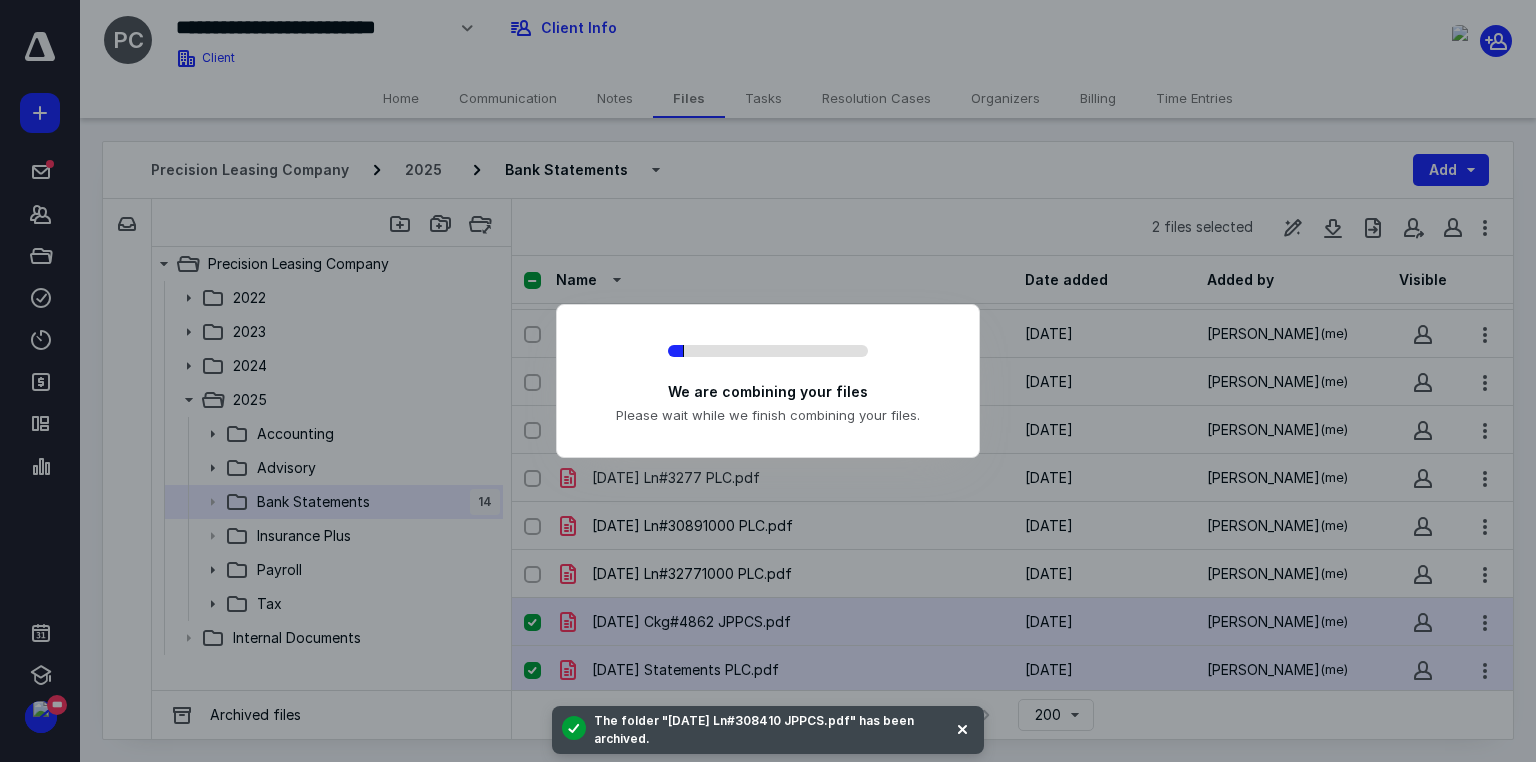 checkbox on "false" 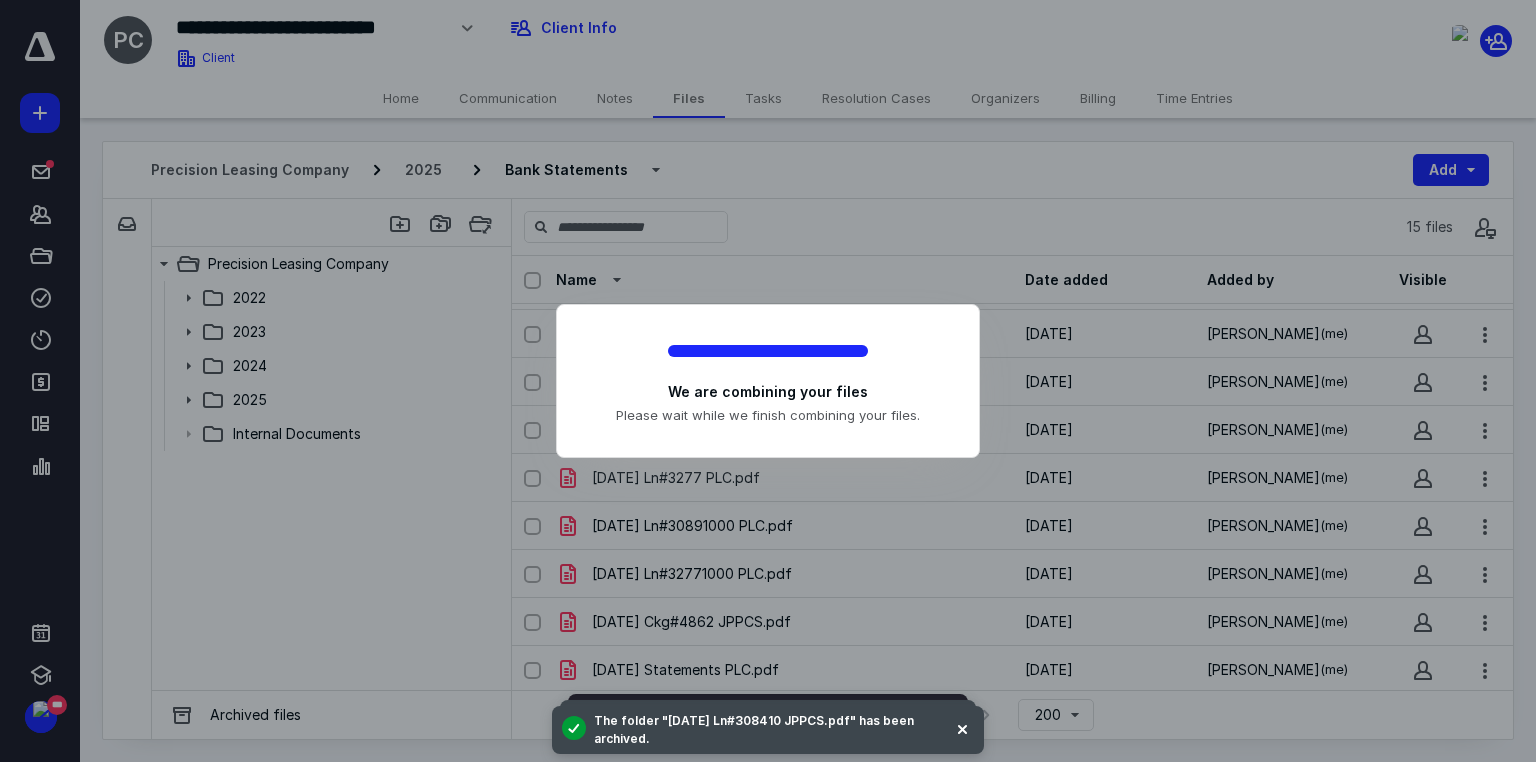 scroll, scrollTop: 234, scrollLeft: 0, axis: vertical 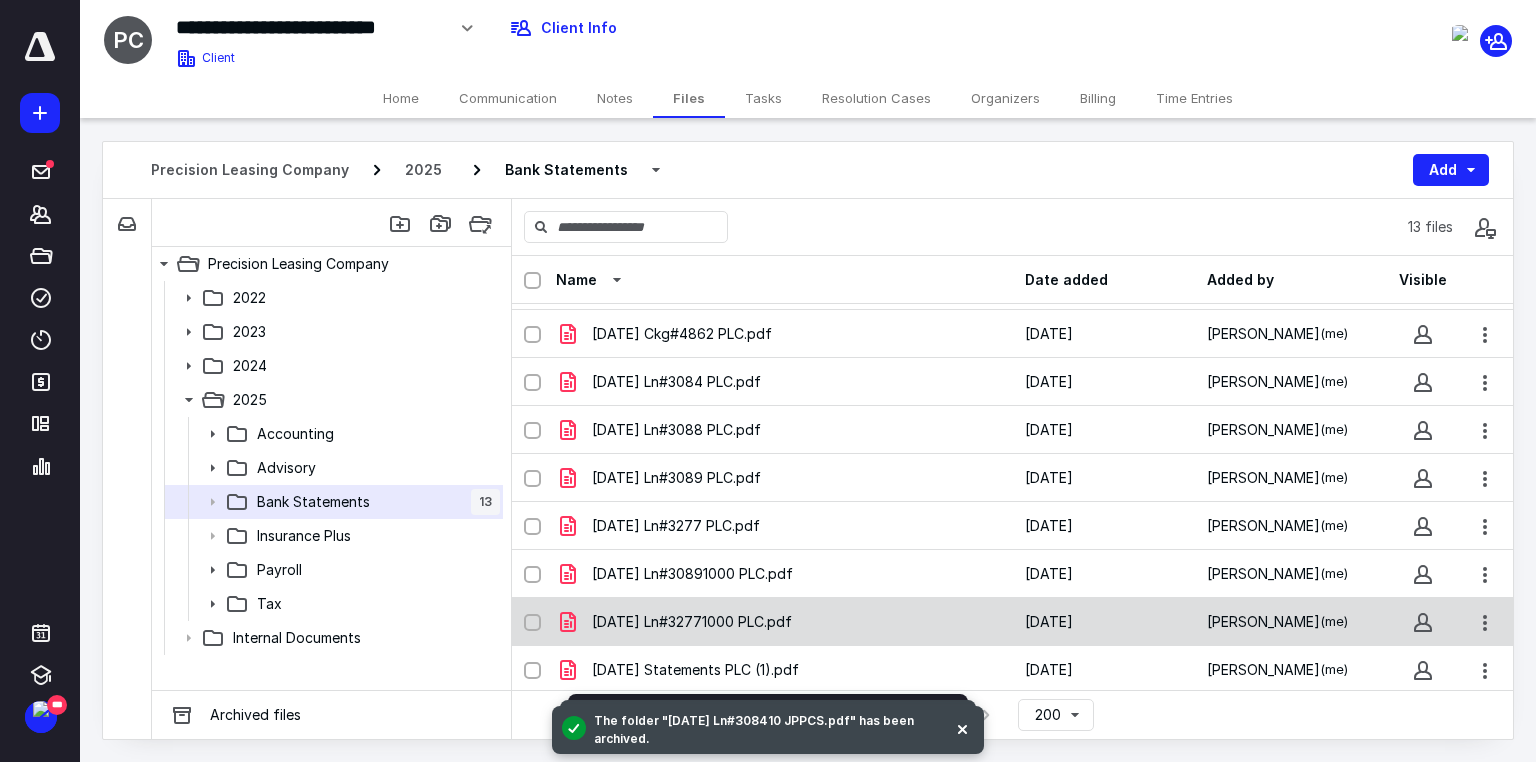 click on "[DATE] Ln#32771000 PLC.pdf [DATE] [PERSON_NAME]  (me)" at bounding box center (1012, 622) 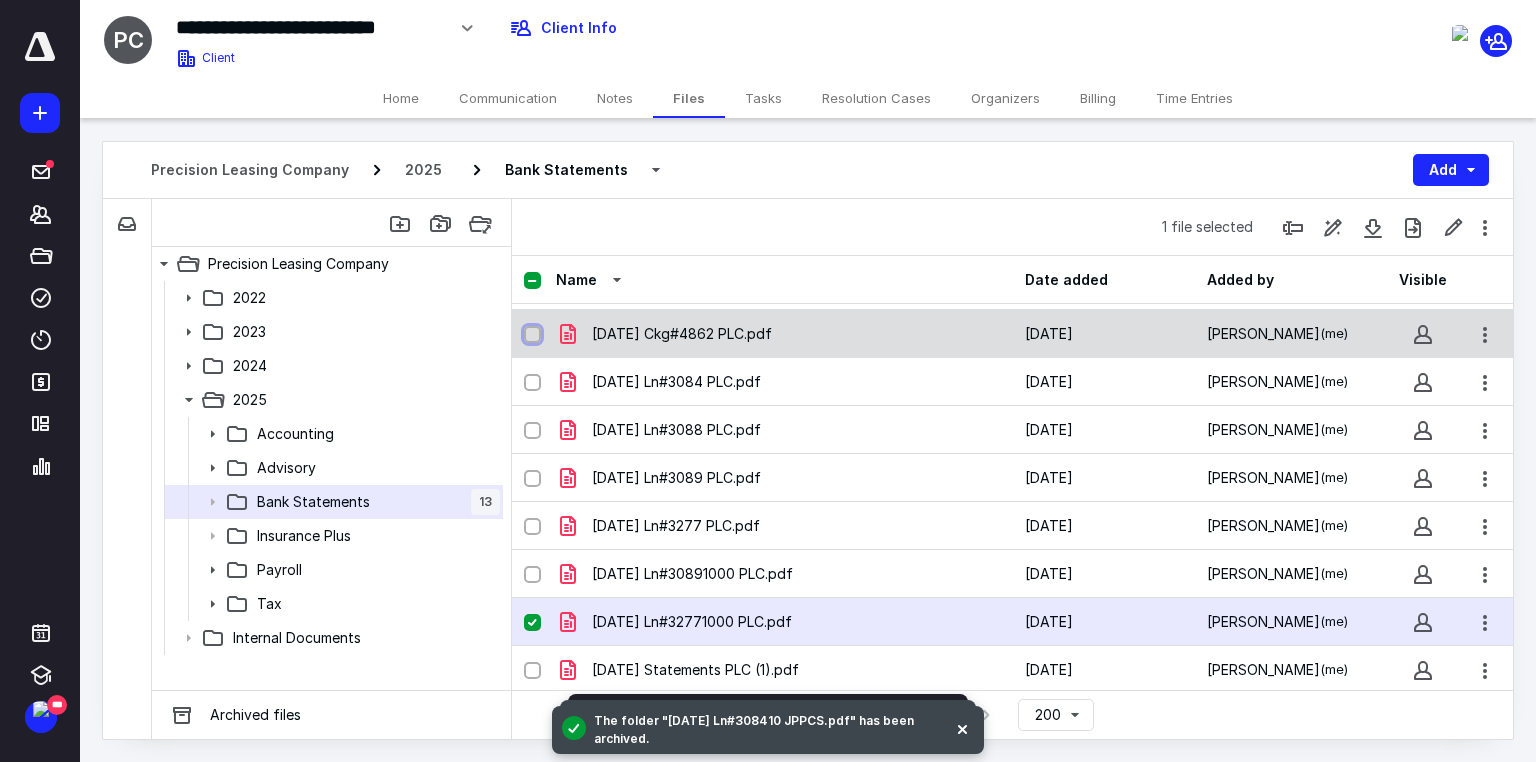 click at bounding box center [532, 335] 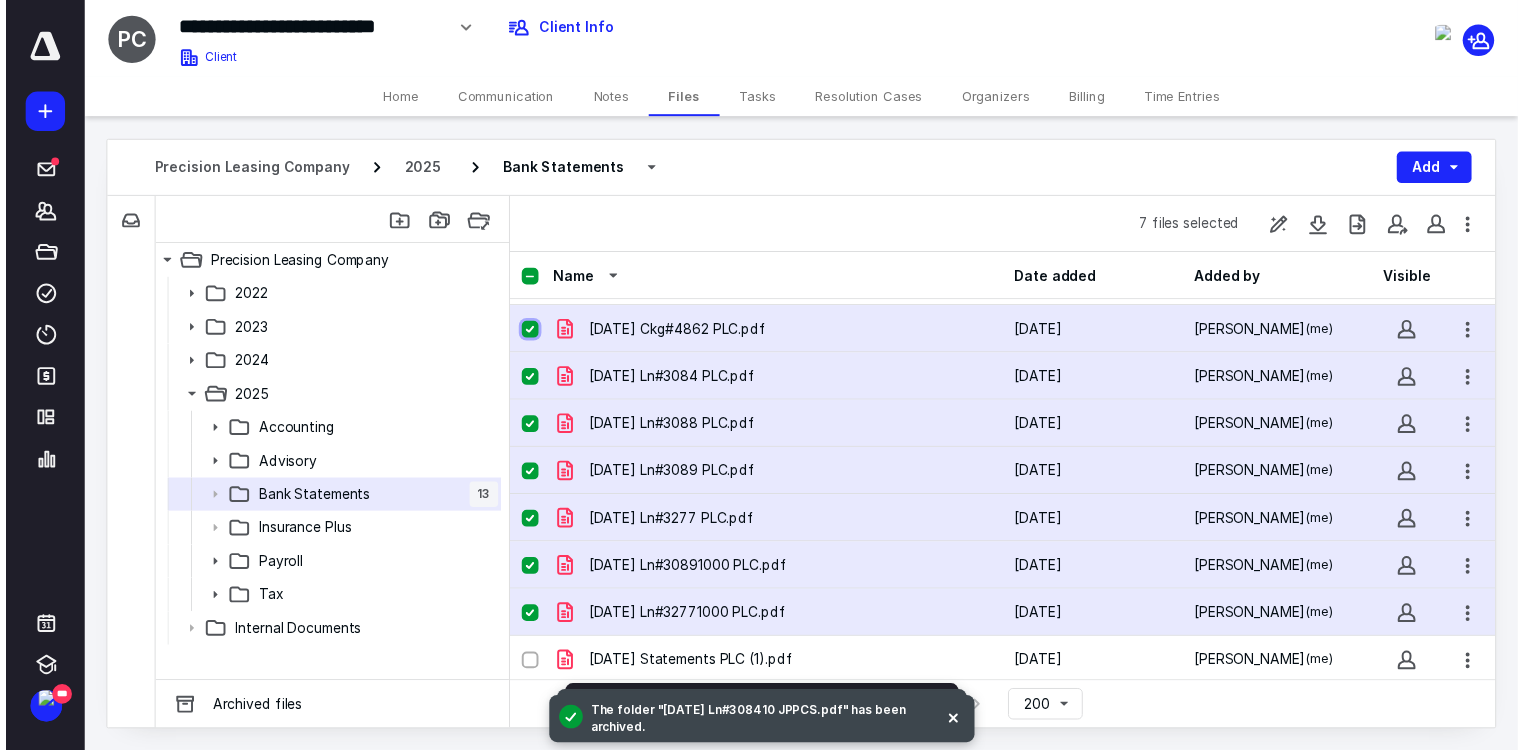 scroll, scrollTop: 0, scrollLeft: 0, axis: both 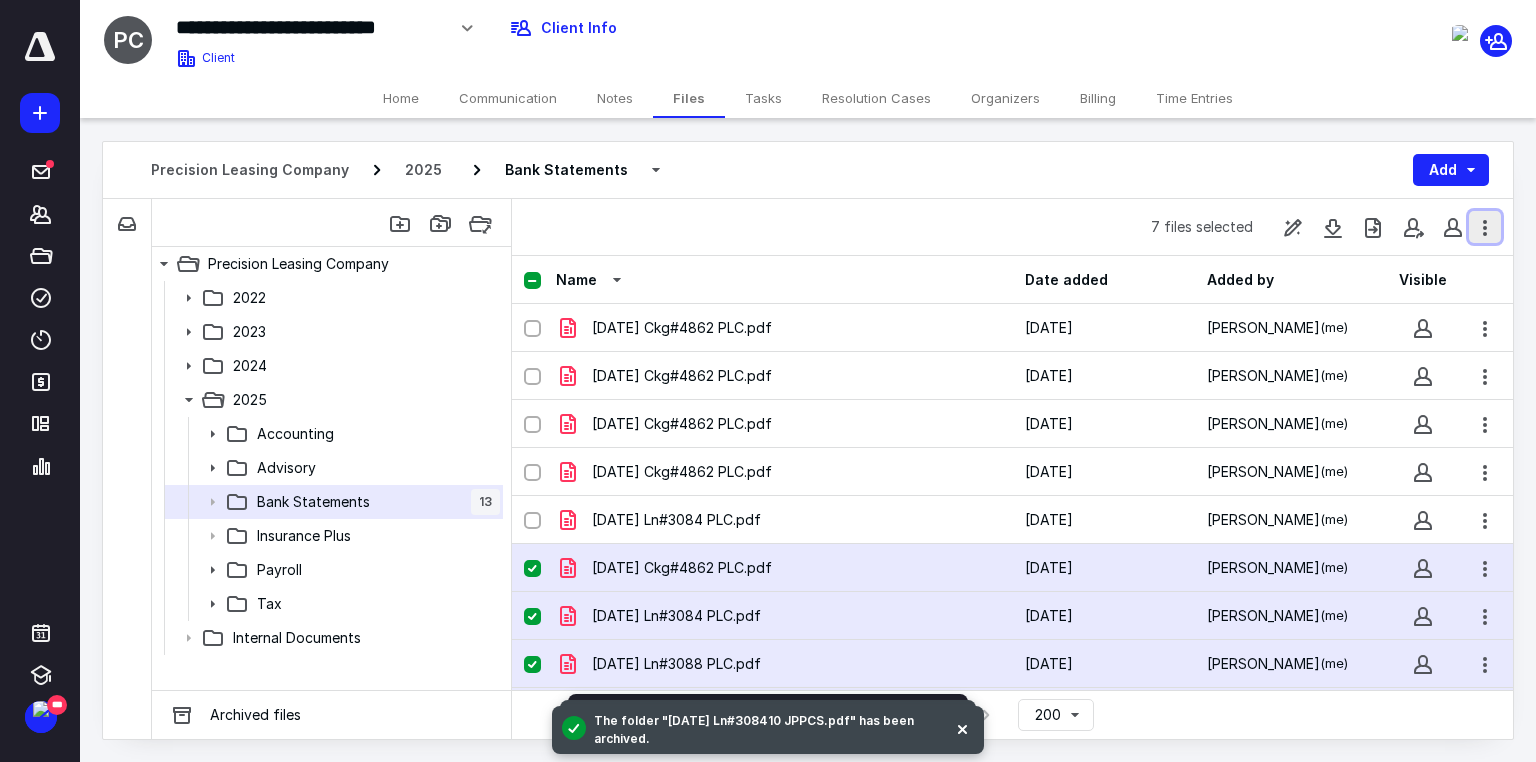 click at bounding box center [1485, 227] 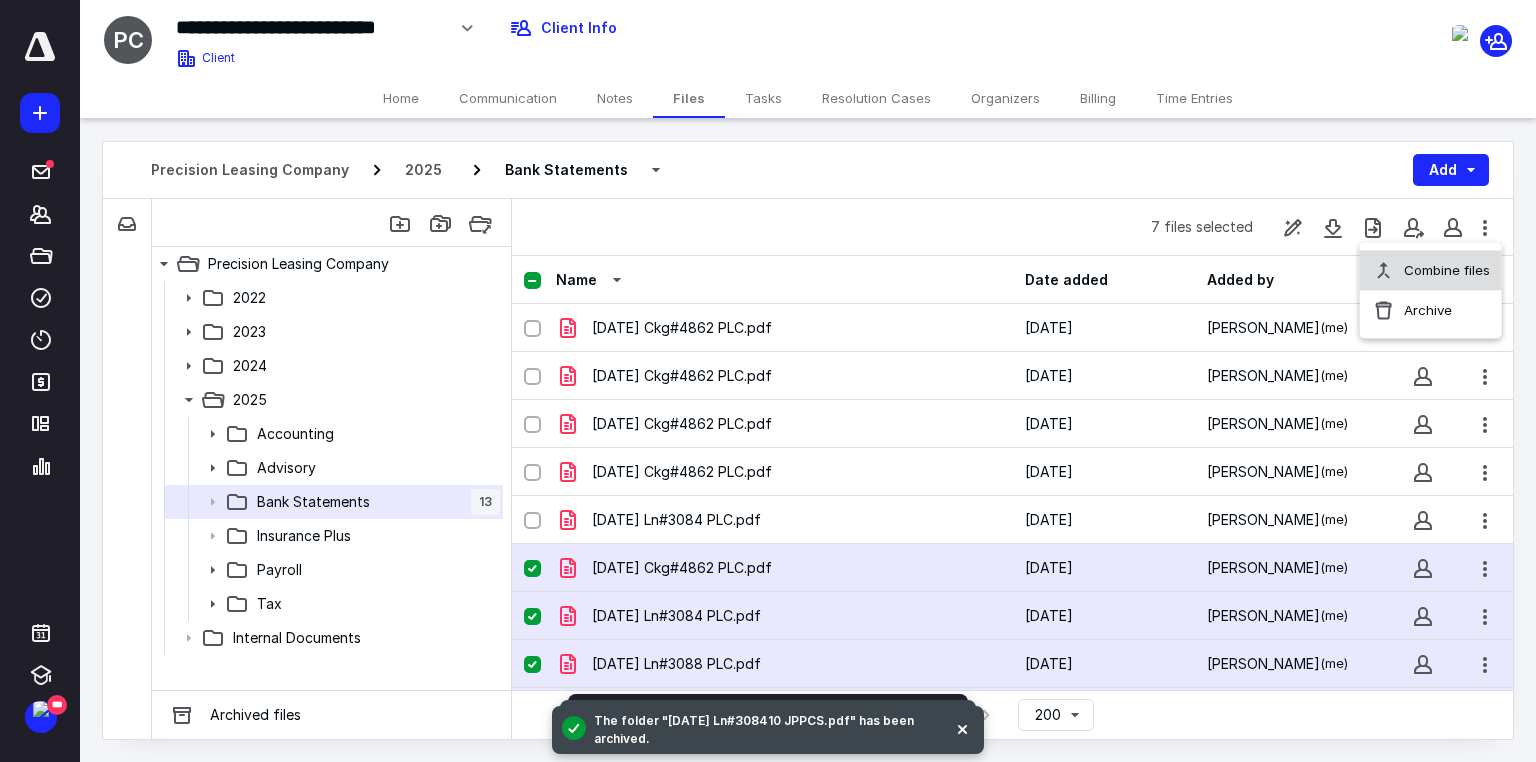 click on "Combine files" at bounding box center [1431, 270] 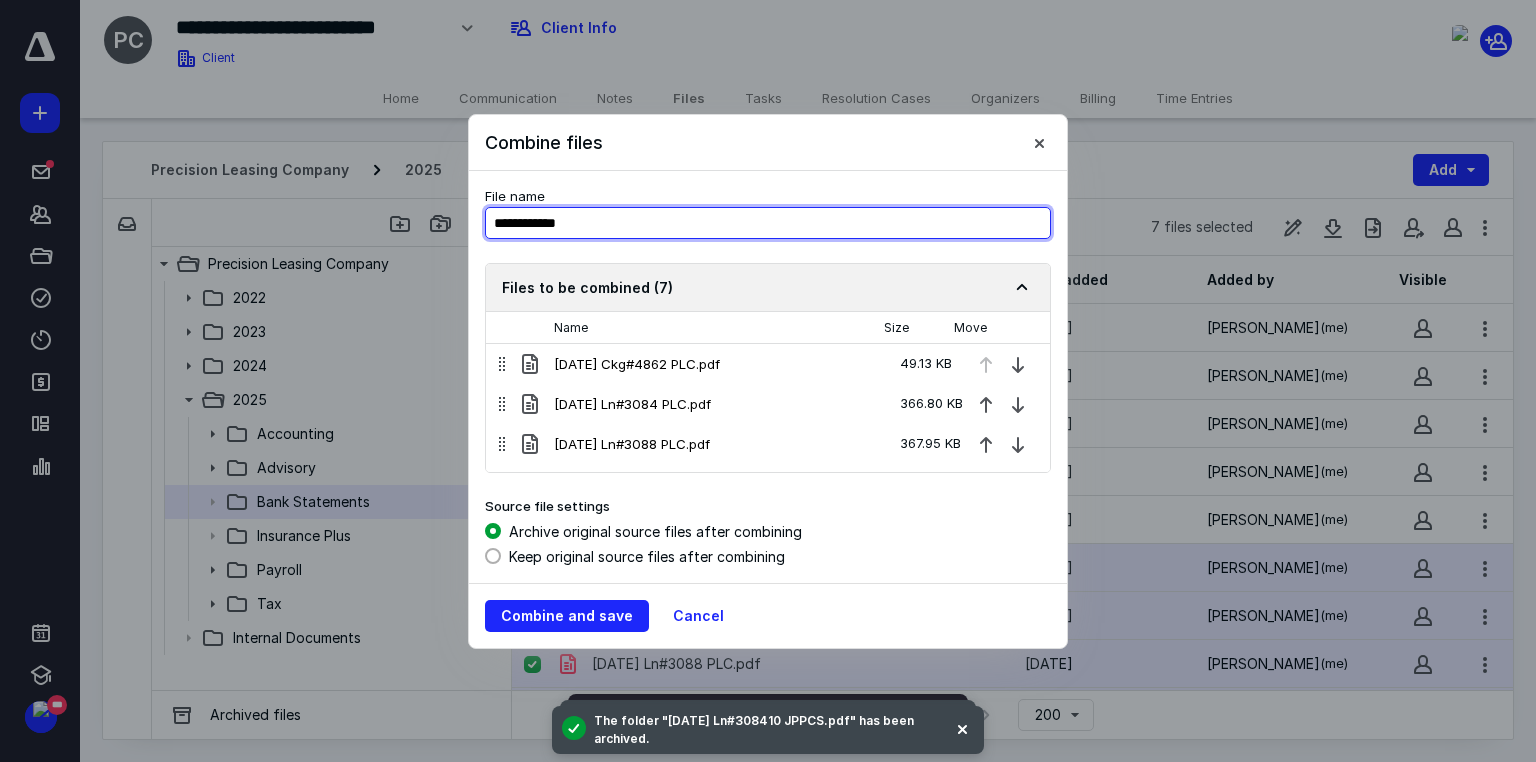 click on "**********" at bounding box center (768, 223) 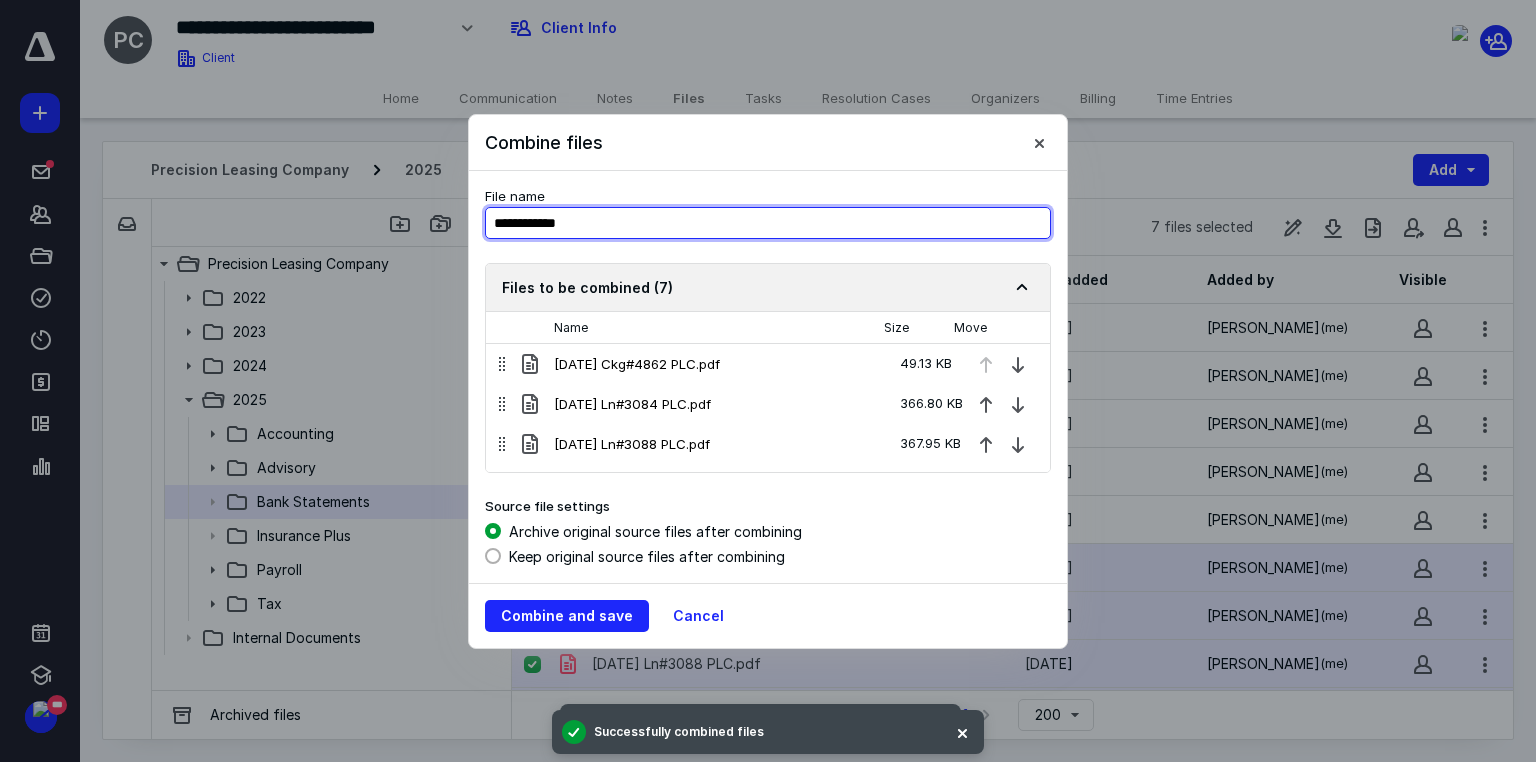 paste on "**********" 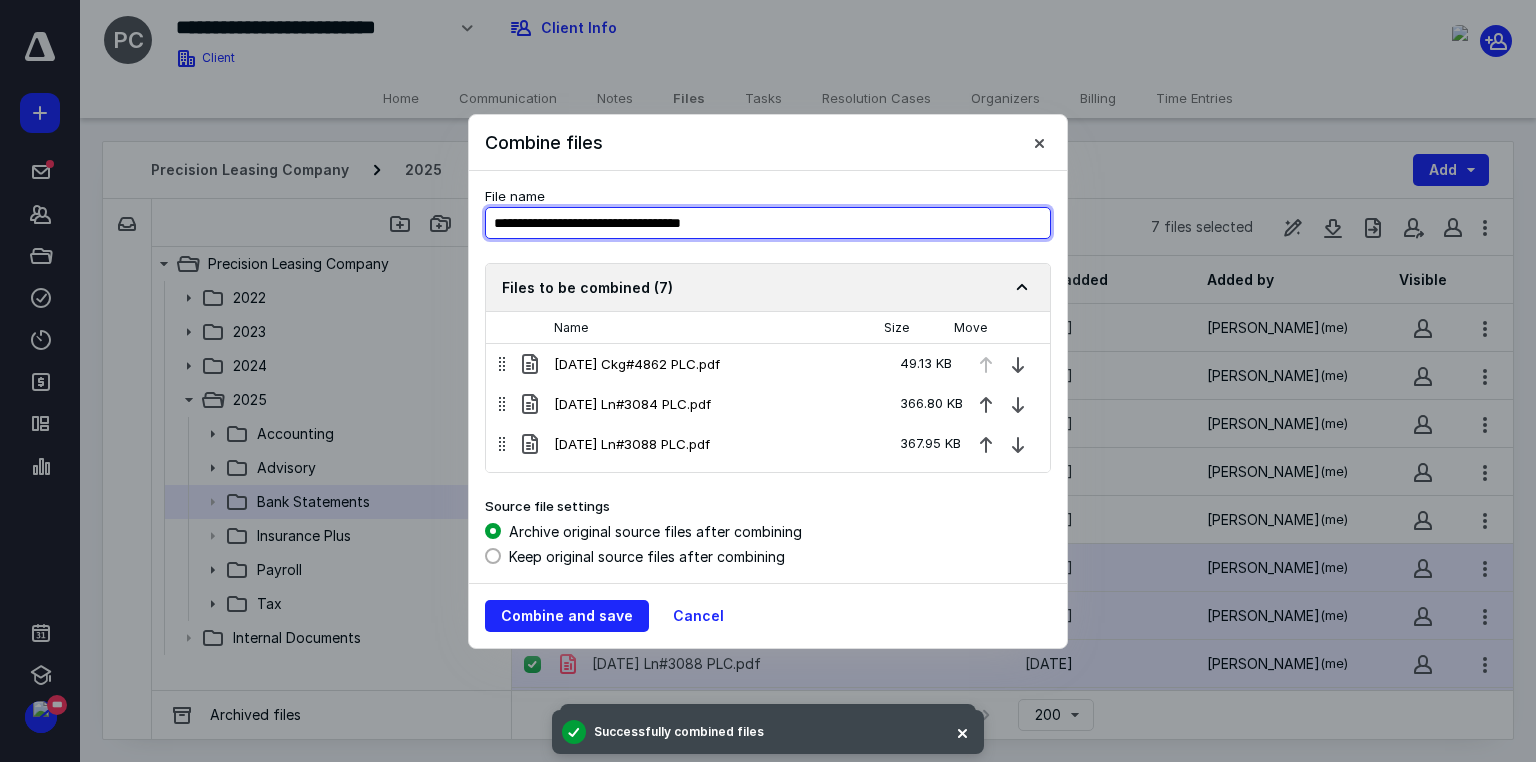 paste 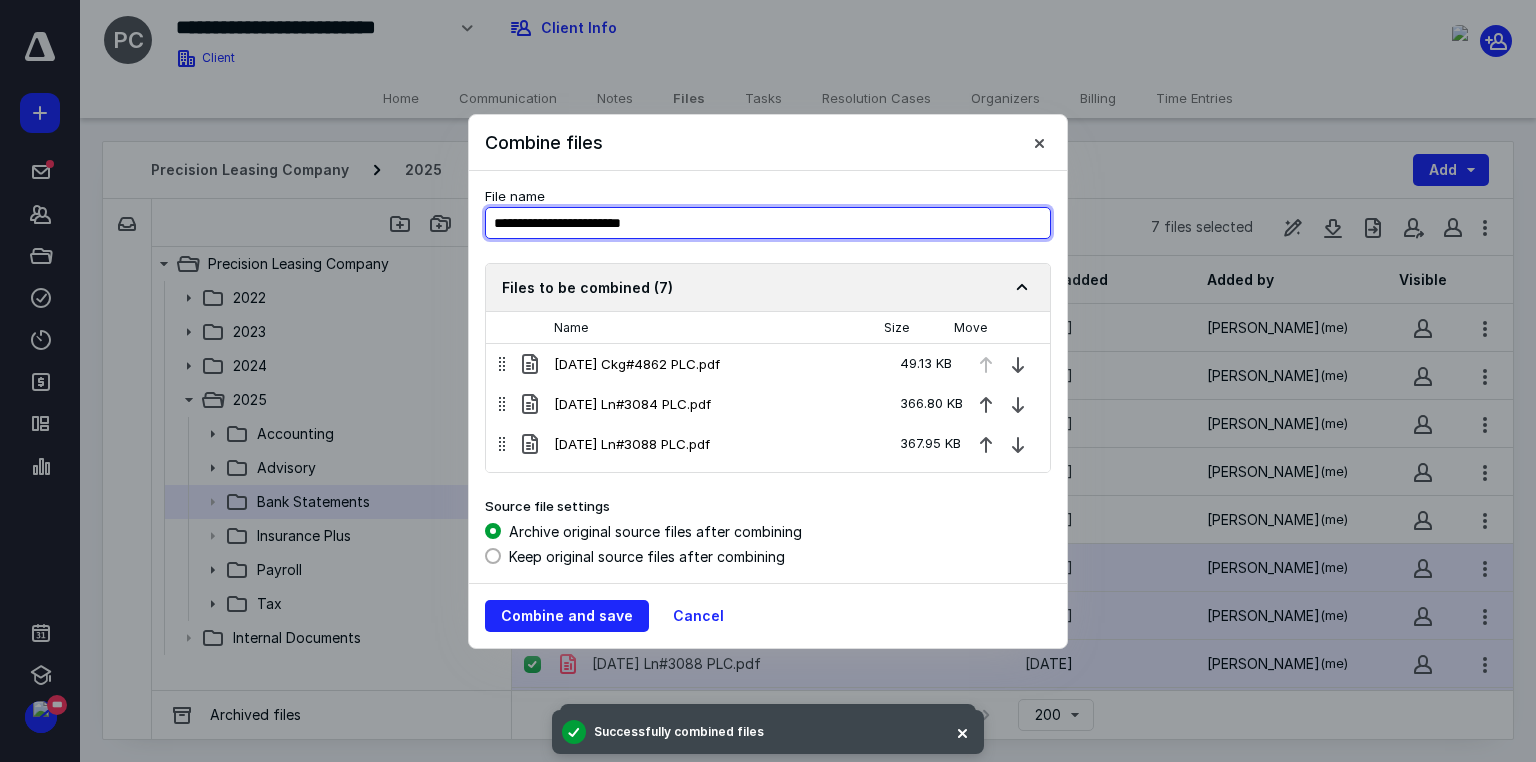 click on "**********" at bounding box center [768, 223] 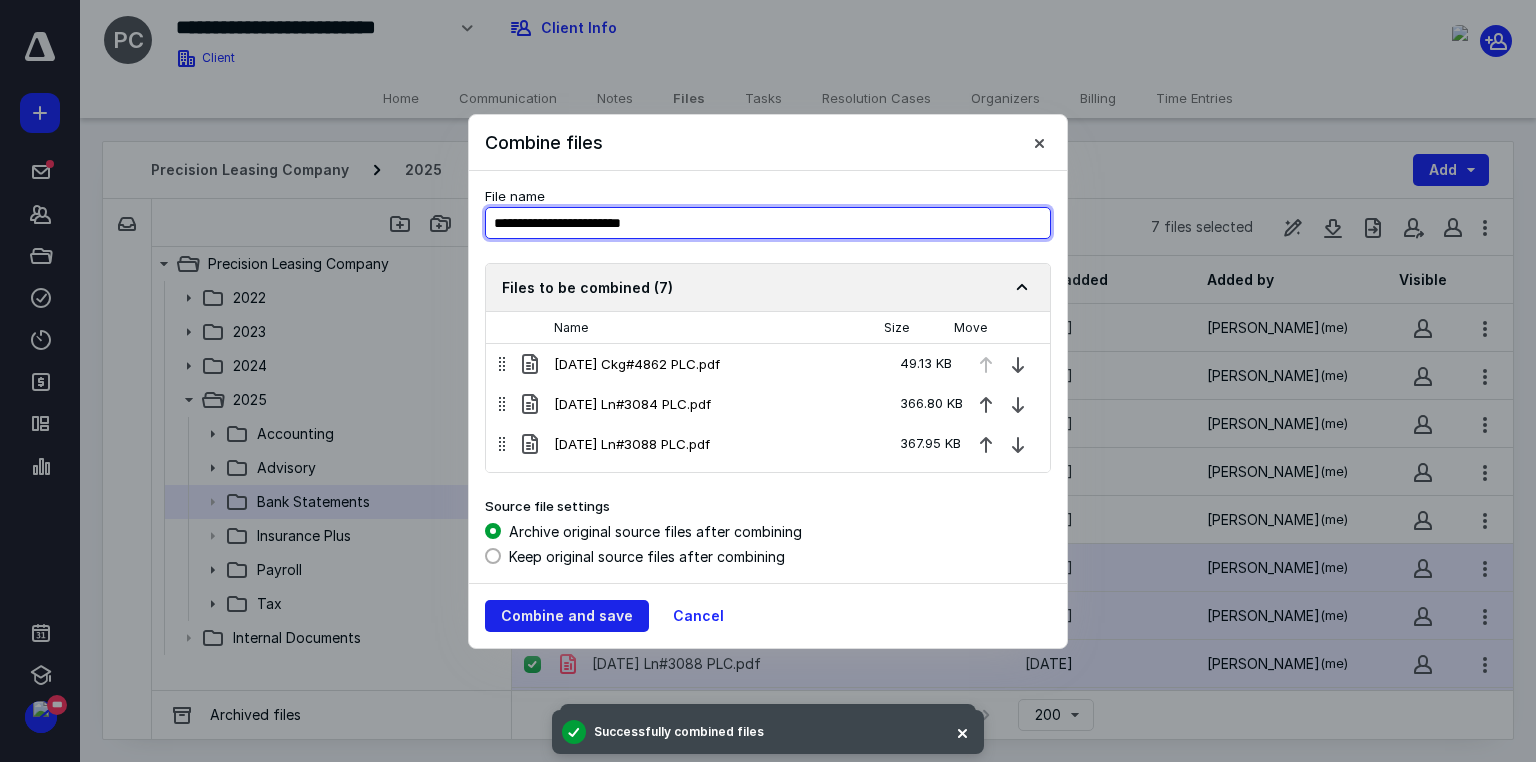 type on "**********" 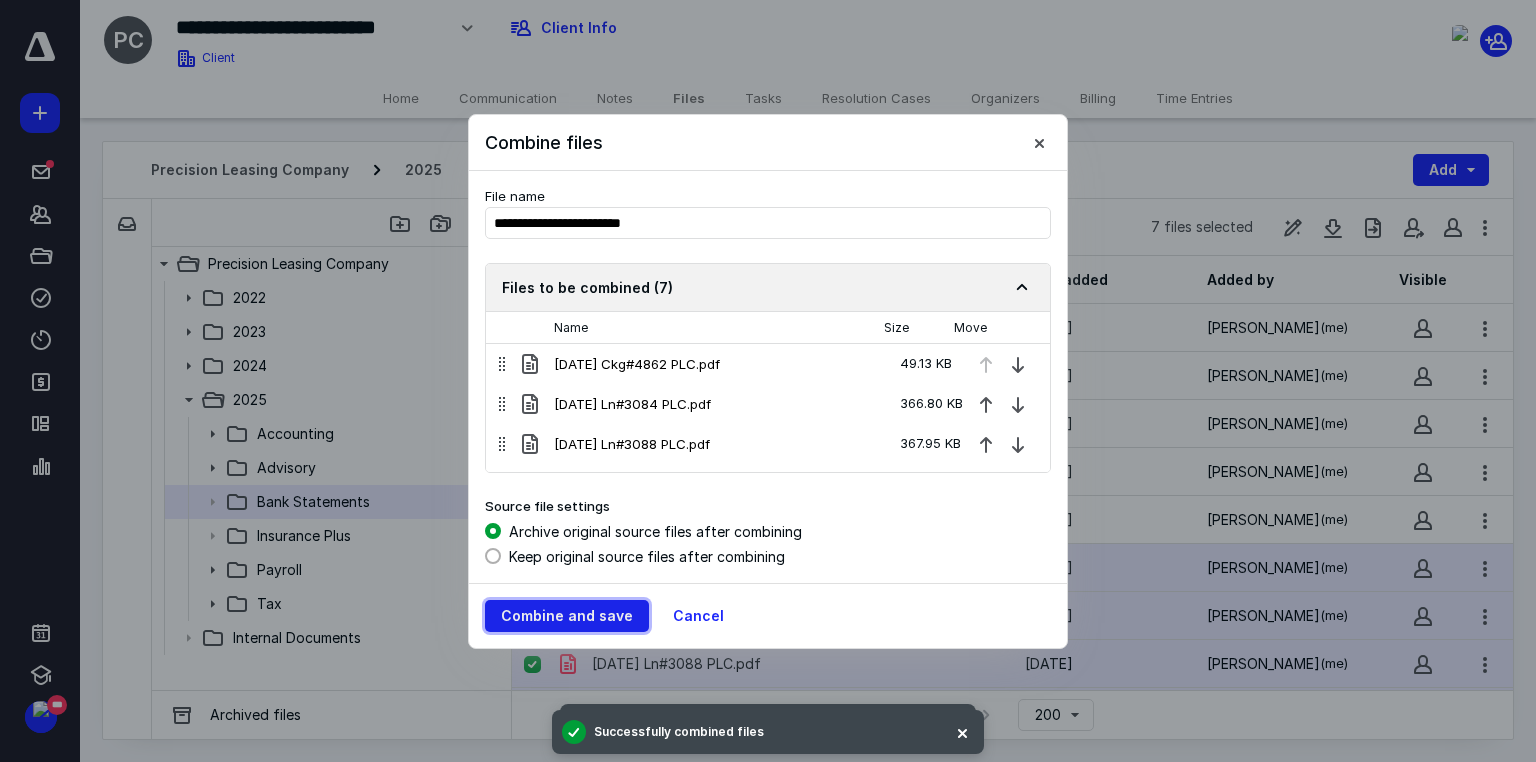 click on "Combine and save" at bounding box center [567, 616] 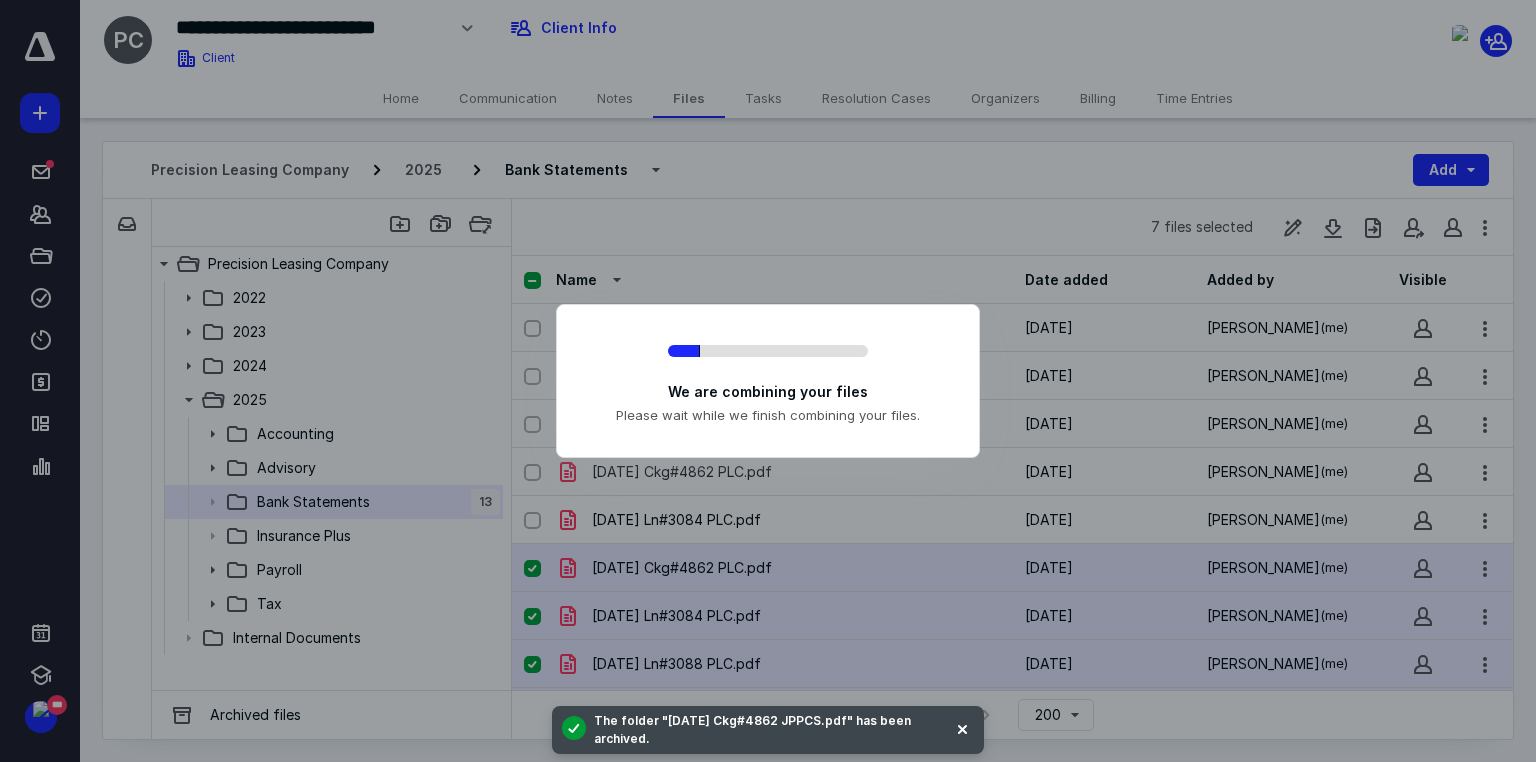 checkbox on "false" 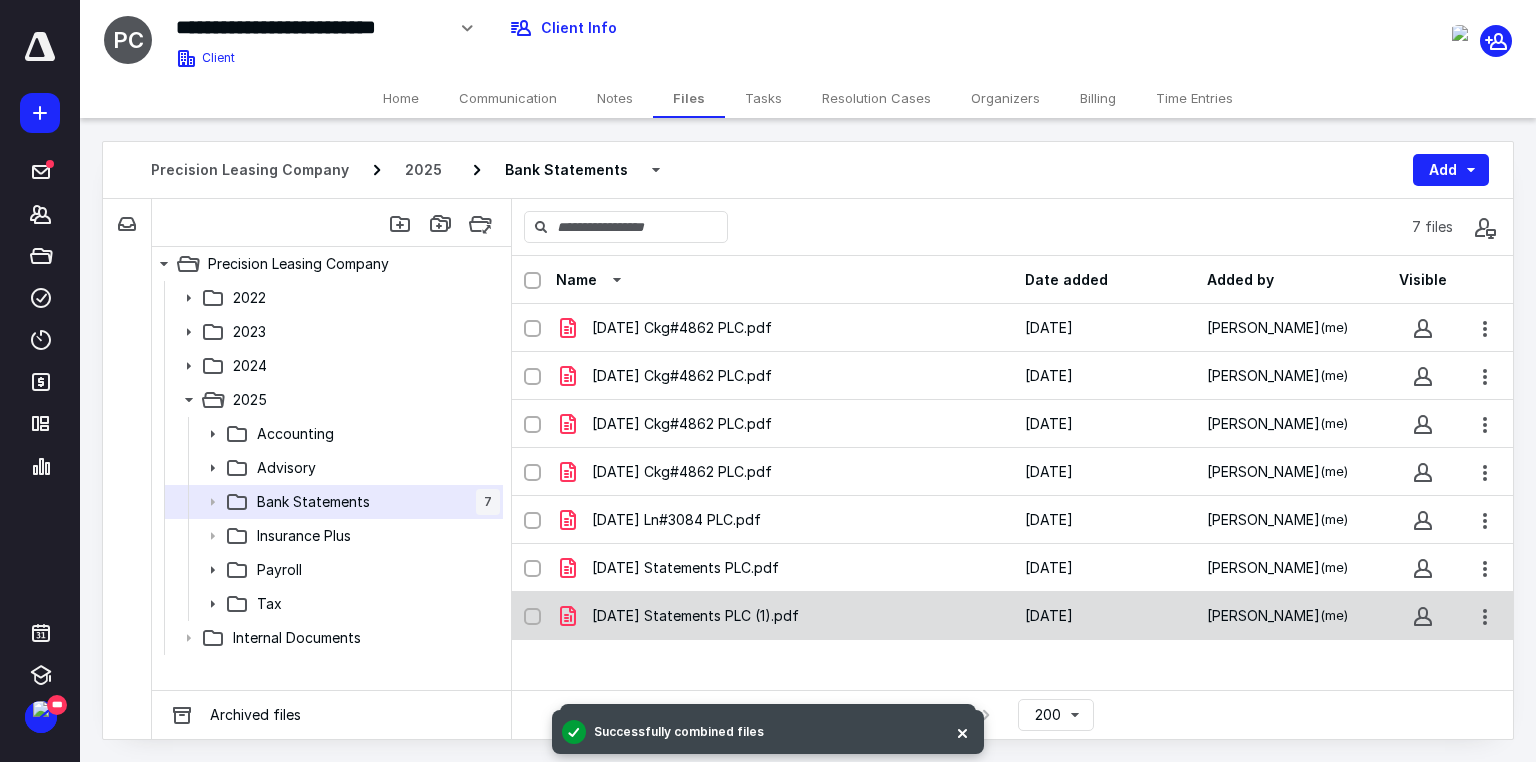 checkbox on "true" 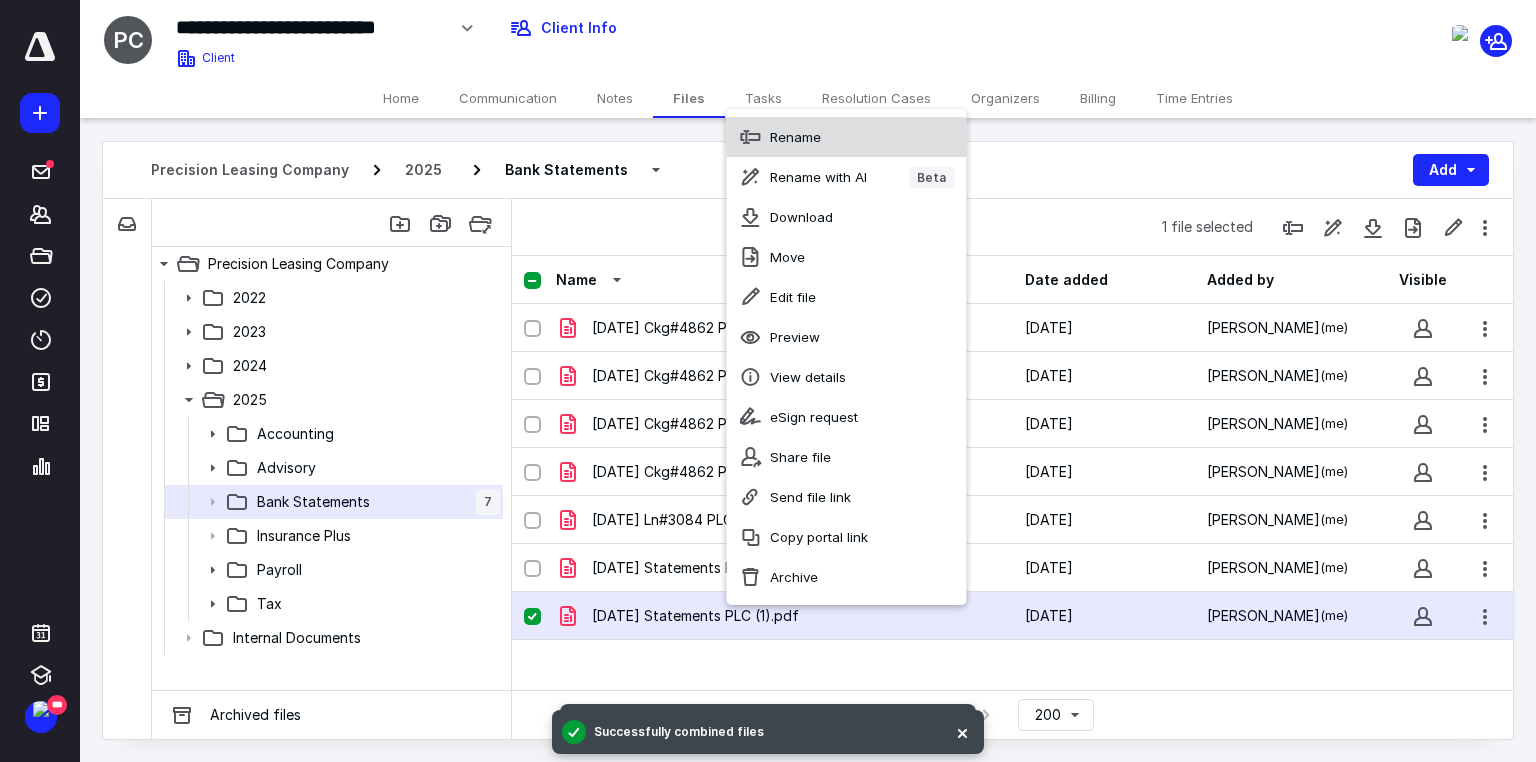 click on "Rename" at bounding box center [846, 137] 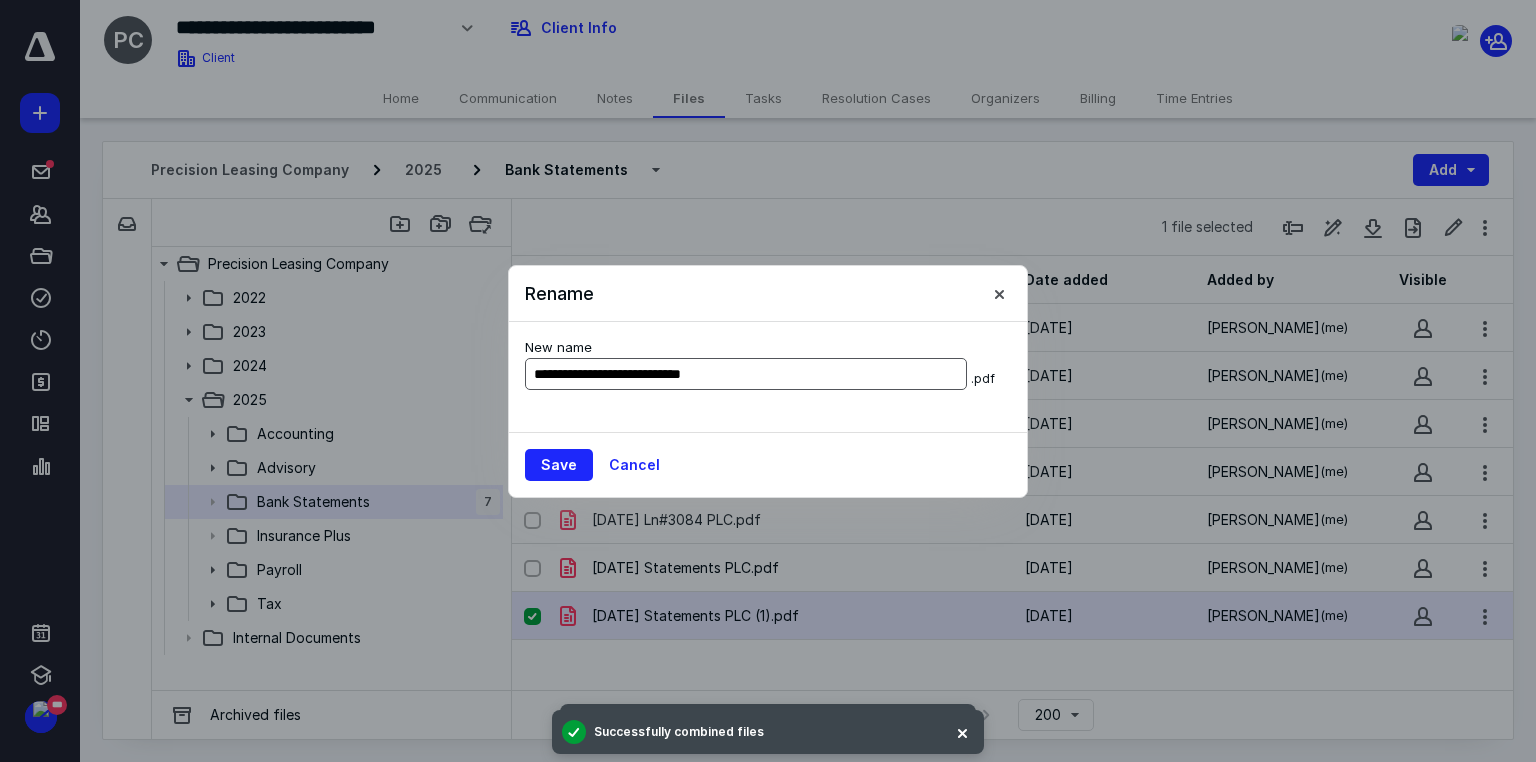 click on "**********" at bounding box center (746, 374) 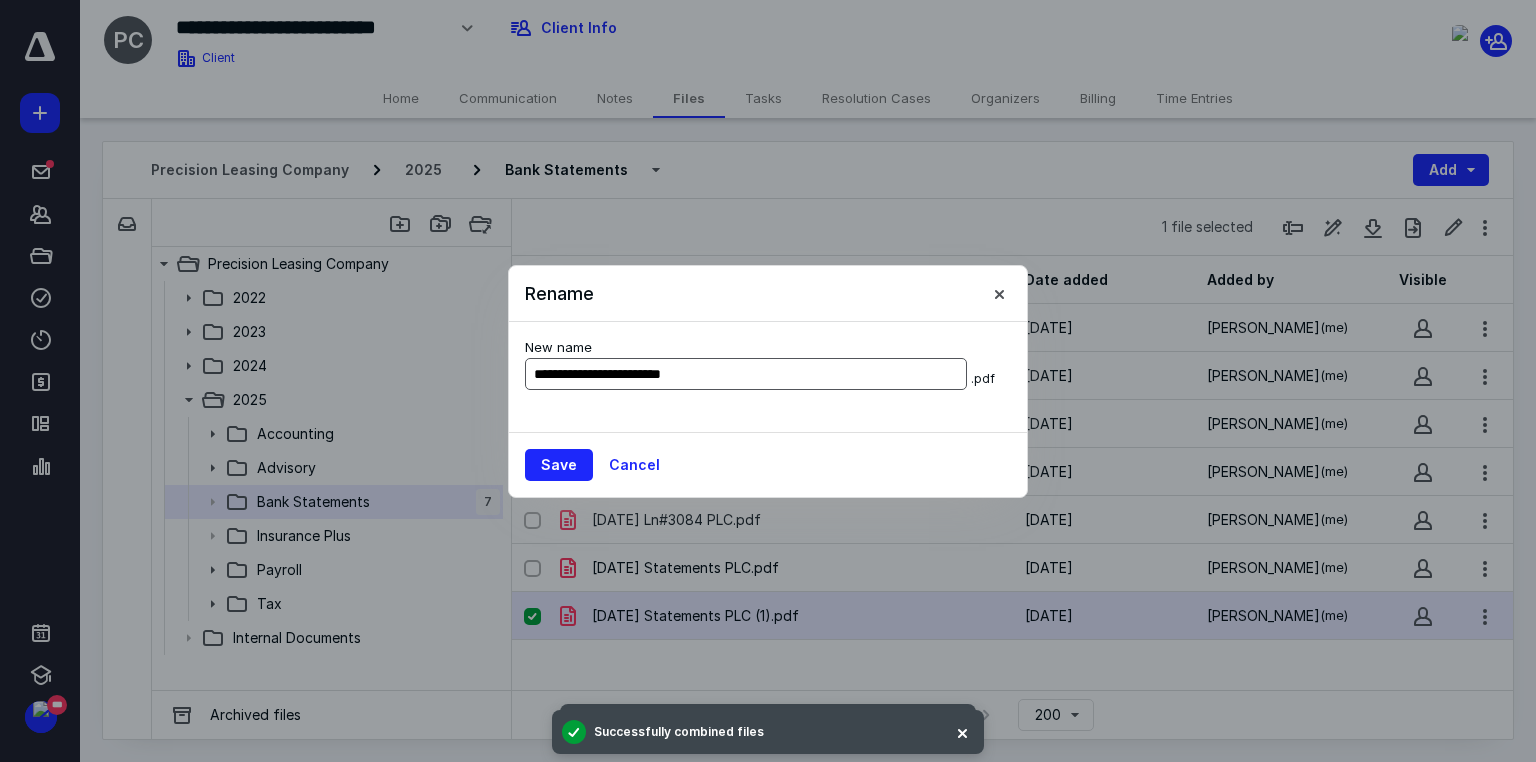 type on "**********" 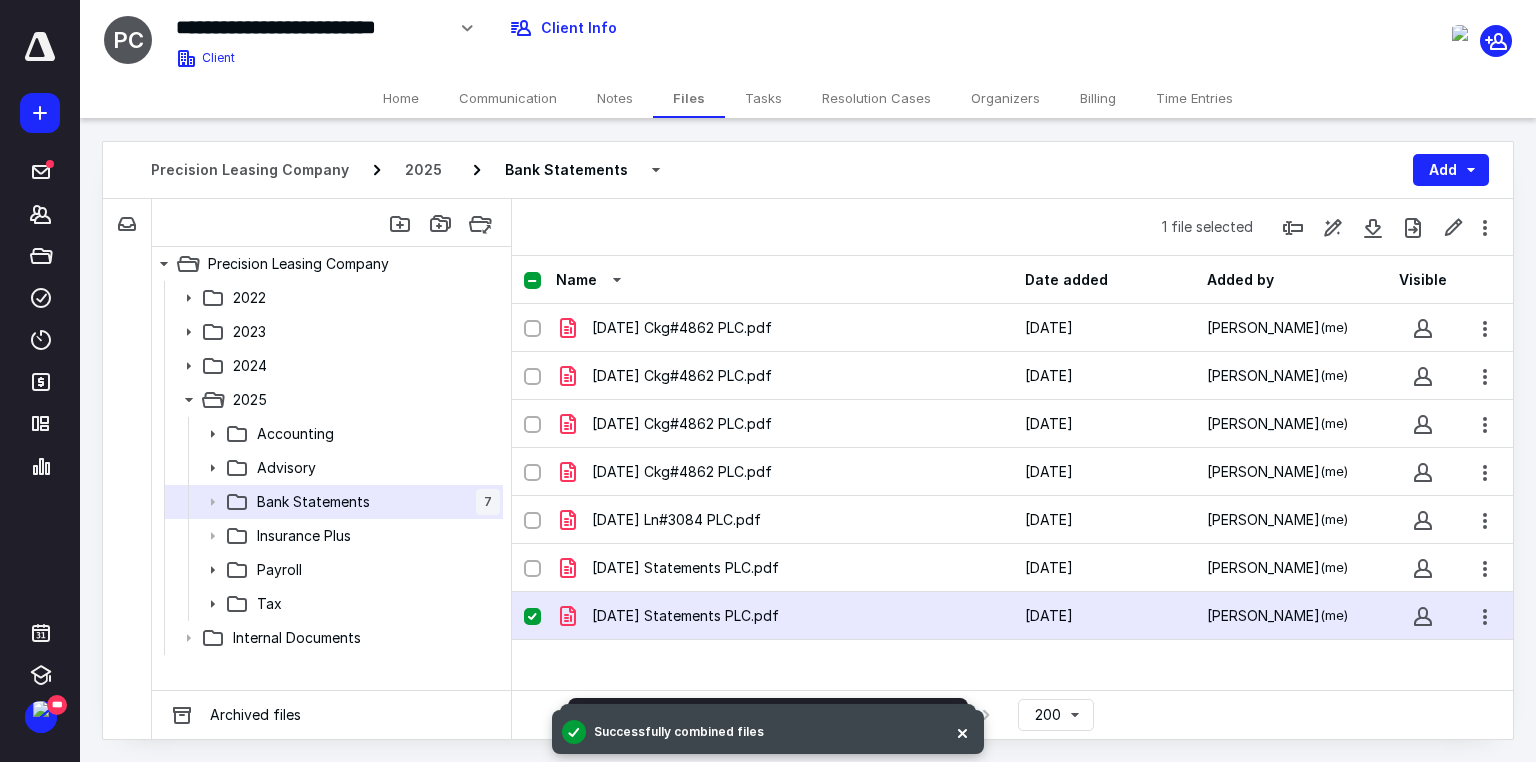 click on "Name Date added Added by Visible [DATE] Ckg#4862 PLC.pdf [DATE] [PERSON_NAME]  (me) [DATE] Ckg#4862 PLC.pdf [DATE] [PERSON_NAME]  (me) [DATE] Ckg#4862 PLC.pdf [DATE] [PERSON_NAME]  (me) [DATE] Ckg#4862 PLC.pdf [DATE] [PERSON_NAME]  (me) [DATE] Ln#3084 PLC.pdf [DATE] [PERSON_NAME]  (me) [DATE] Statements PLC.pdf [DATE] [PERSON_NAME]  (me) [DATE] Statements PLC.pdf [DATE] [PERSON_NAME]  (me)" at bounding box center [1012, 473] 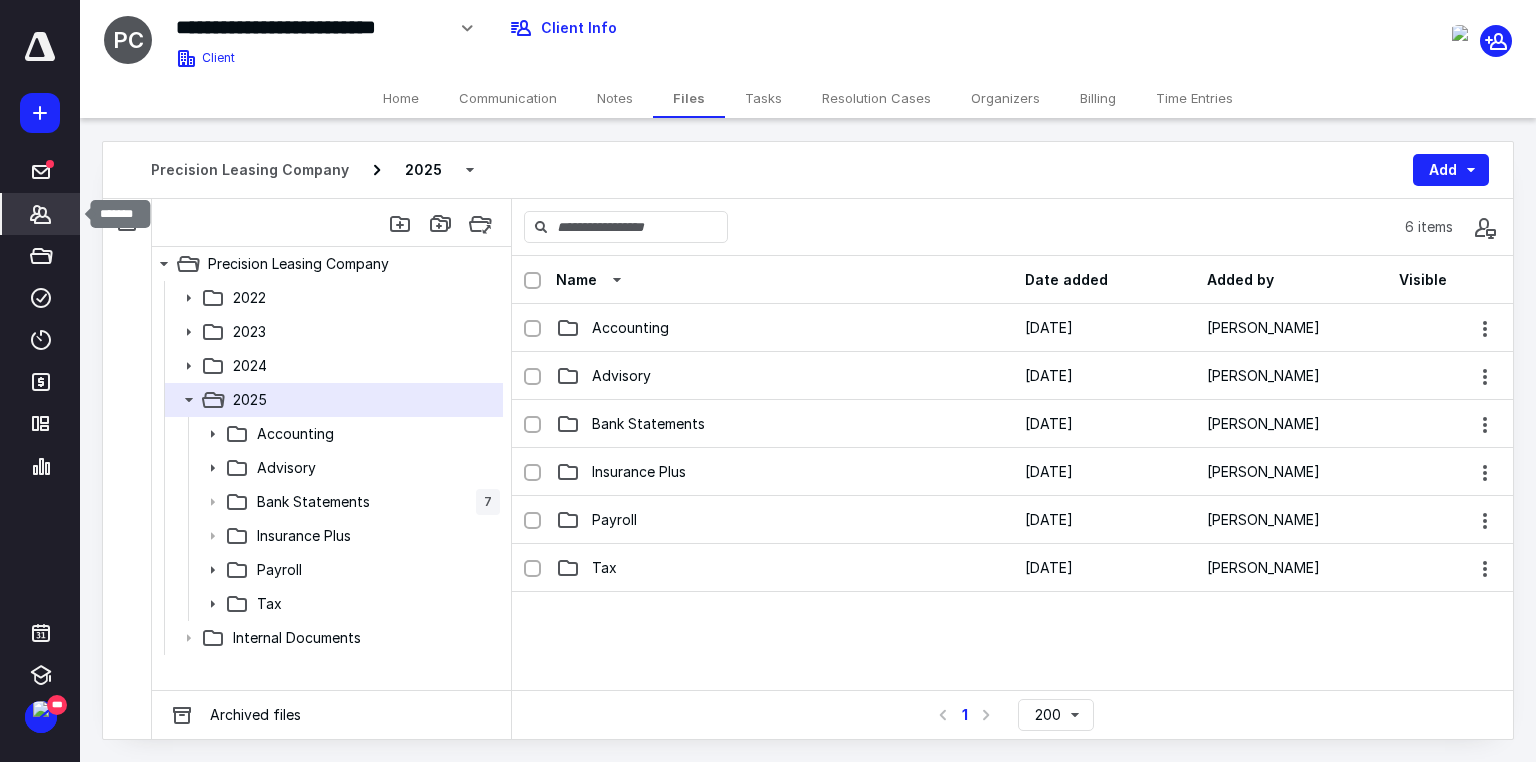 click 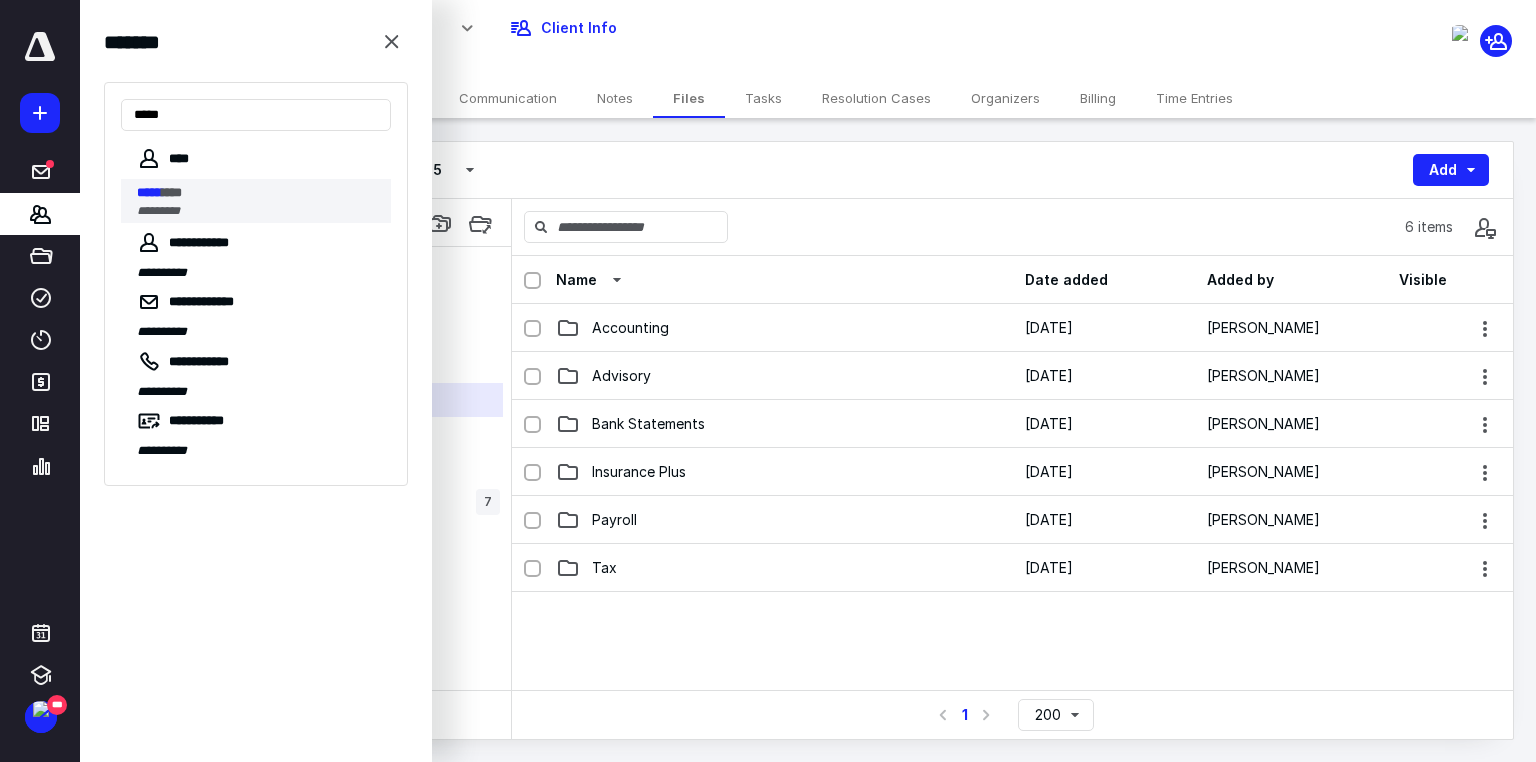 type on "*****" 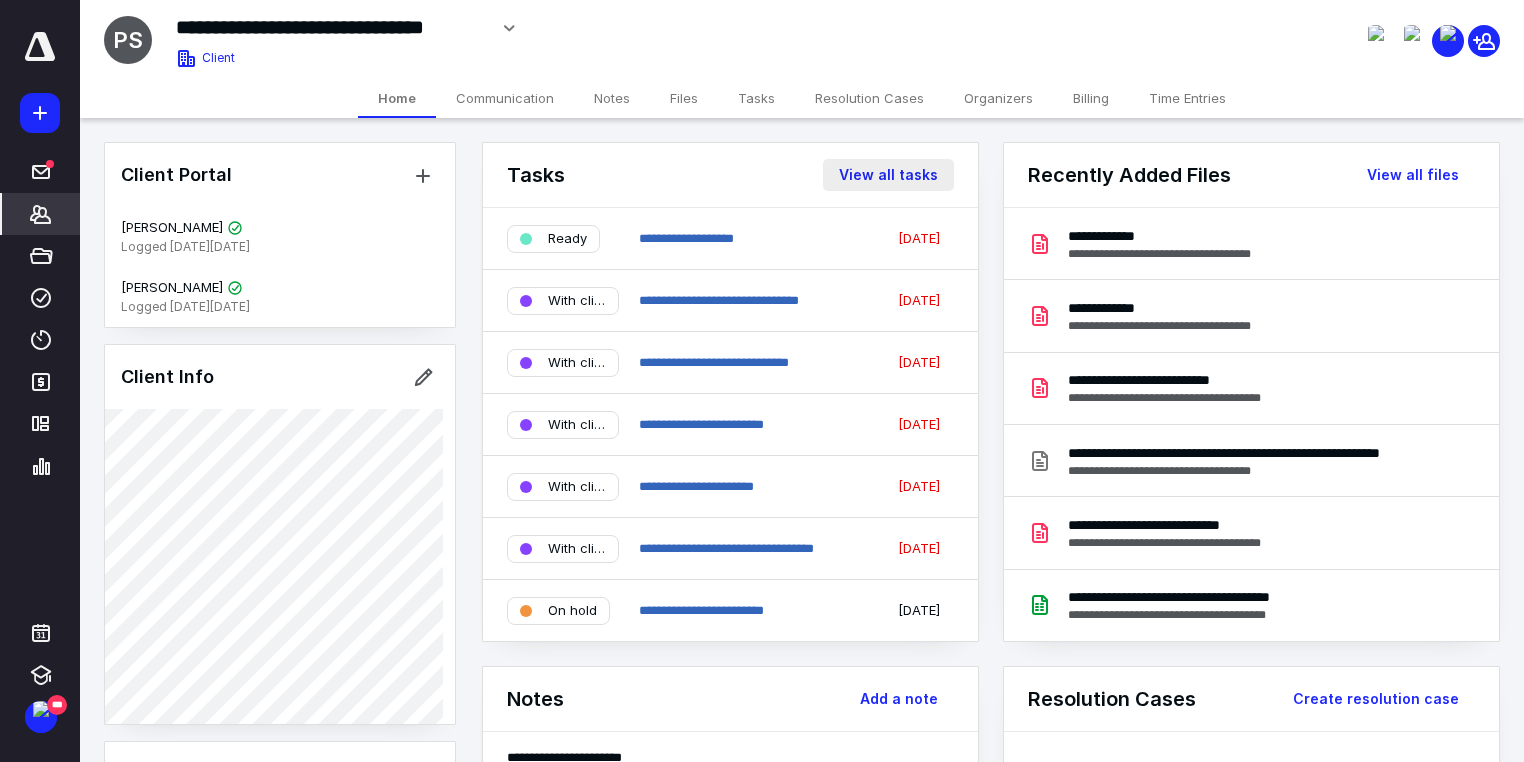 click on "View all tasks" at bounding box center [888, 175] 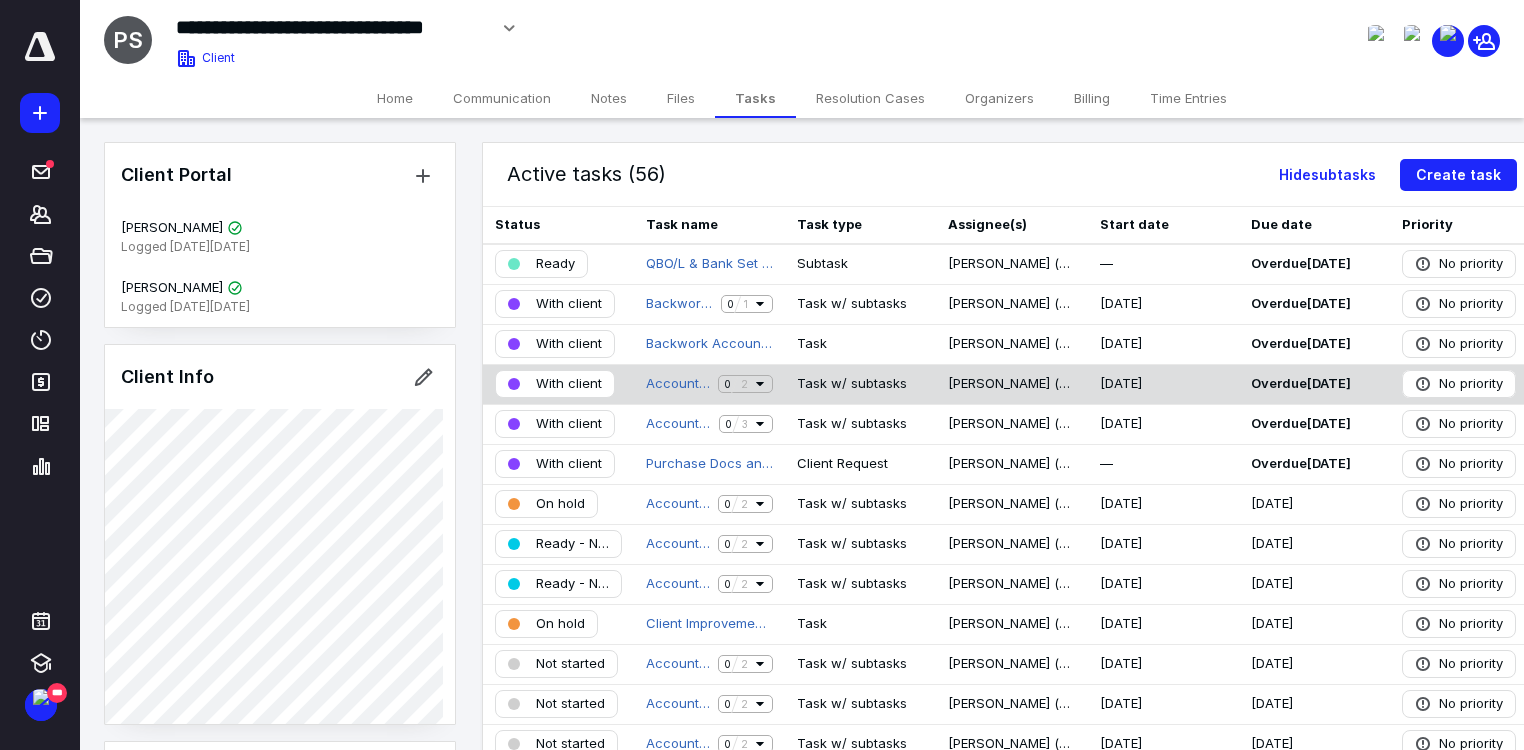 scroll, scrollTop: 240, scrollLeft: 0, axis: vertical 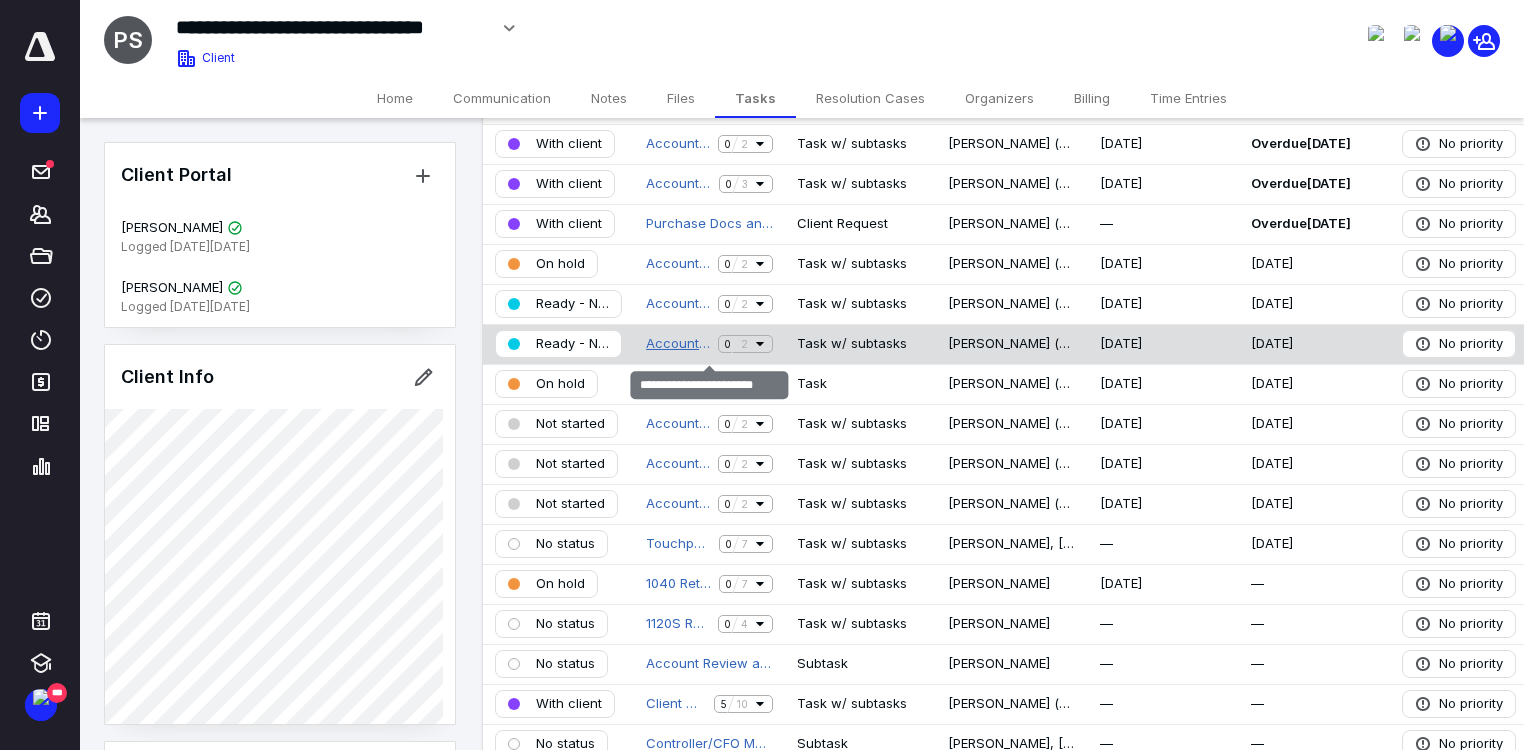 click on "Accounting  06/25 - PLC" at bounding box center (678, 344) 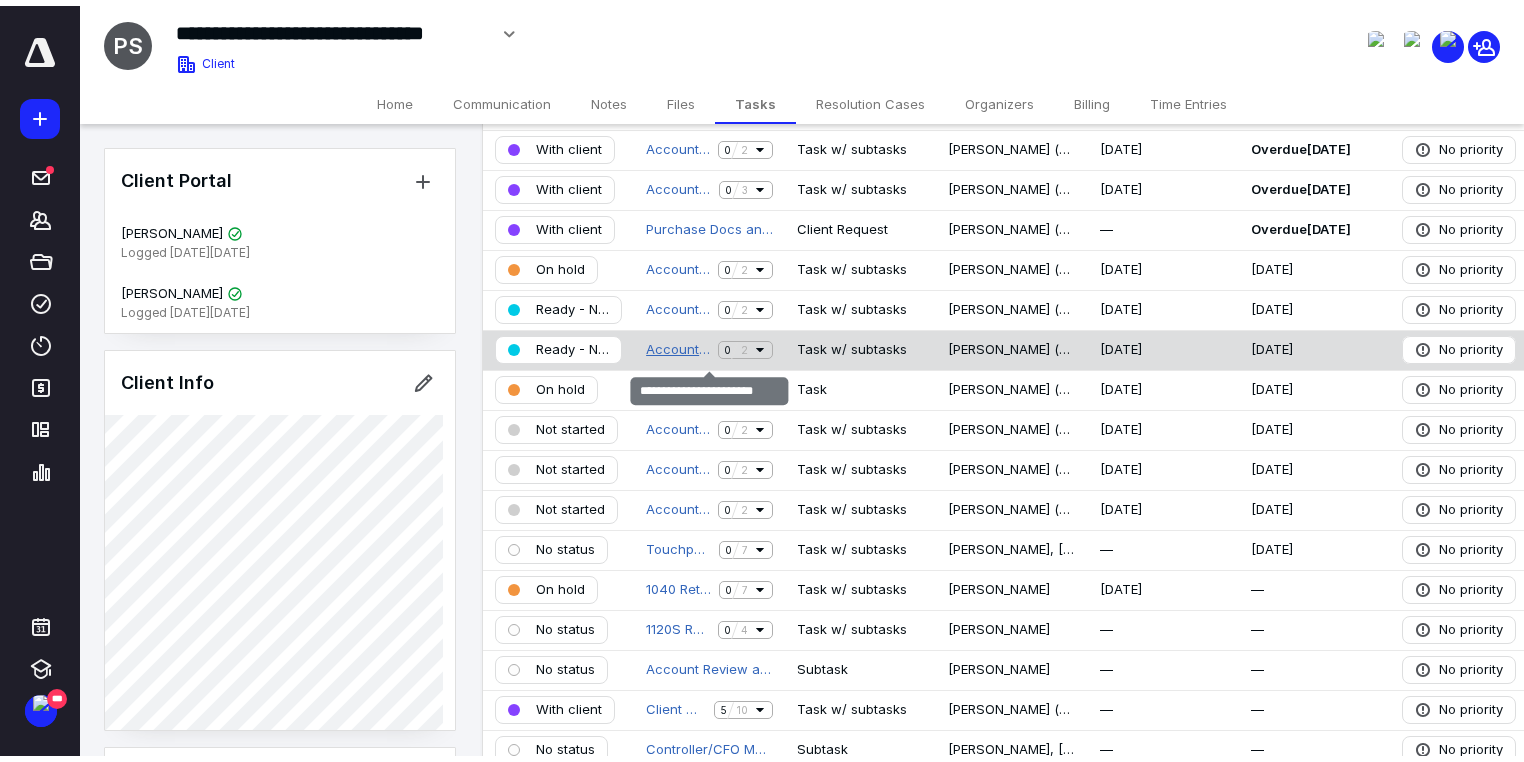 scroll, scrollTop: 0, scrollLeft: 0, axis: both 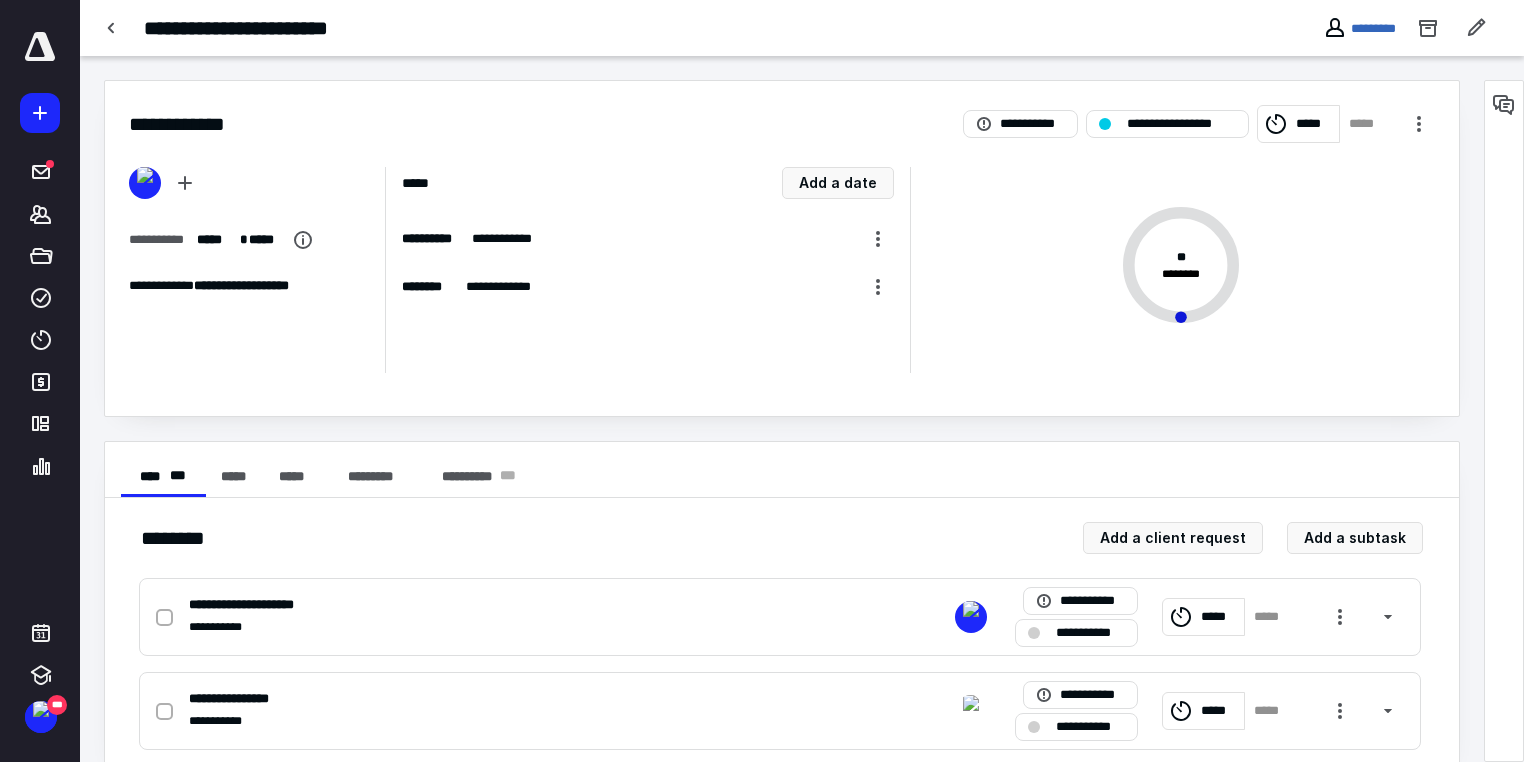 click on "*****" at bounding box center [1314, 124] 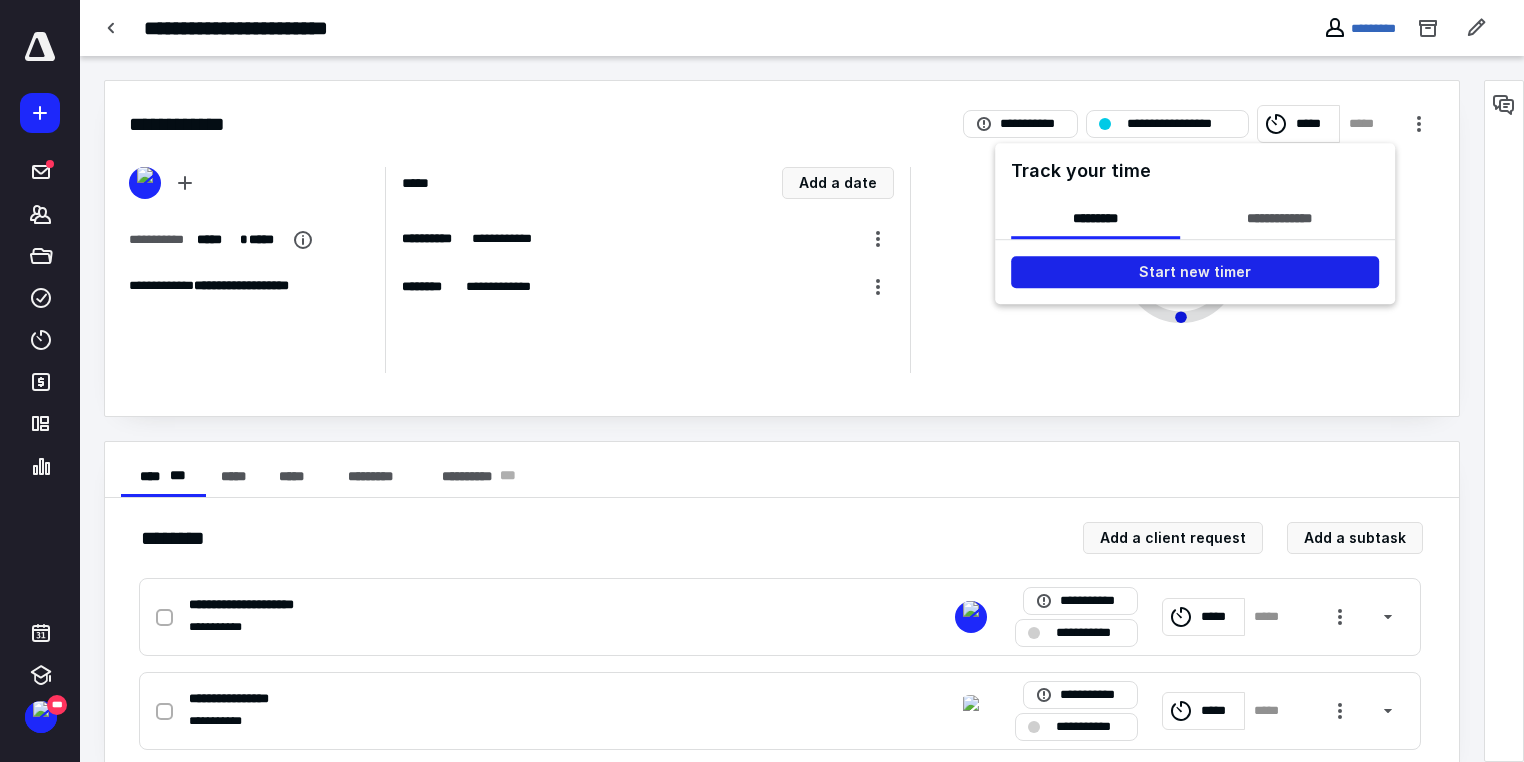 click on "Start new timer" at bounding box center [1195, 272] 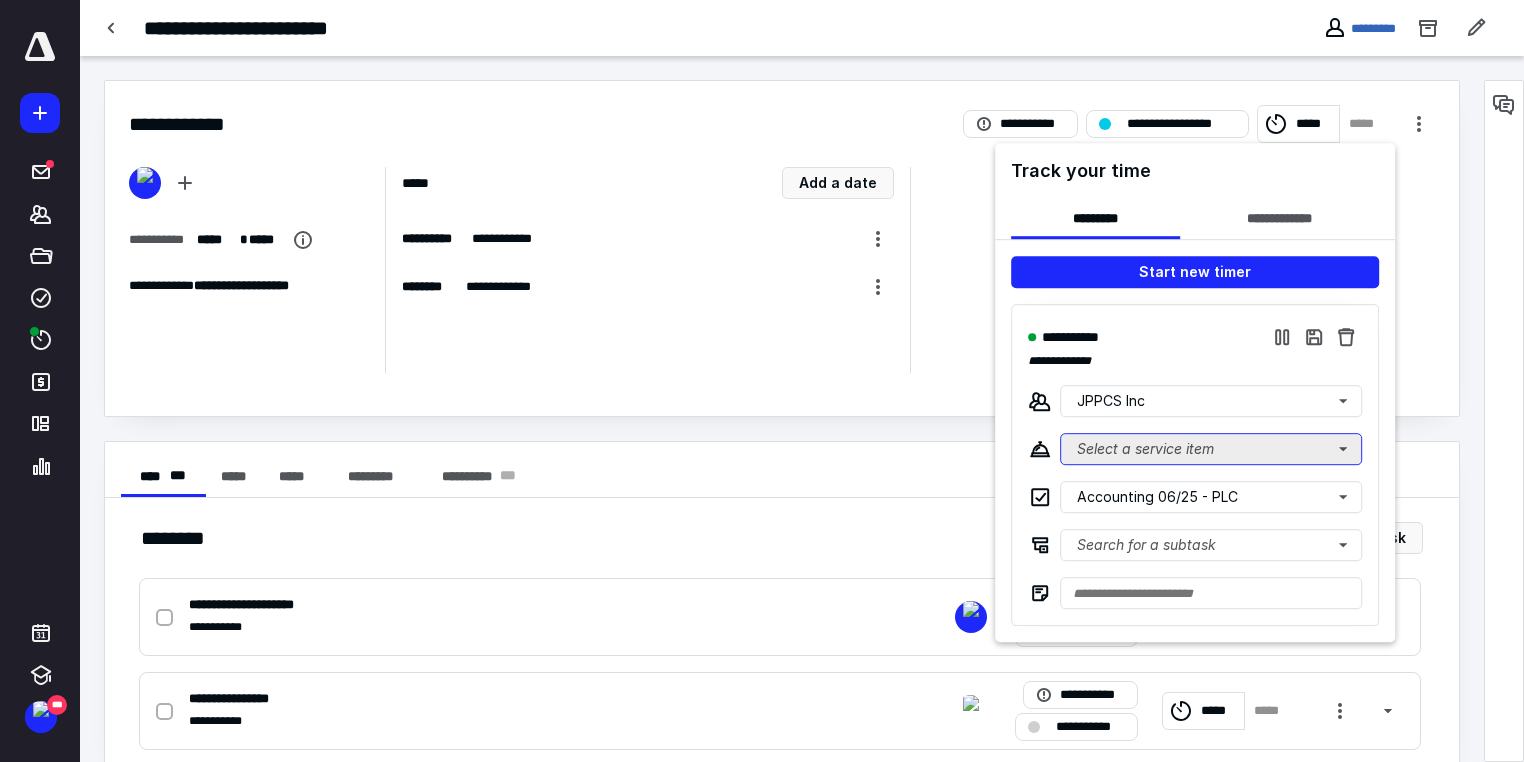 click on "Select a service item" at bounding box center (1211, 449) 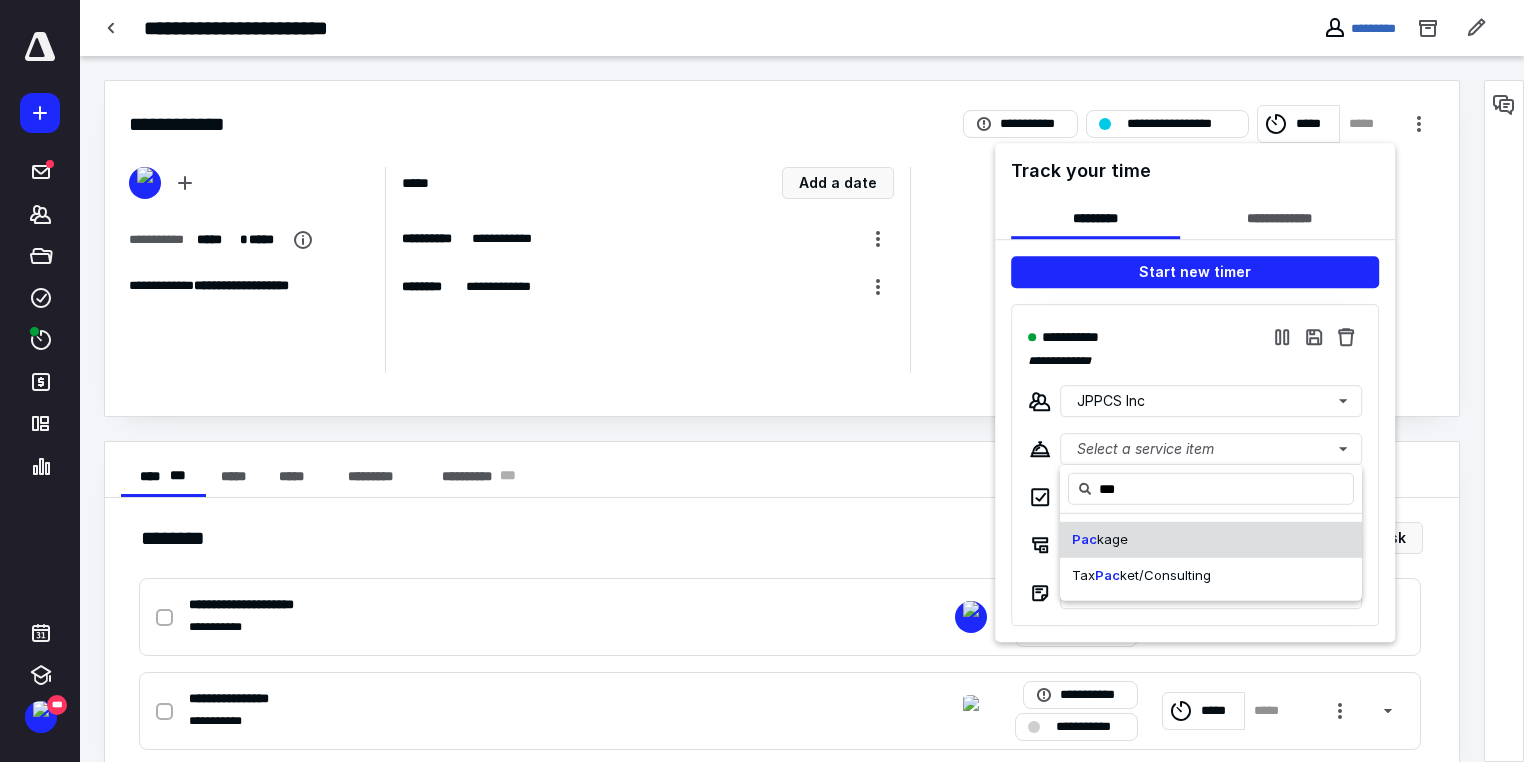 click on "kage" at bounding box center [1112, 539] 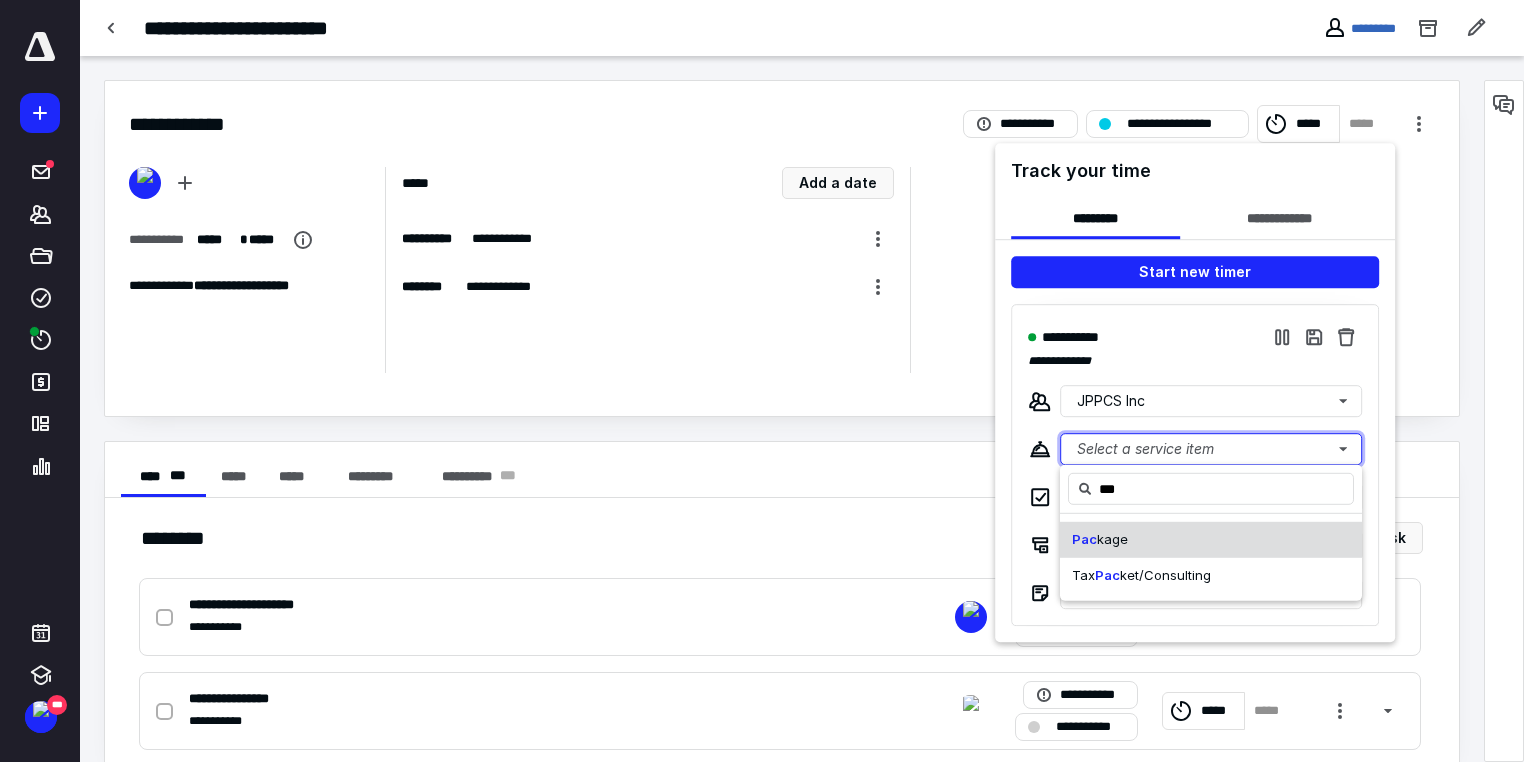 type 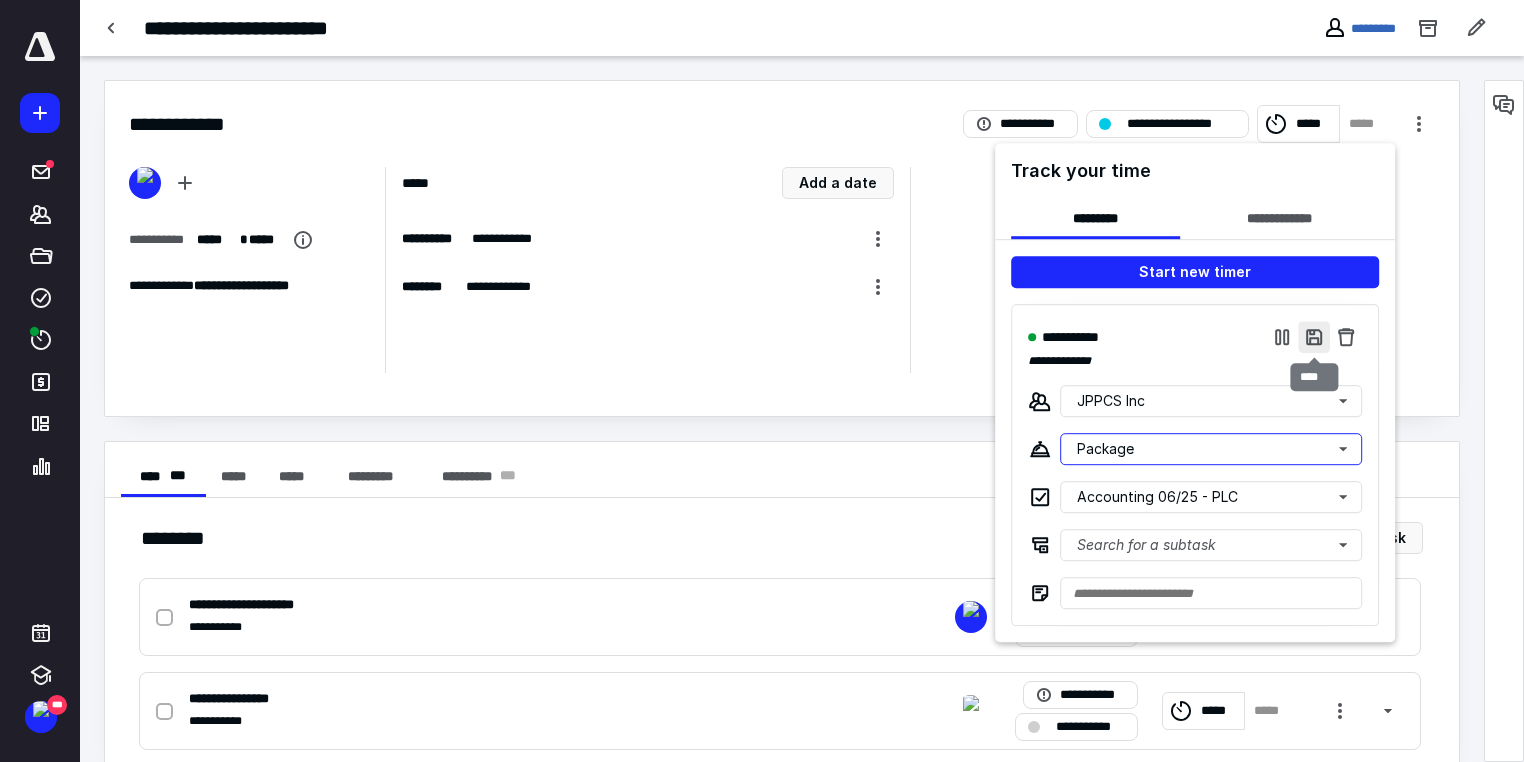 type 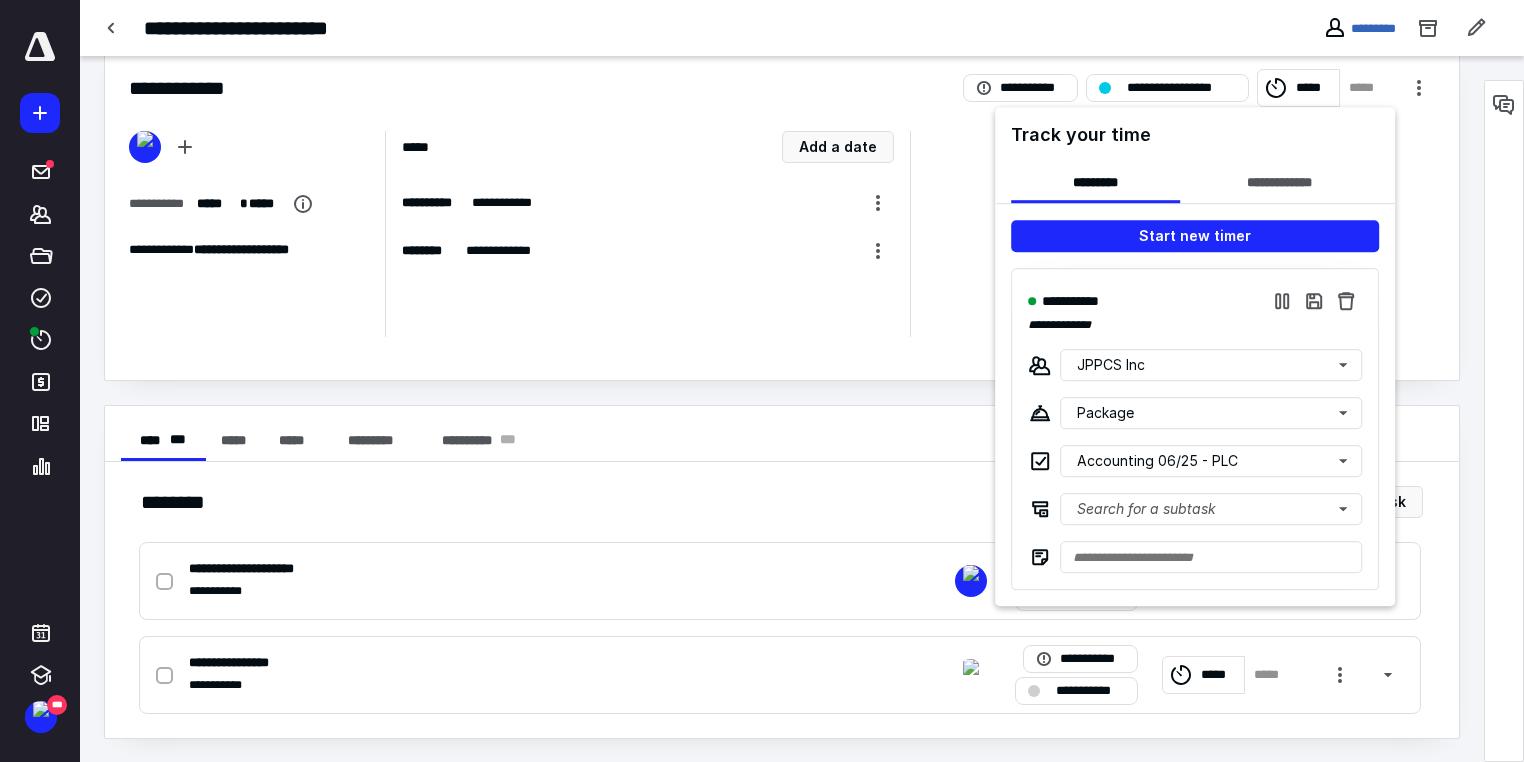 click at bounding box center [762, 381] 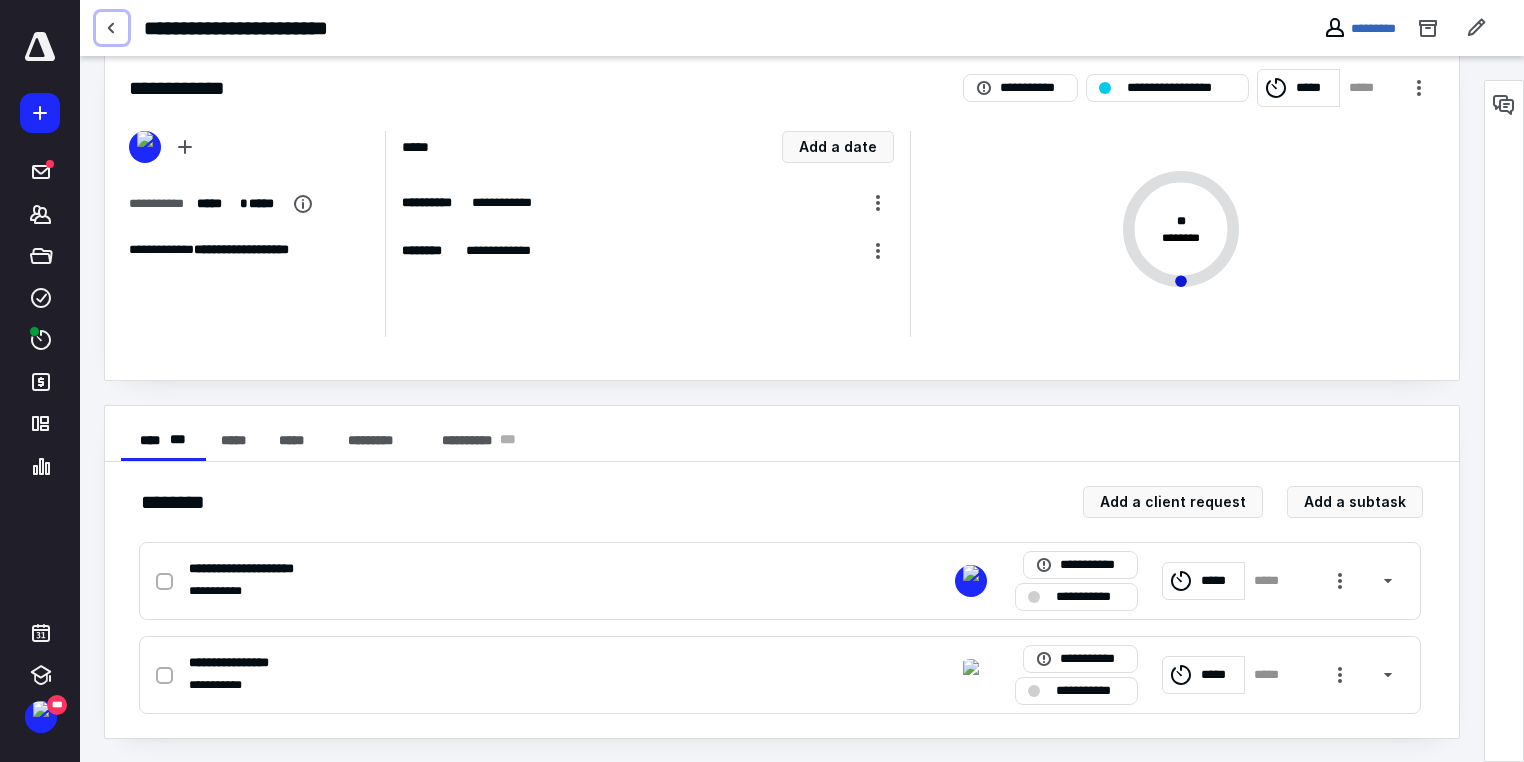 click at bounding box center [112, 28] 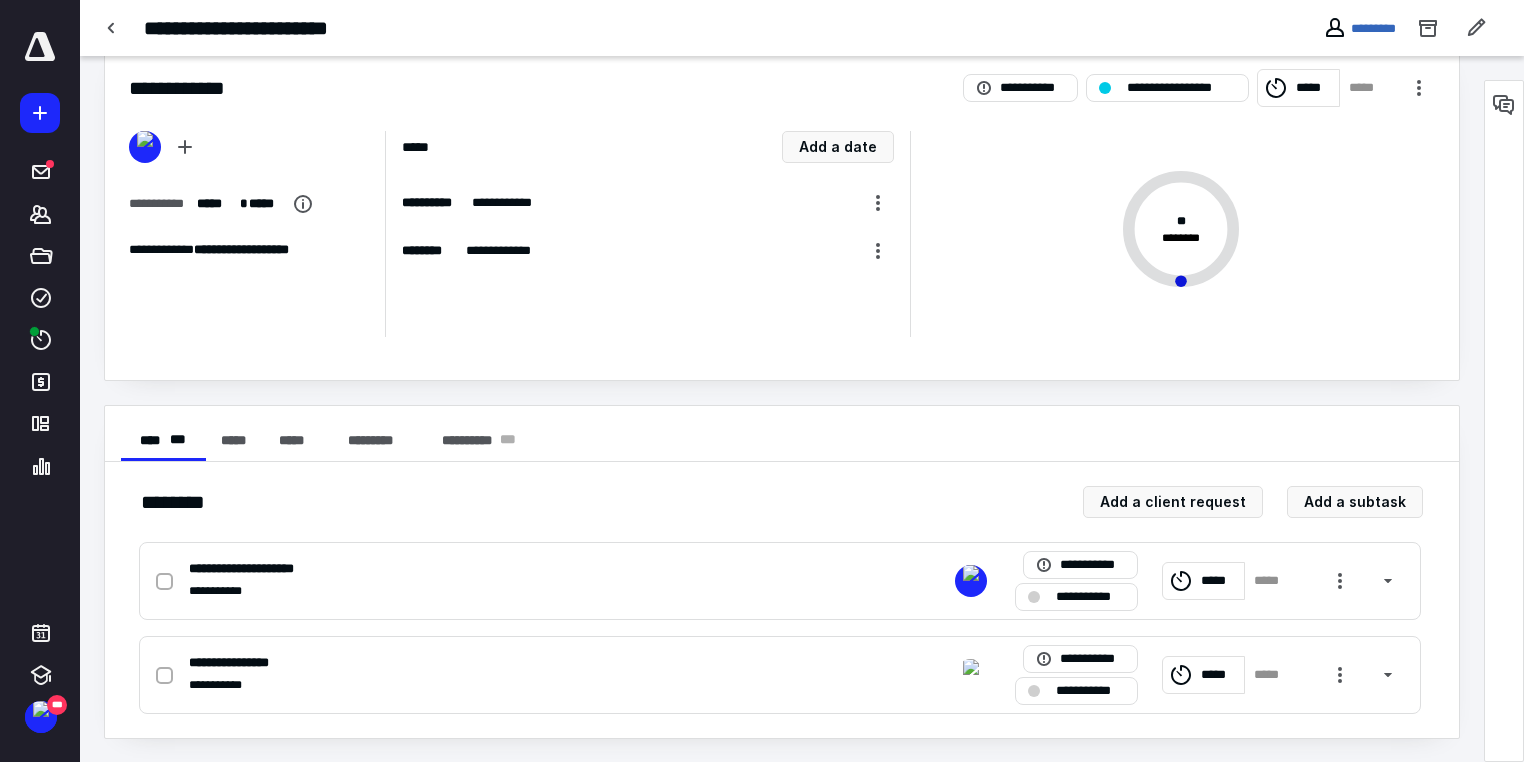 scroll, scrollTop: 0, scrollLeft: 0, axis: both 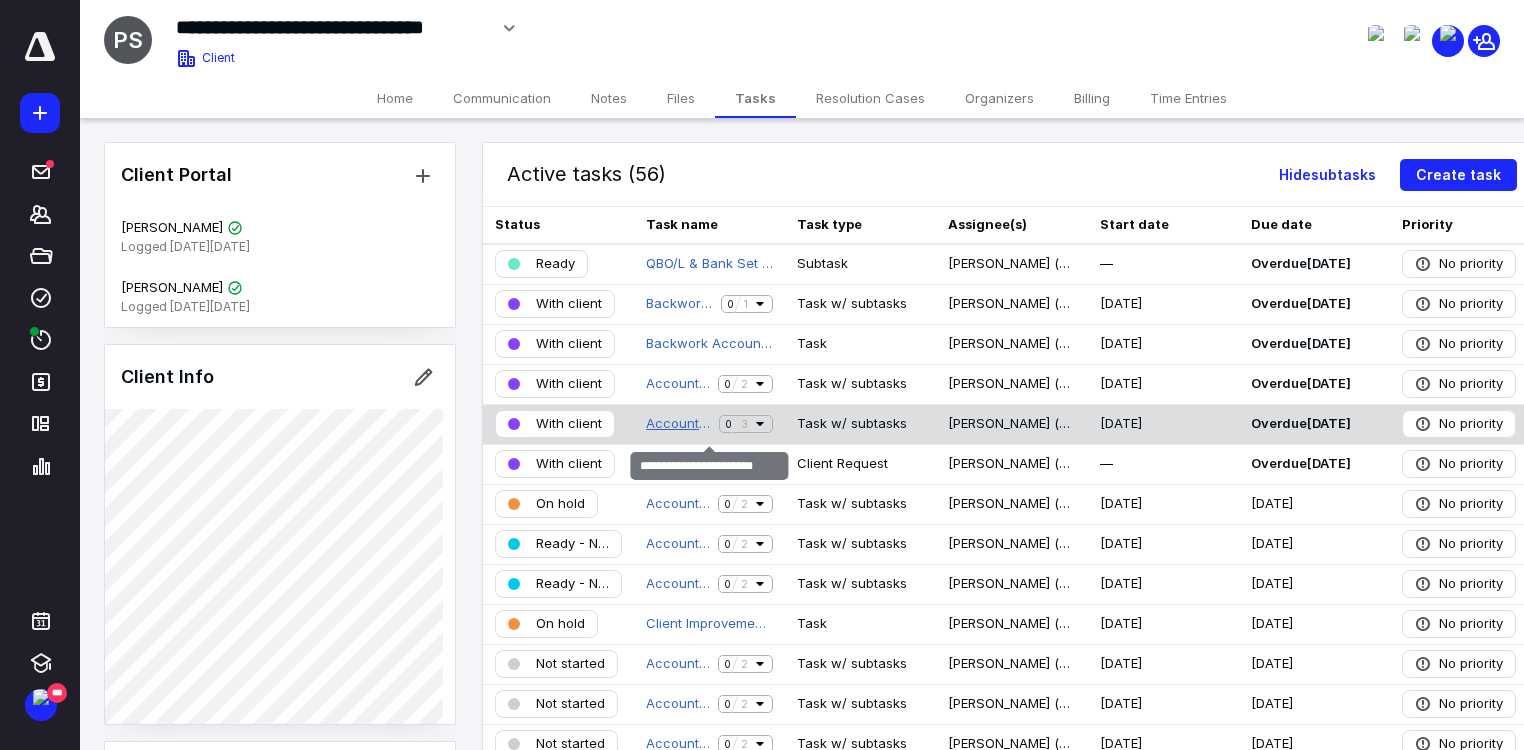 click on "Accounting  05/25 - PLC" at bounding box center (678, 424) 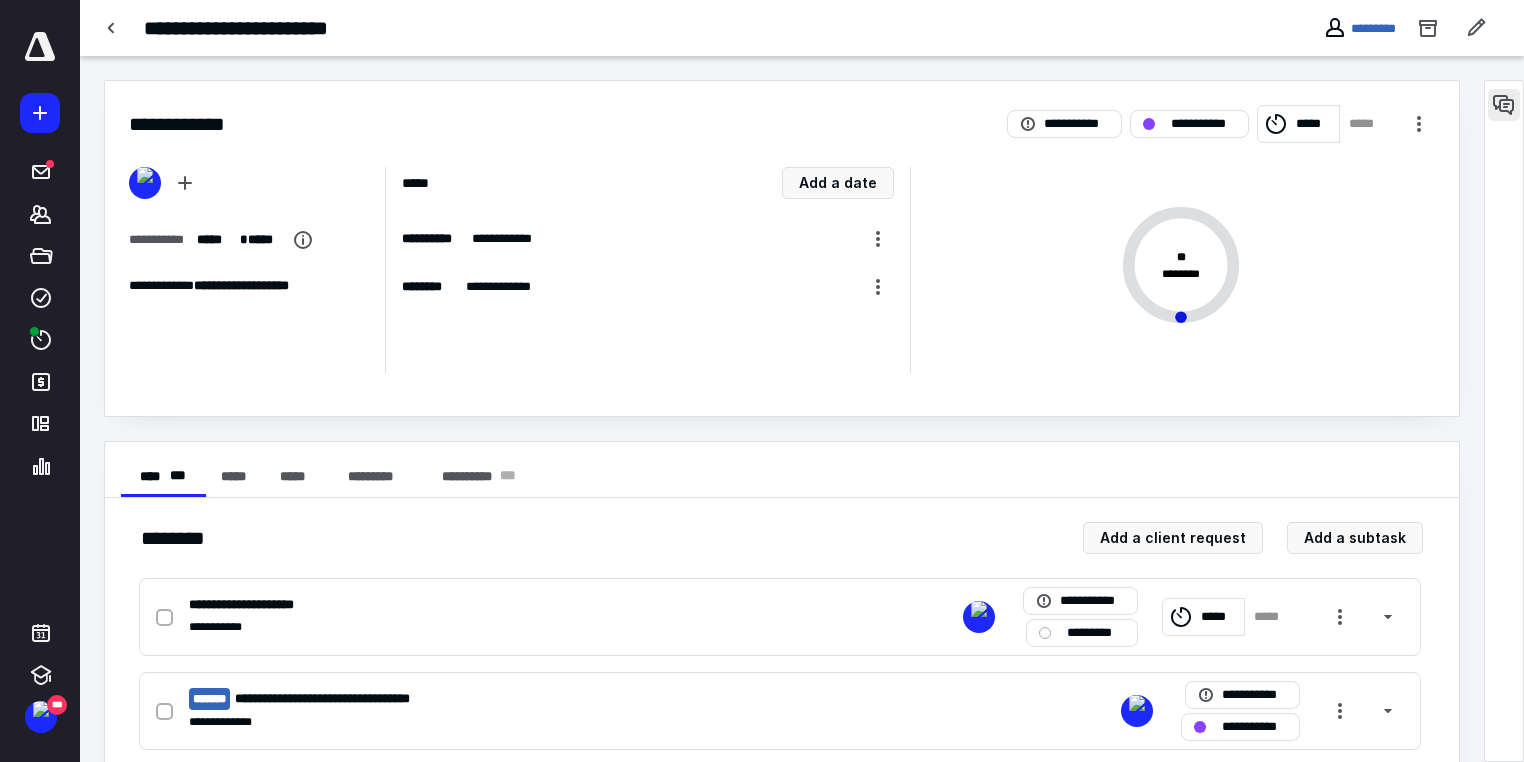 click at bounding box center (1504, 105) 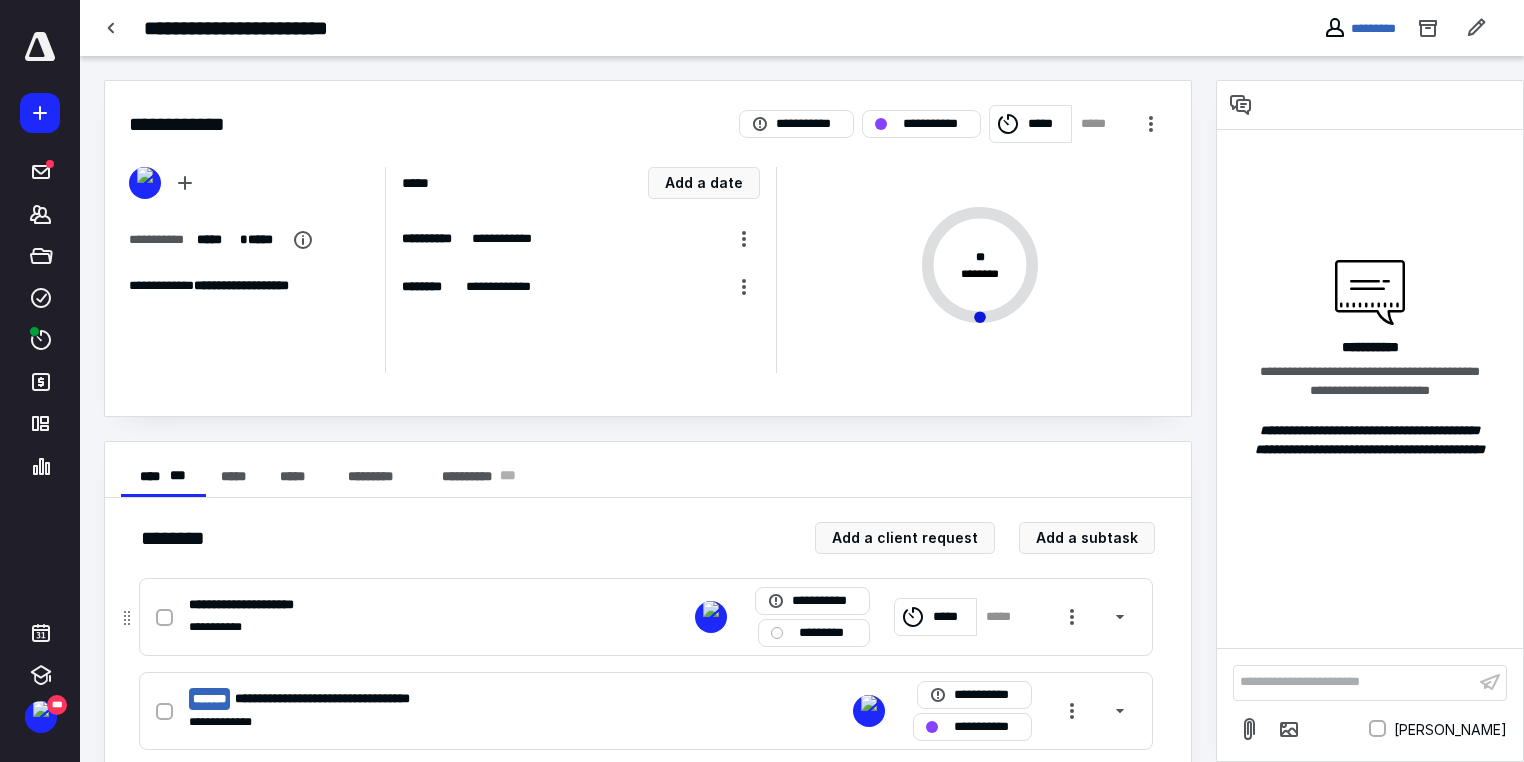 scroll, scrollTop: 80, scrollLeft: 0, axis: vertical 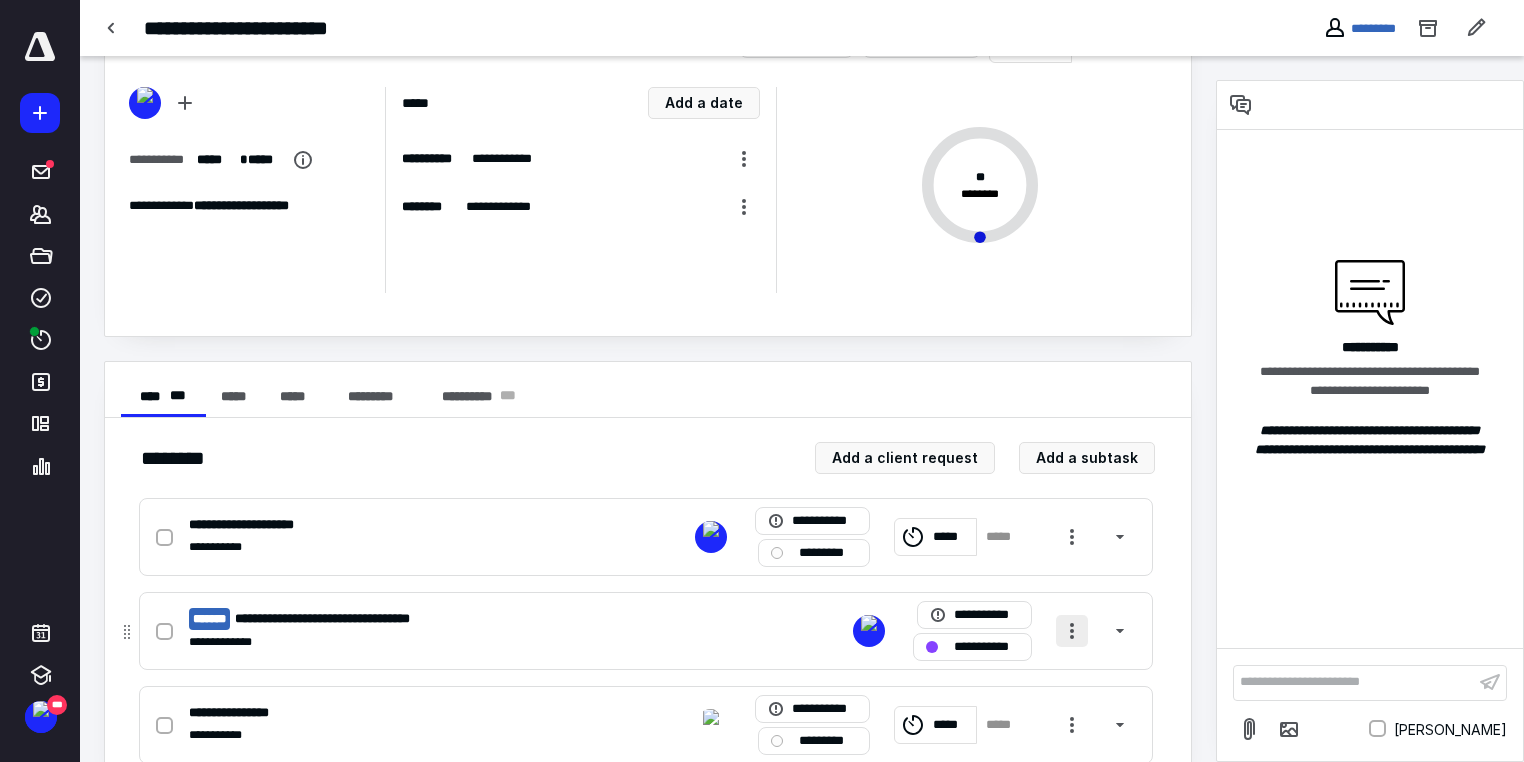 click at bounding box center (1072, 631) 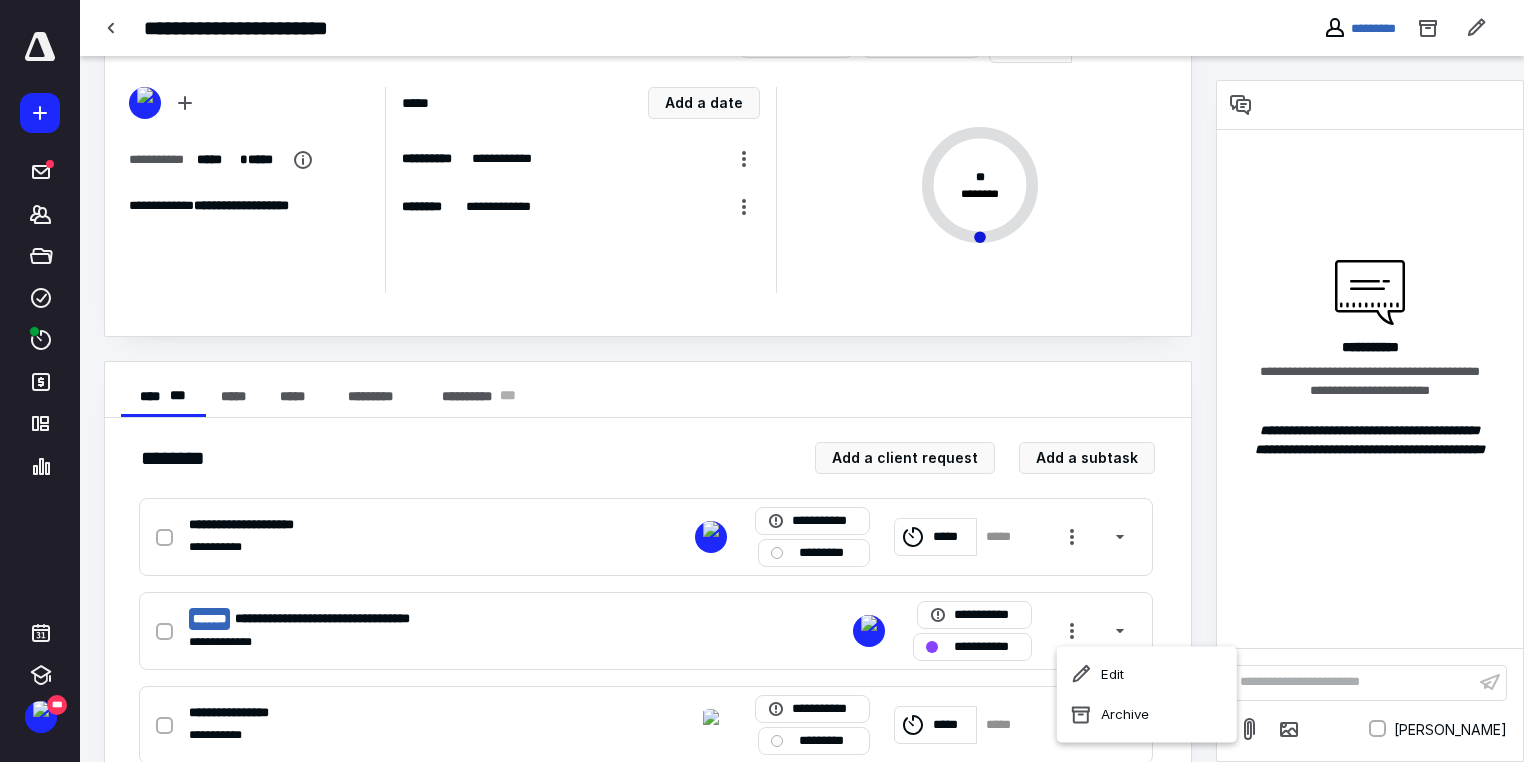 click on "**********" at bounding box center [648, 603] 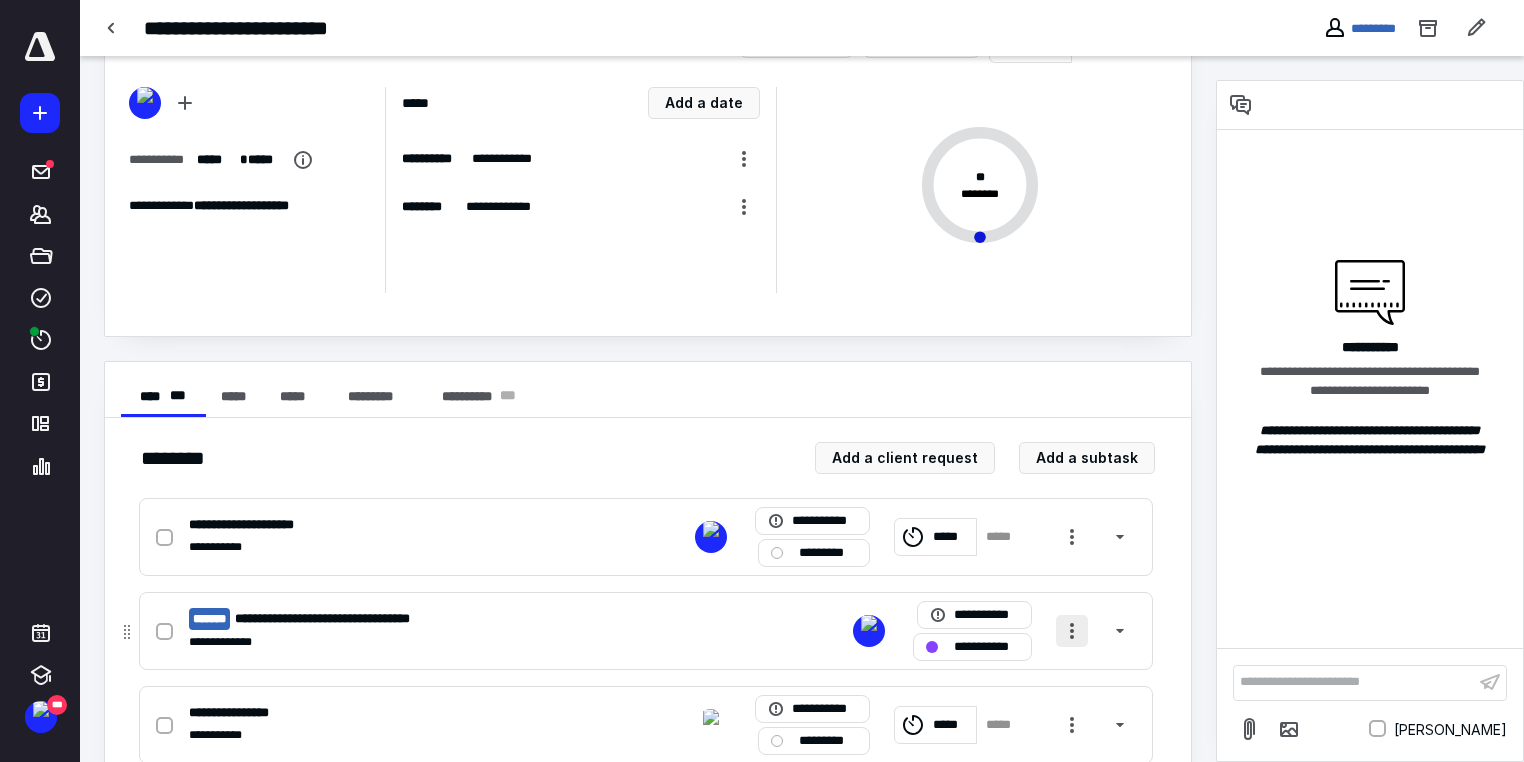 click at bounding box center [1072, 631] 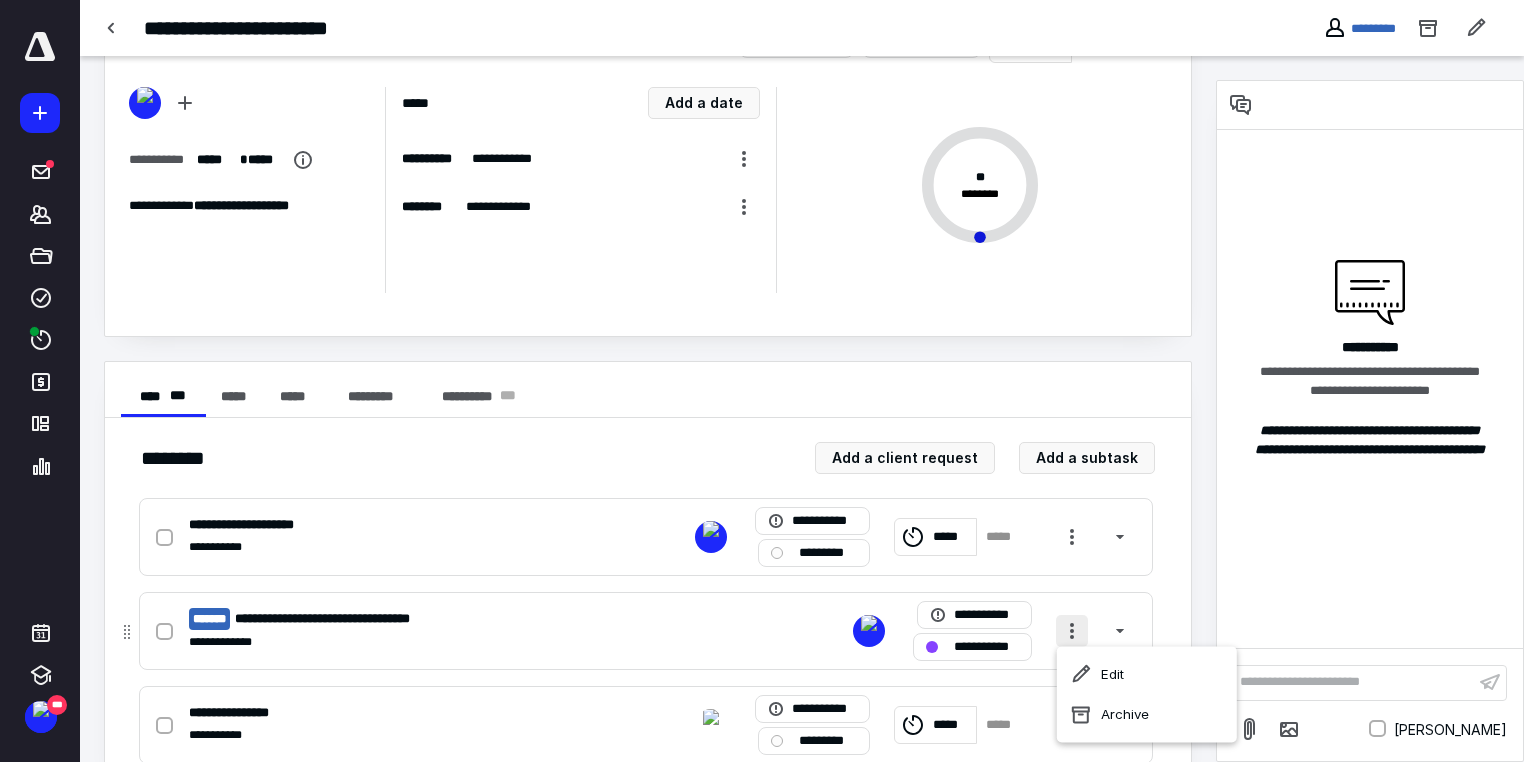 click at bounding box center [1072, 631] 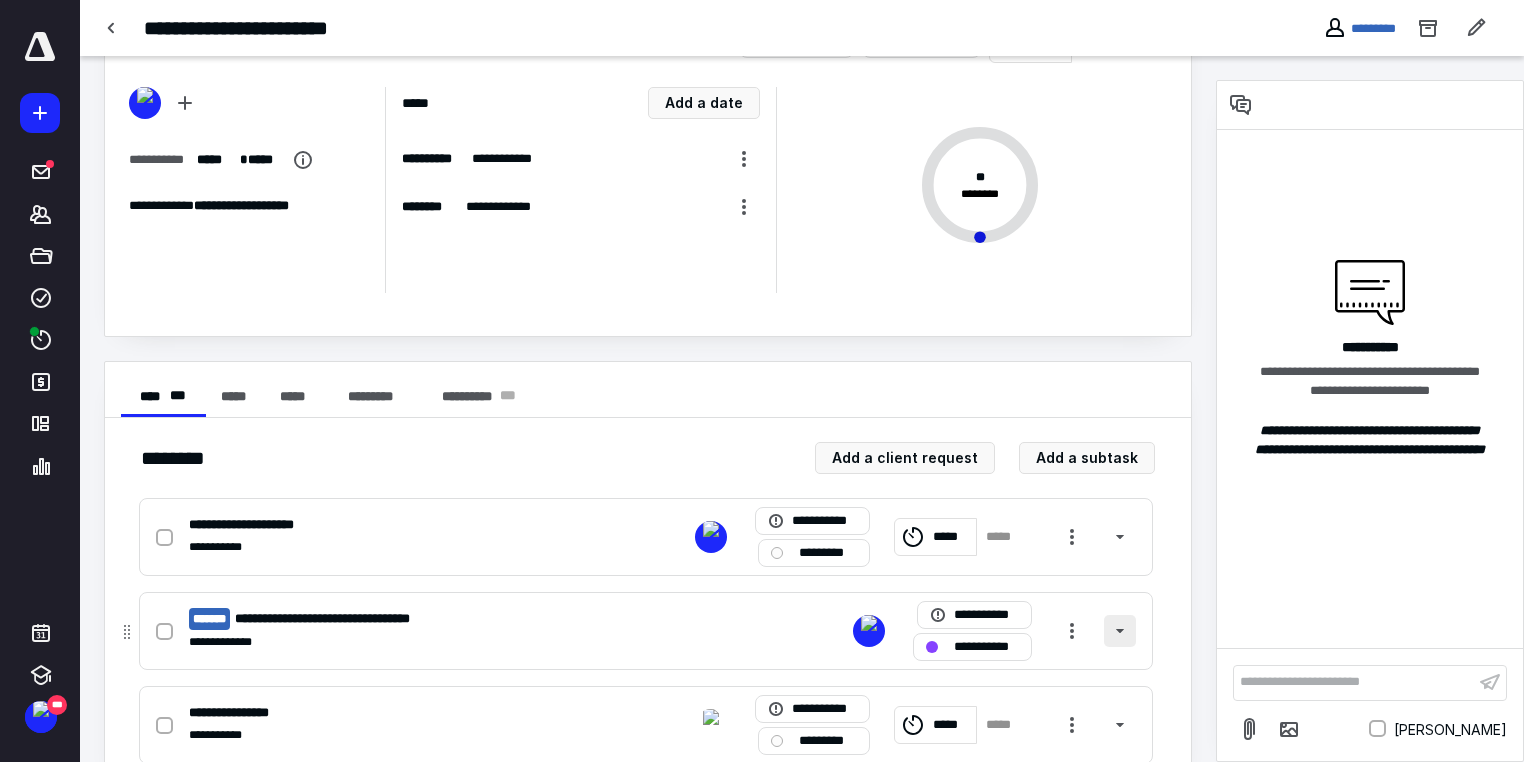 click at bounding box center (1120, 631) 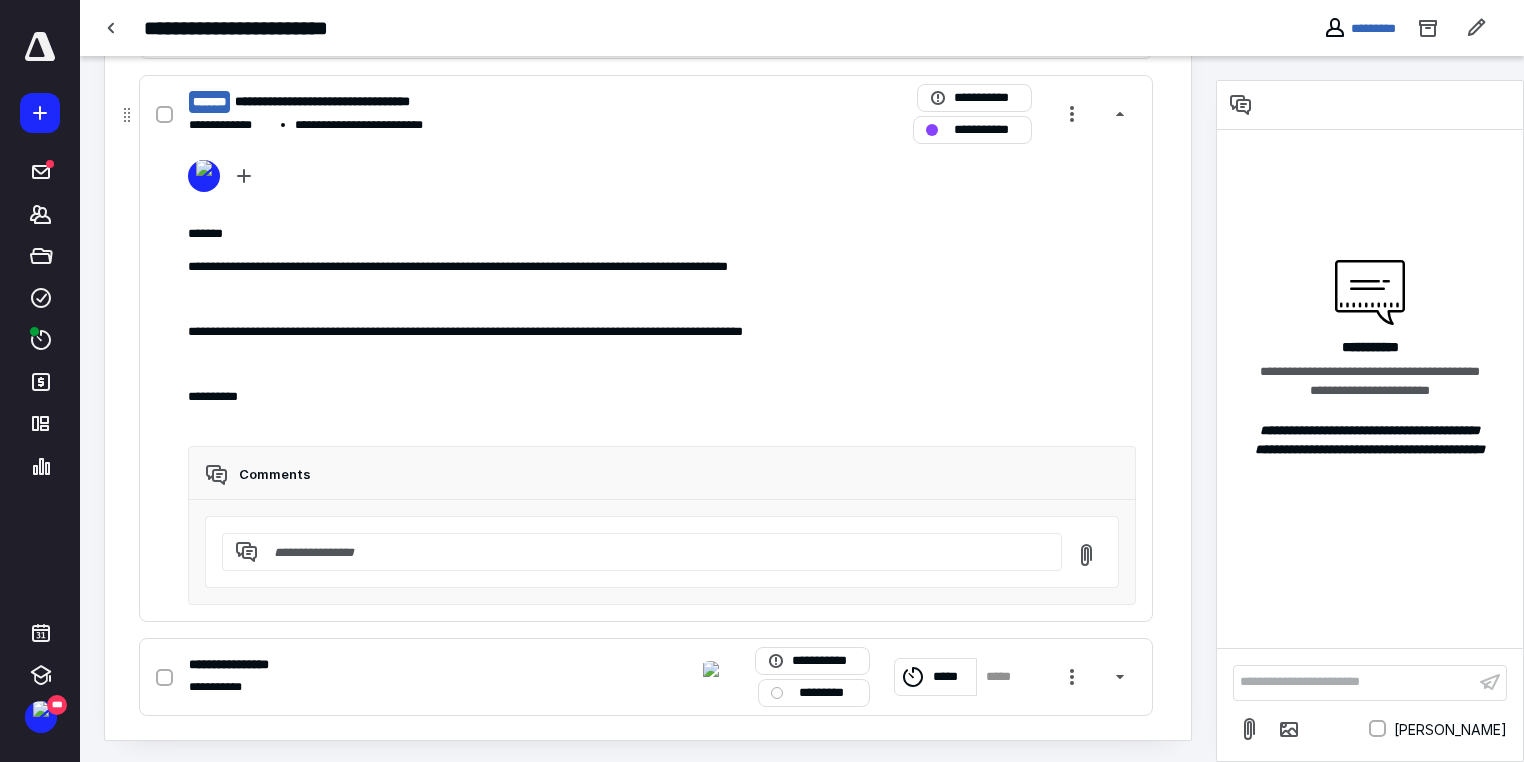 scroll, scrollTop: 437, scrollLeft: 0, axis: vertical 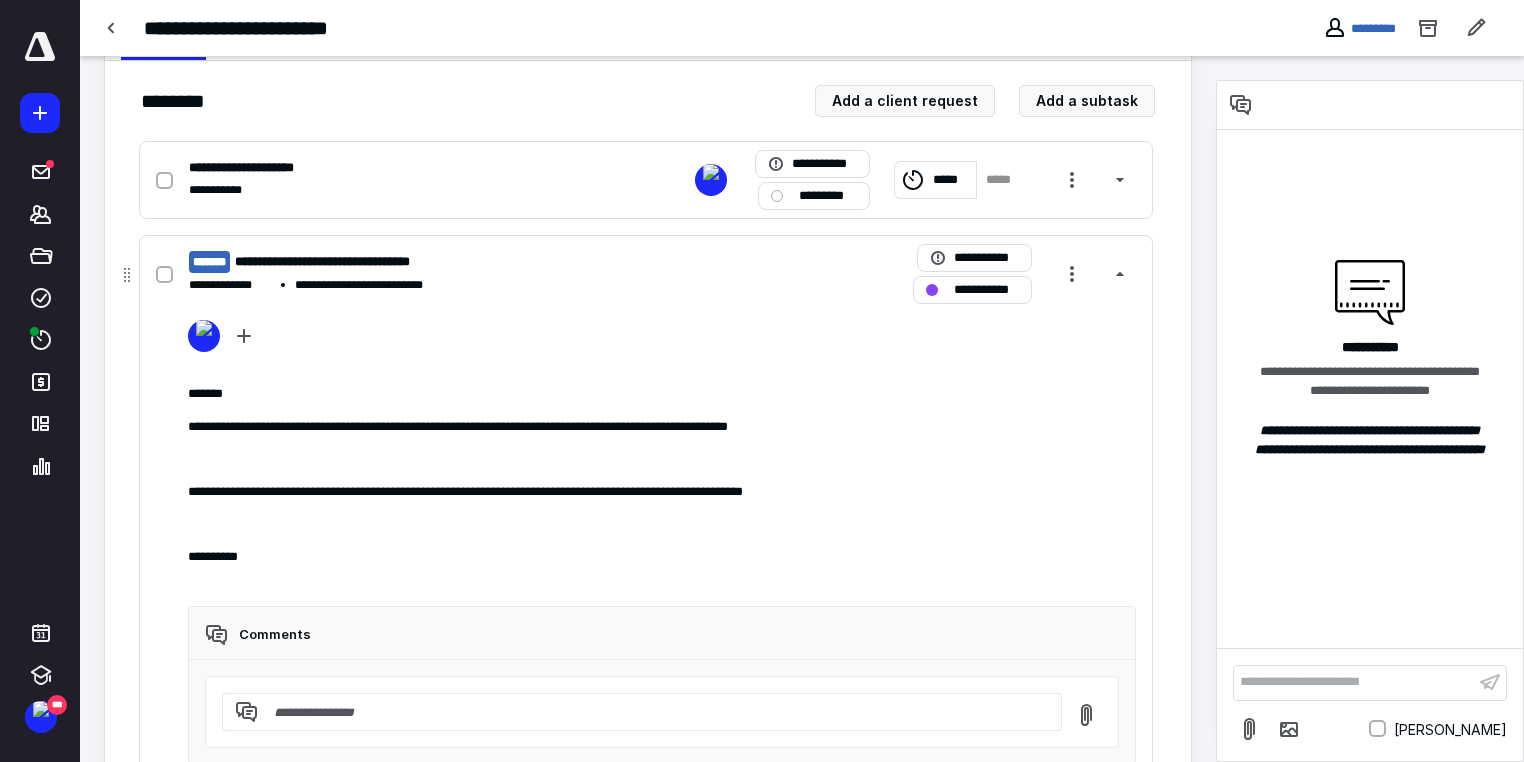 click on "**********" at bounding box center [371, 274] 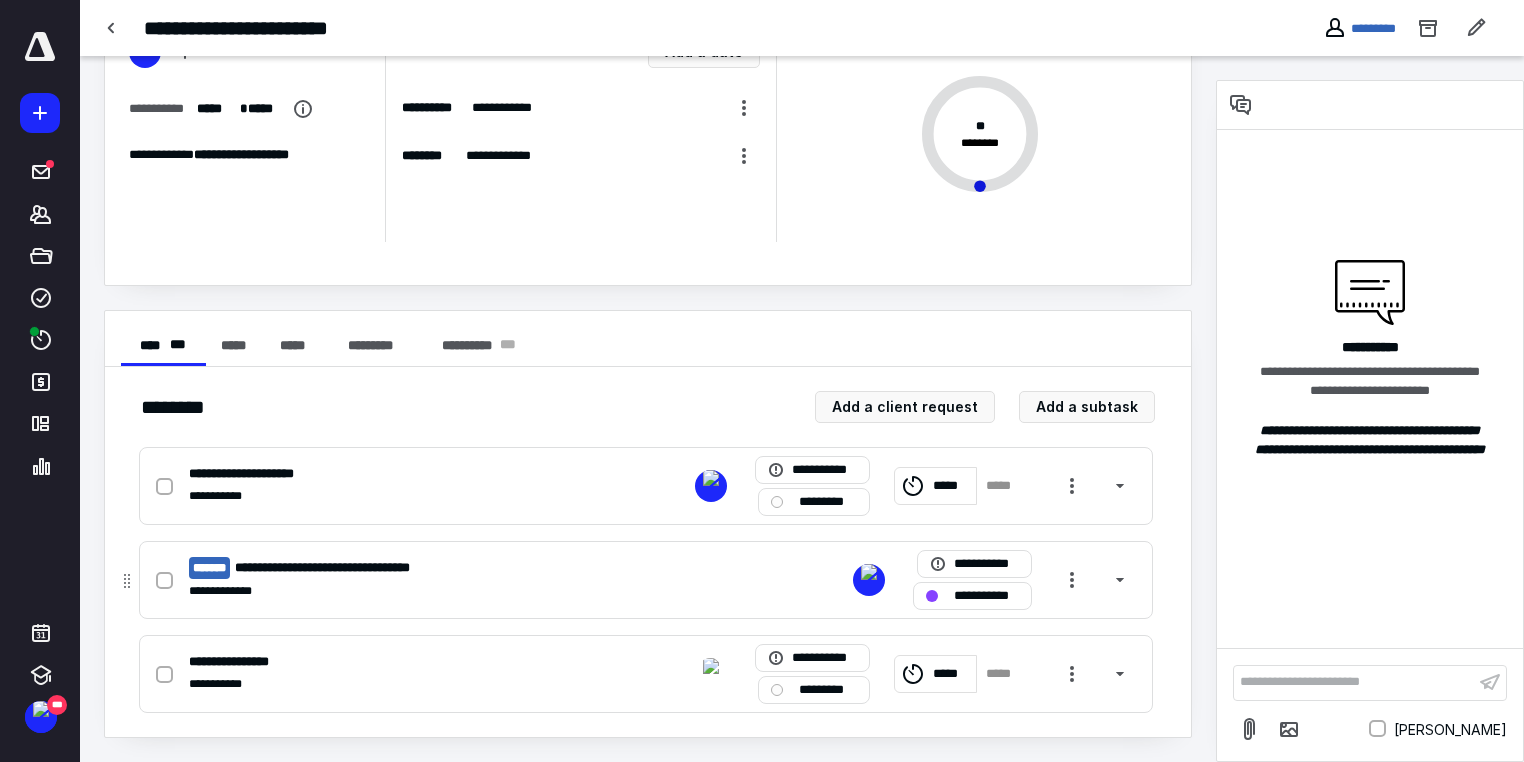 scroll, scrollTop: 130, scrollLeft: 0, axis: vertical 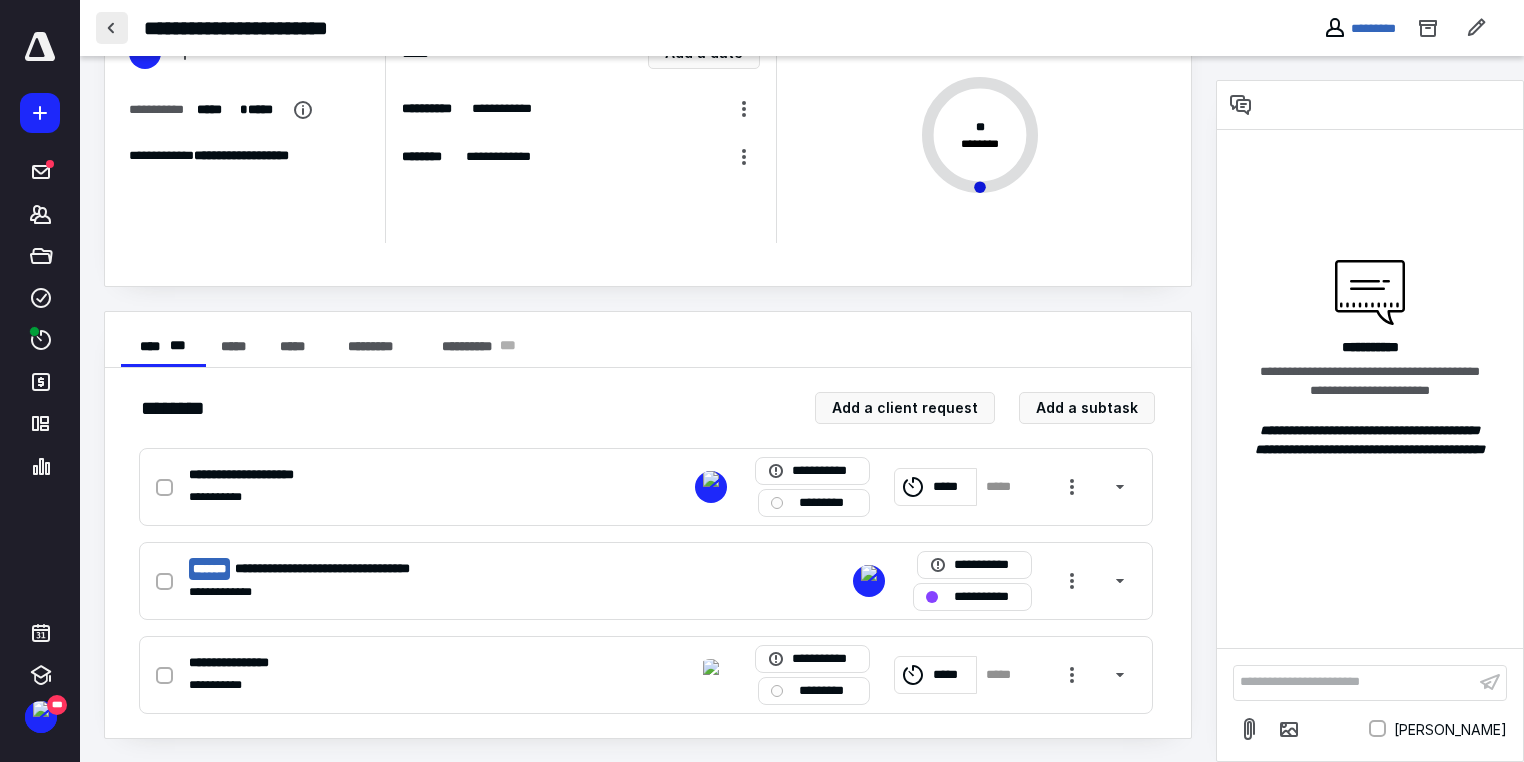 click at bounding box center (112, 28) 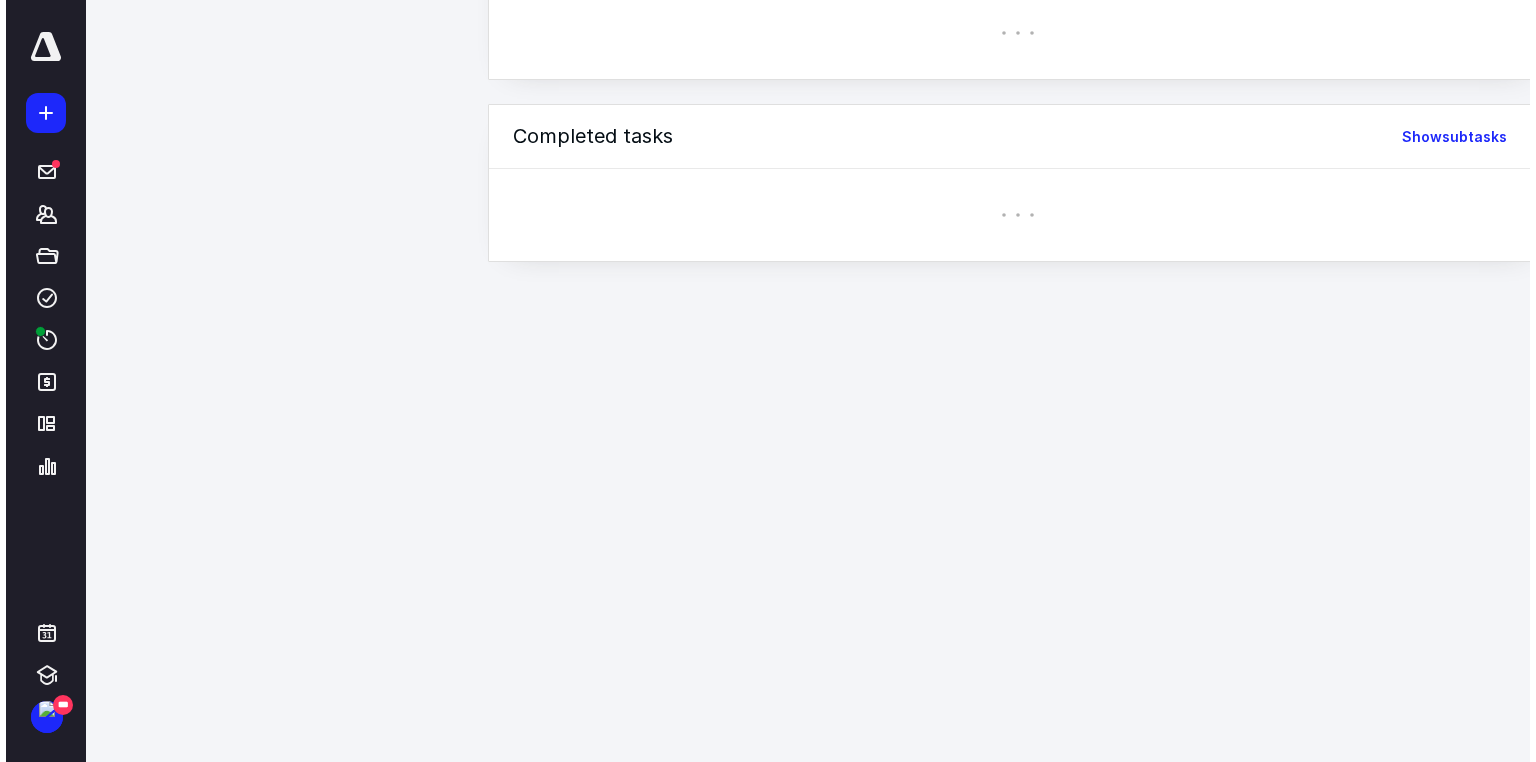 scroll, scrollTop: 0, scrollLeft: 0, axis: both 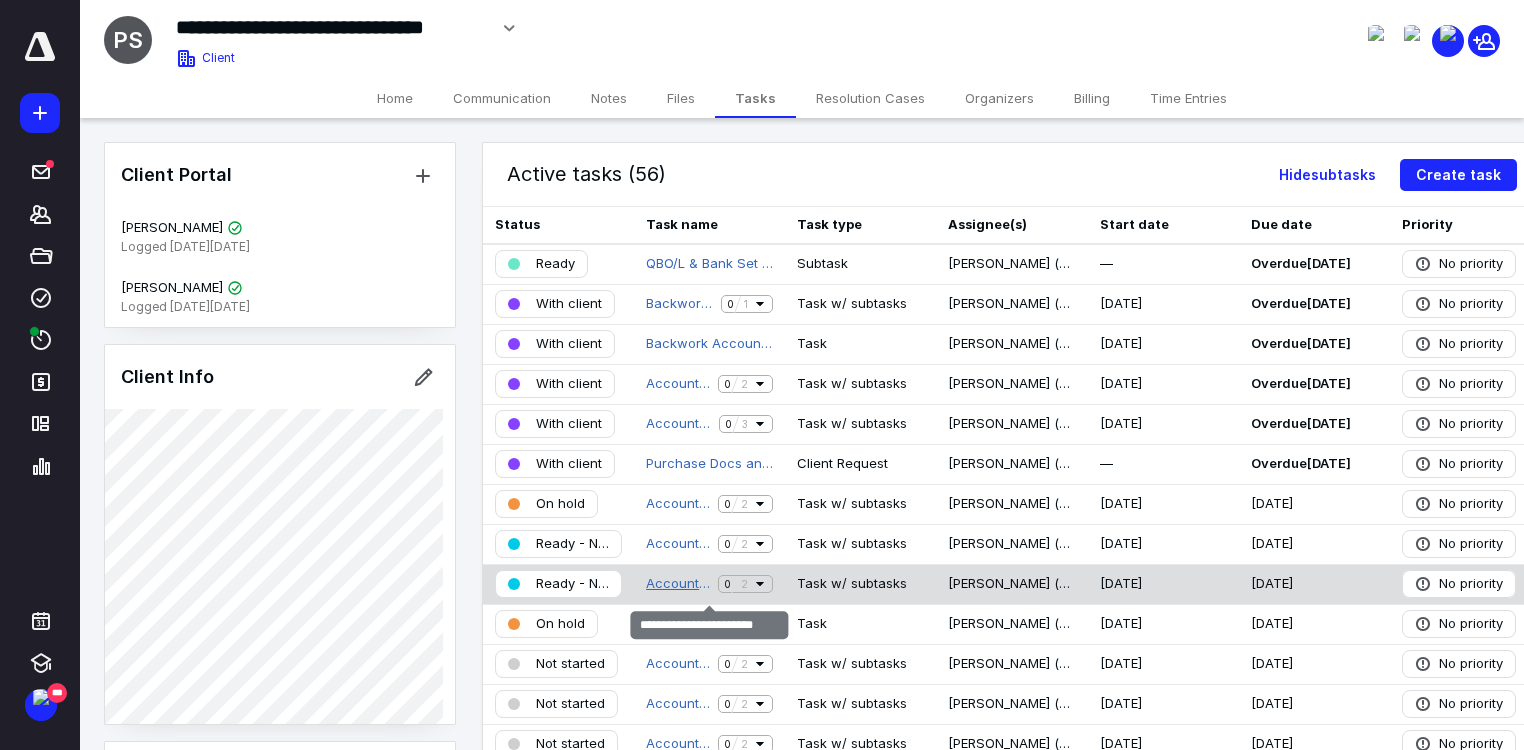 click on "Accounting  06/25 - PLC" at bounding box center [678, 584] 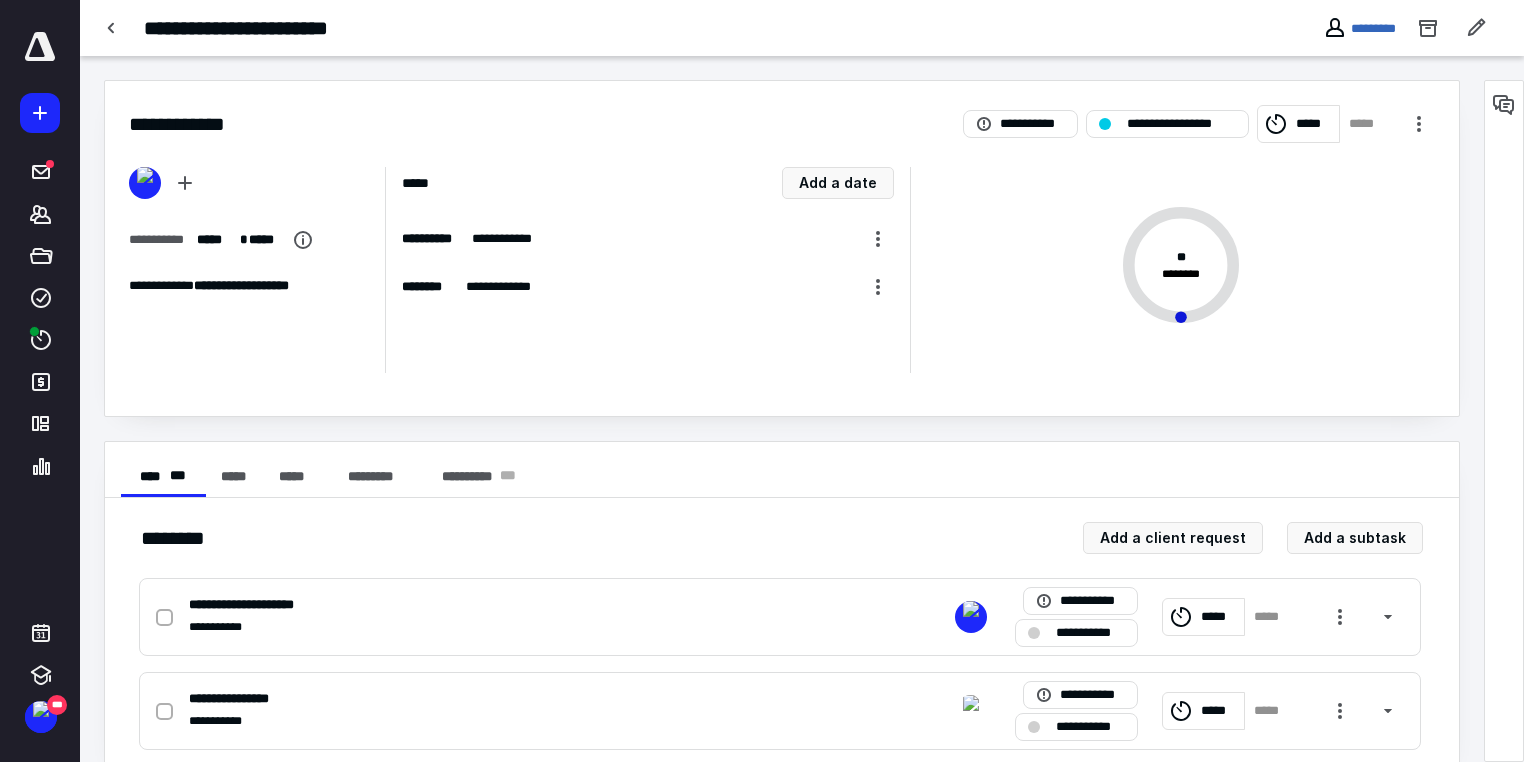 click 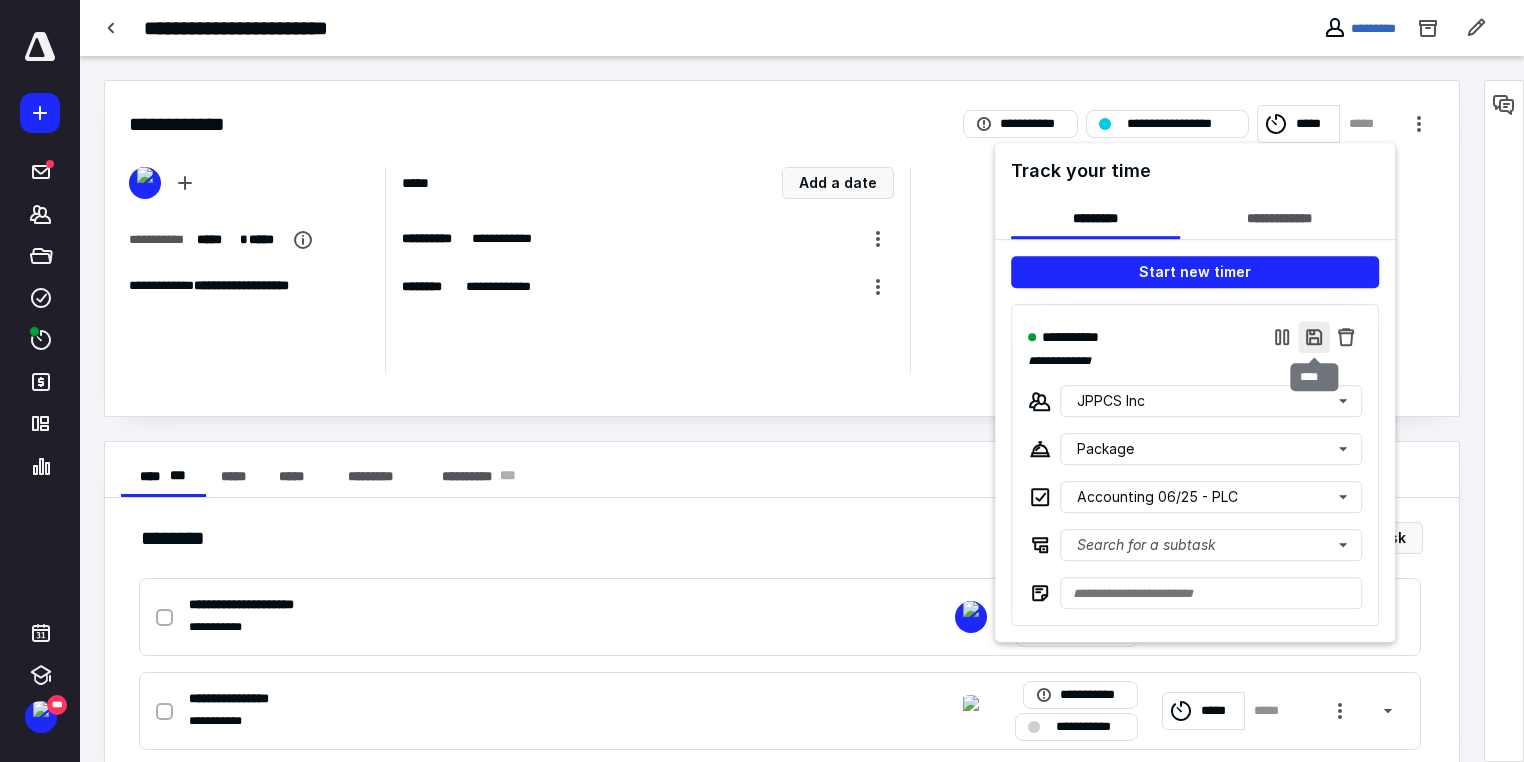click at bounding box center (1314, 337) 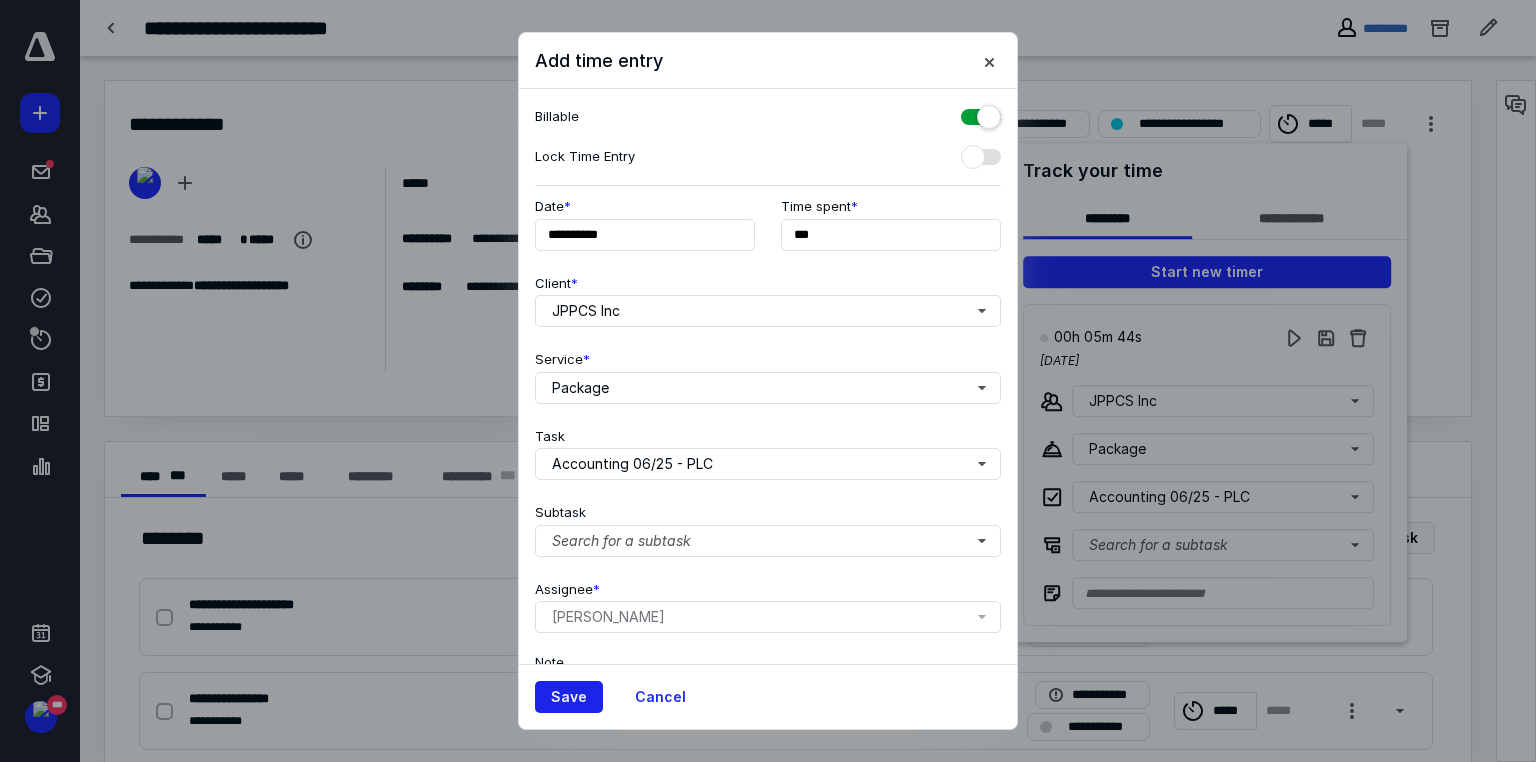 click on "Save" at bounding box center [569, 697] 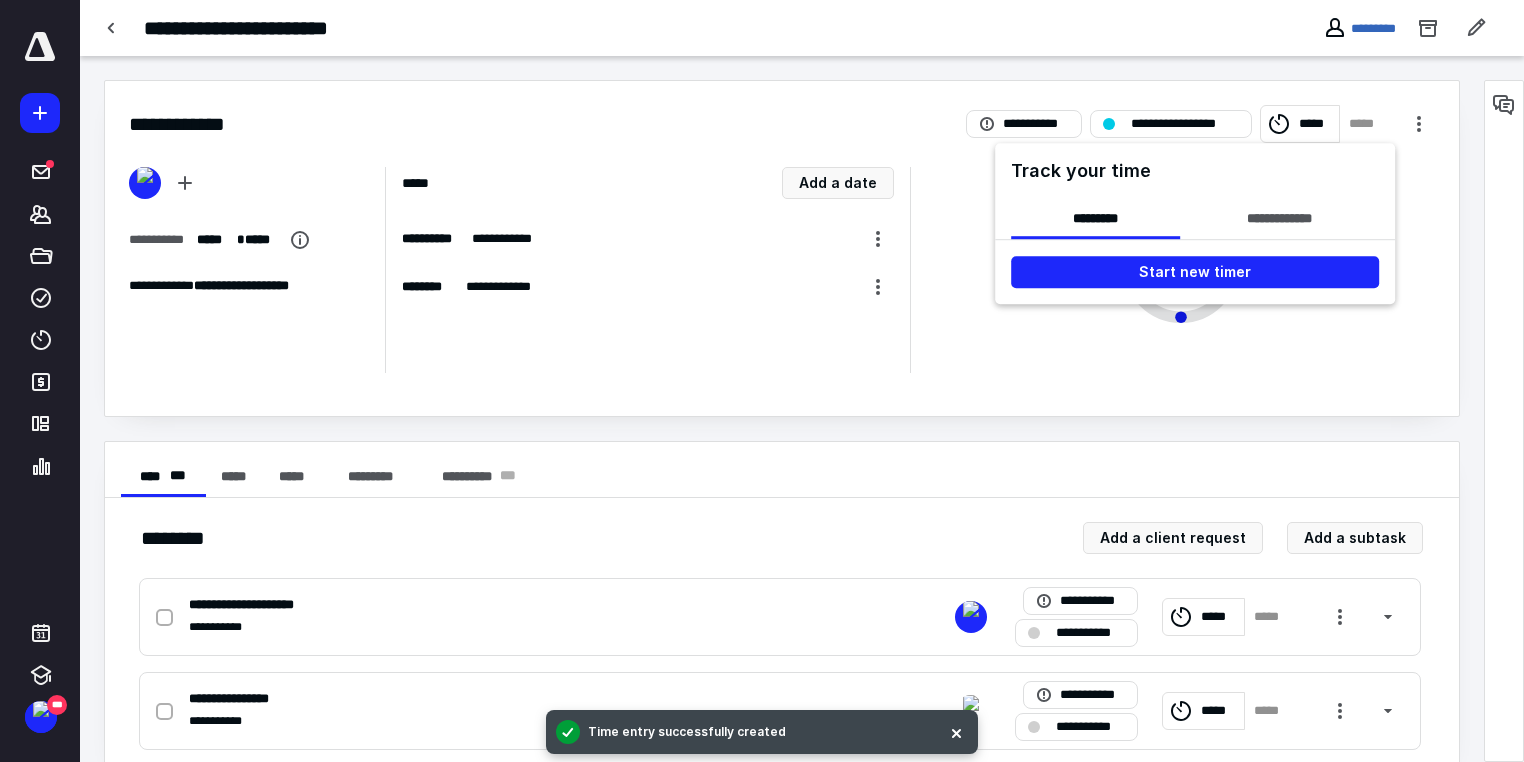 click at bounding box center (762, 381) 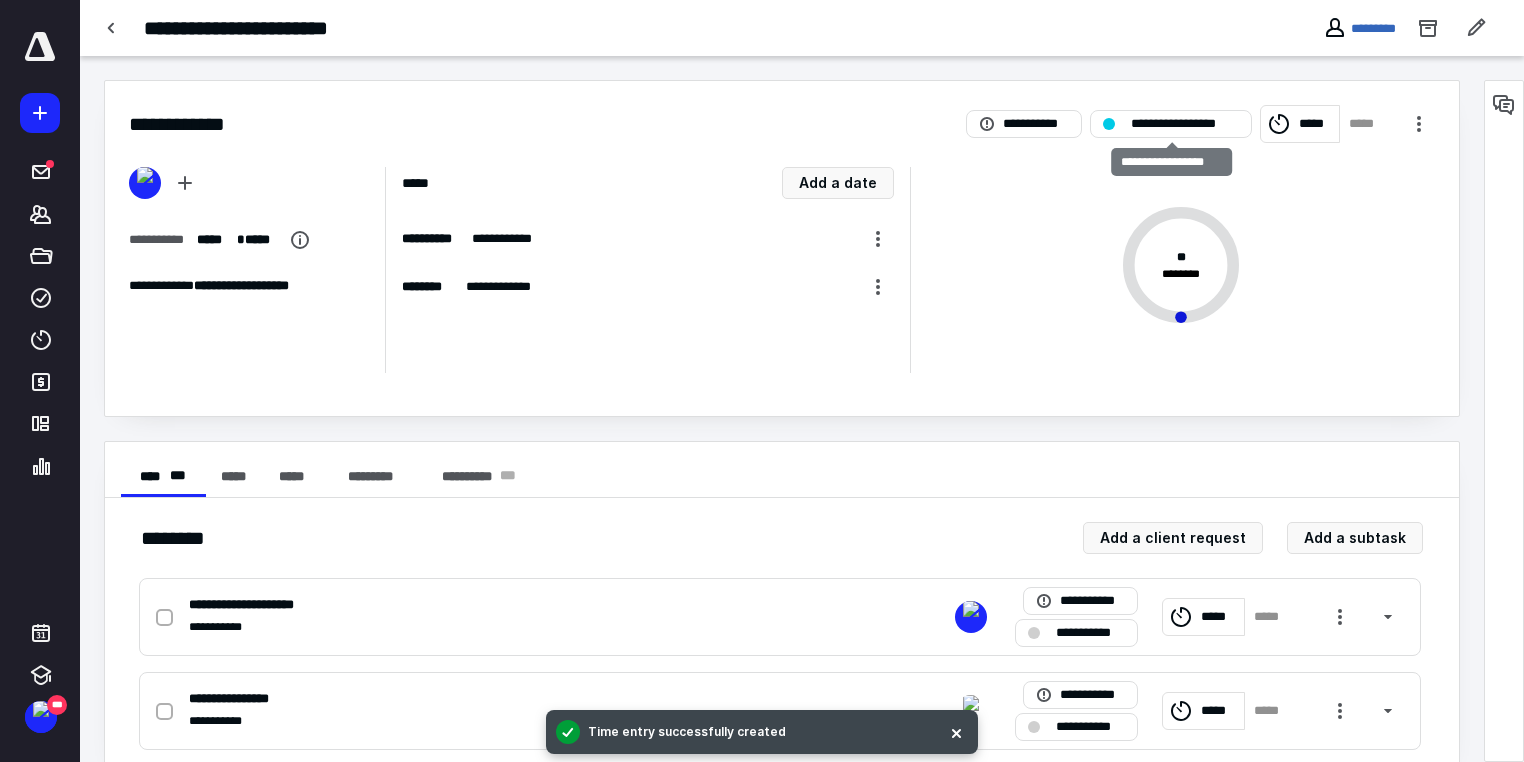 click on "**********" at bounding box center (1185, 124) 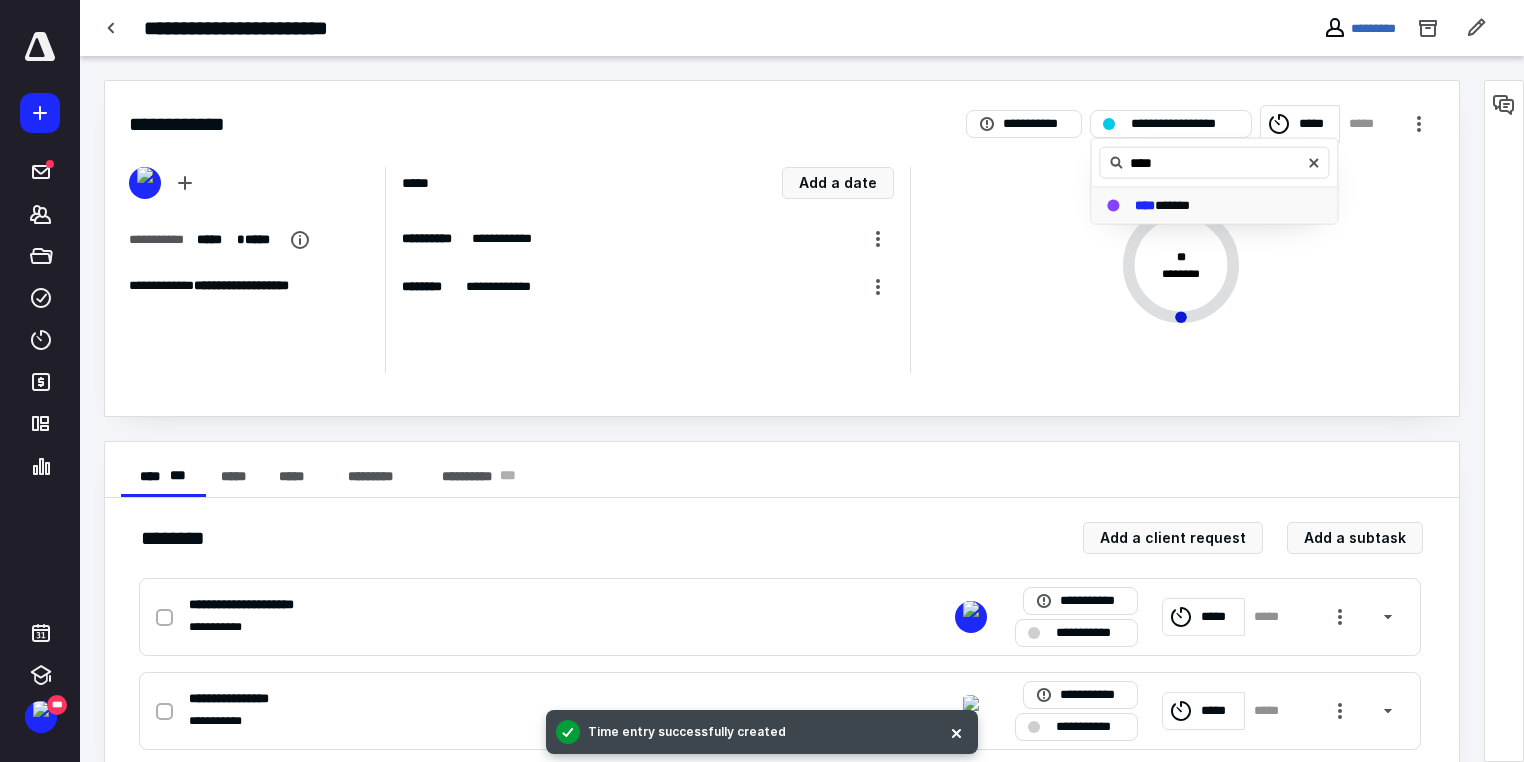 type on "****" 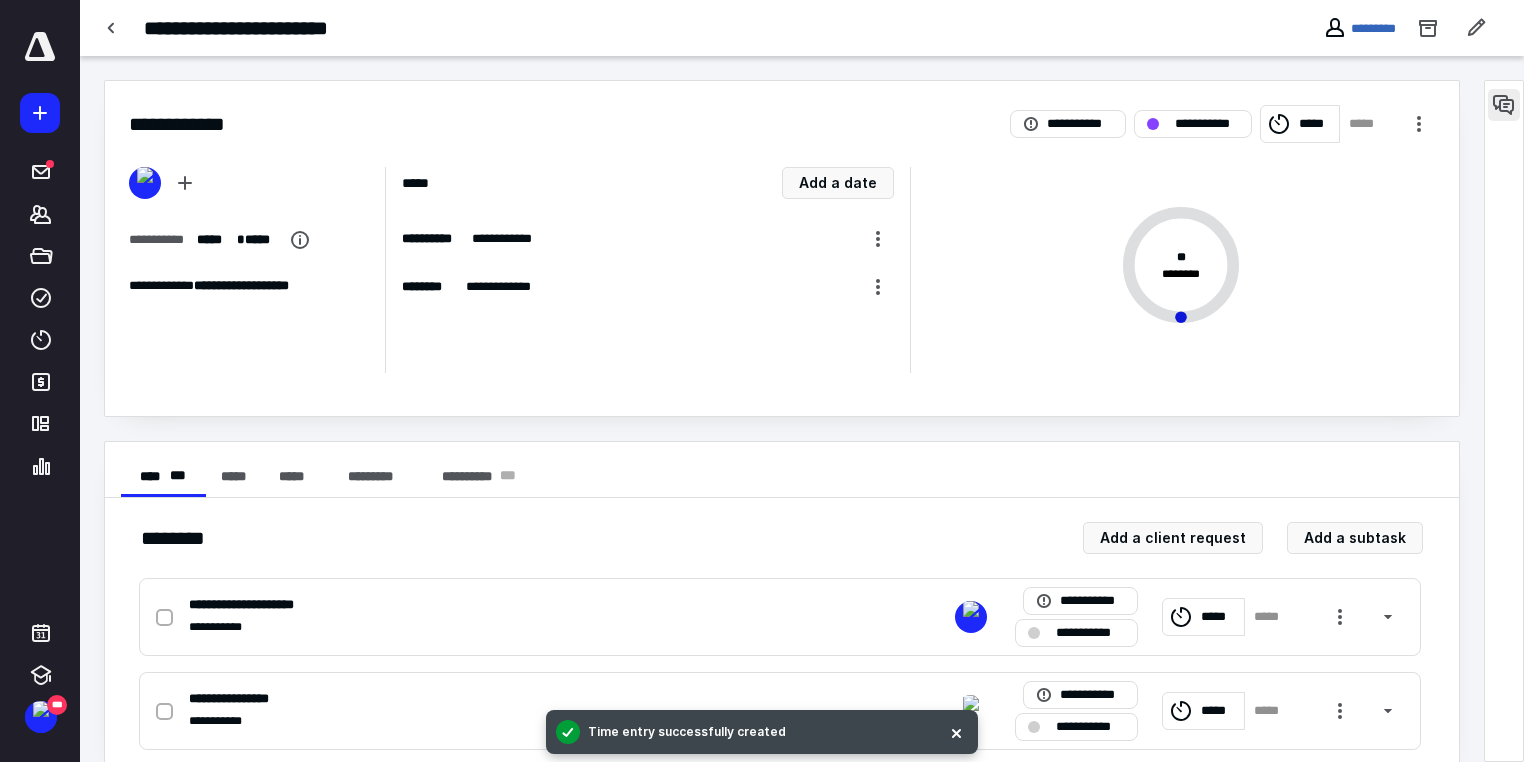 click at bounding box center (1504, 105) 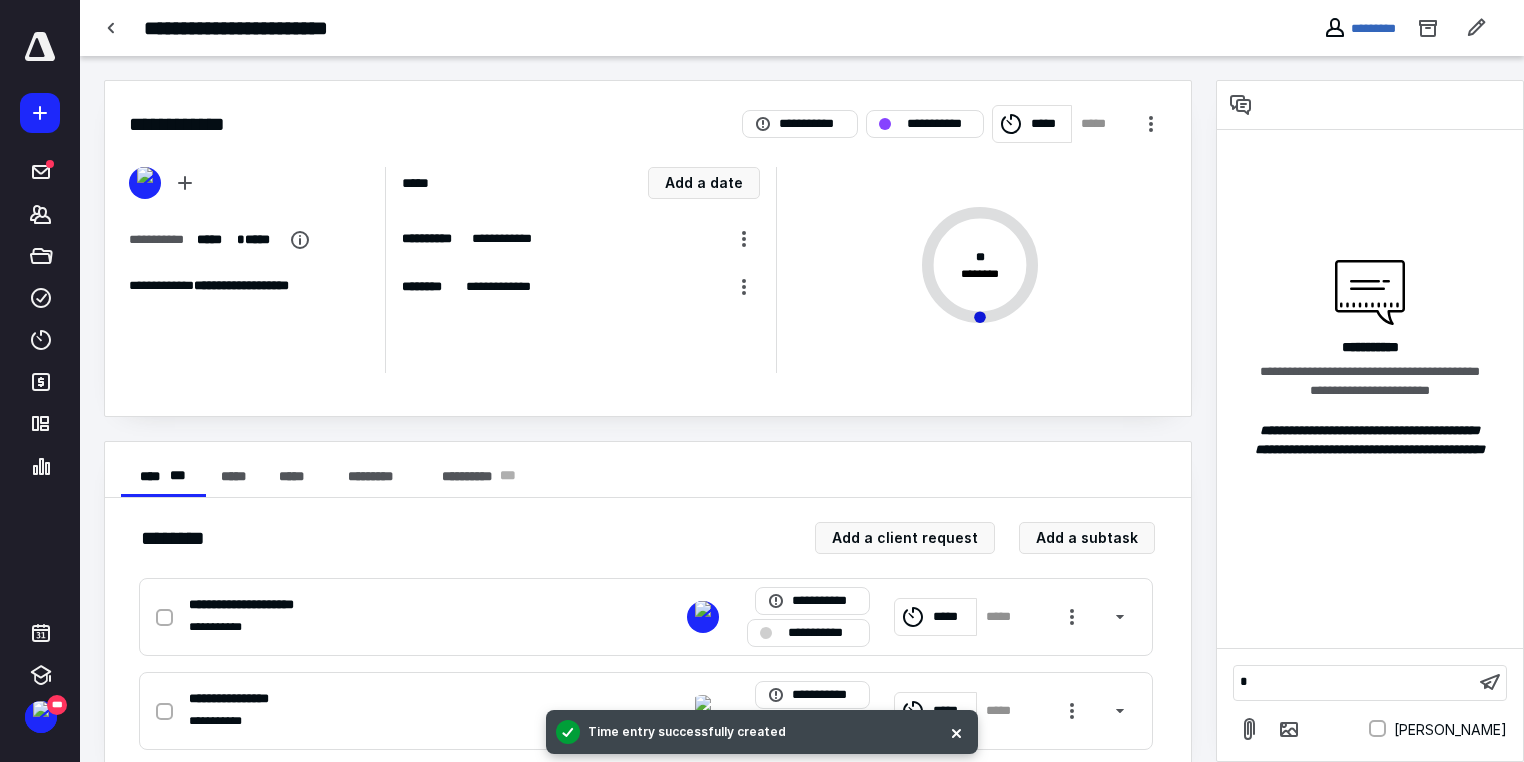 type 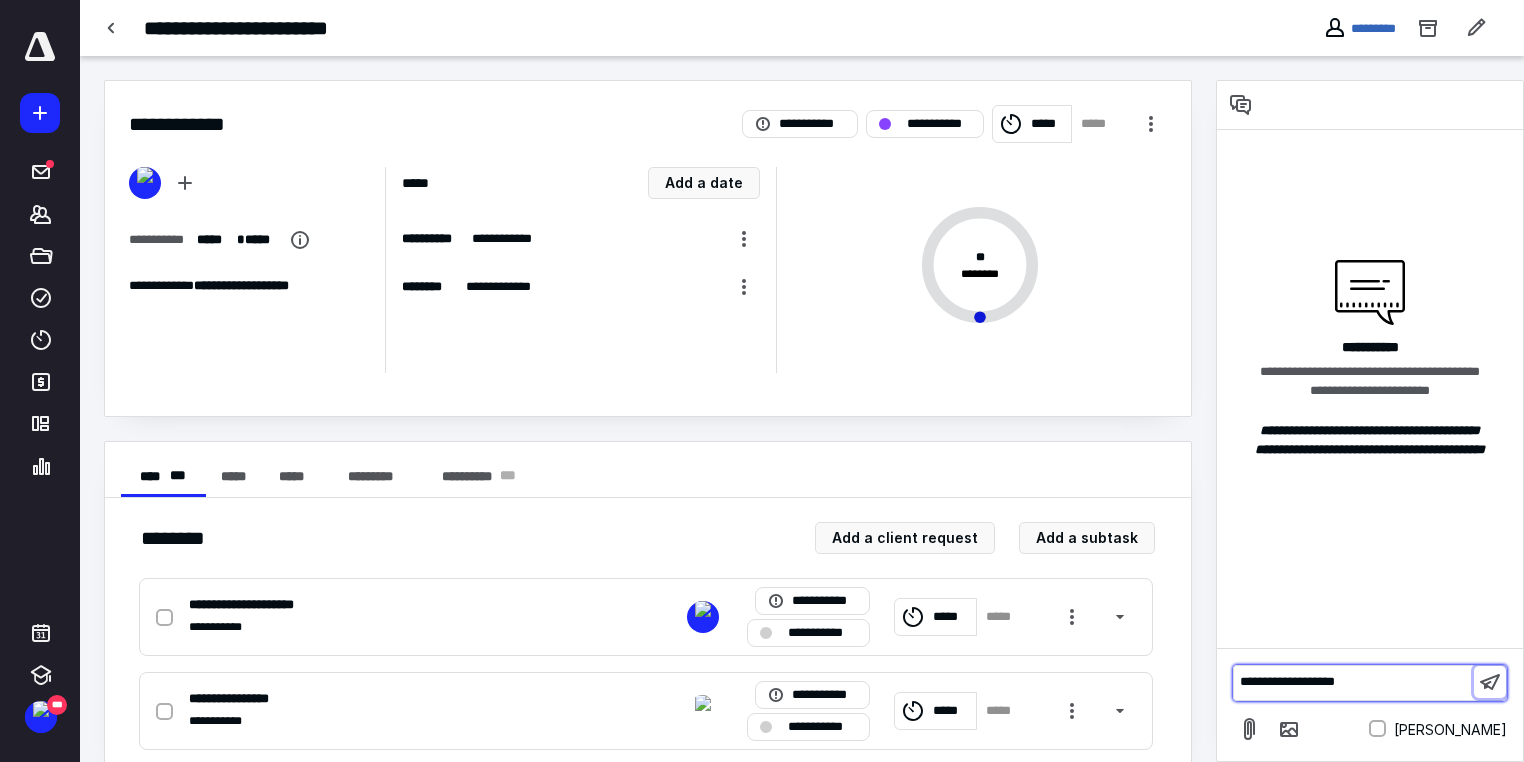 type 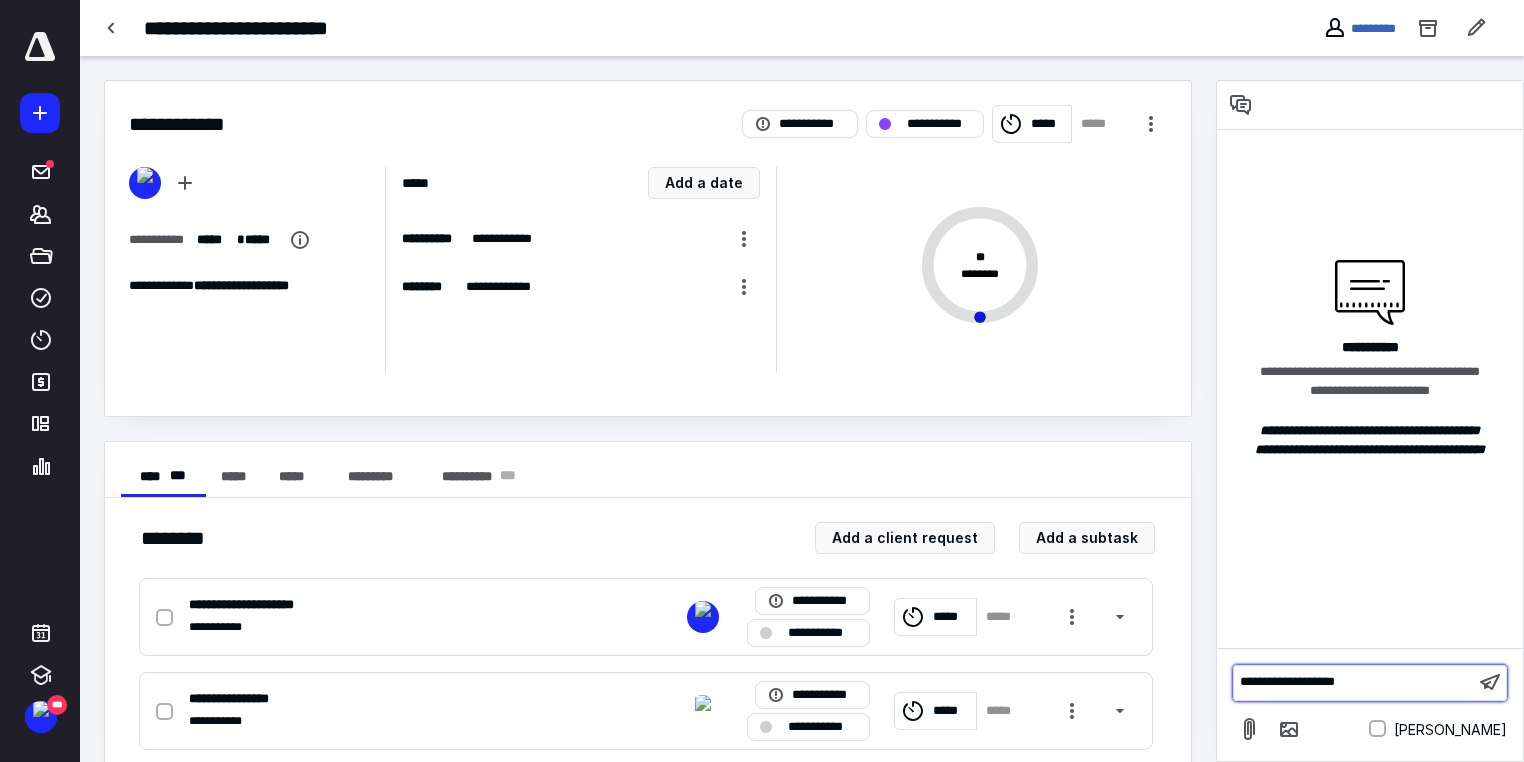 click on "**********" at bounding box center [1354, 682] 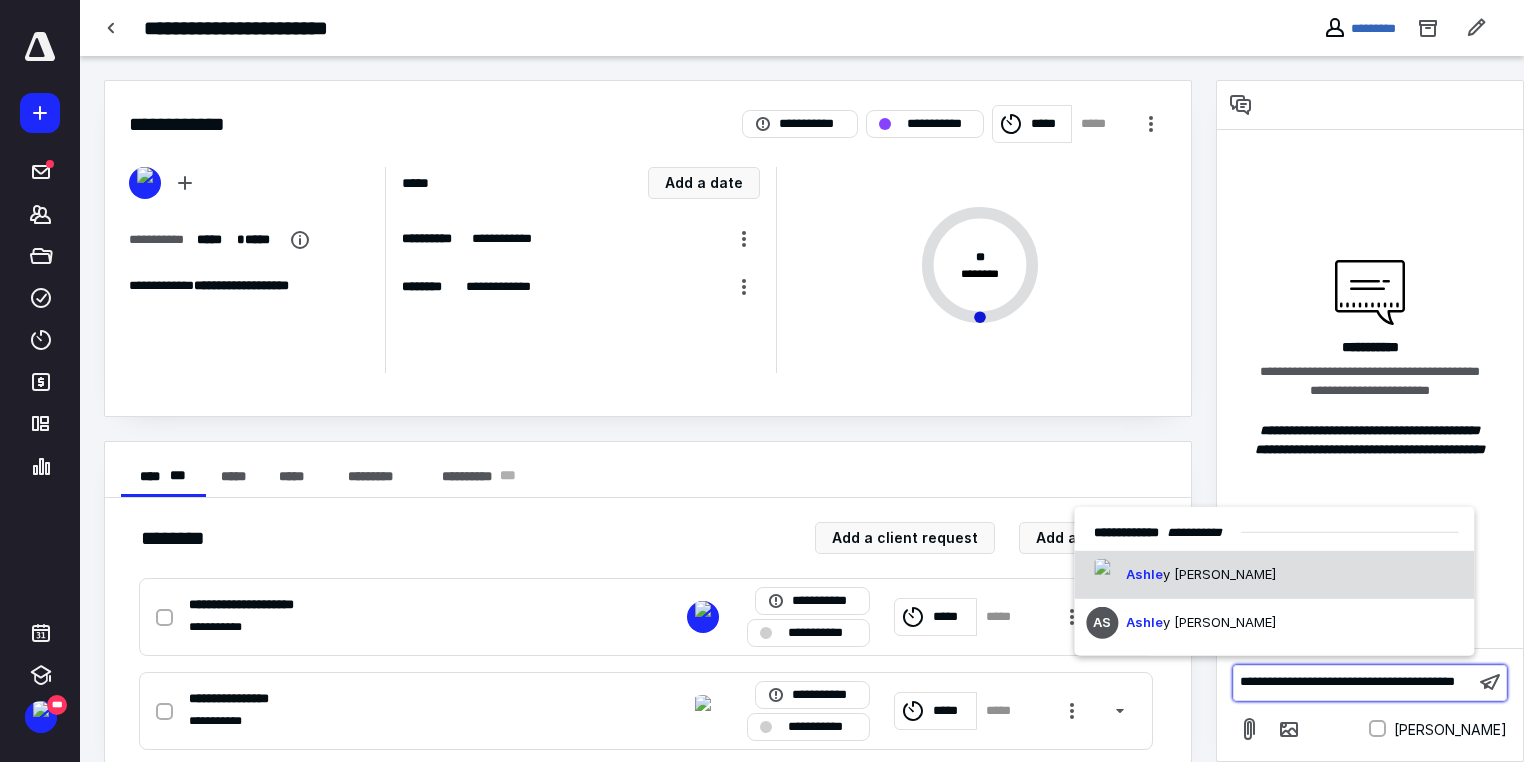click on "y [PERSON_NAME]" at bounding box center (1219, 574) 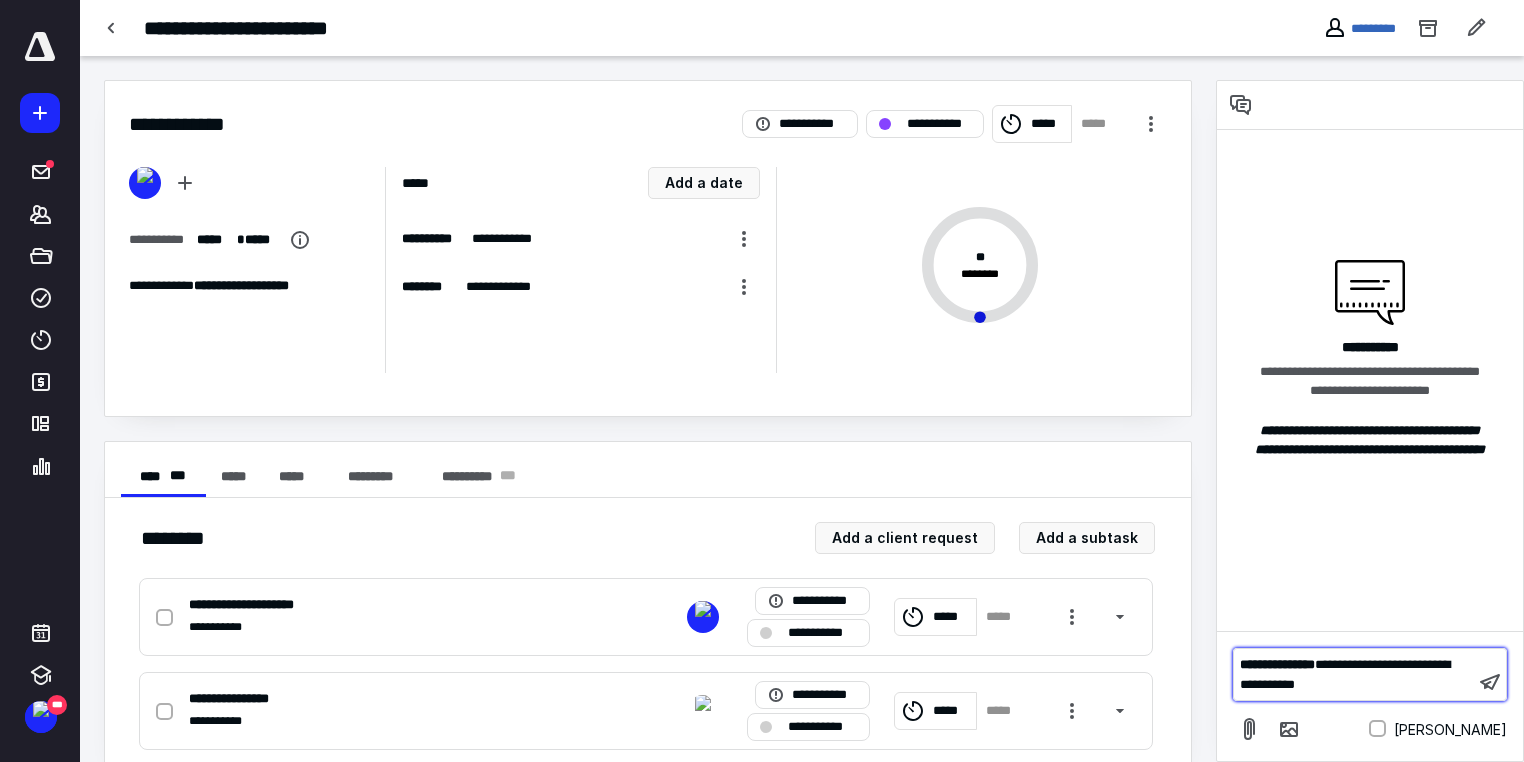 click on "**********" at bounding box center (1354, 674) 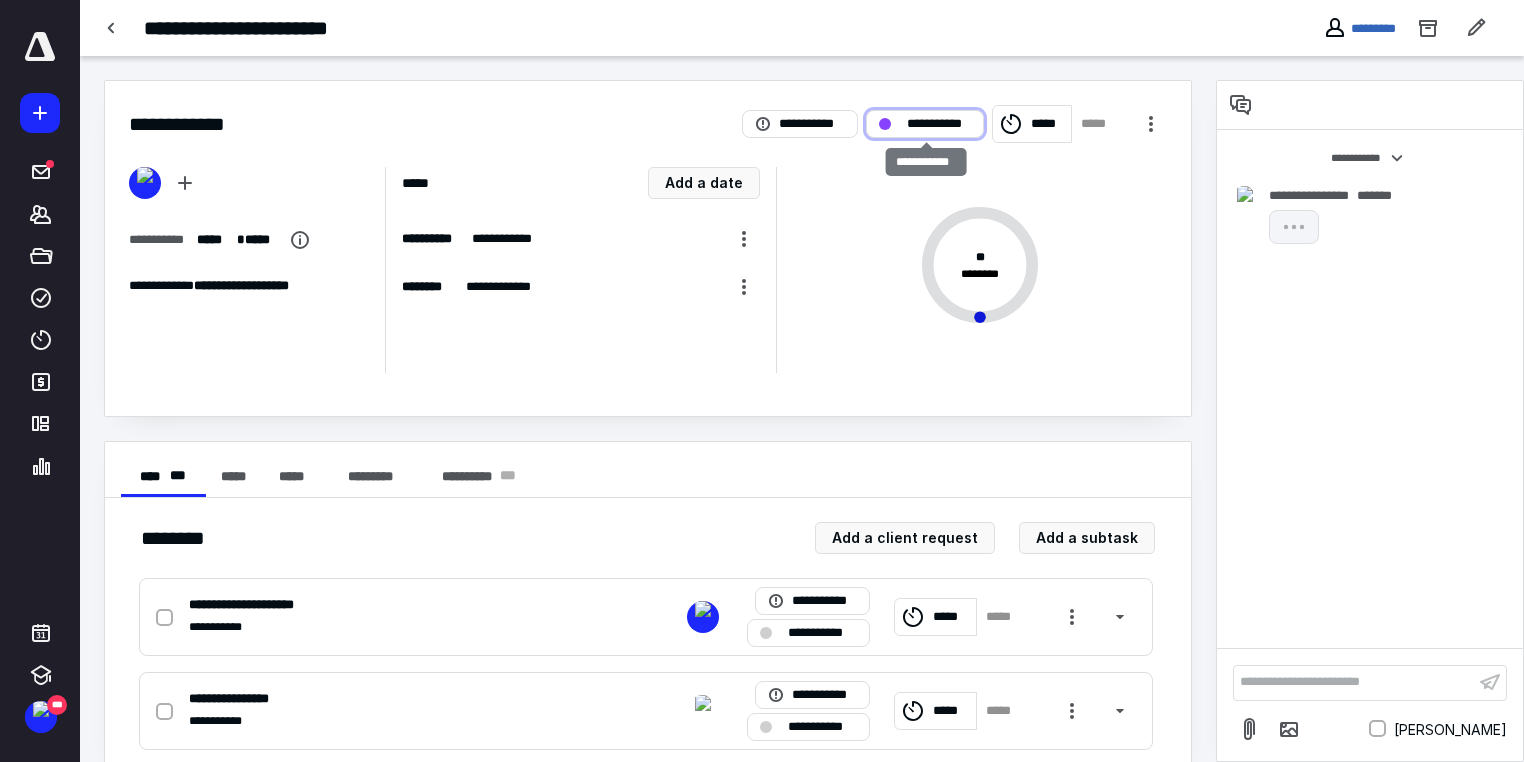 click on "**********" at bounding box center (939, 124) 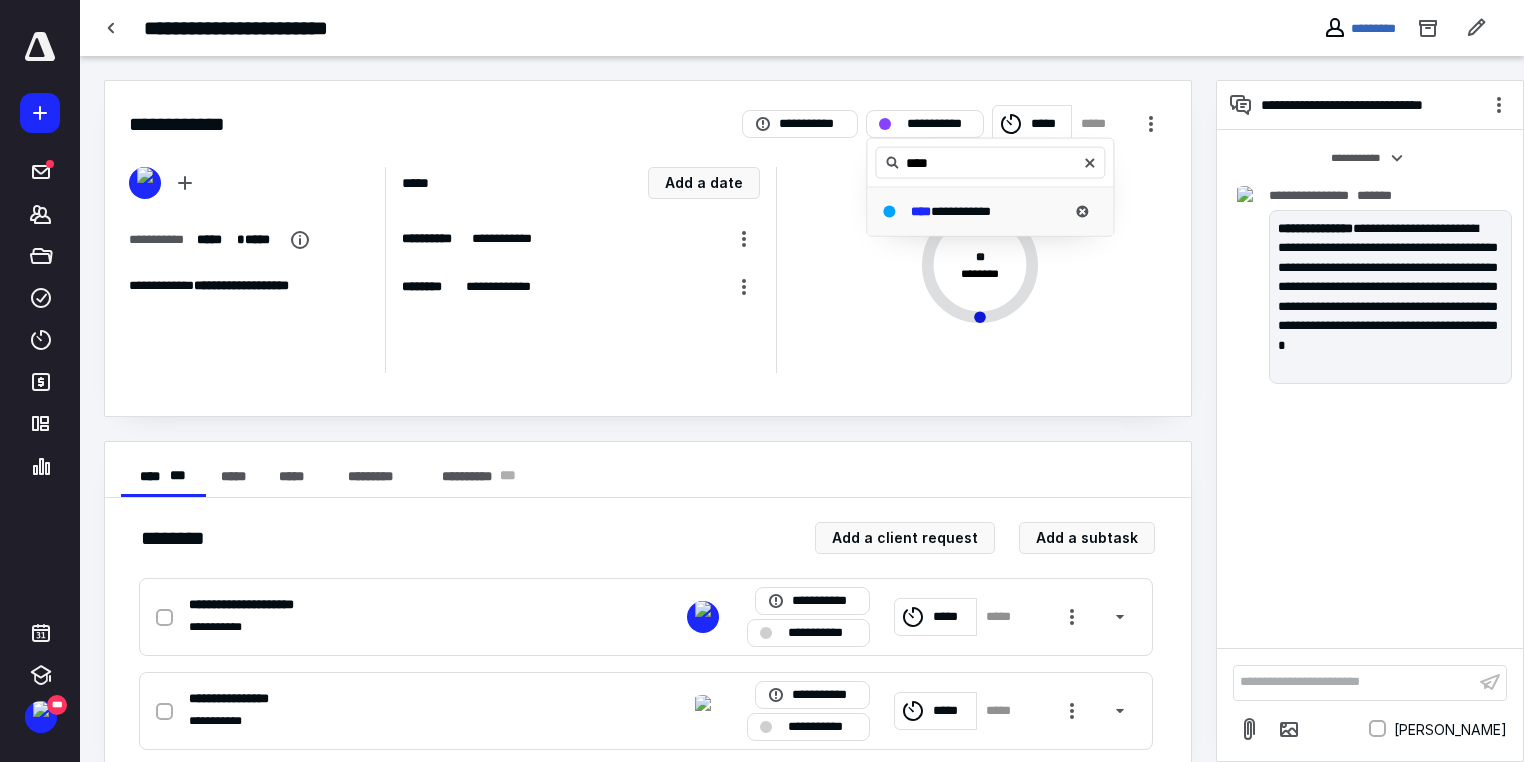 type on "****" 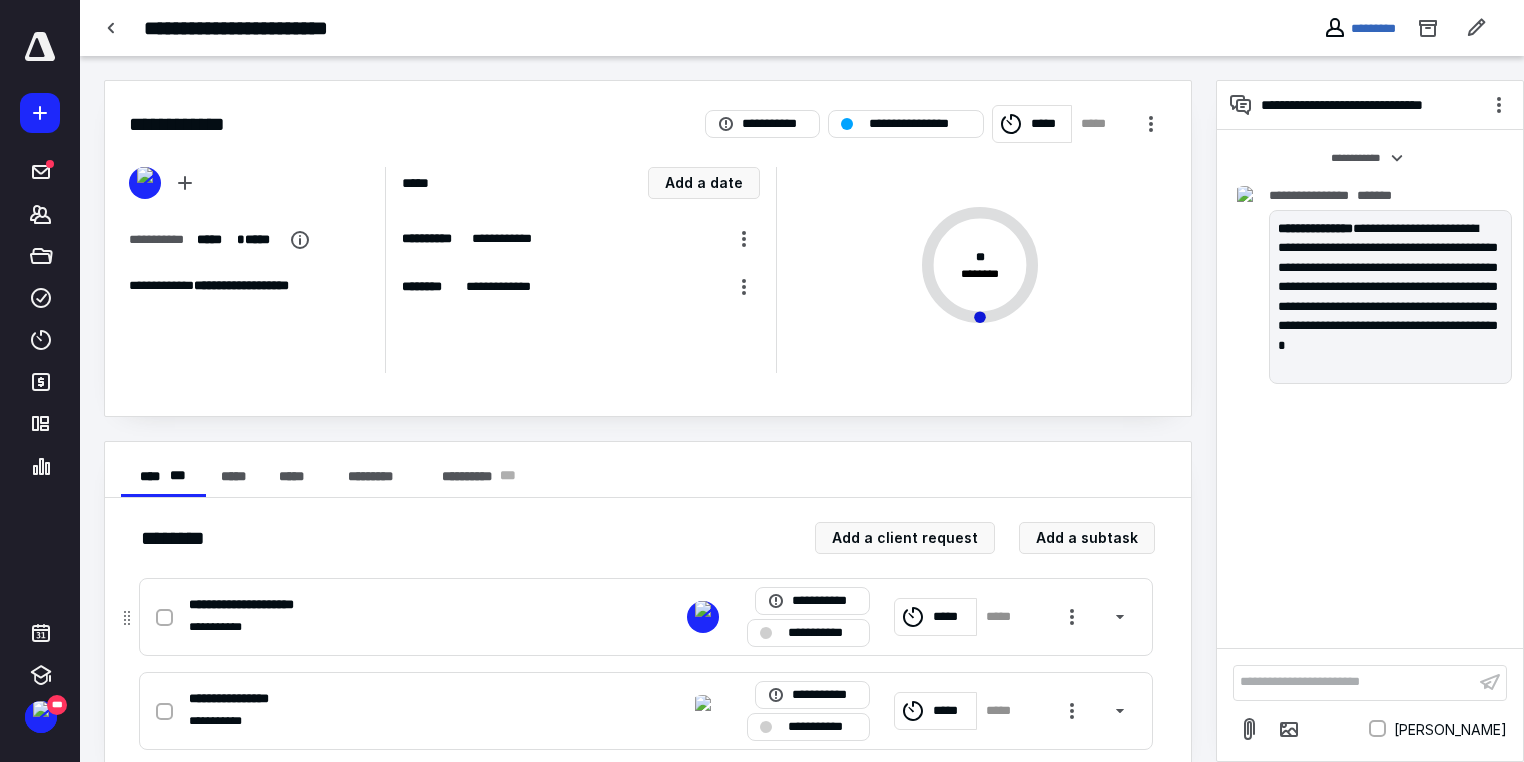 click 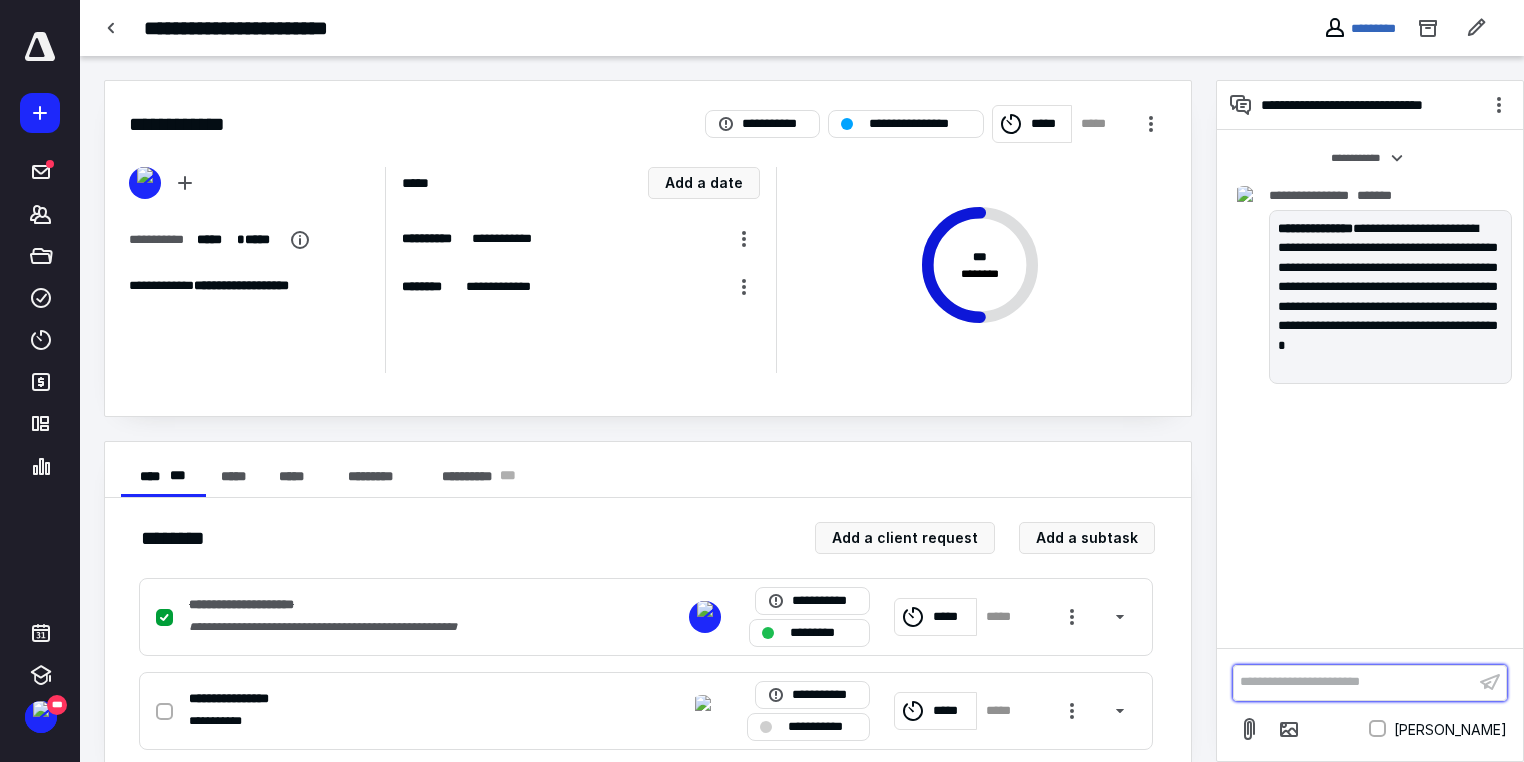 click on "**********" at bounding box center [1354, 682] 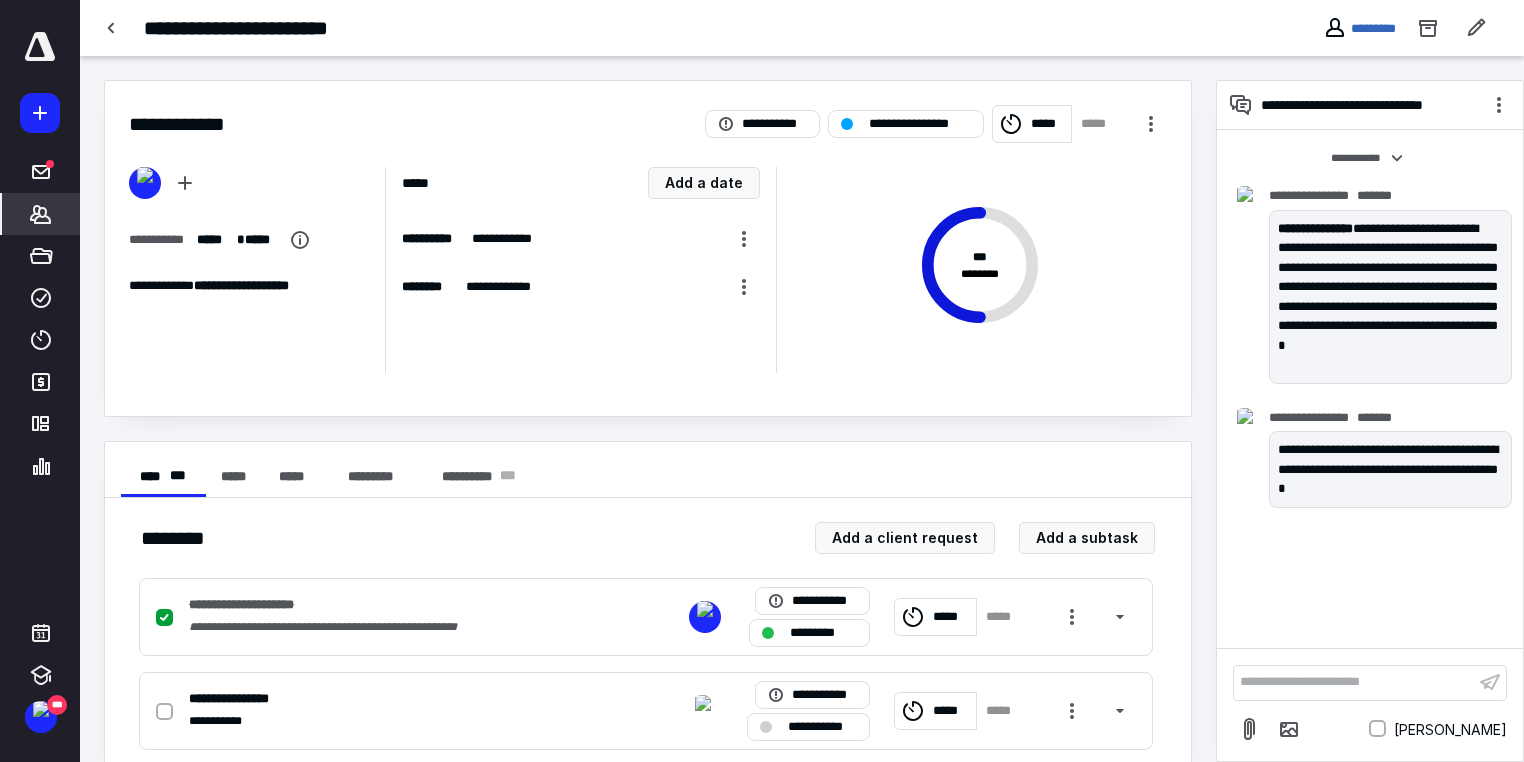 click on "*******" at bounding box center (41, 214) 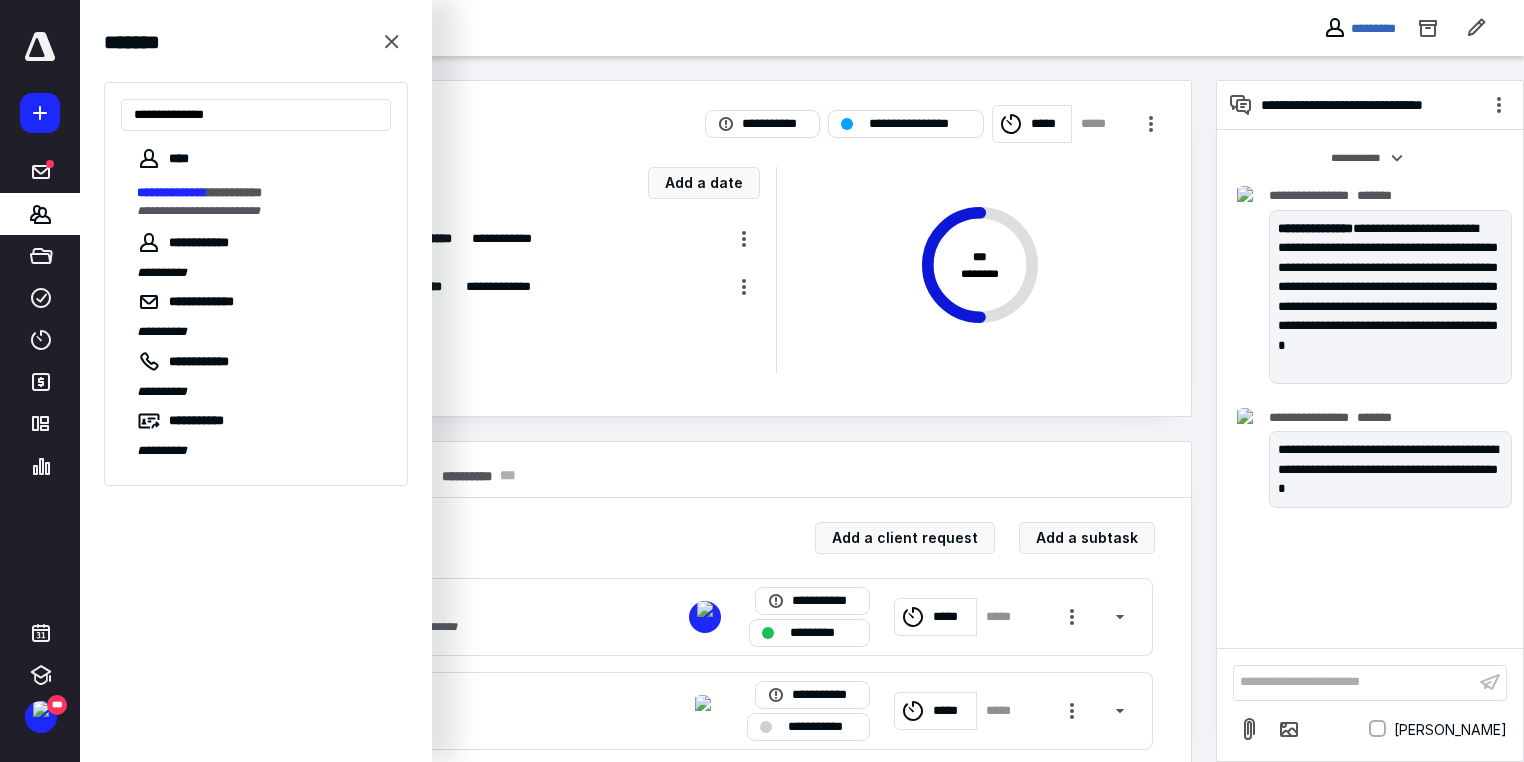 type on "**********" 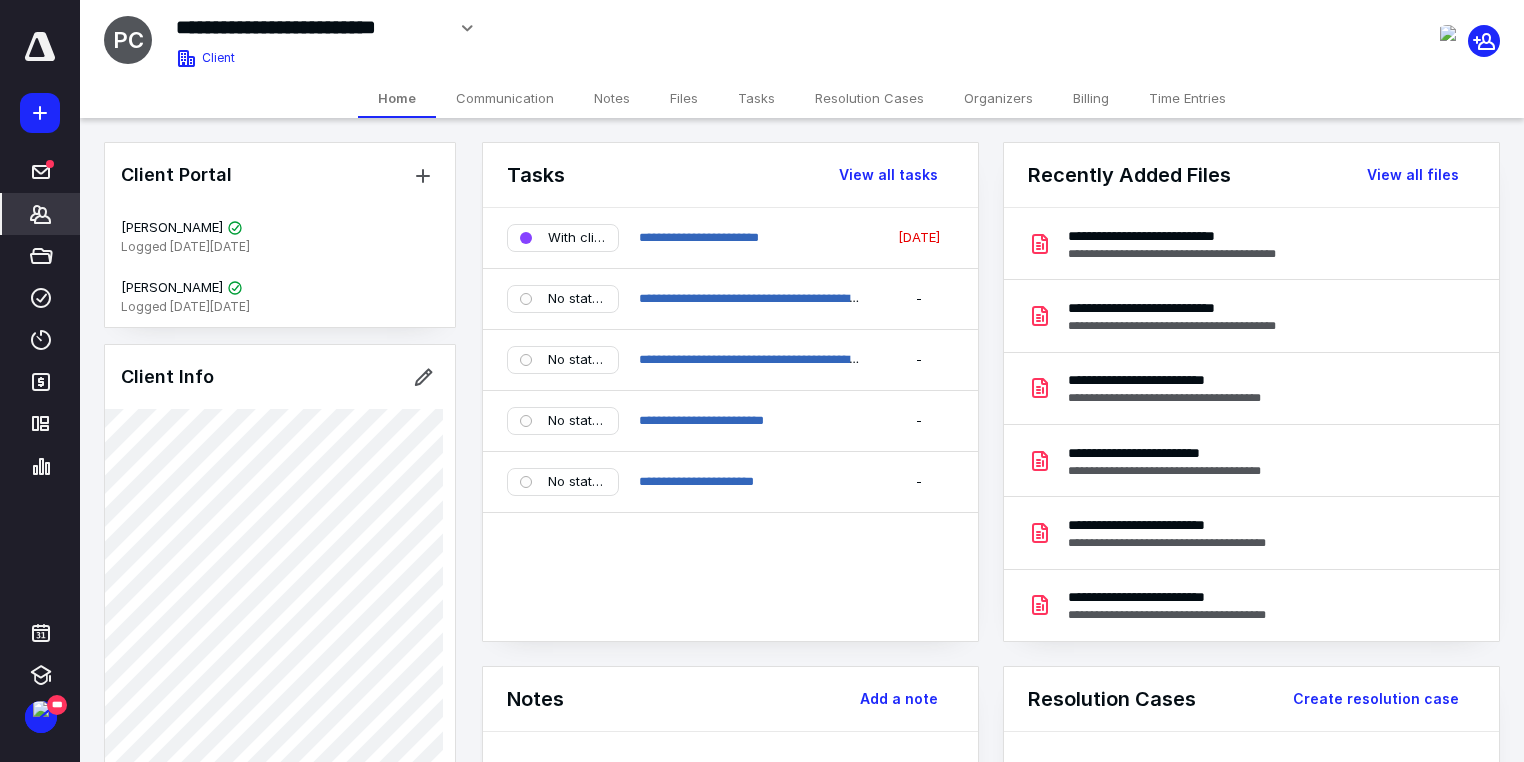 click on "Files" at bounding box center (684, 98) 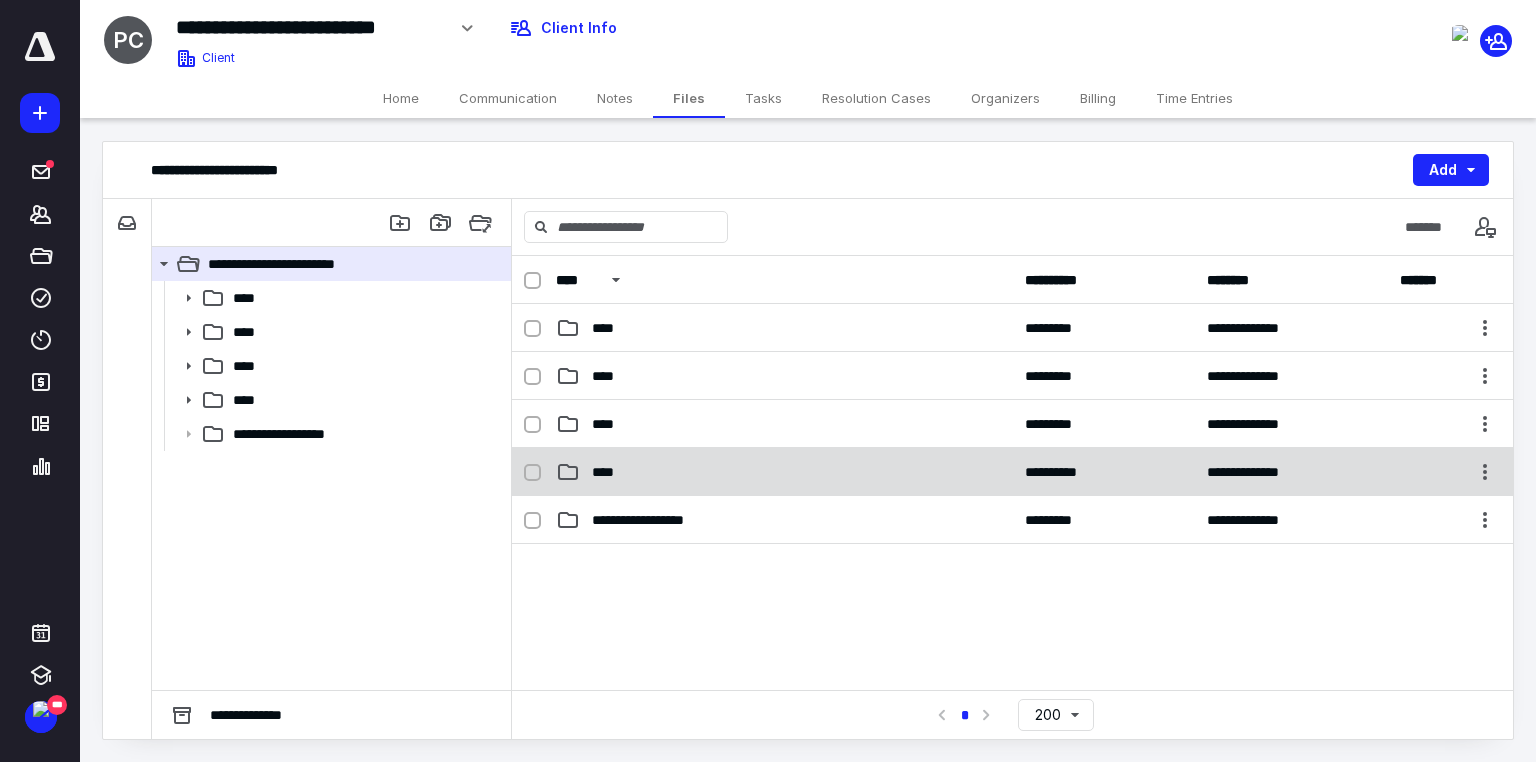 click on "****" at bounding box center (609, 472) 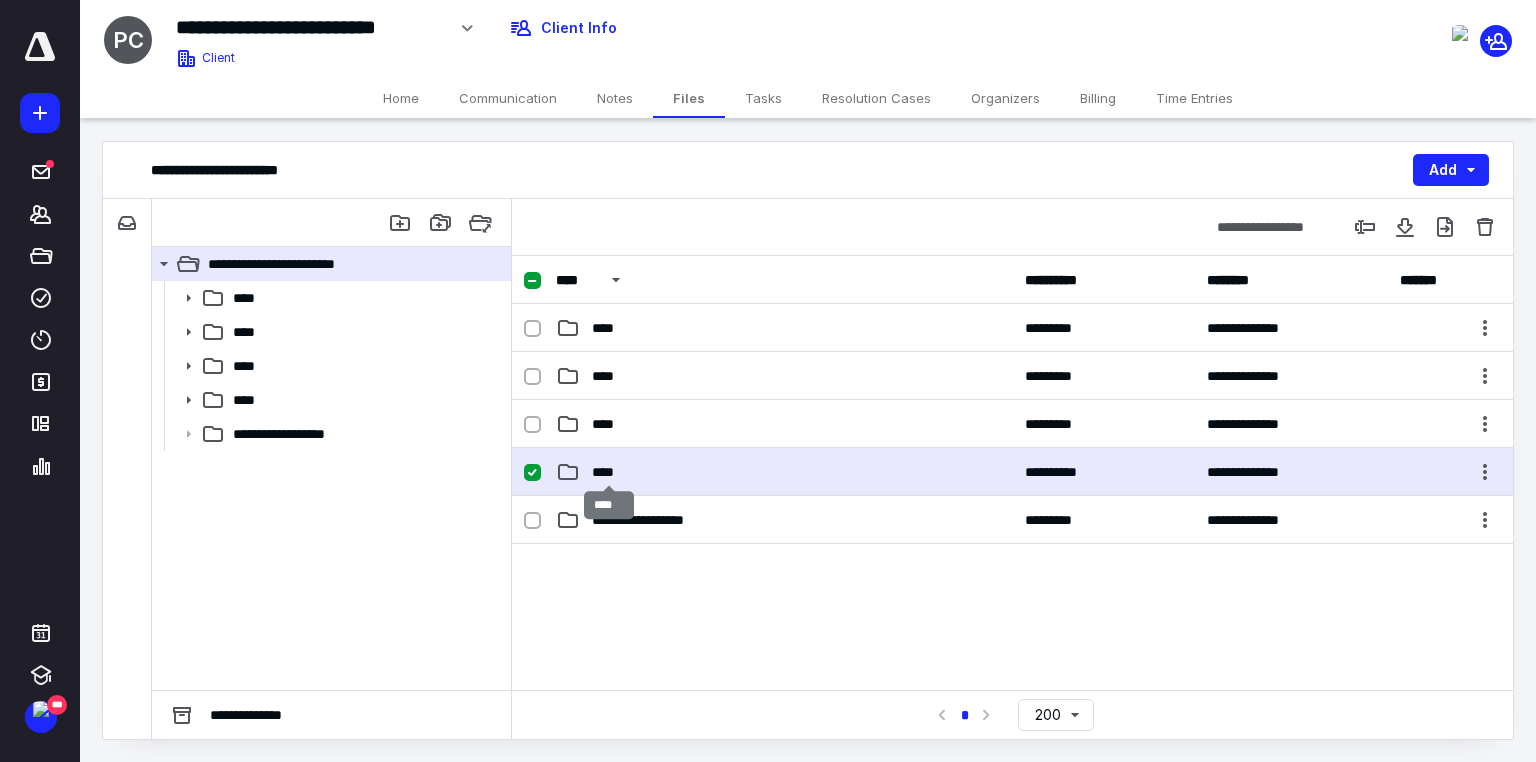 click on "****" at bounding box center [609, 472] 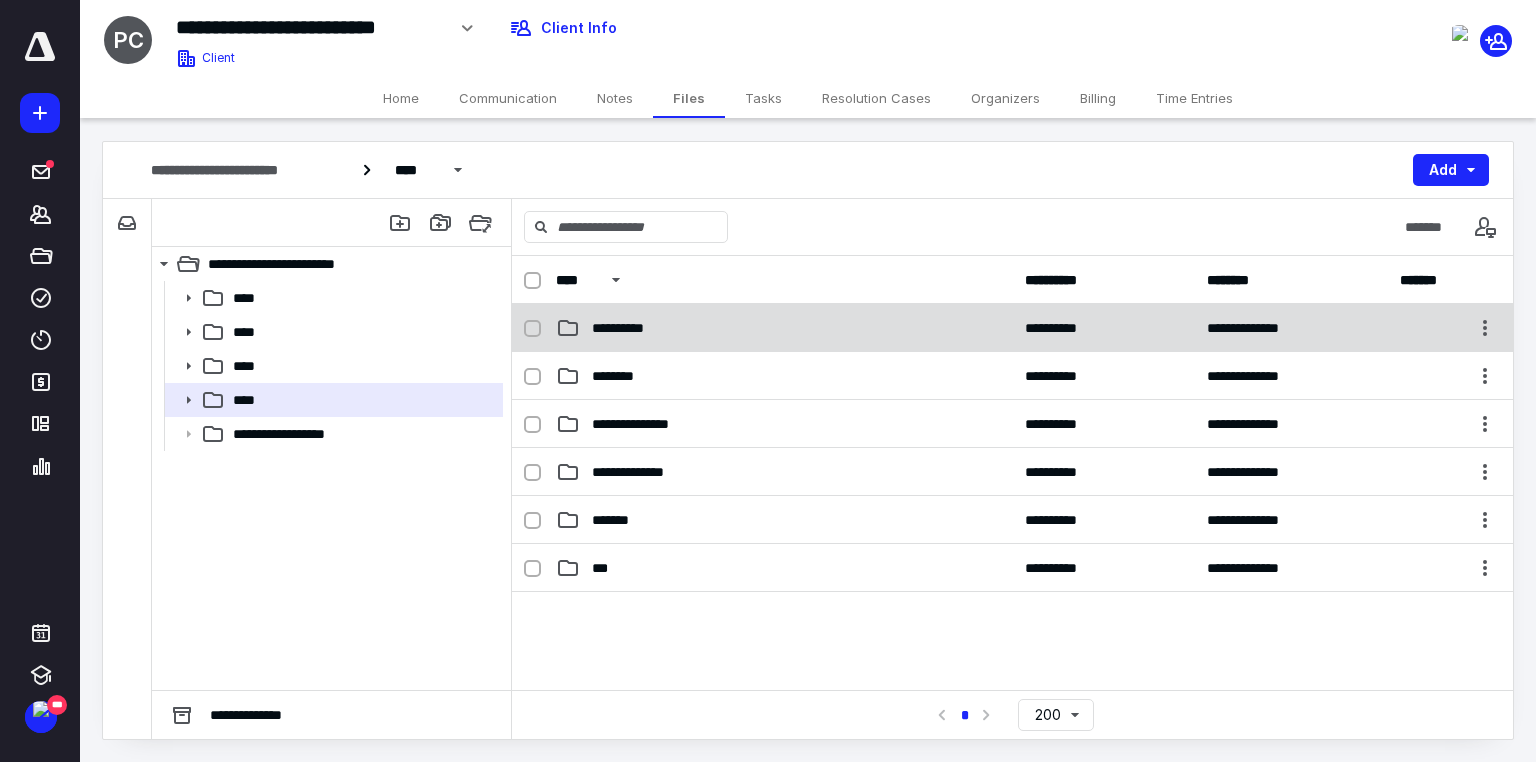 click on "**********" at bounding box center [1012, 328] 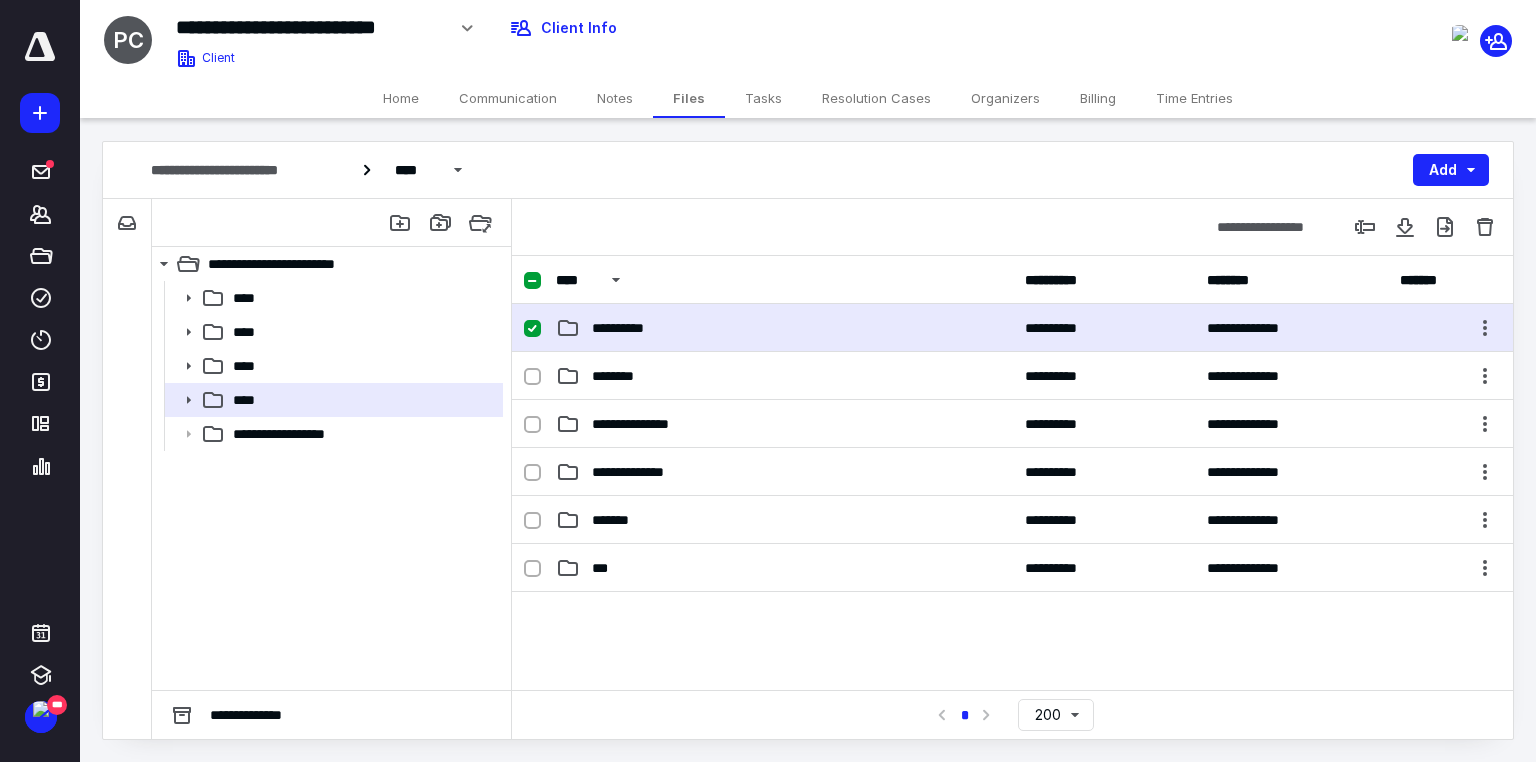 click on "**********" at bounding box center (1012, 328) 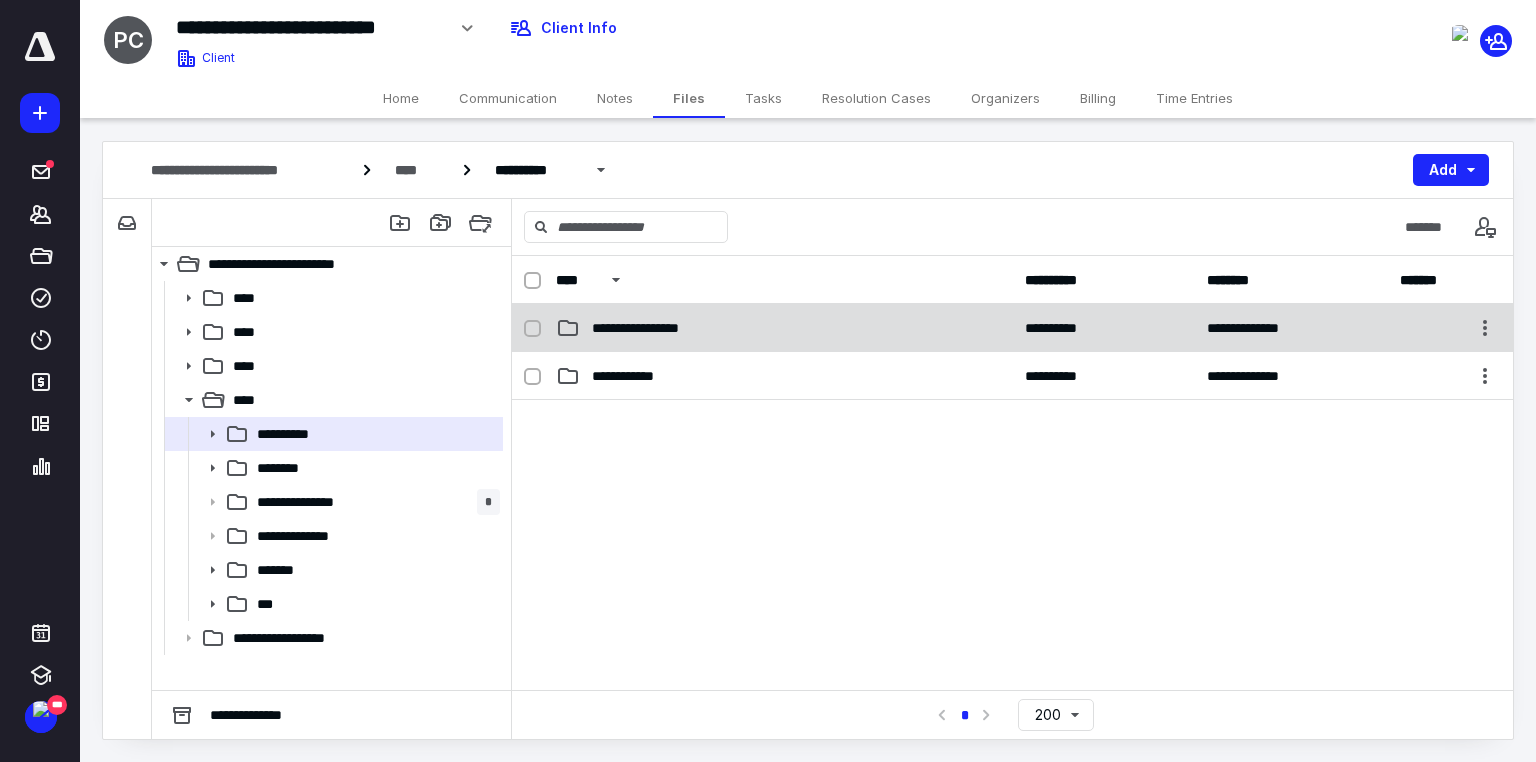 click on "**********" at bounding box center (649, 328) 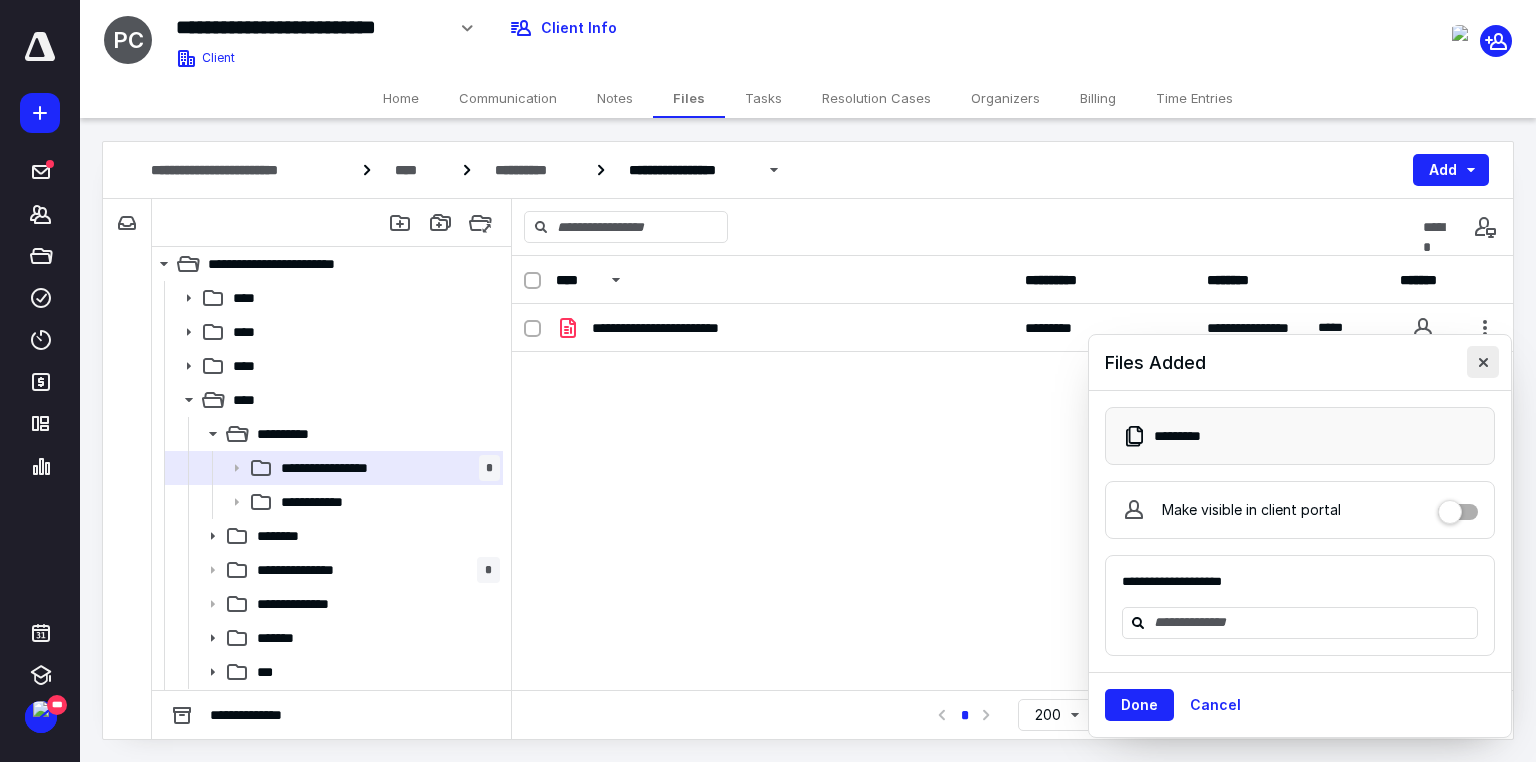 click at bounding box center [1483, 362] 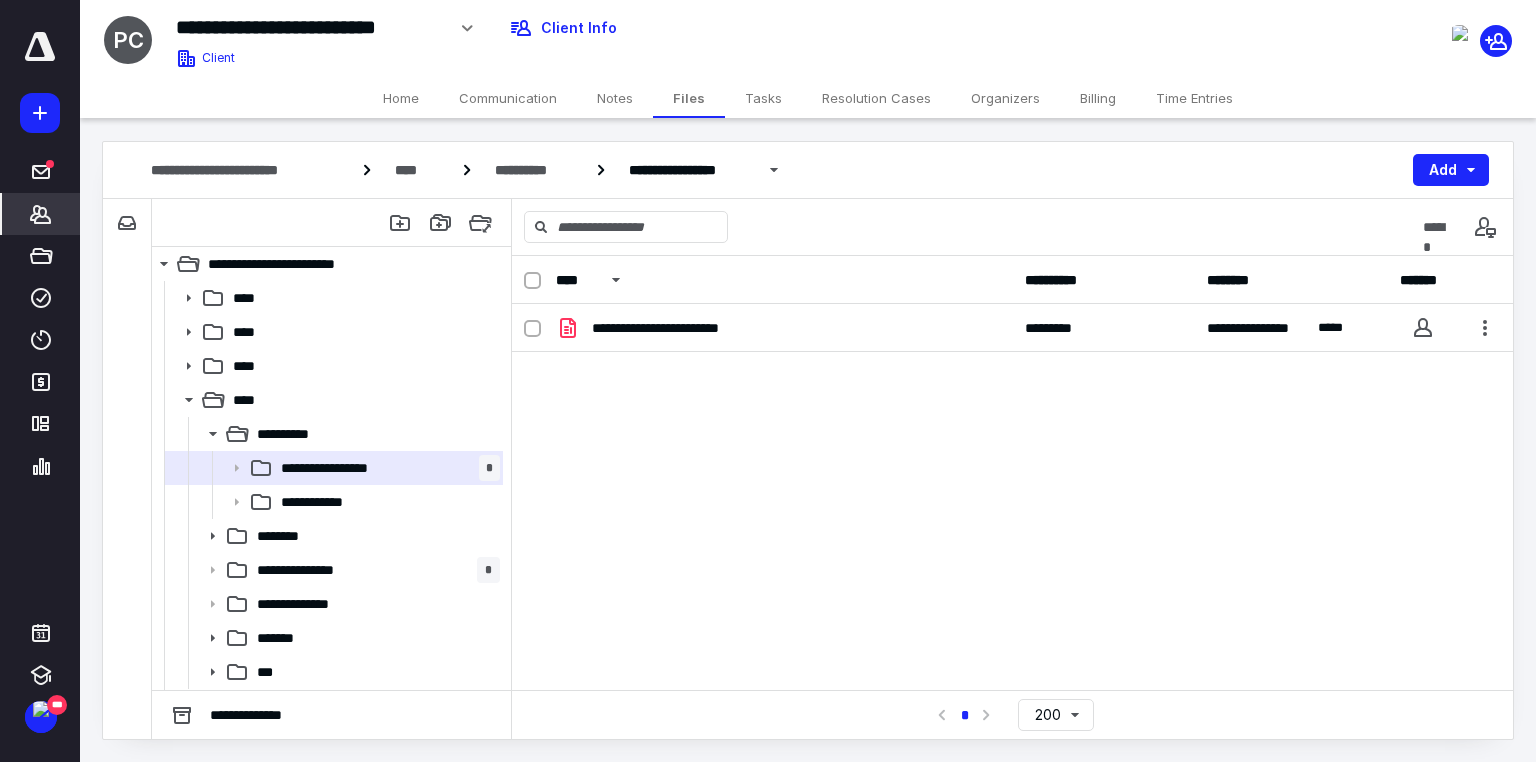 click 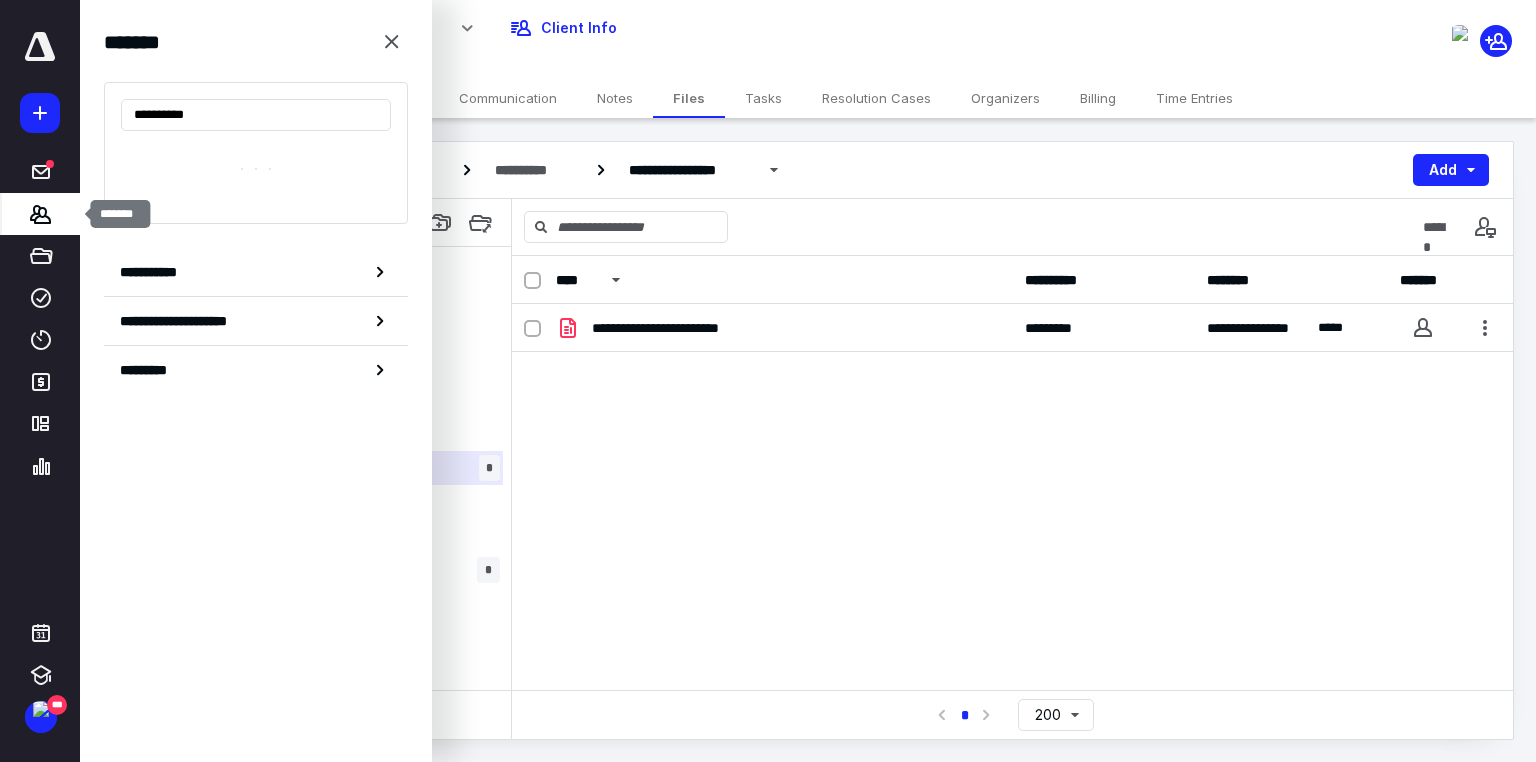 type on "**********" 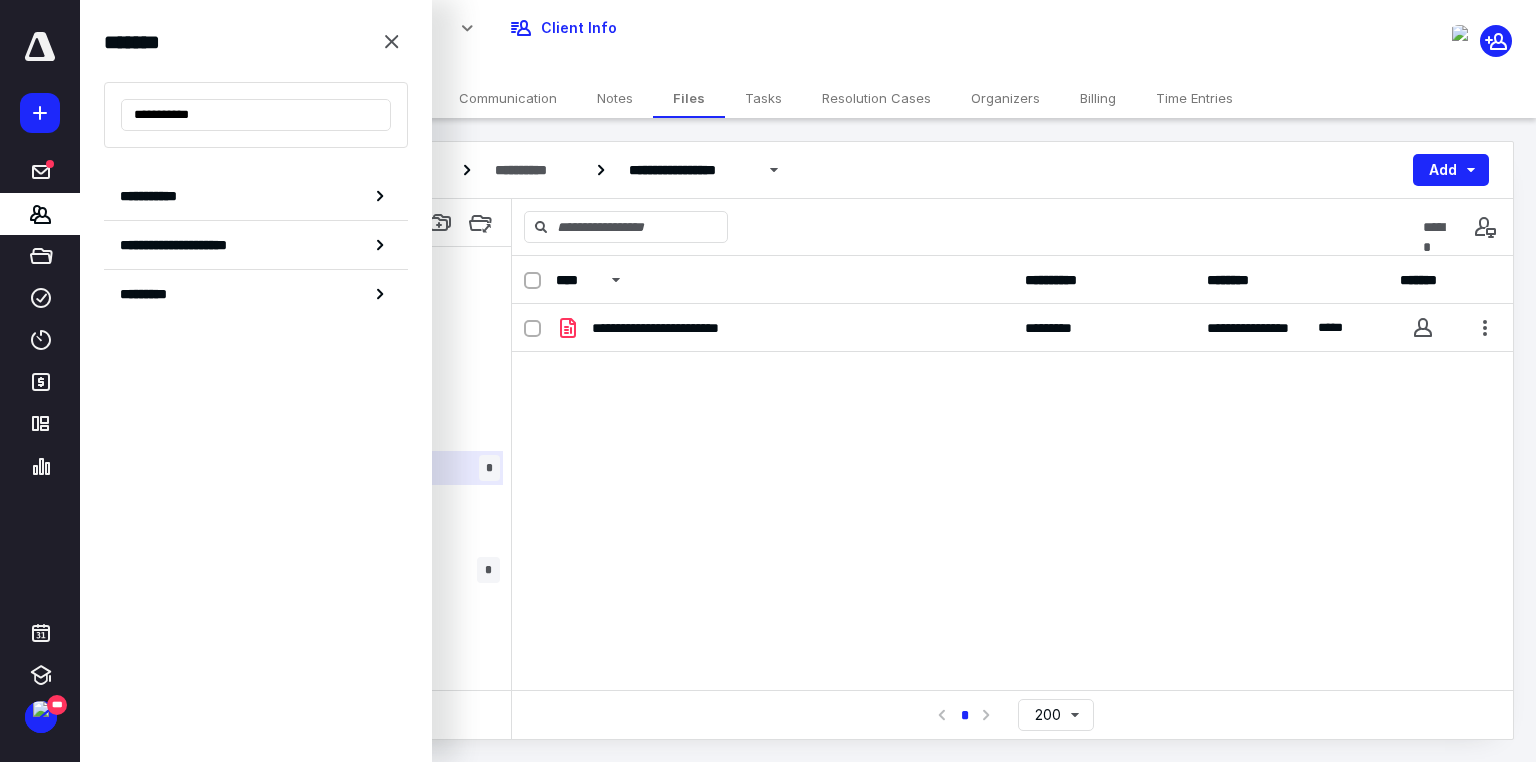 drag, startPoint x: 128, startPoint y: 112, endPoint x: 62, endPoint y: 109, distance: 66.068146 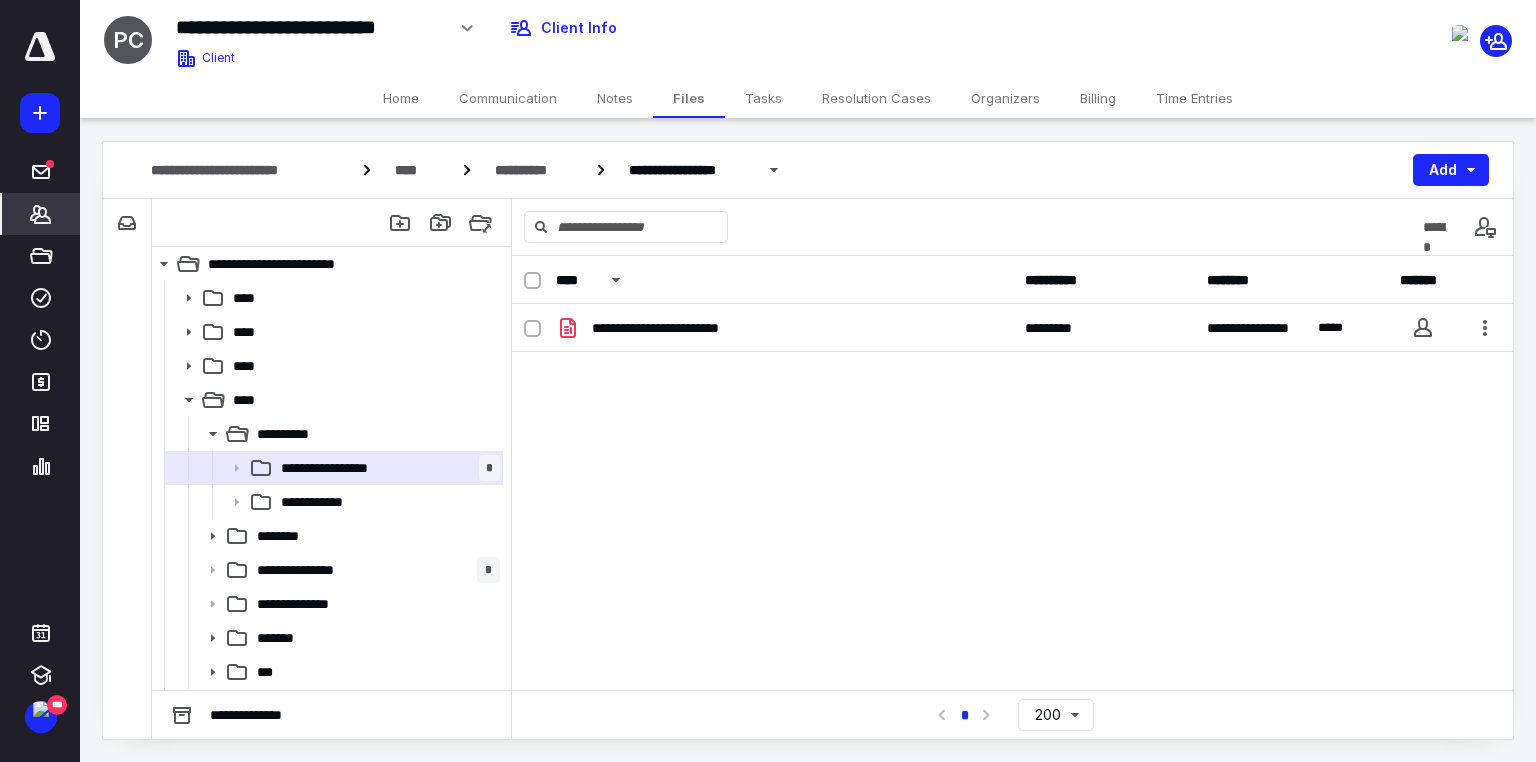 click 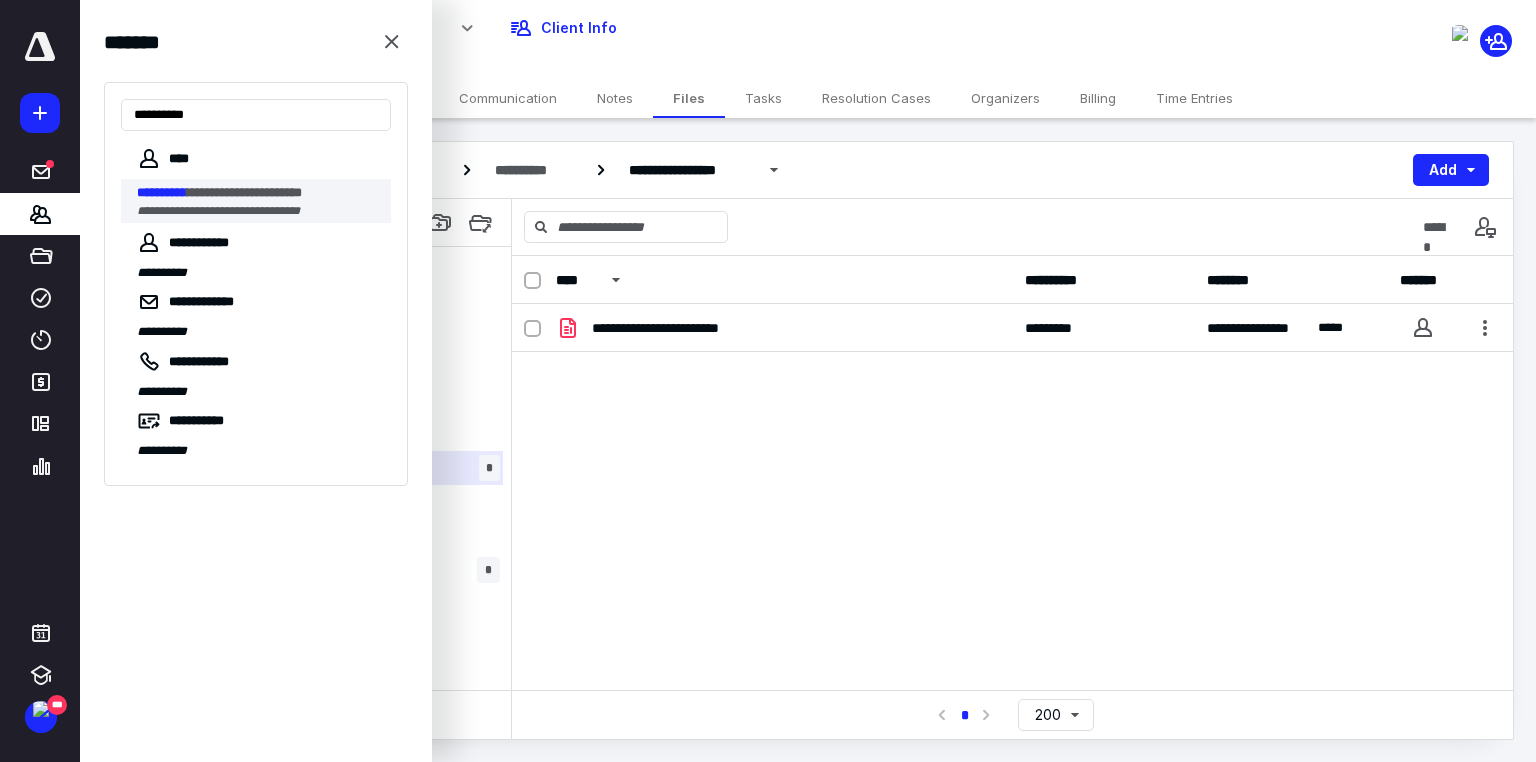 type on "**********" 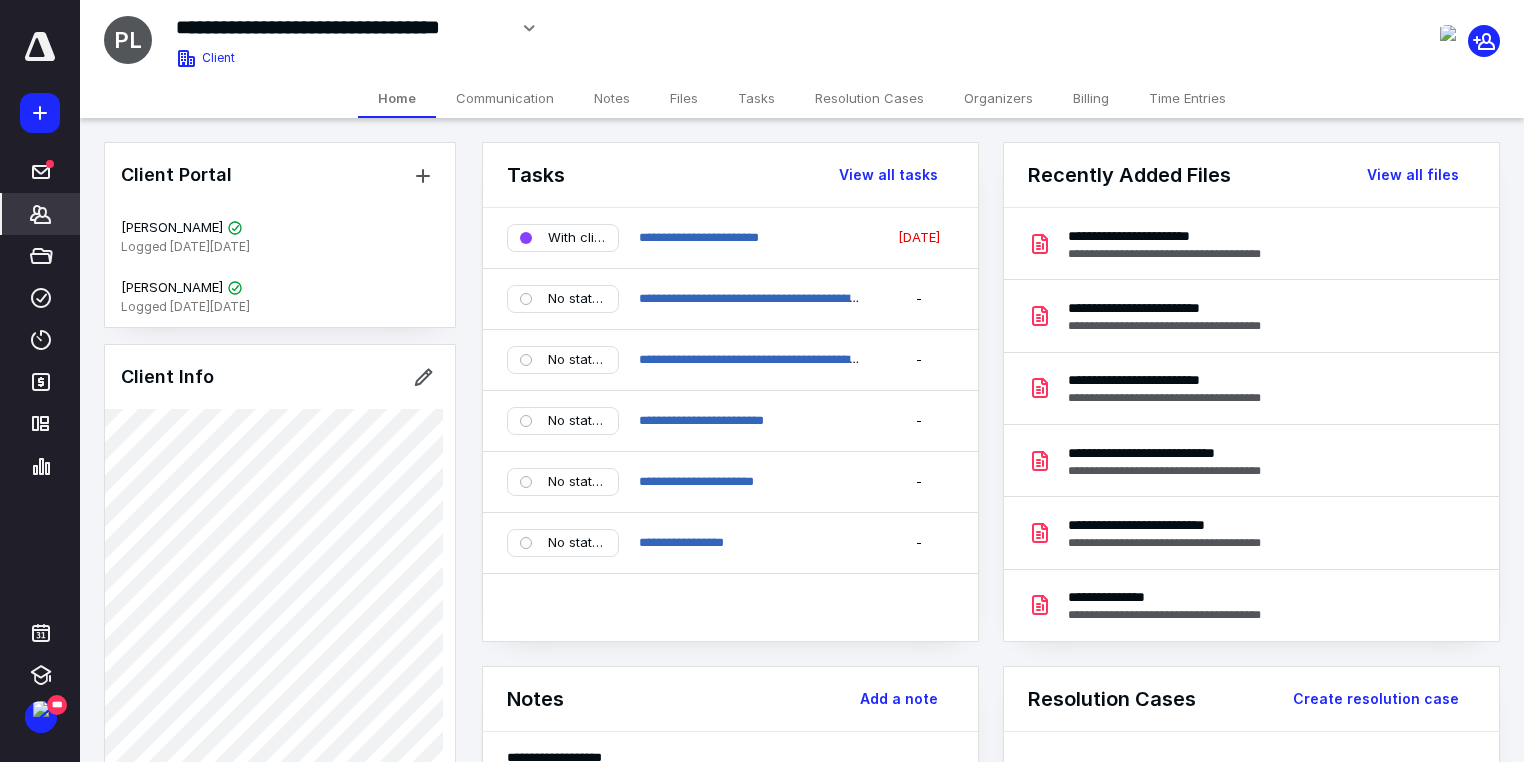 click on "Files" at bounding box center [684, 98] 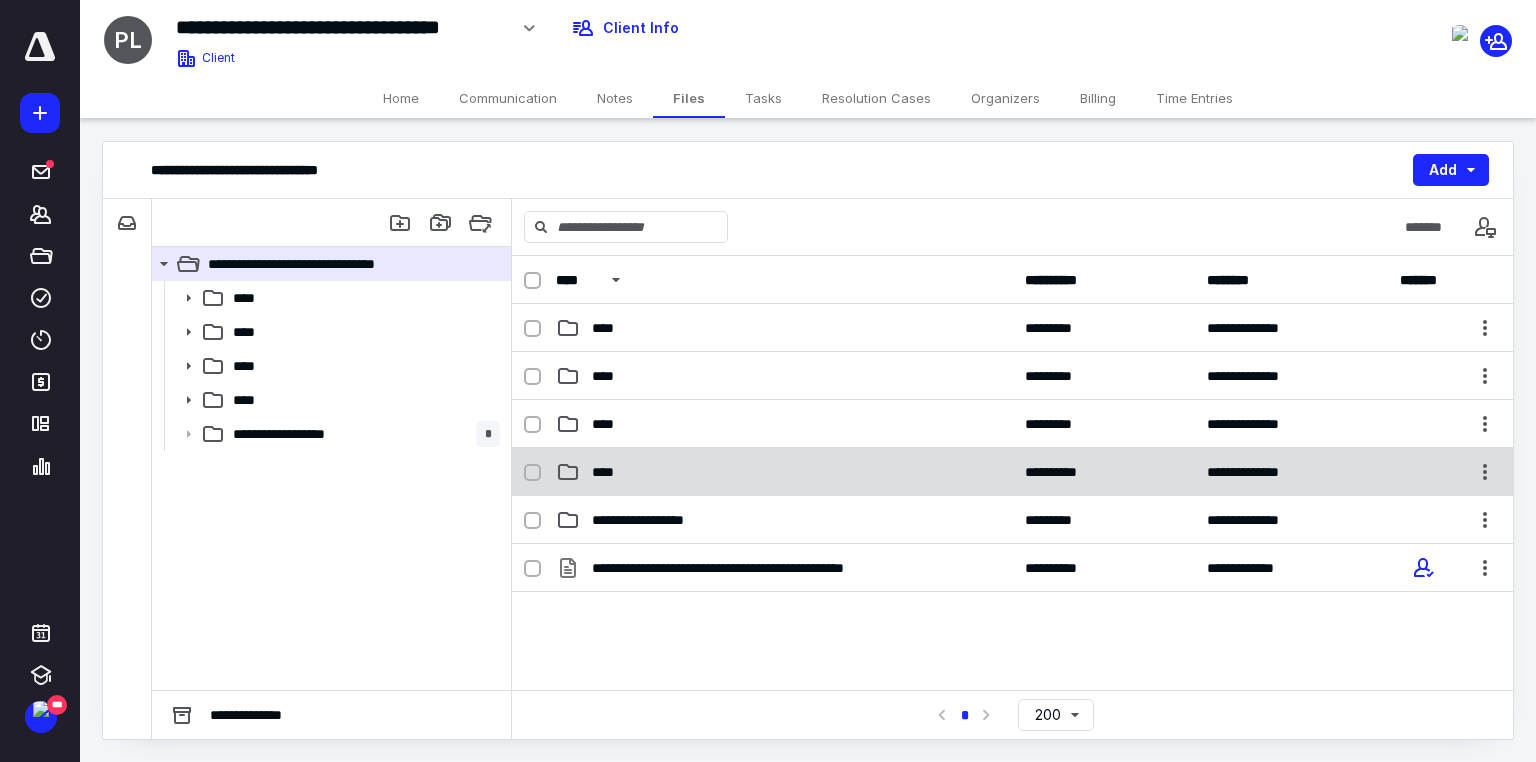 click on "**********" at bounding box center (1012, 472) 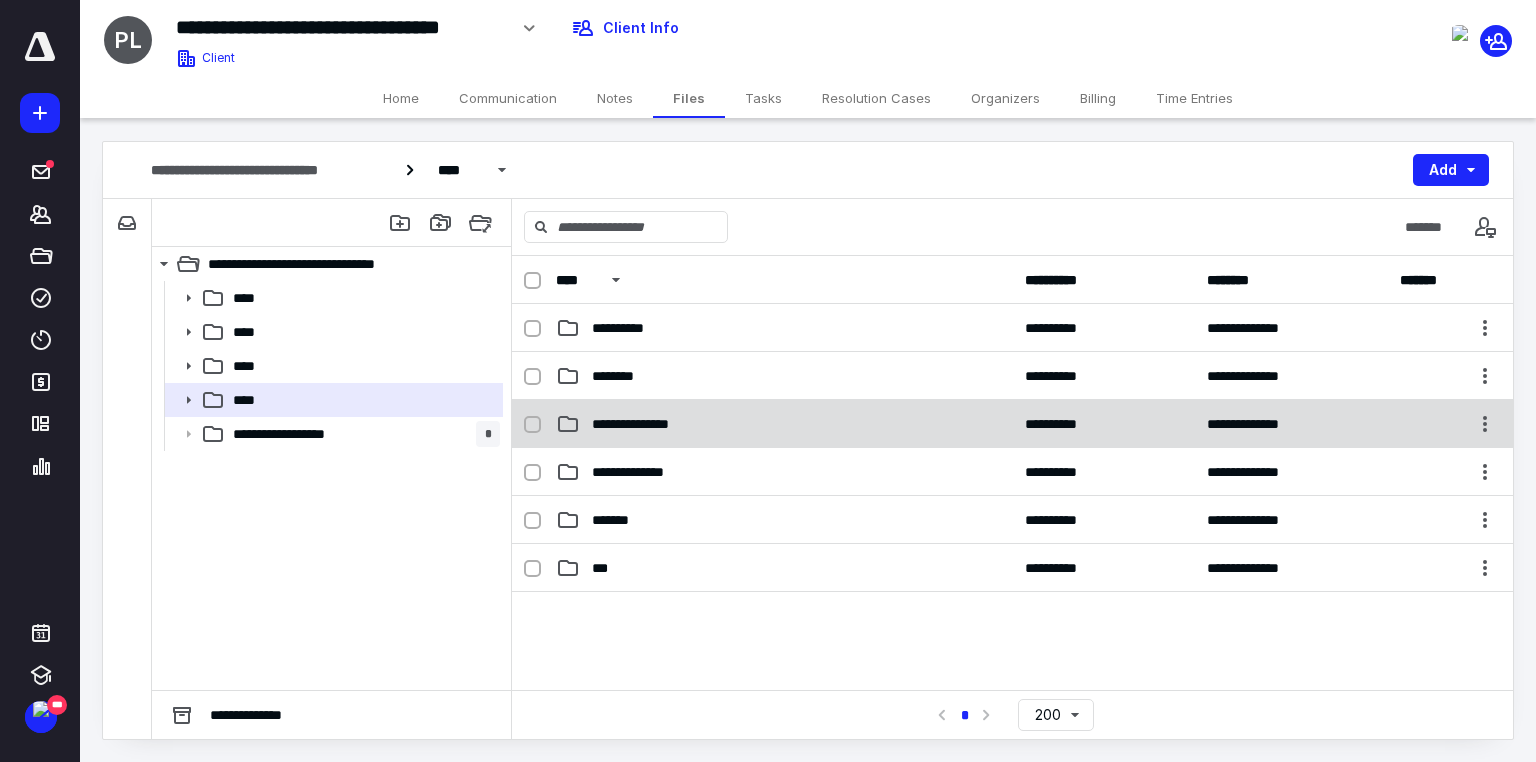 click on "**********" at bounding box center (648, 424) 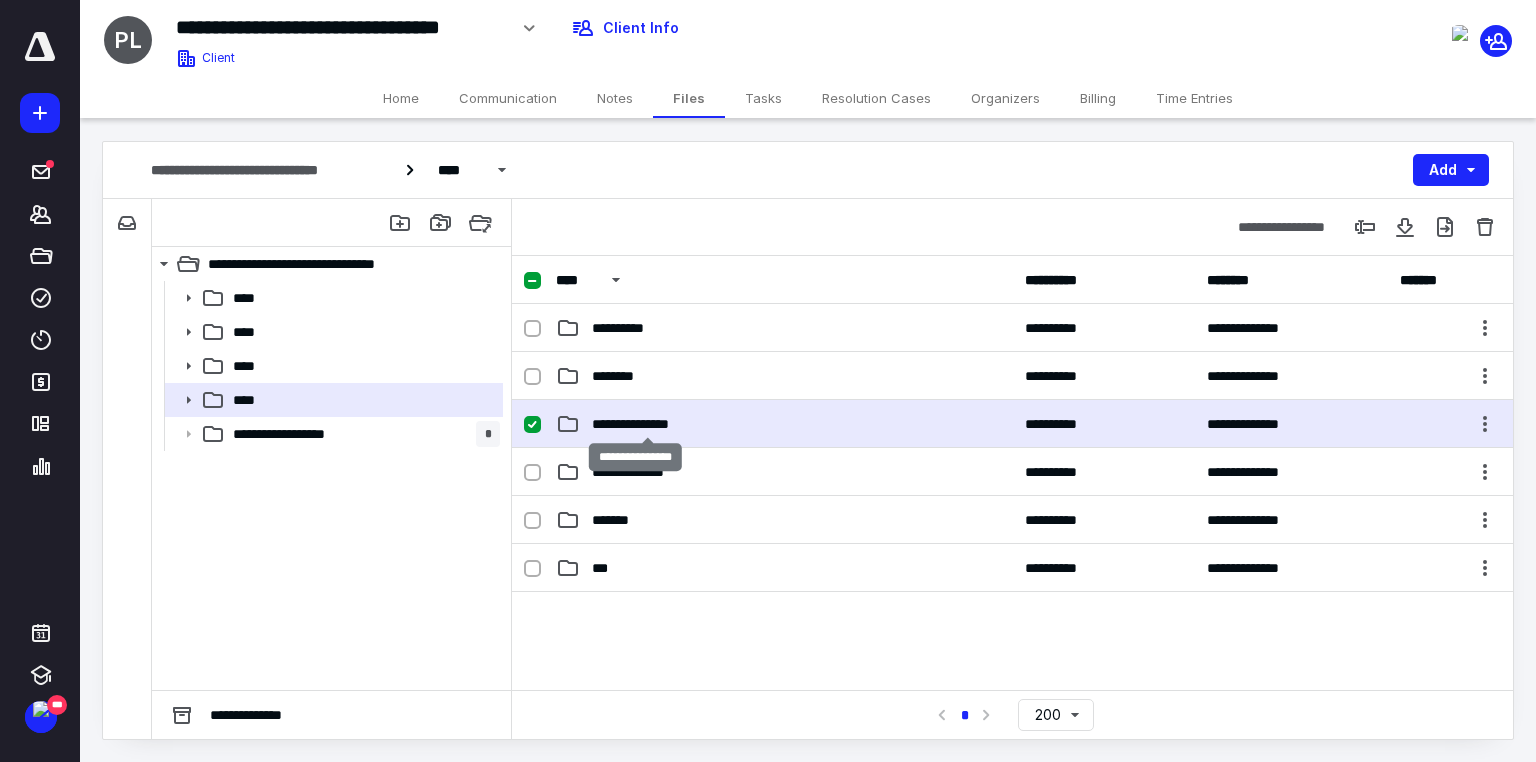 click on "**********" at bounding box center [648, 424] 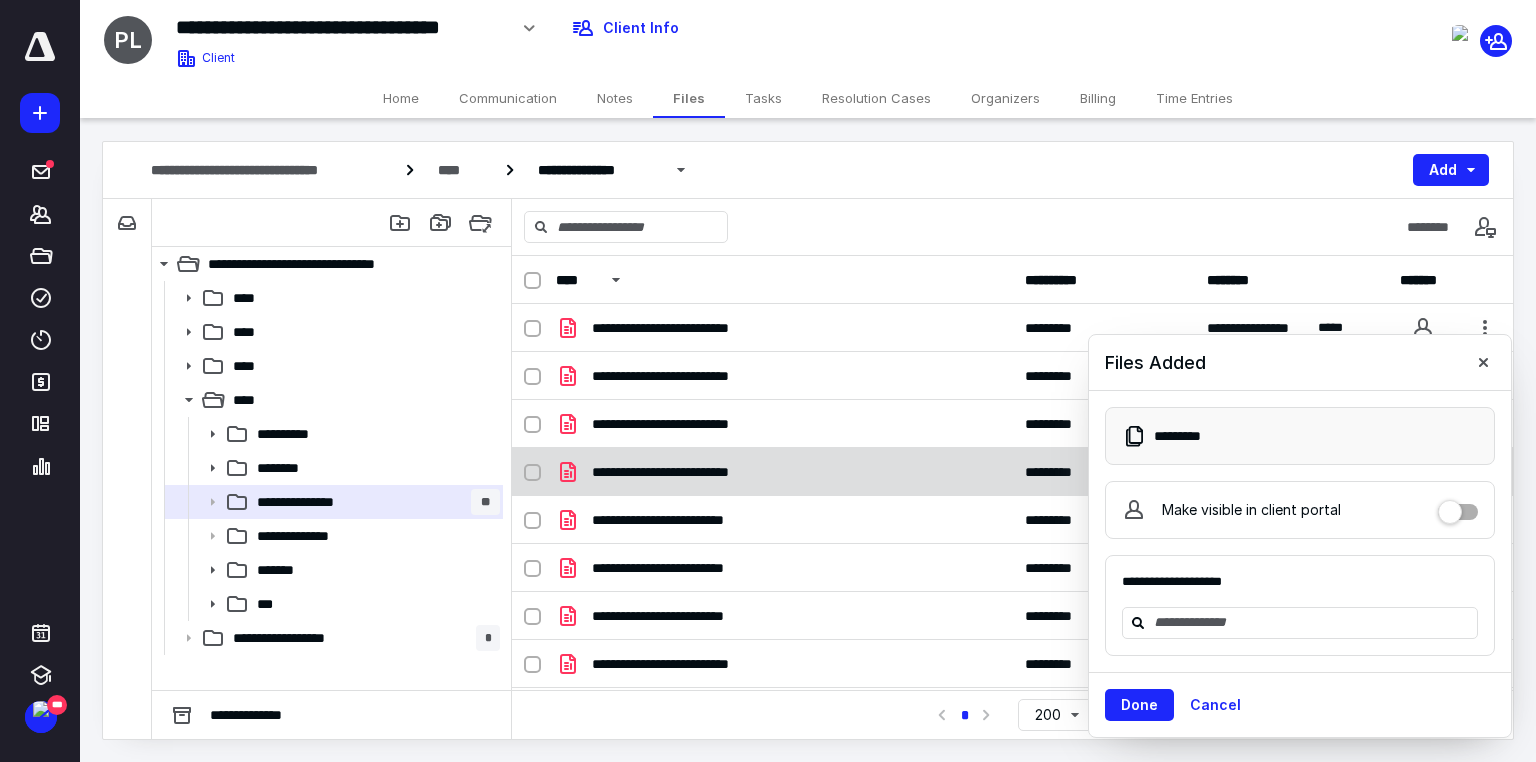 click 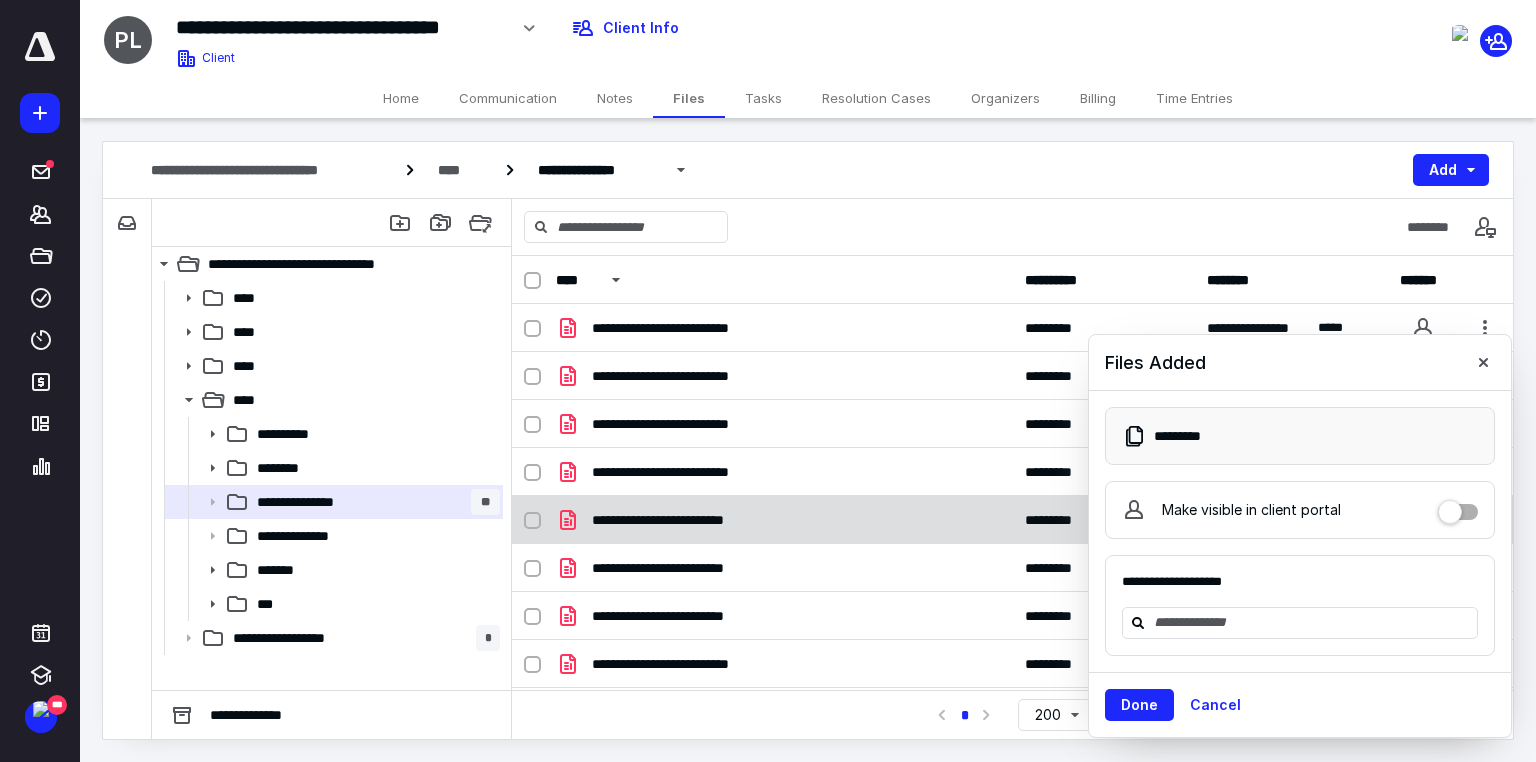 checkbox on "true" 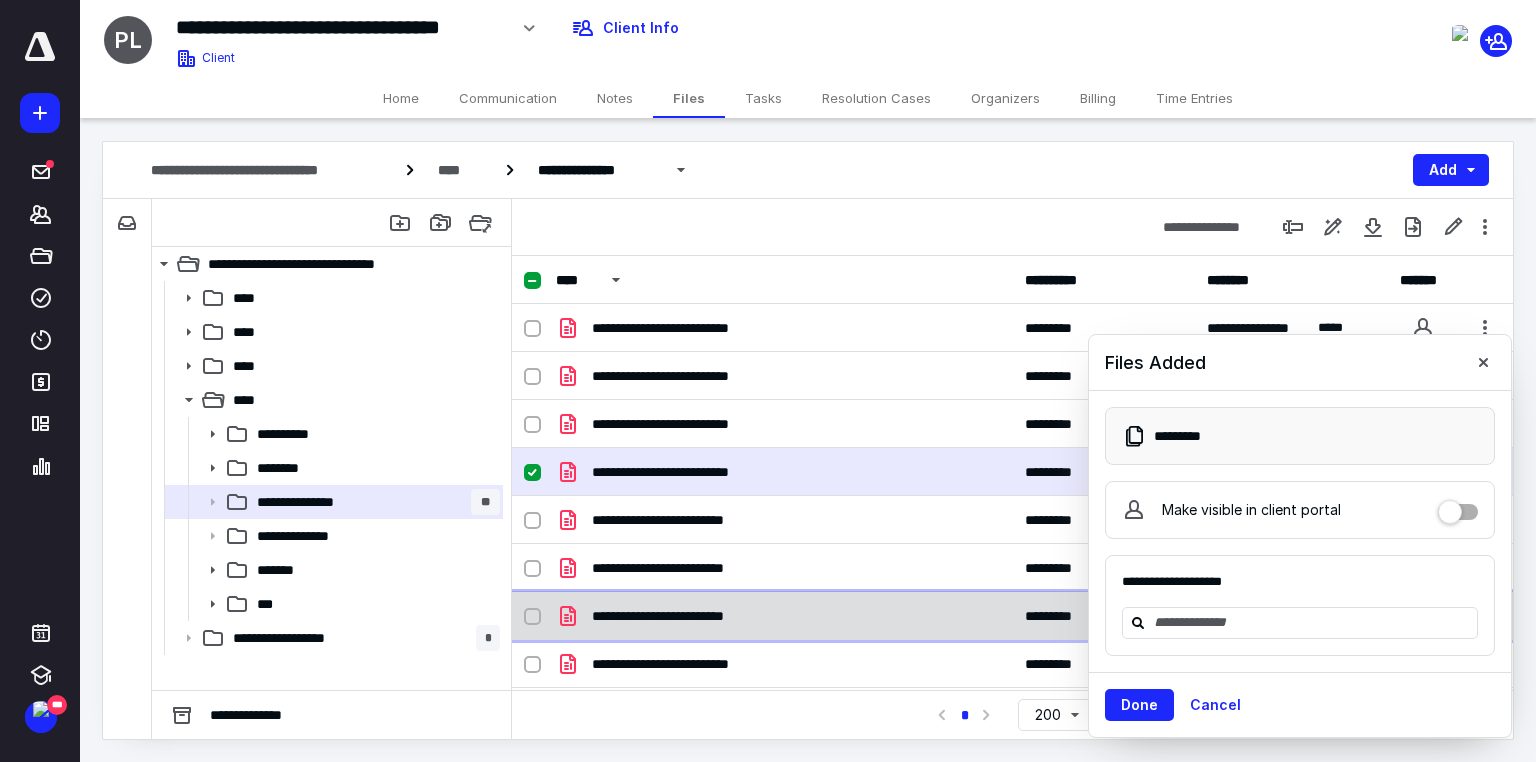 click 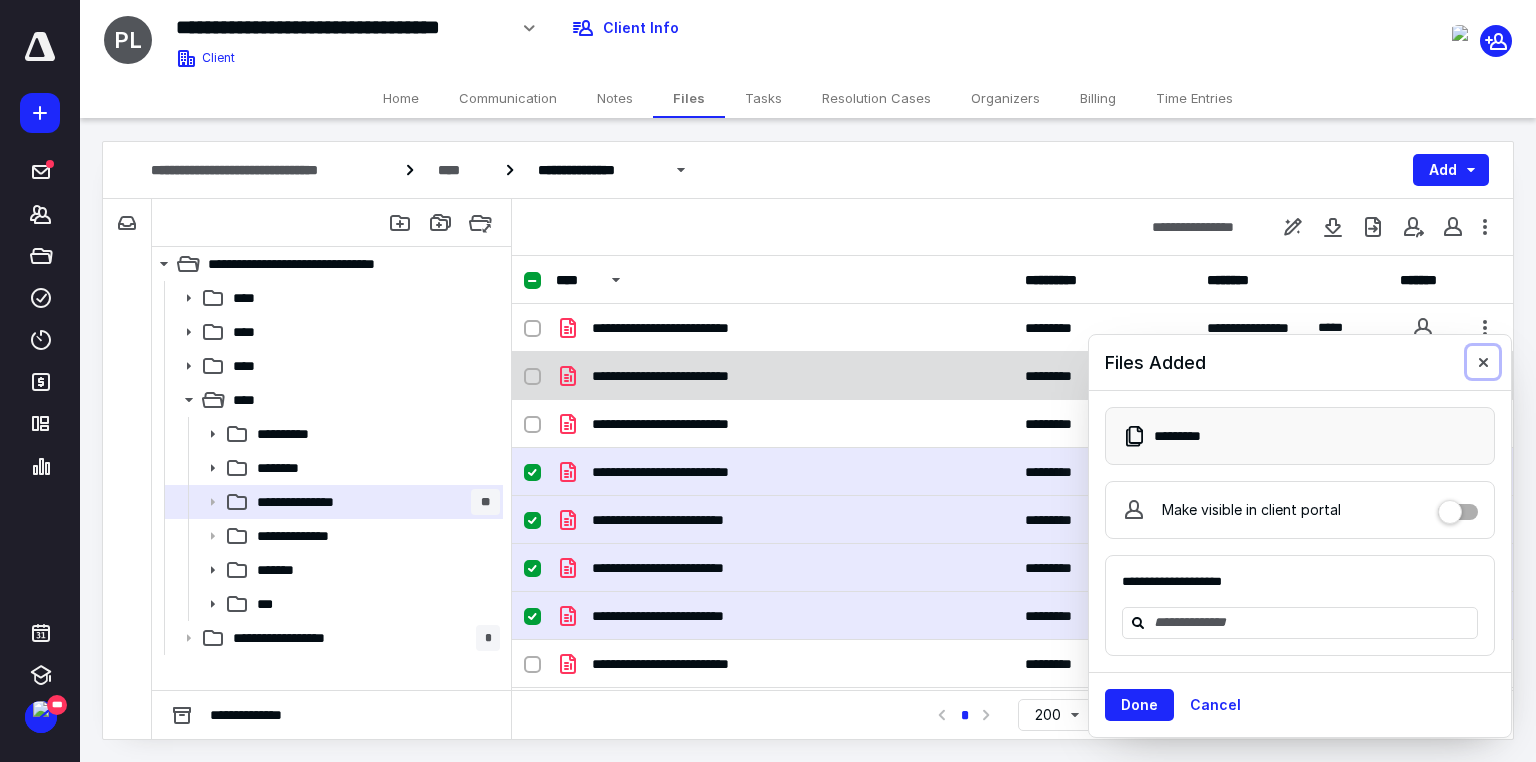 click at bounding box center (1483, 362) 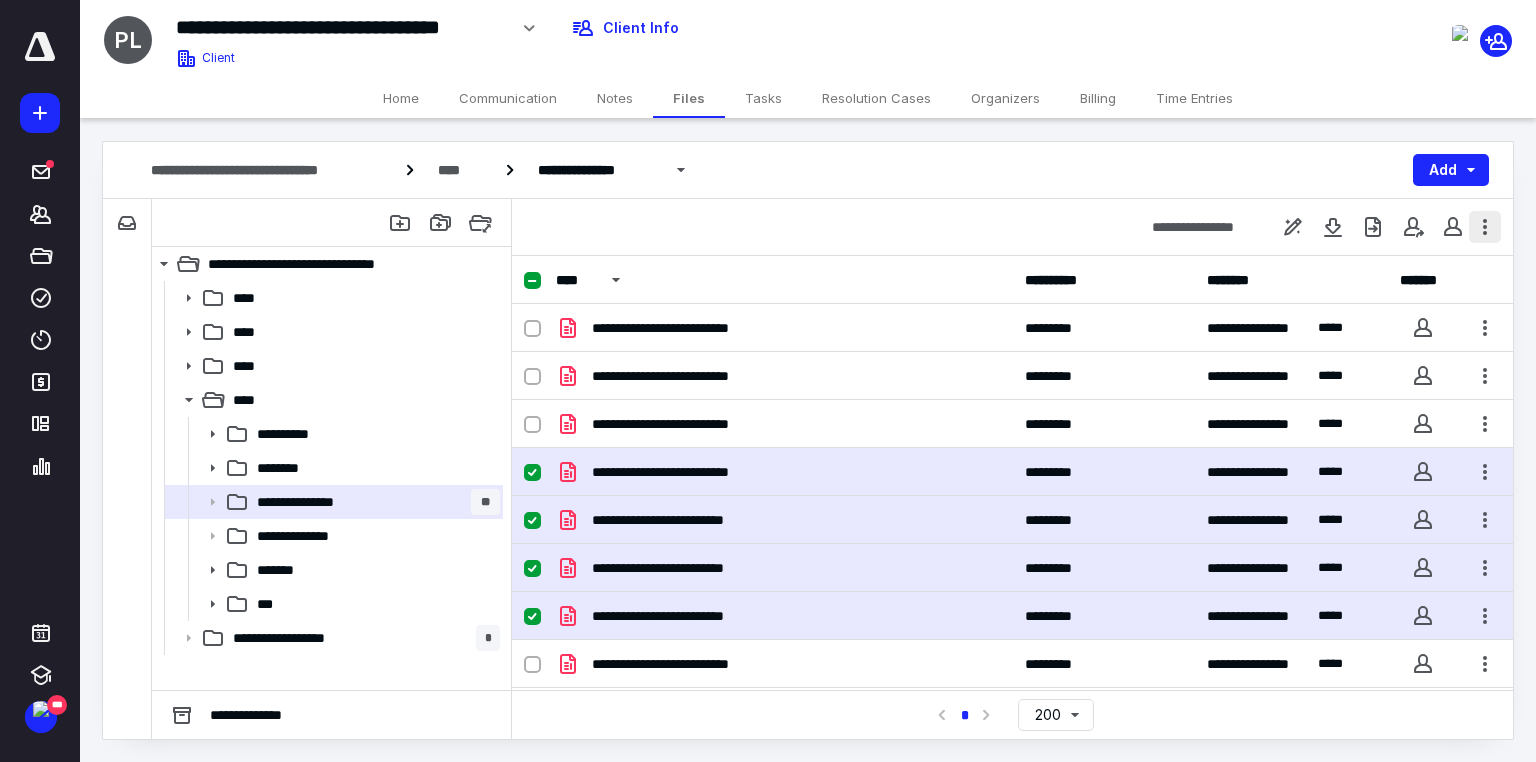 click at bounding box center [1485, 227] 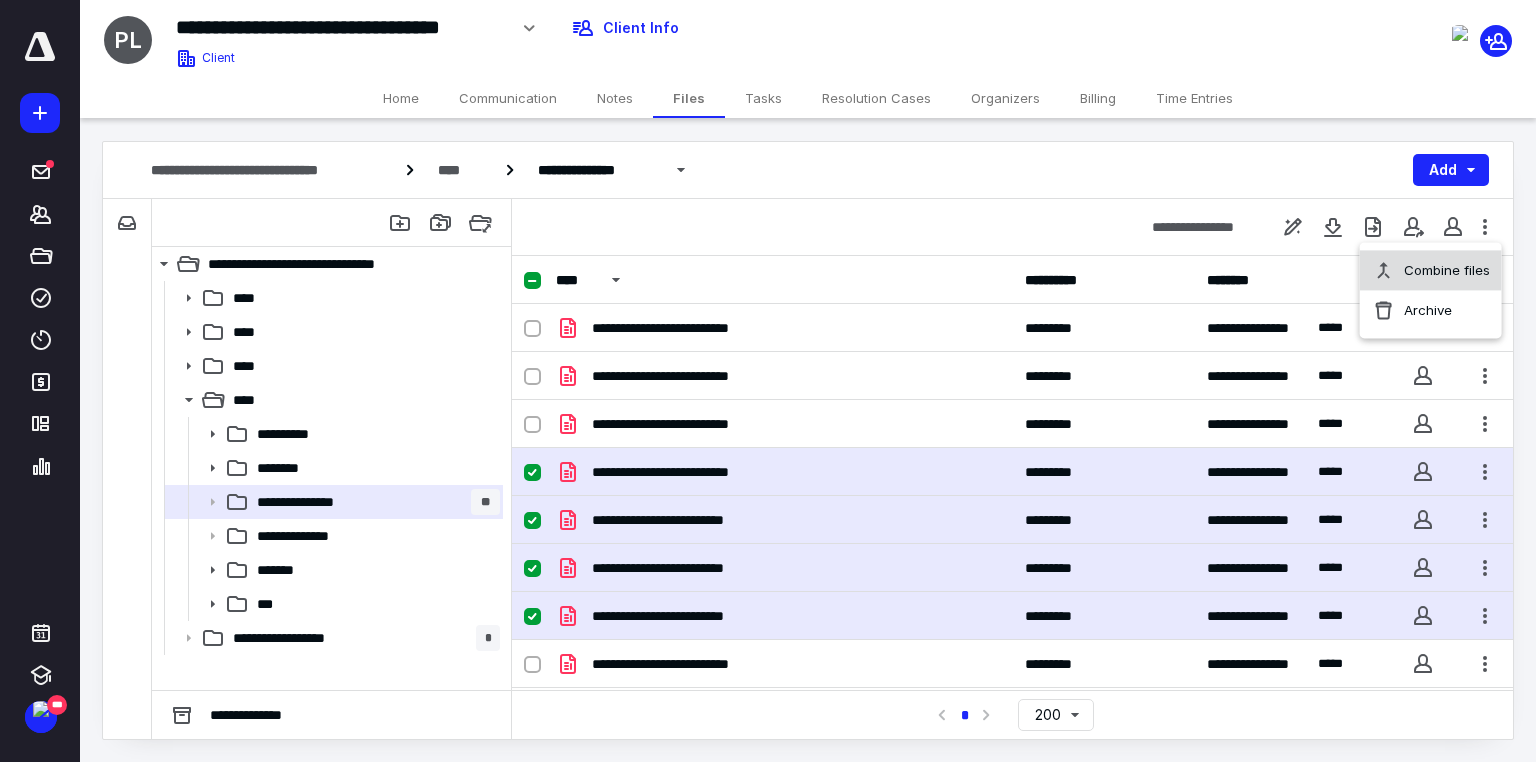 click 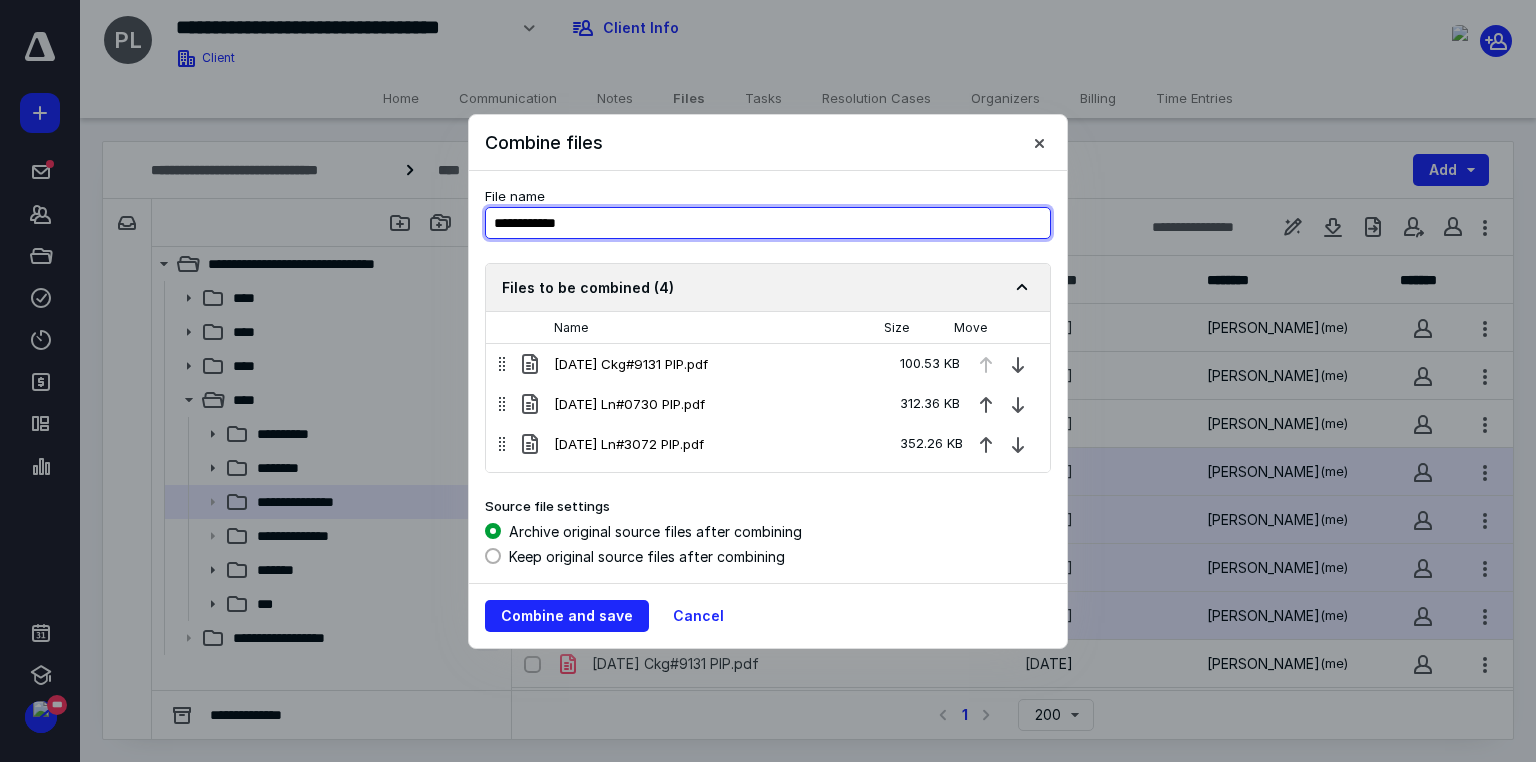 click on "**********" at bounding box center [768, 223] 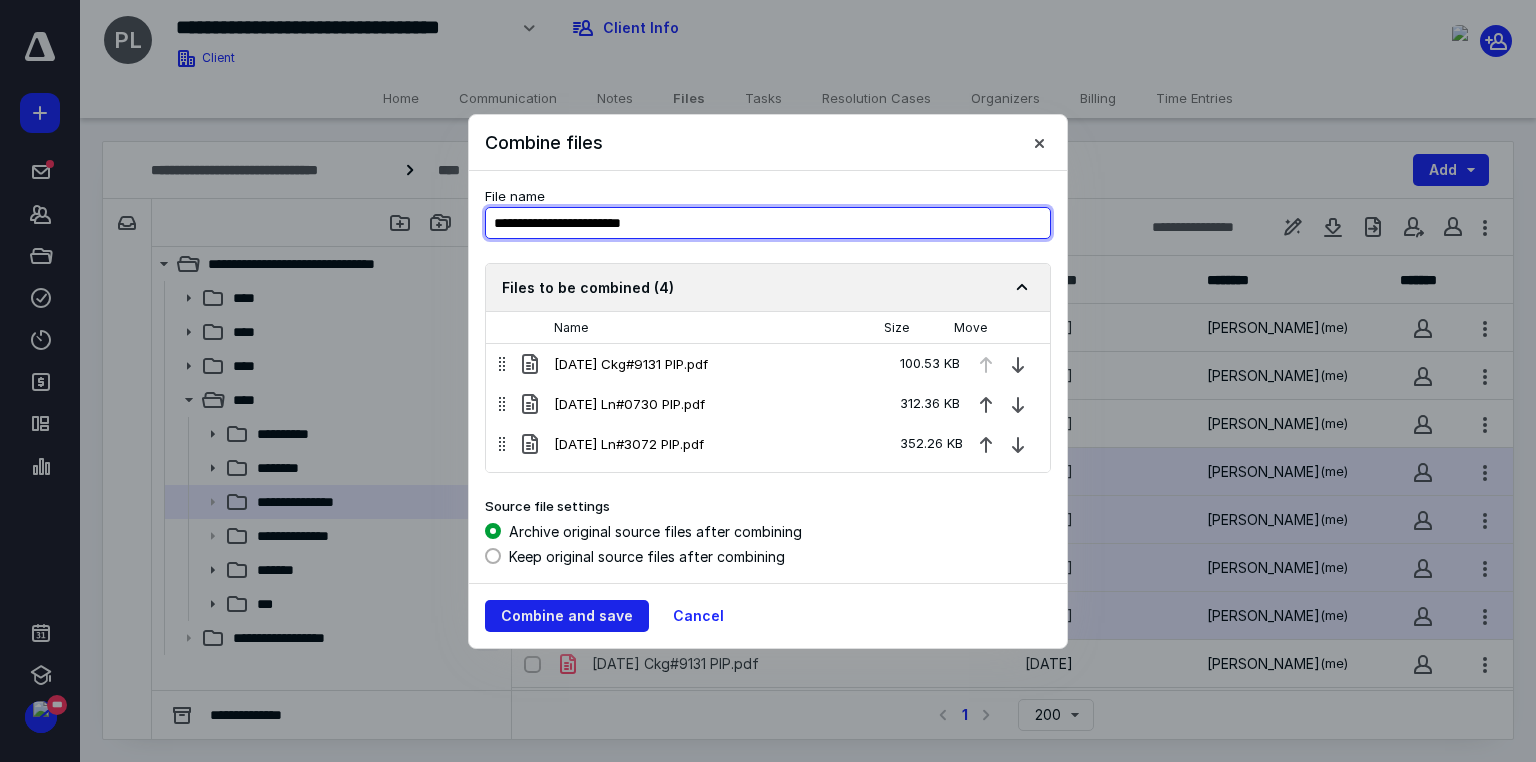 type on "**********" 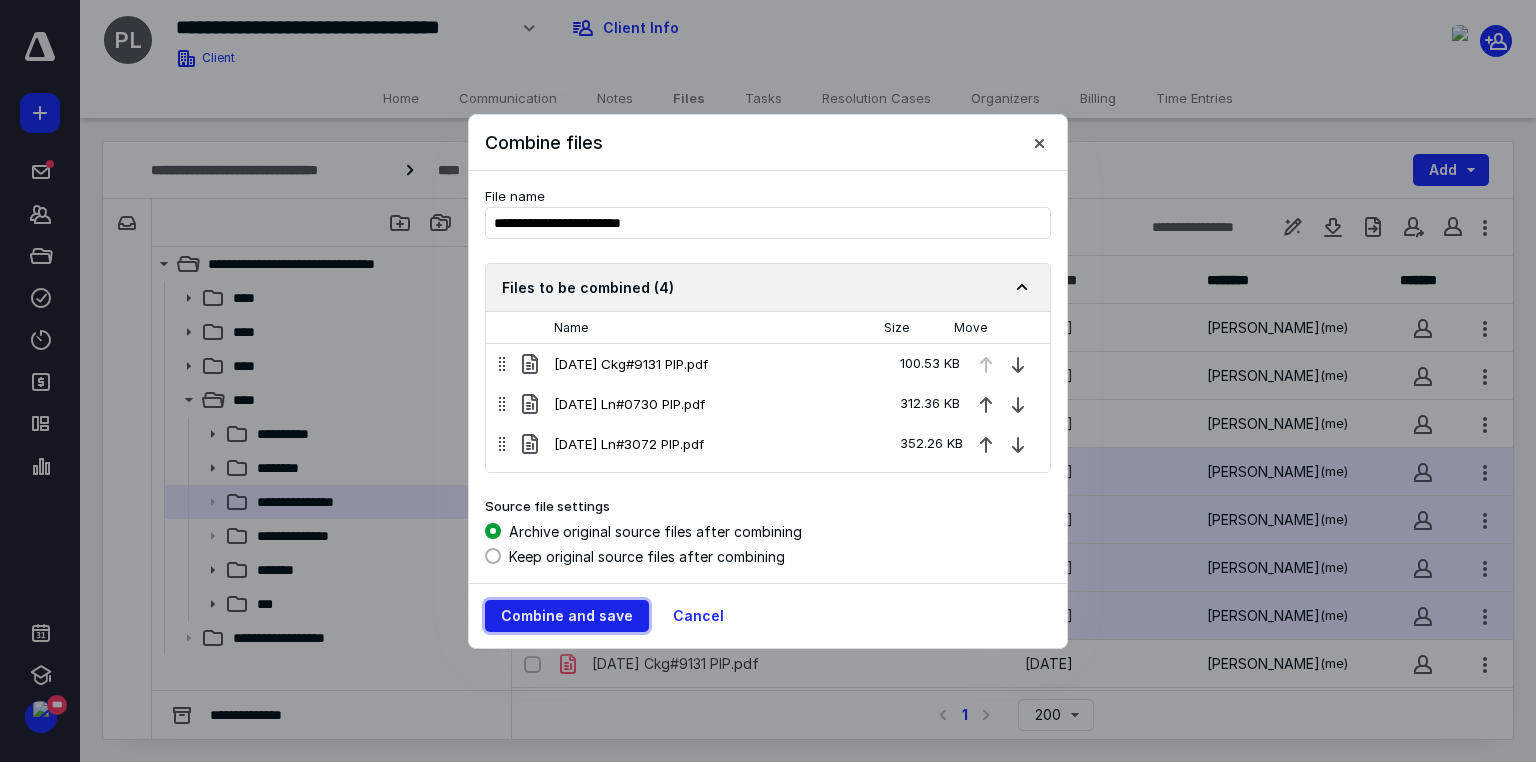 click on "Combine and save" at bounding box center [567, 616] 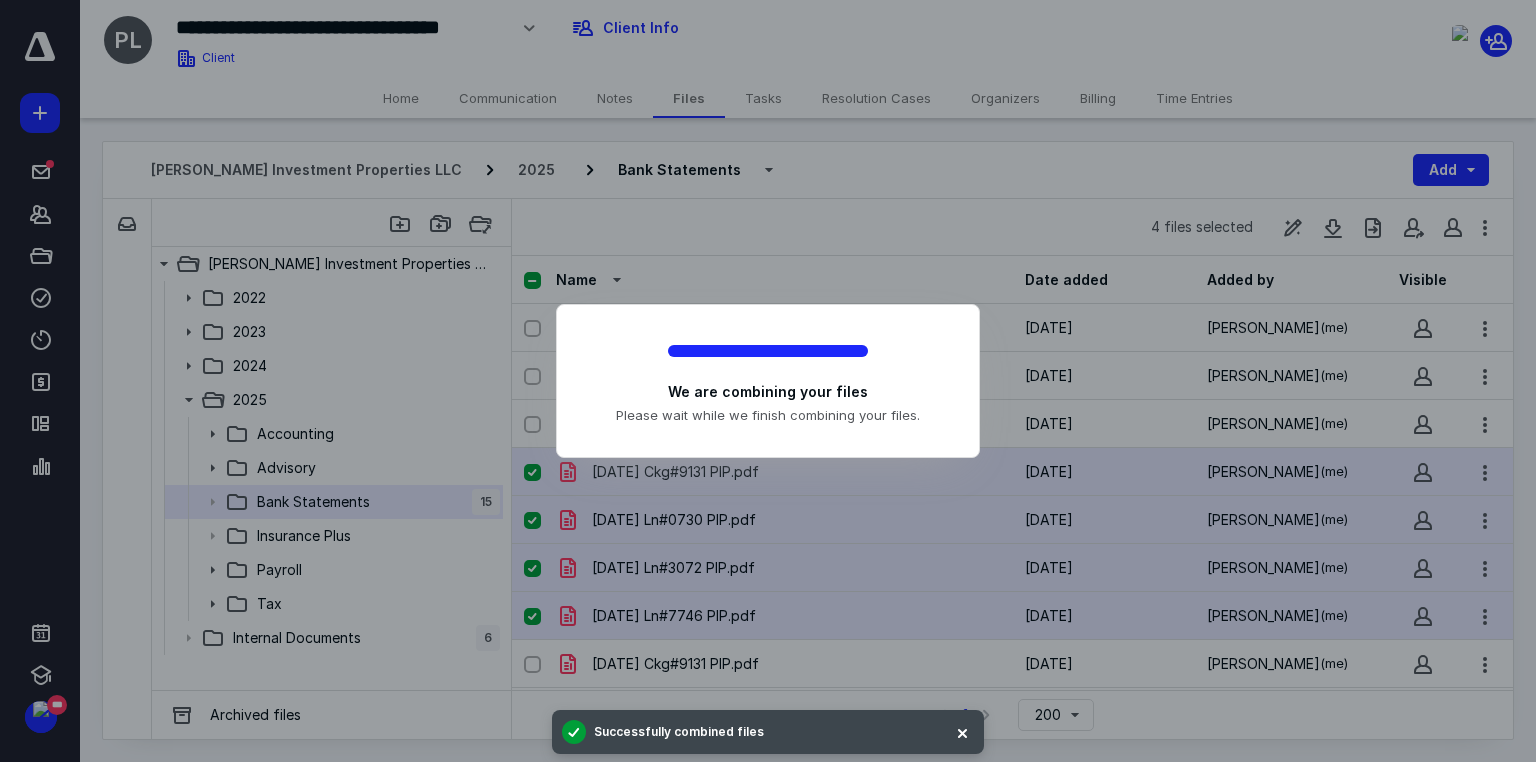 checkbox on "false" 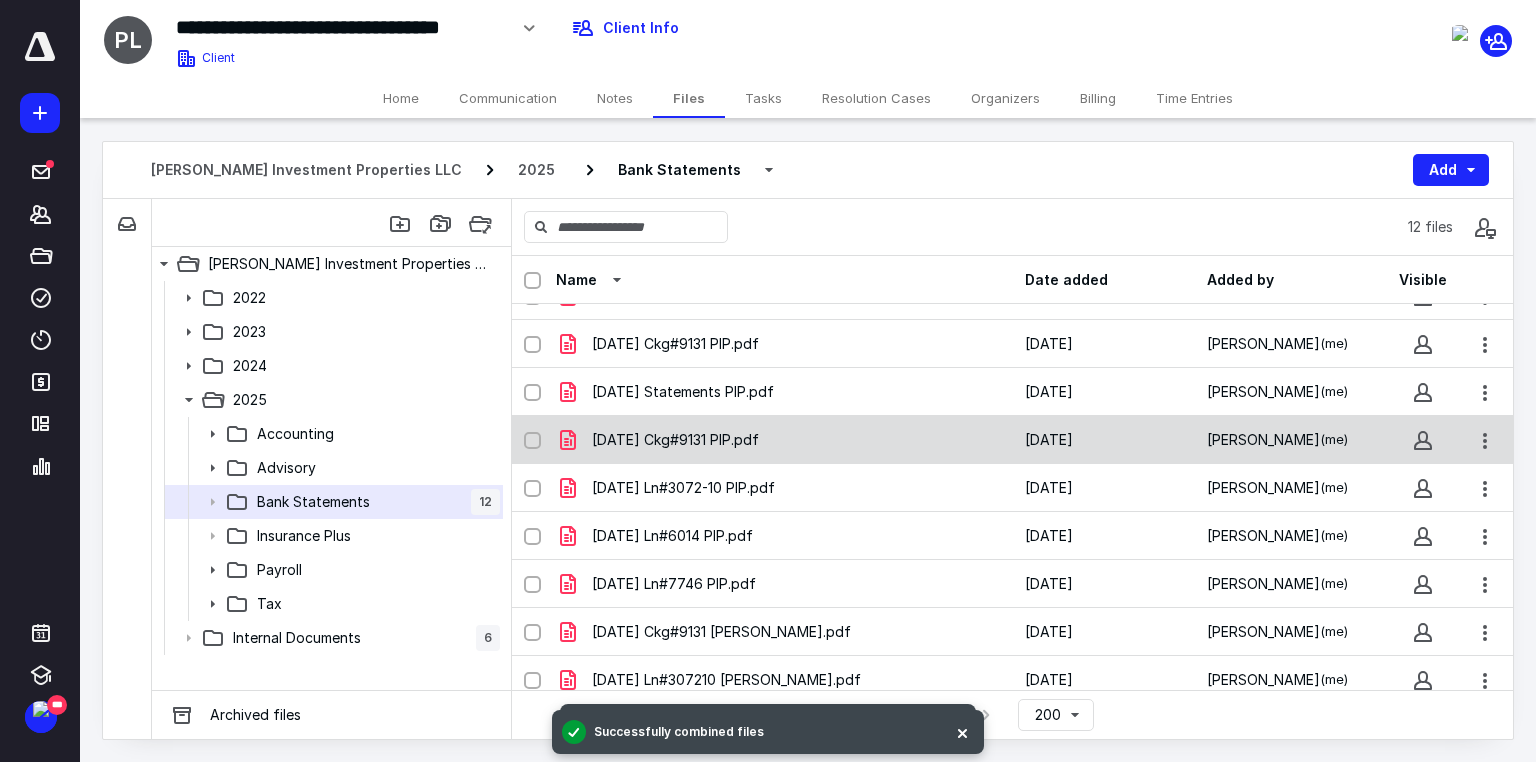 scroll, scrollTop: 186, scrollLeft: 0, axis: vertical 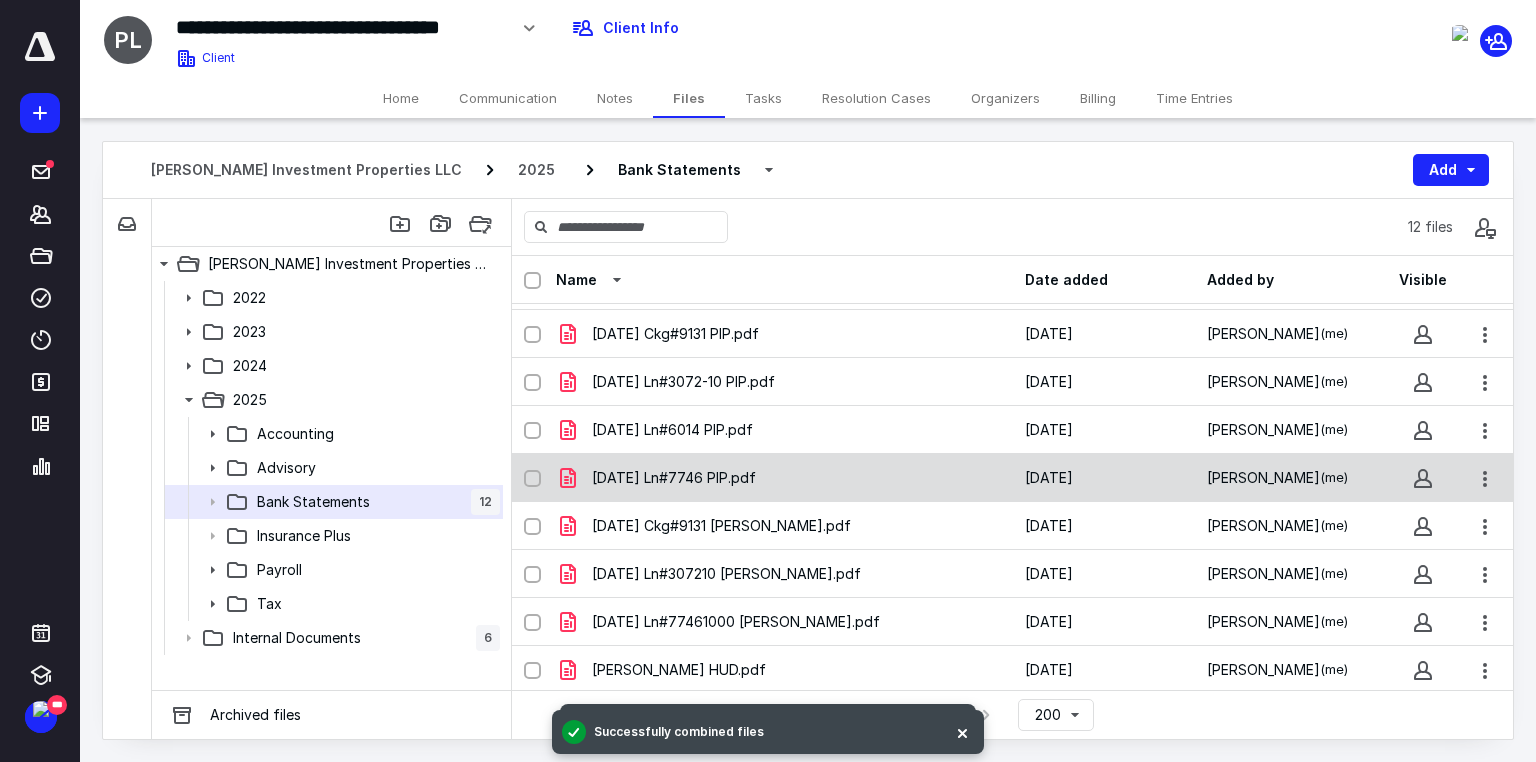 click 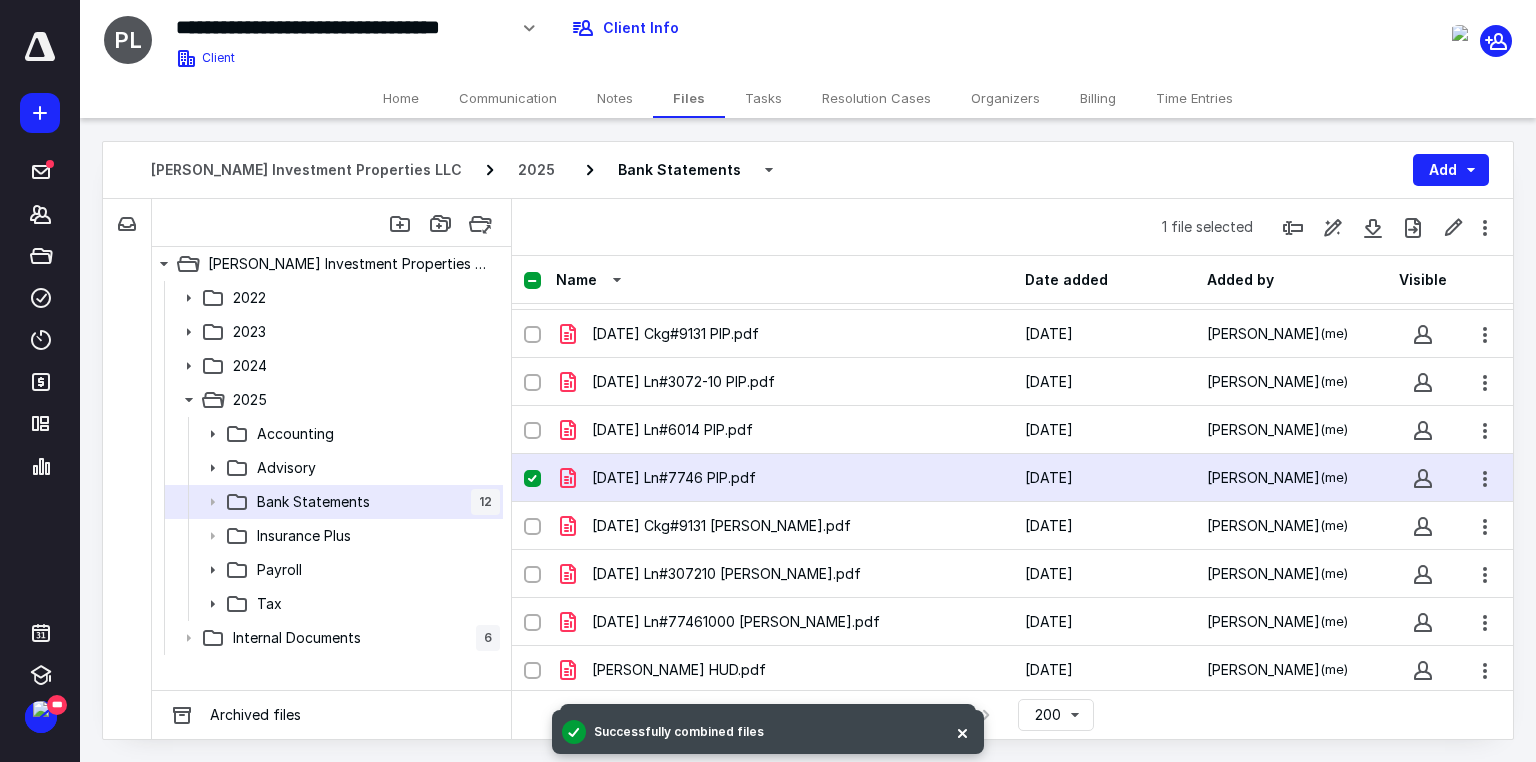 scroll, scrollTop: 106, scrollLeft: 0, axis: vertical 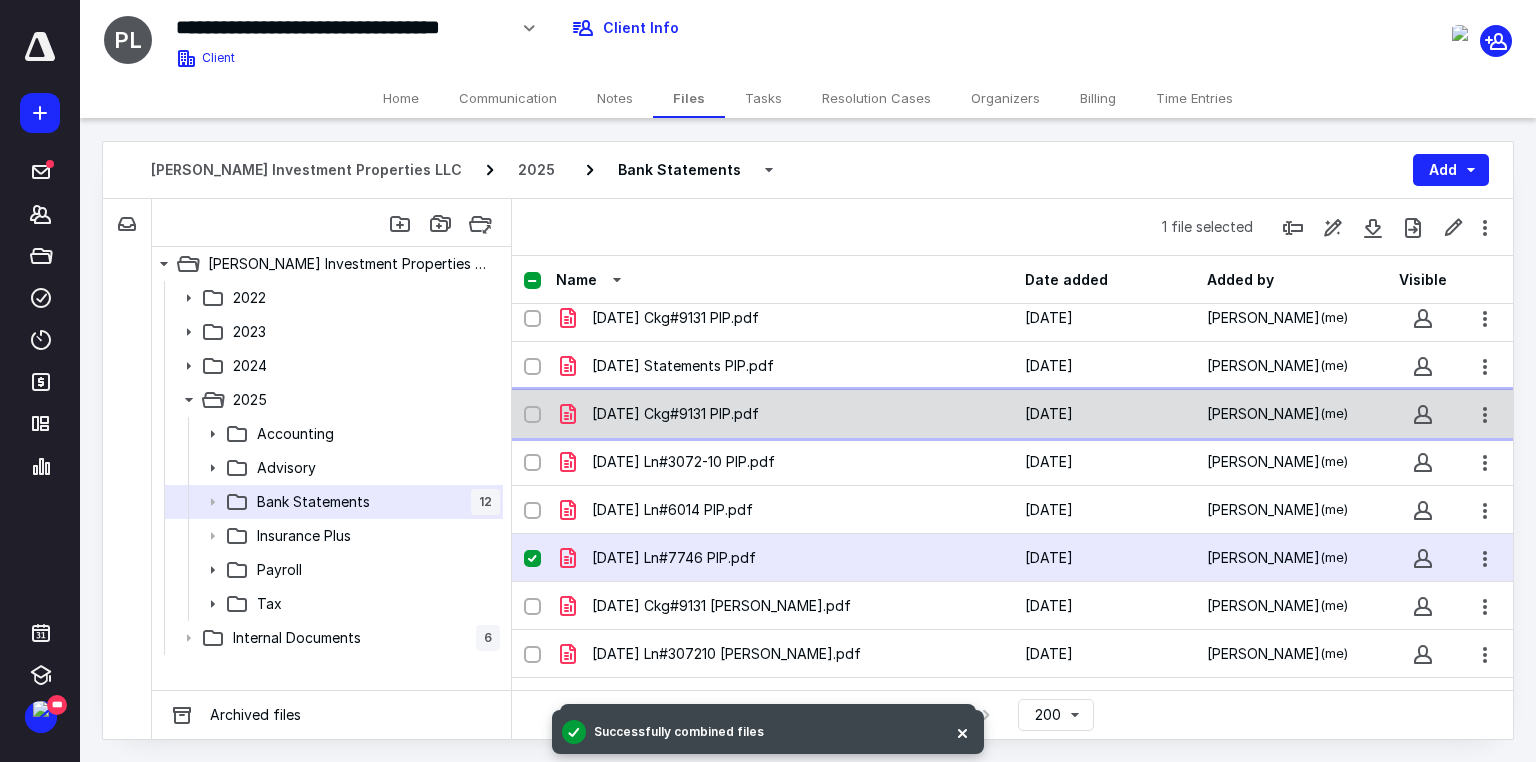 click 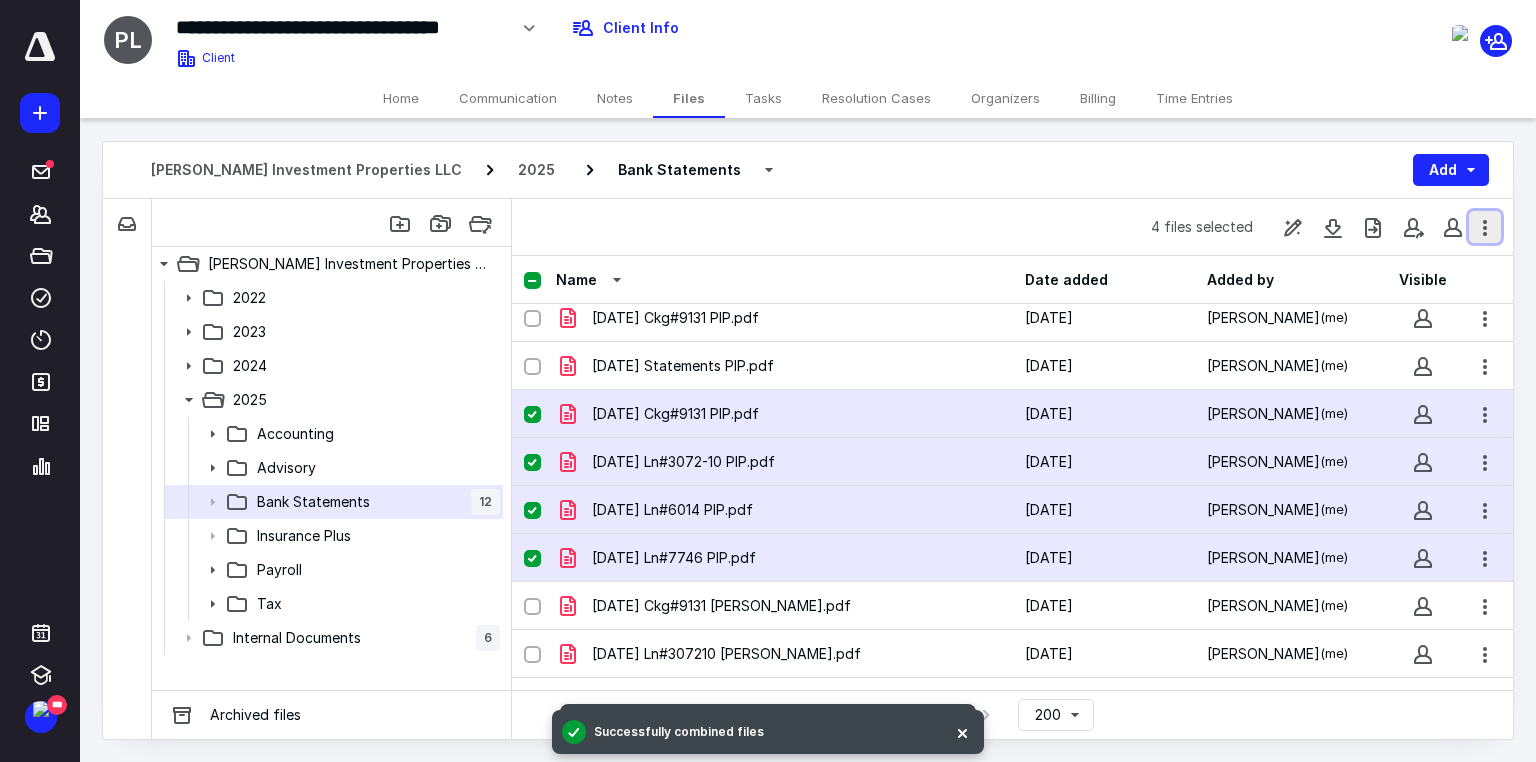 click at bounding box center (1485, 227) 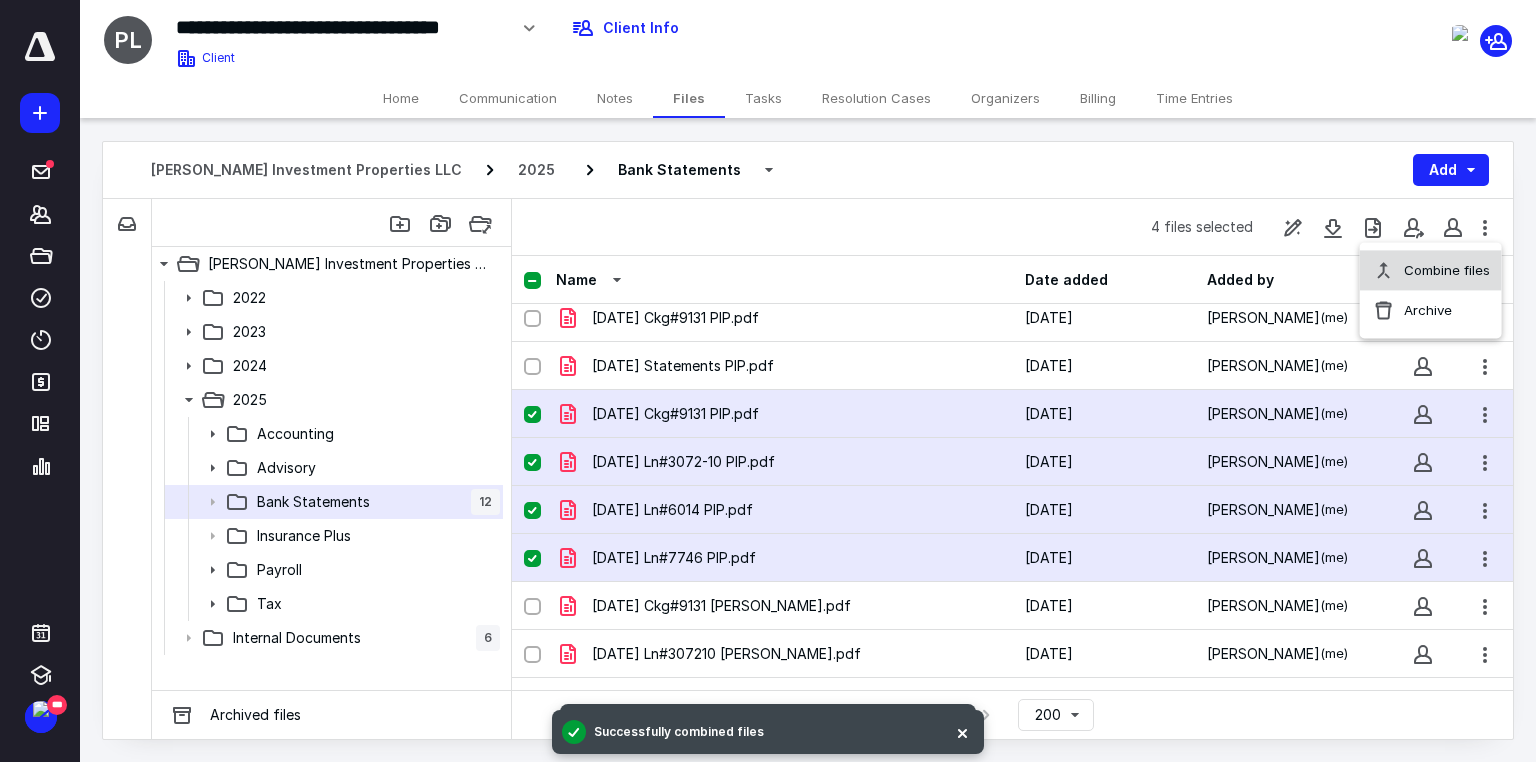 click 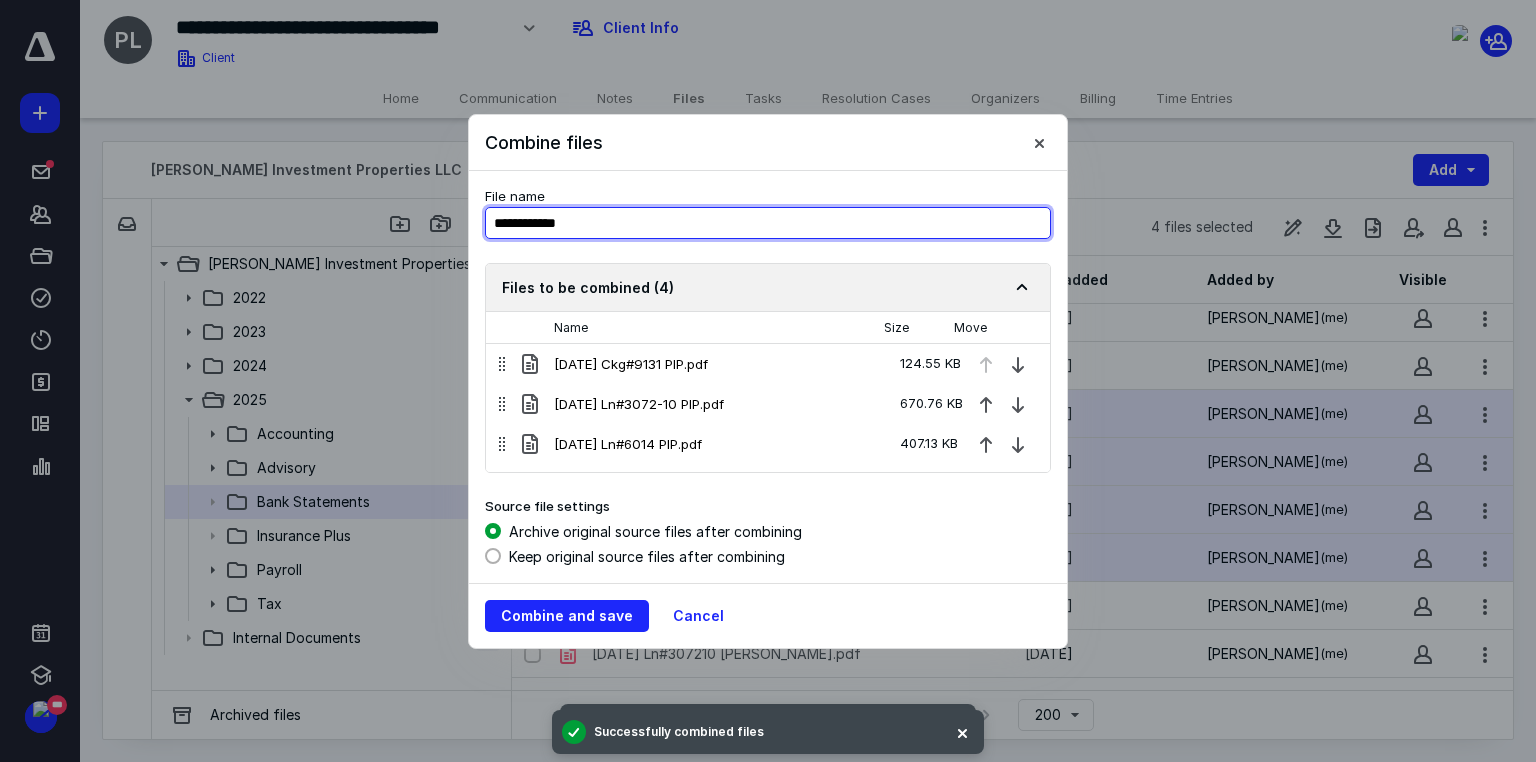 click on "**********" at bounding box center [768, 223] 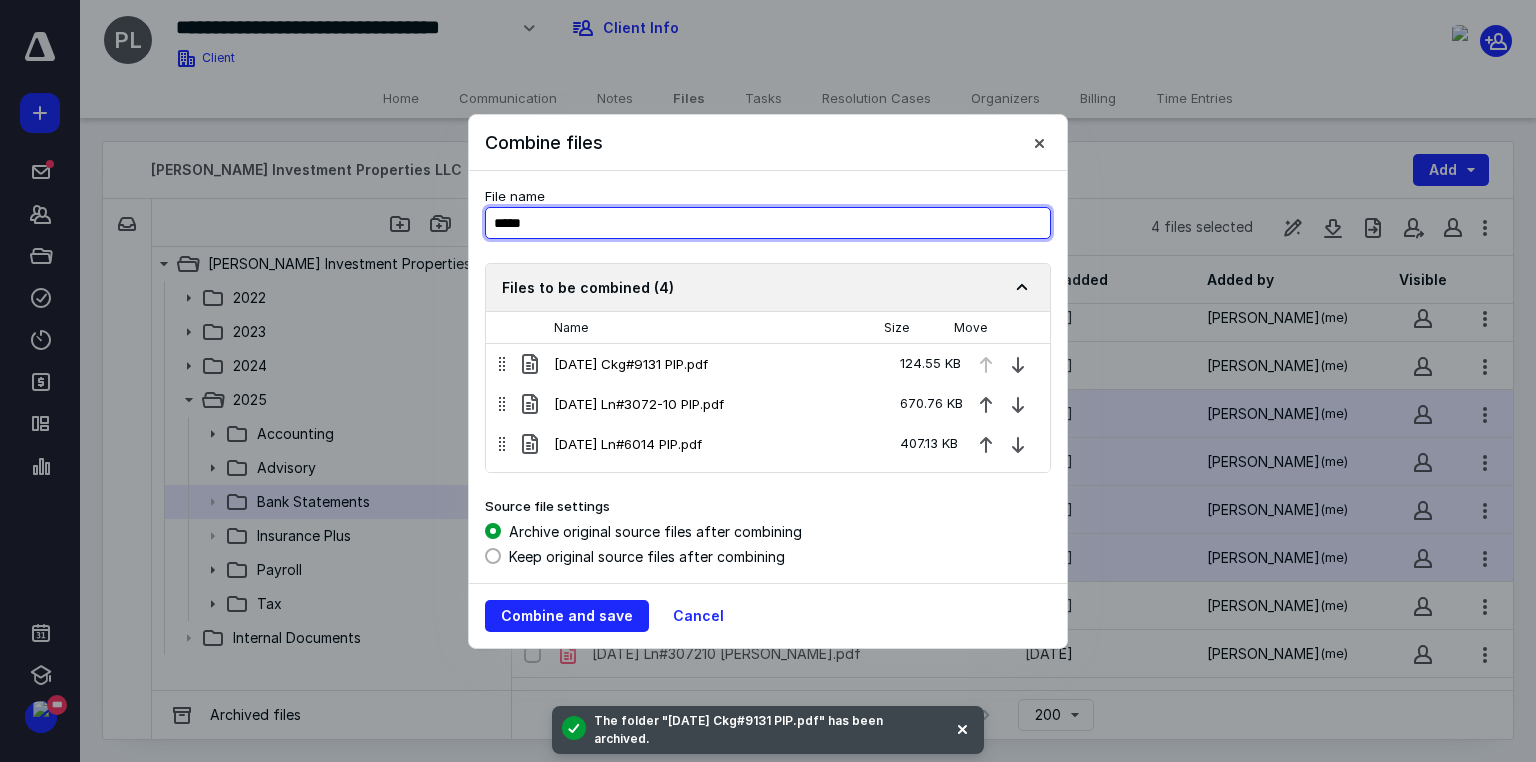 paste on "**********" 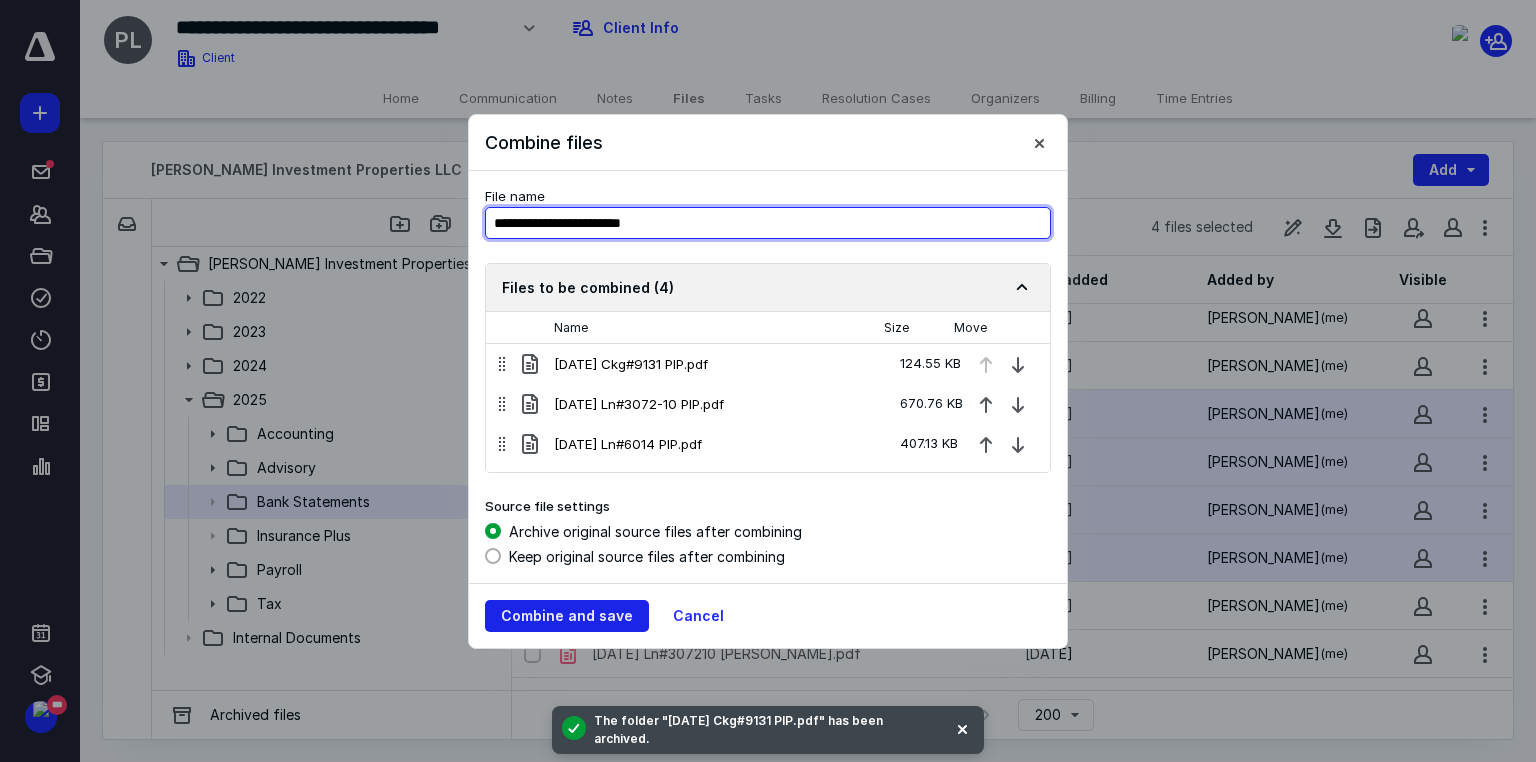 type on "**********" 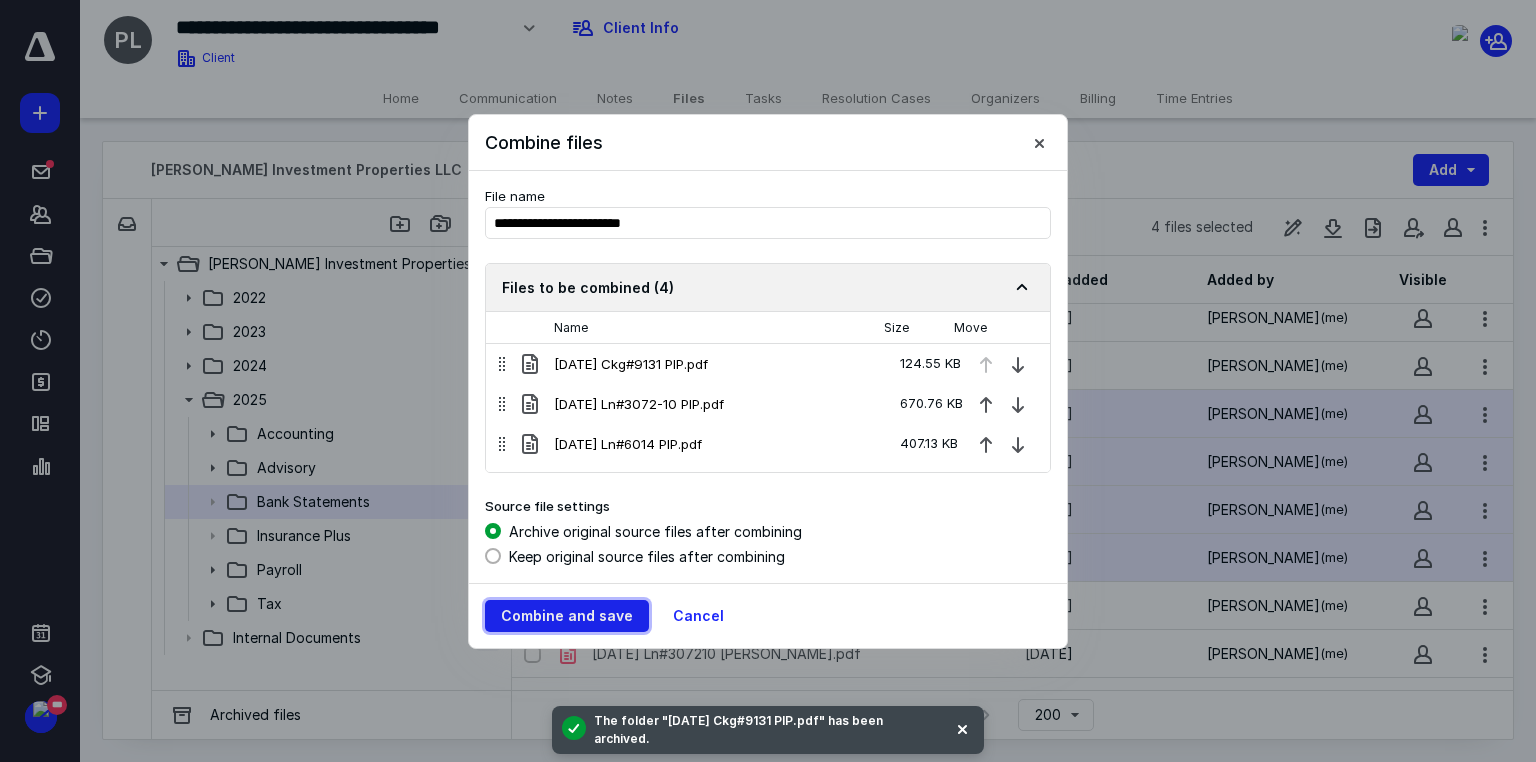 click on "Combine and save" at bounding box center (567, 616) 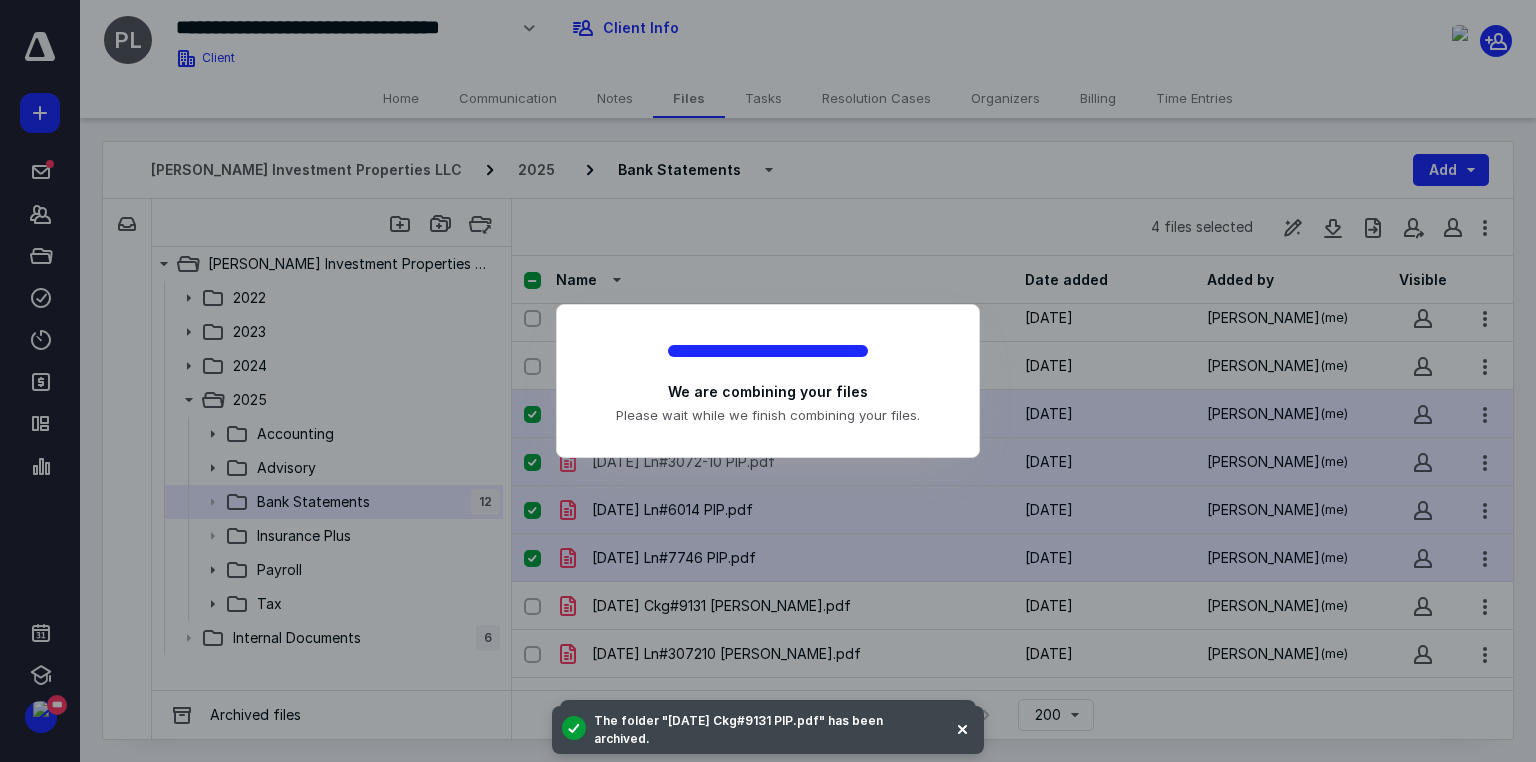 checkbox on "false" 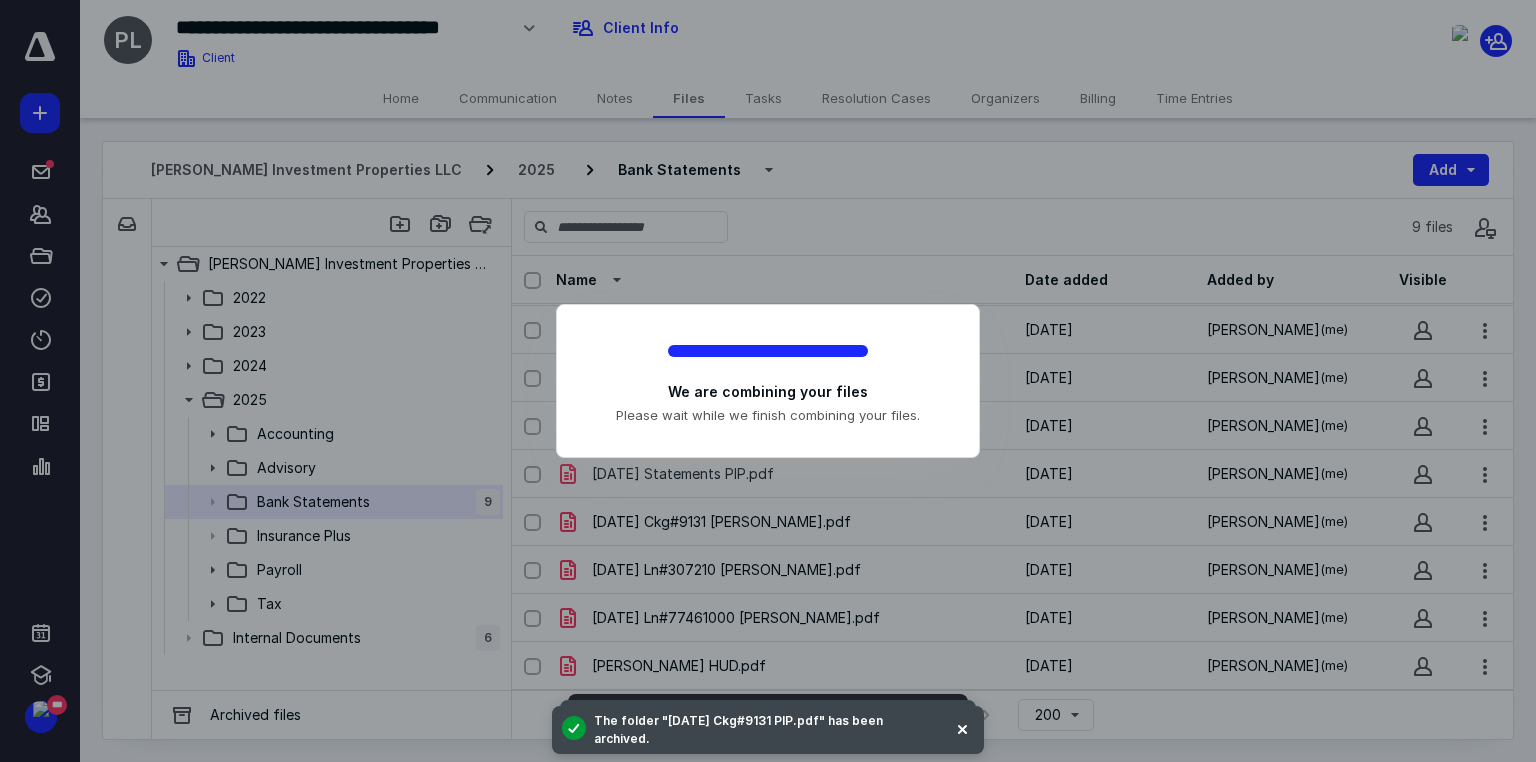 scroll, scrollTop: 43, scrollLeft: 0, axis: vertical 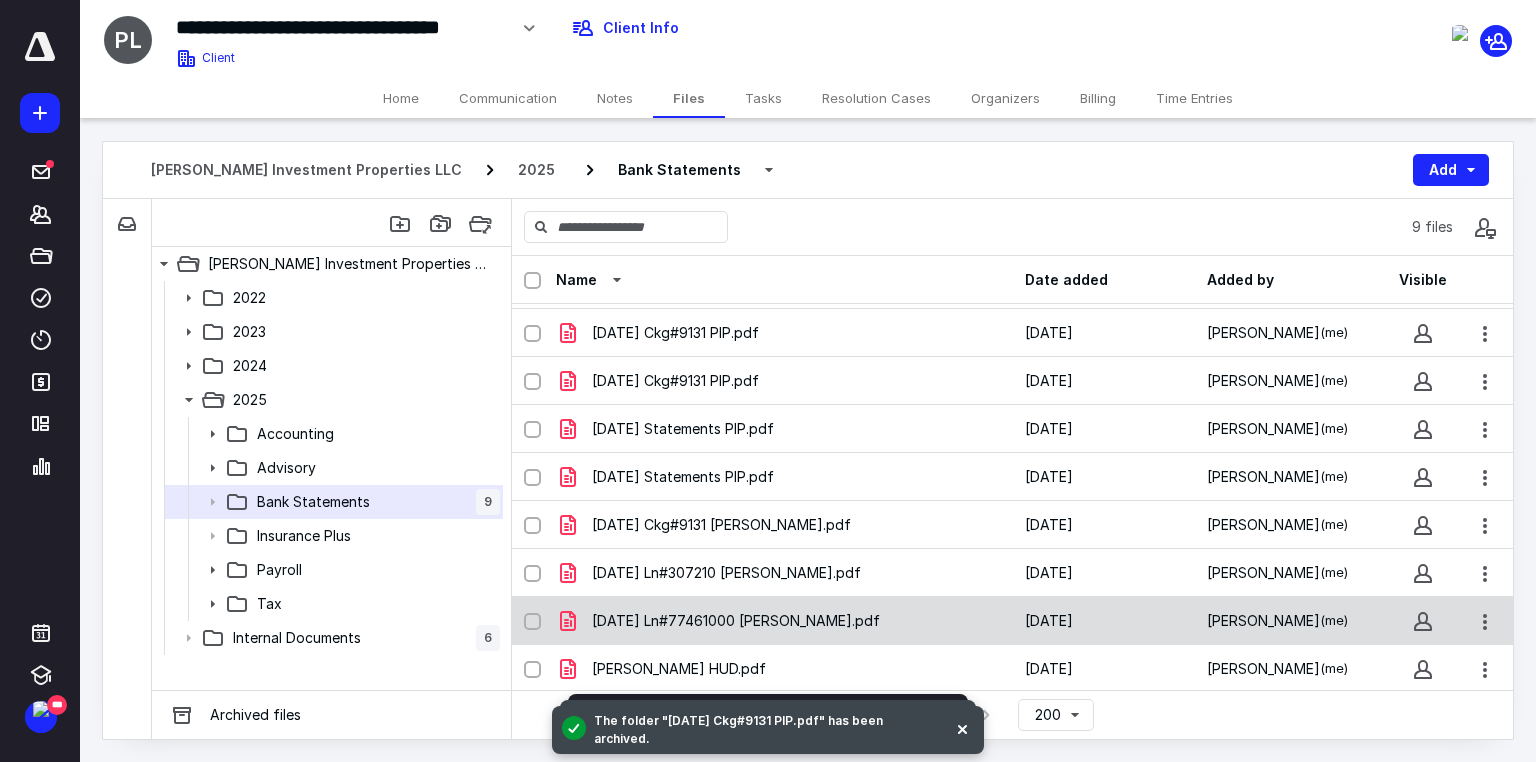 click at bounding box center (532, 622) 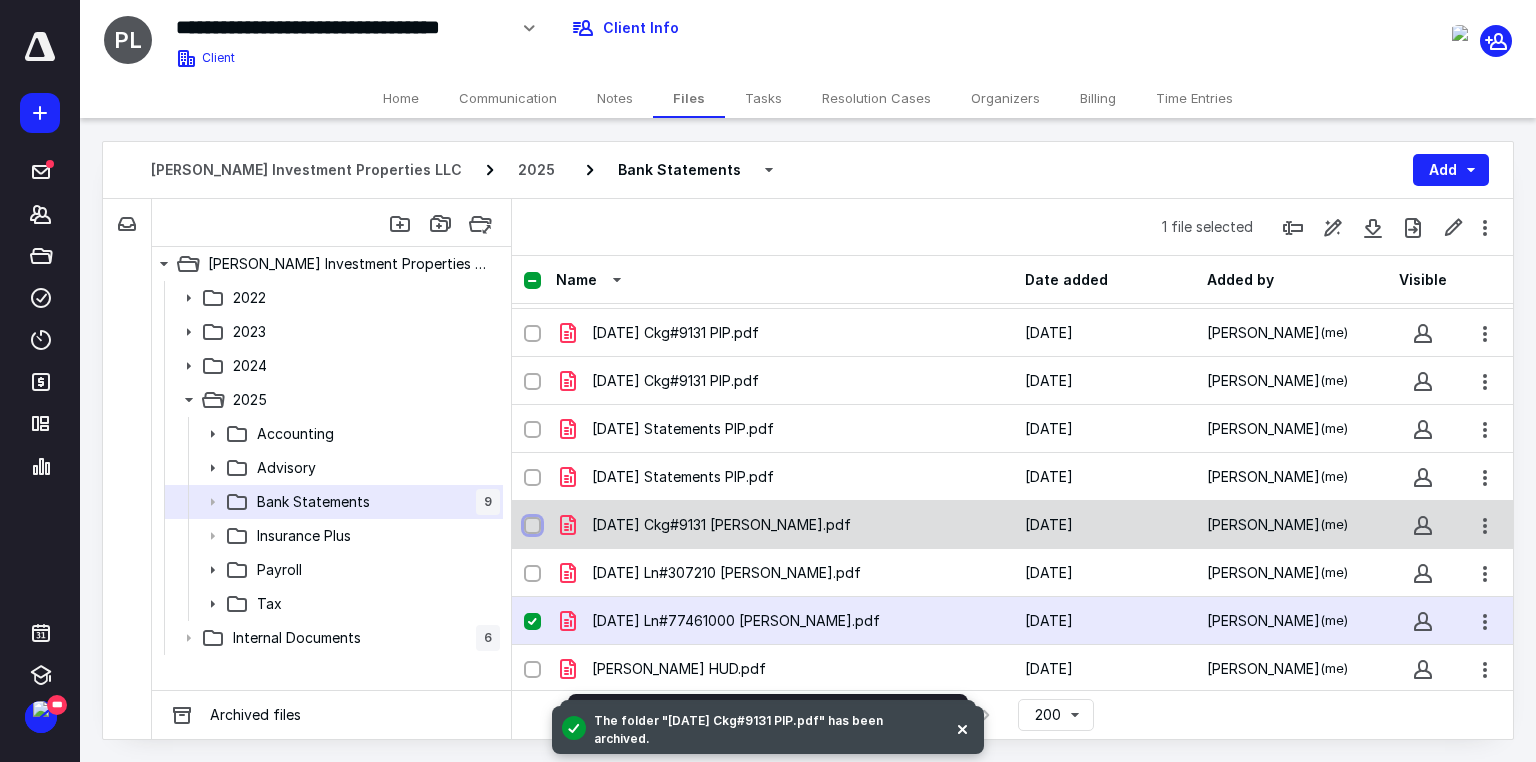 click at bounding box center [532, 526] 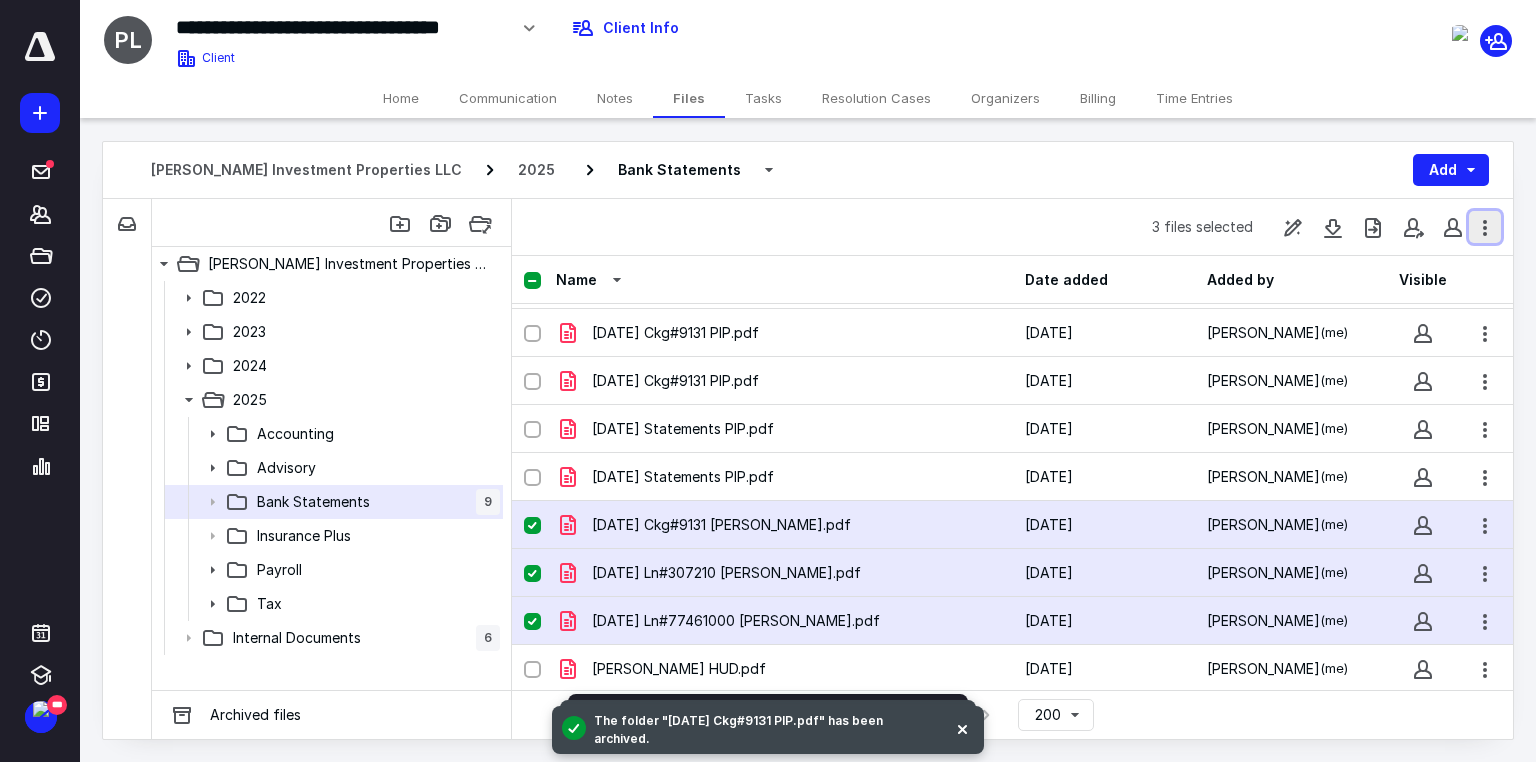click at bounding box center (1485, 227) 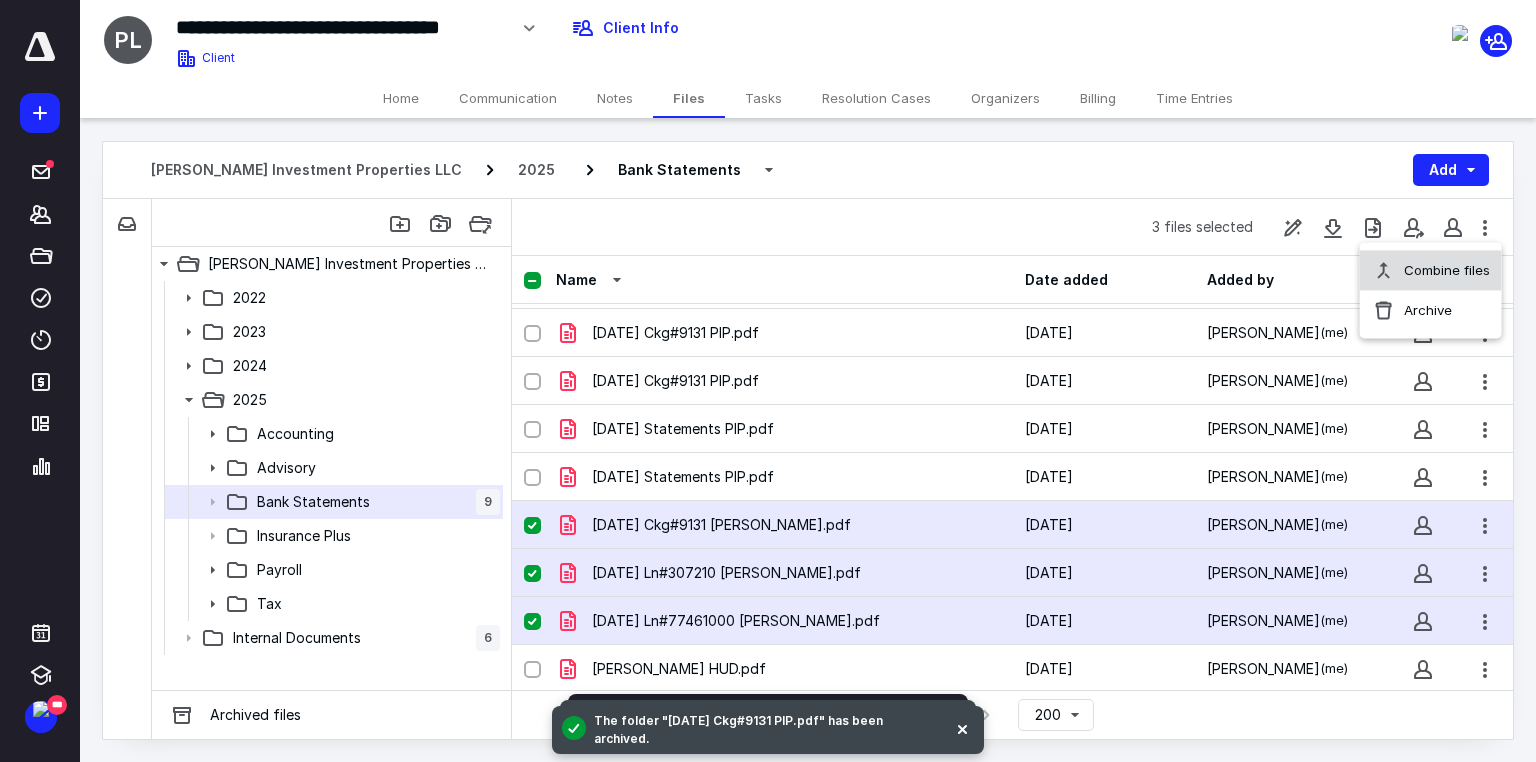 click on "Combine files" at bounding box center [1447, 270] 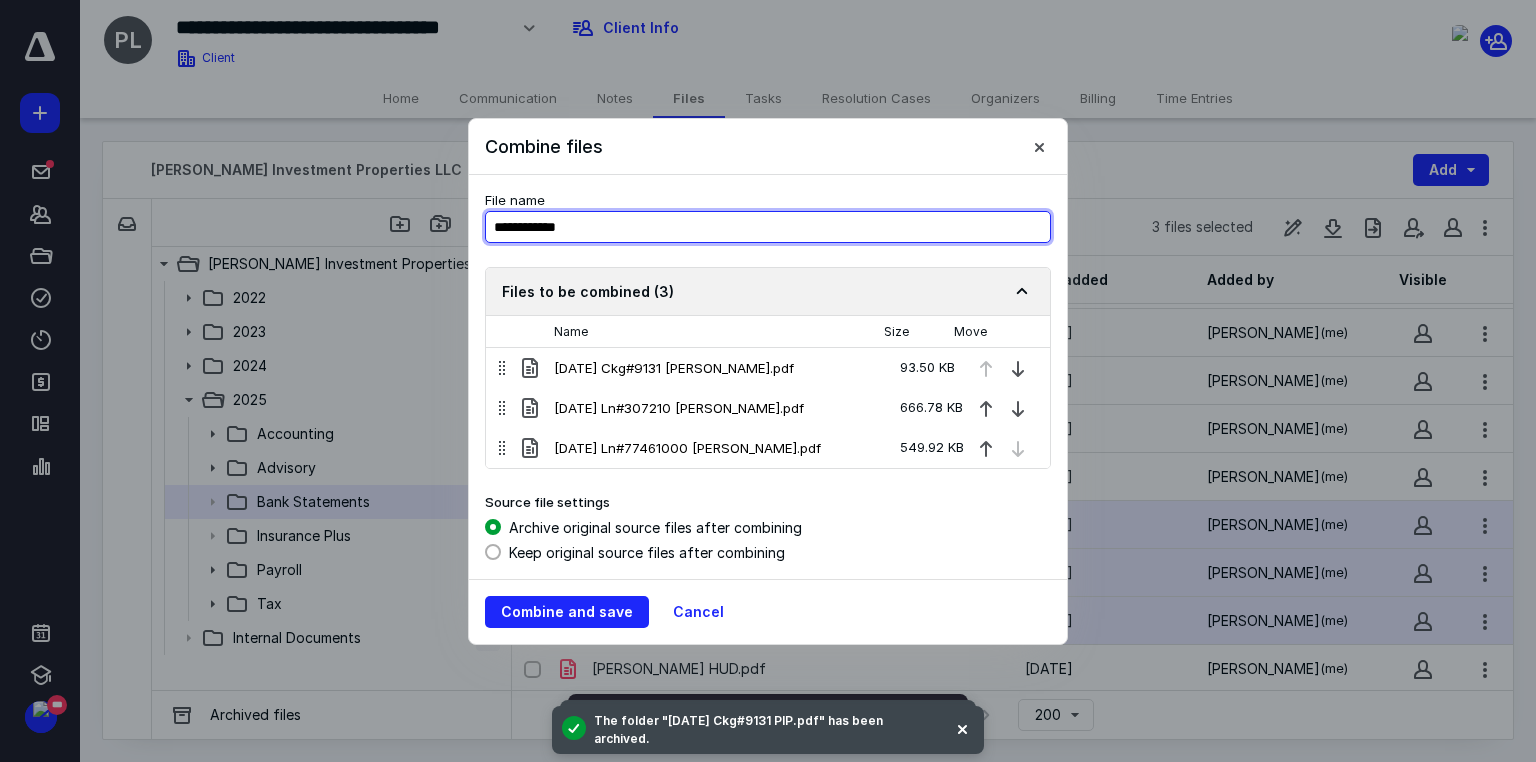 click on "**********" at bounding box center [768, 227] 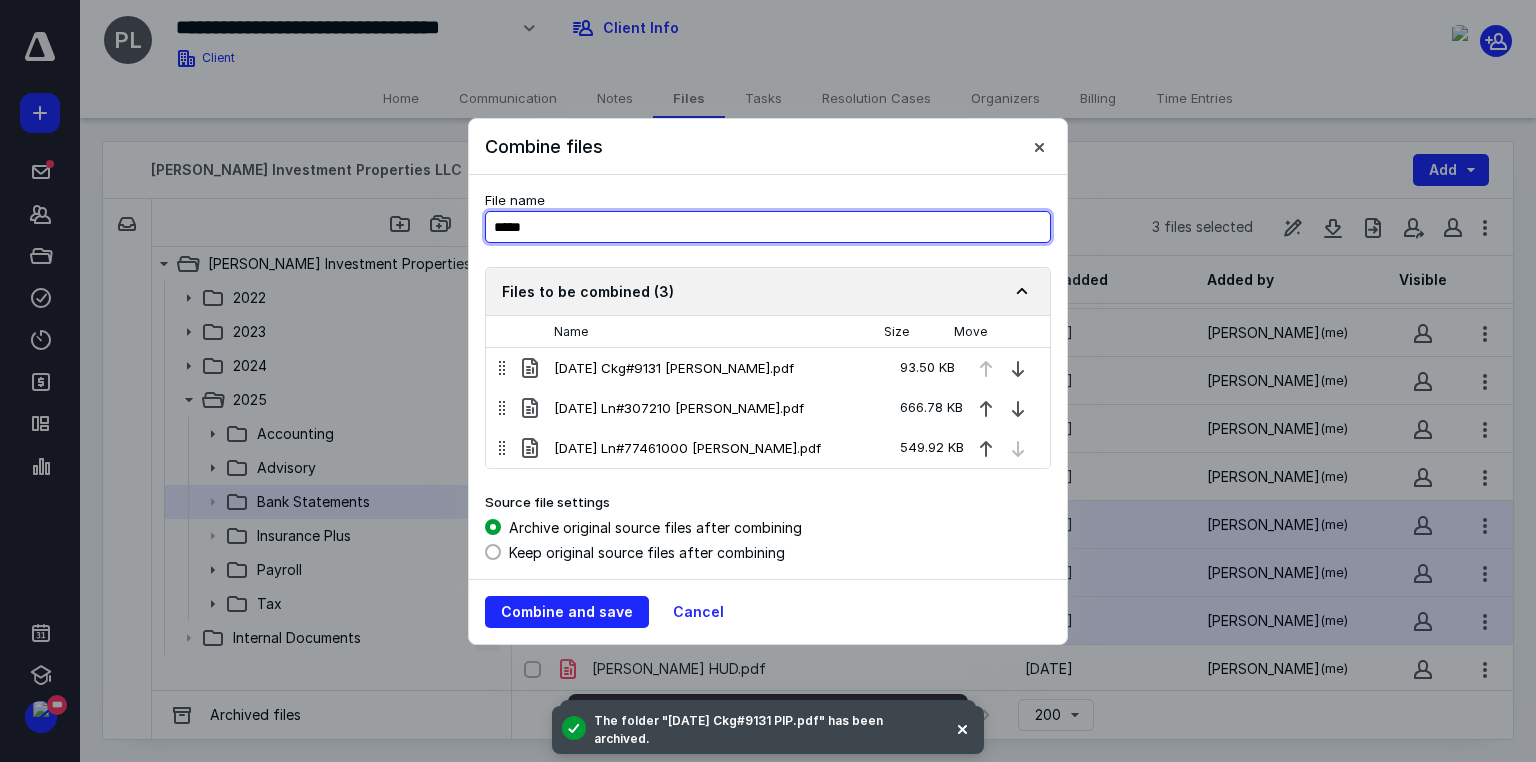 paste on "**********" 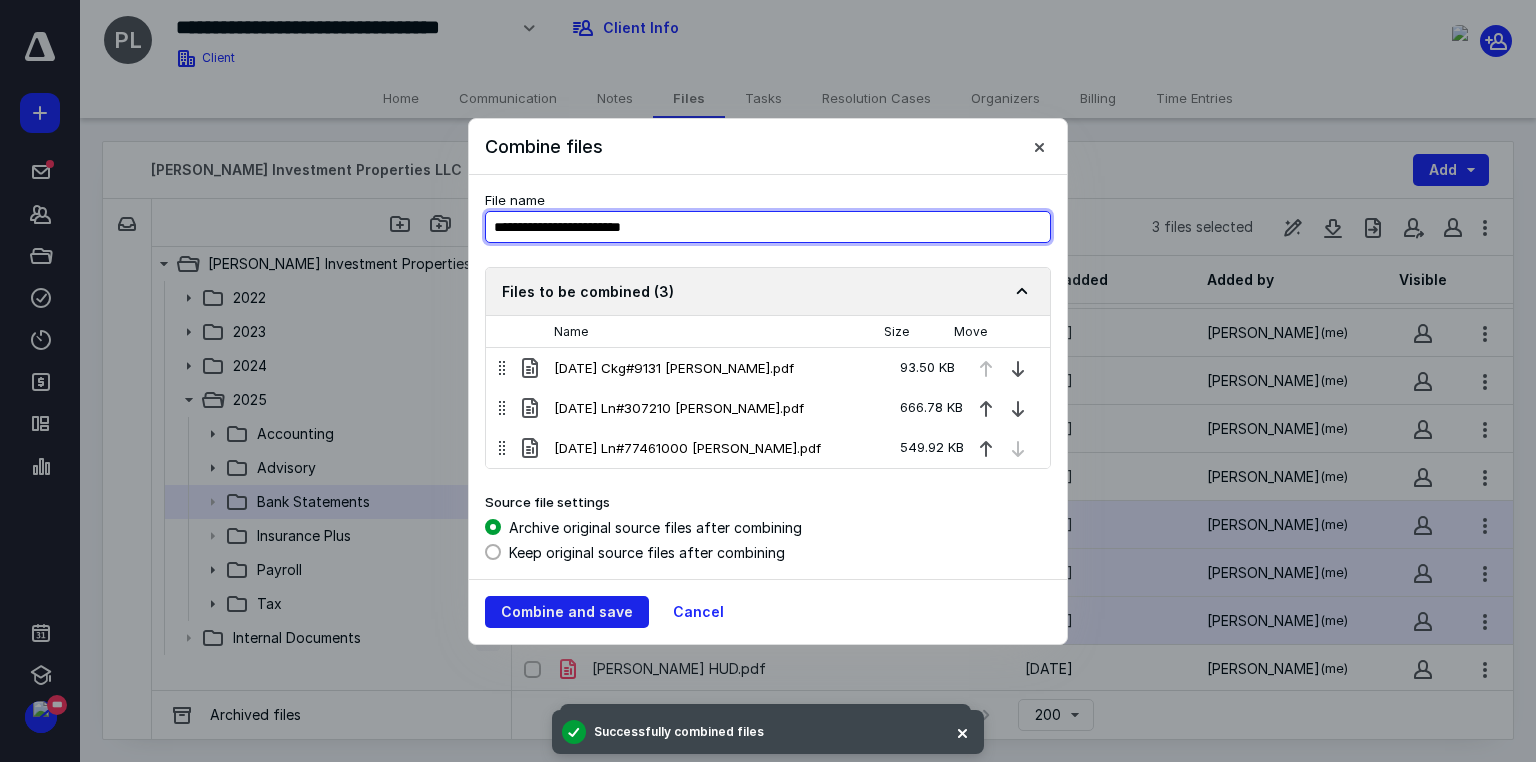 type on "**********" 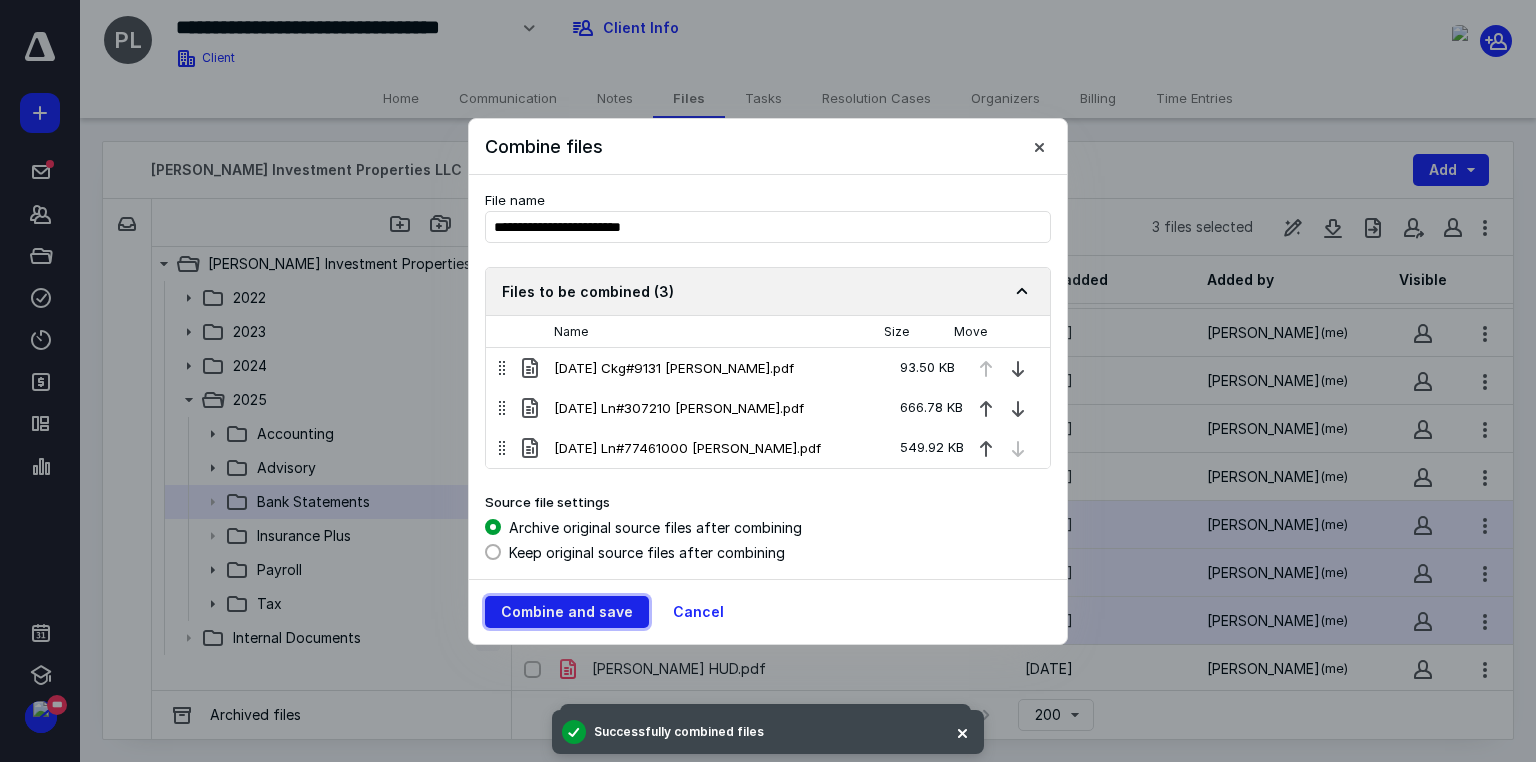 click on "Combine and save" at bounding box center [567, 612] 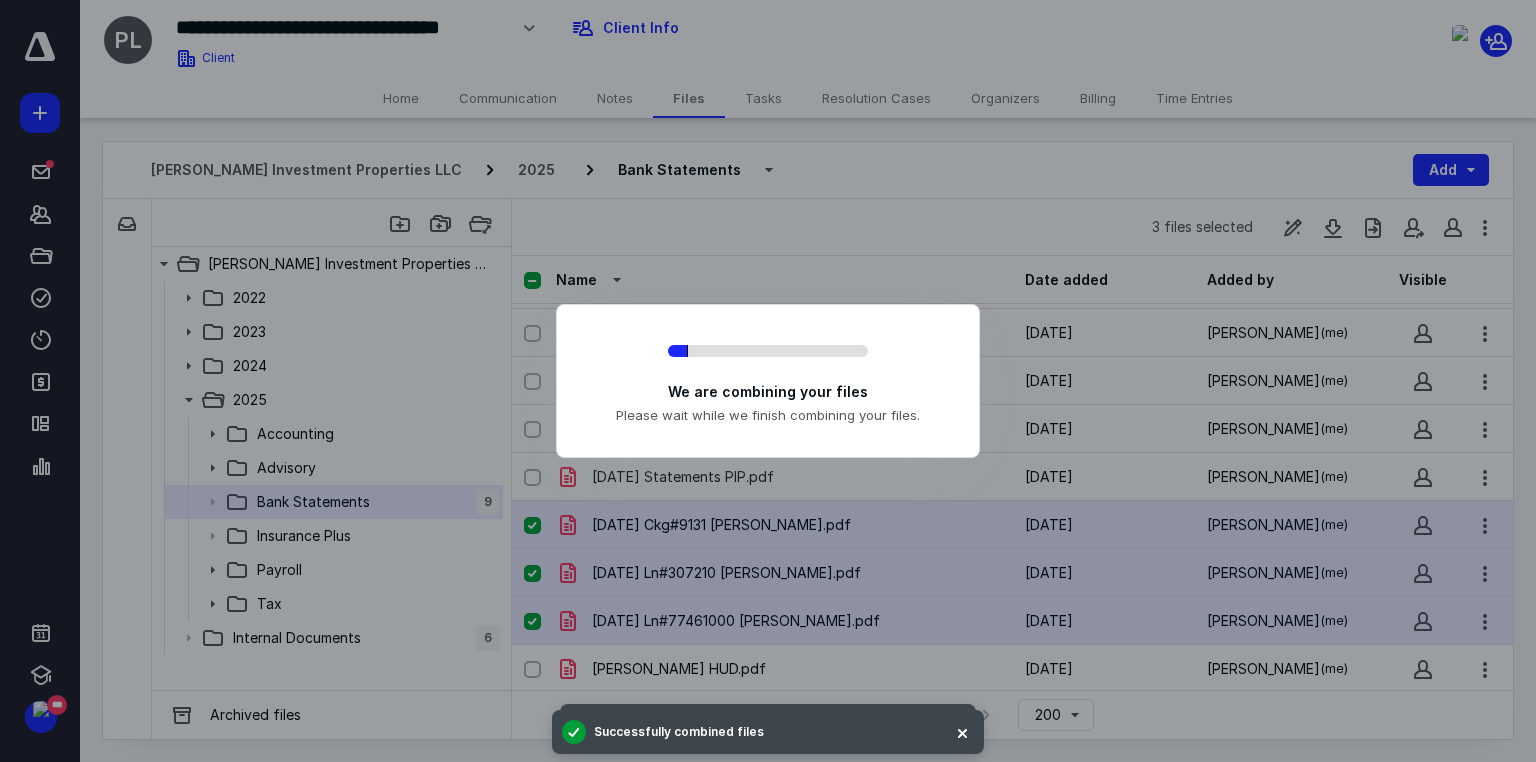 checkbox on "false" 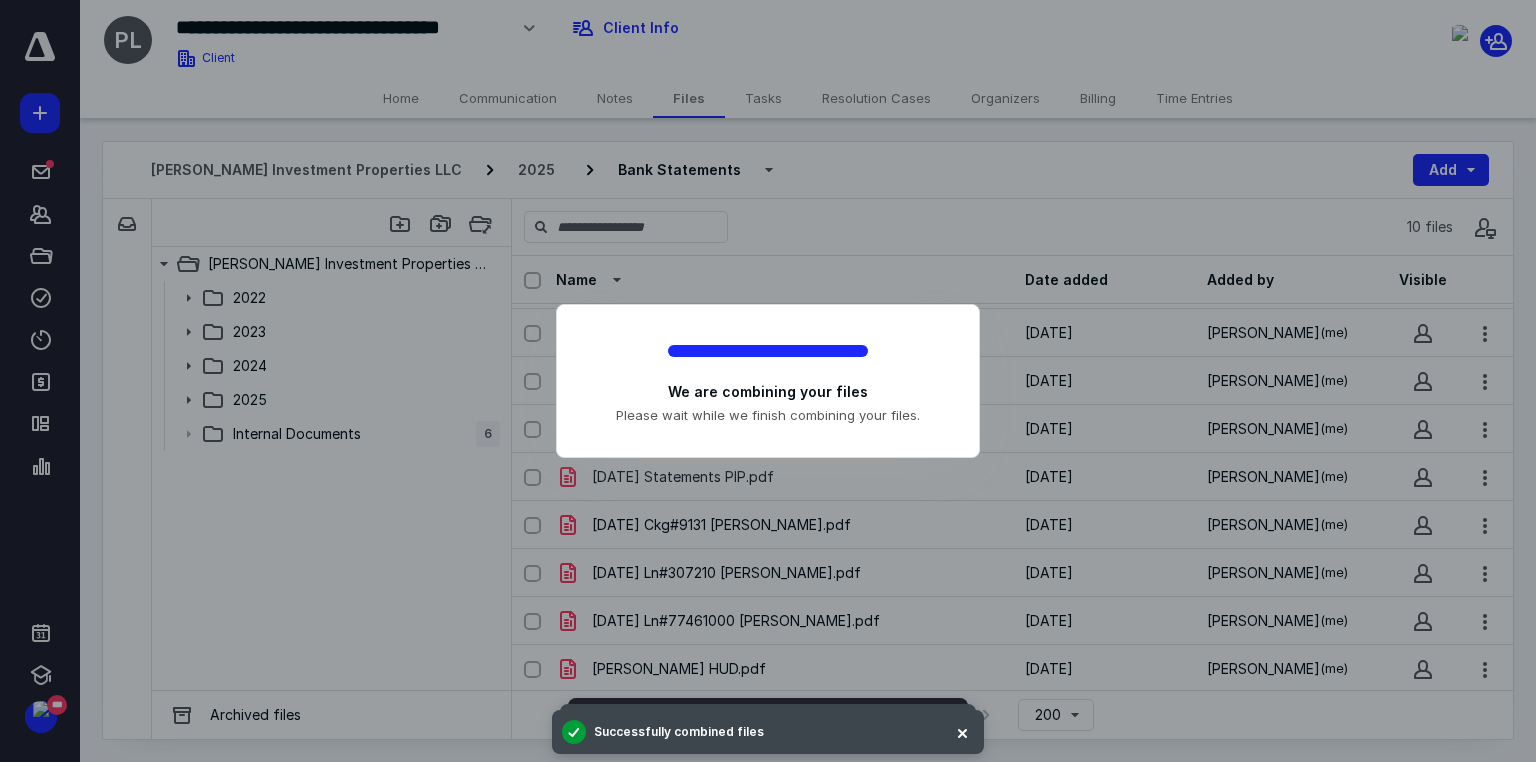scroll, scrollTop: 0, scrollLeft: 0, axis: both 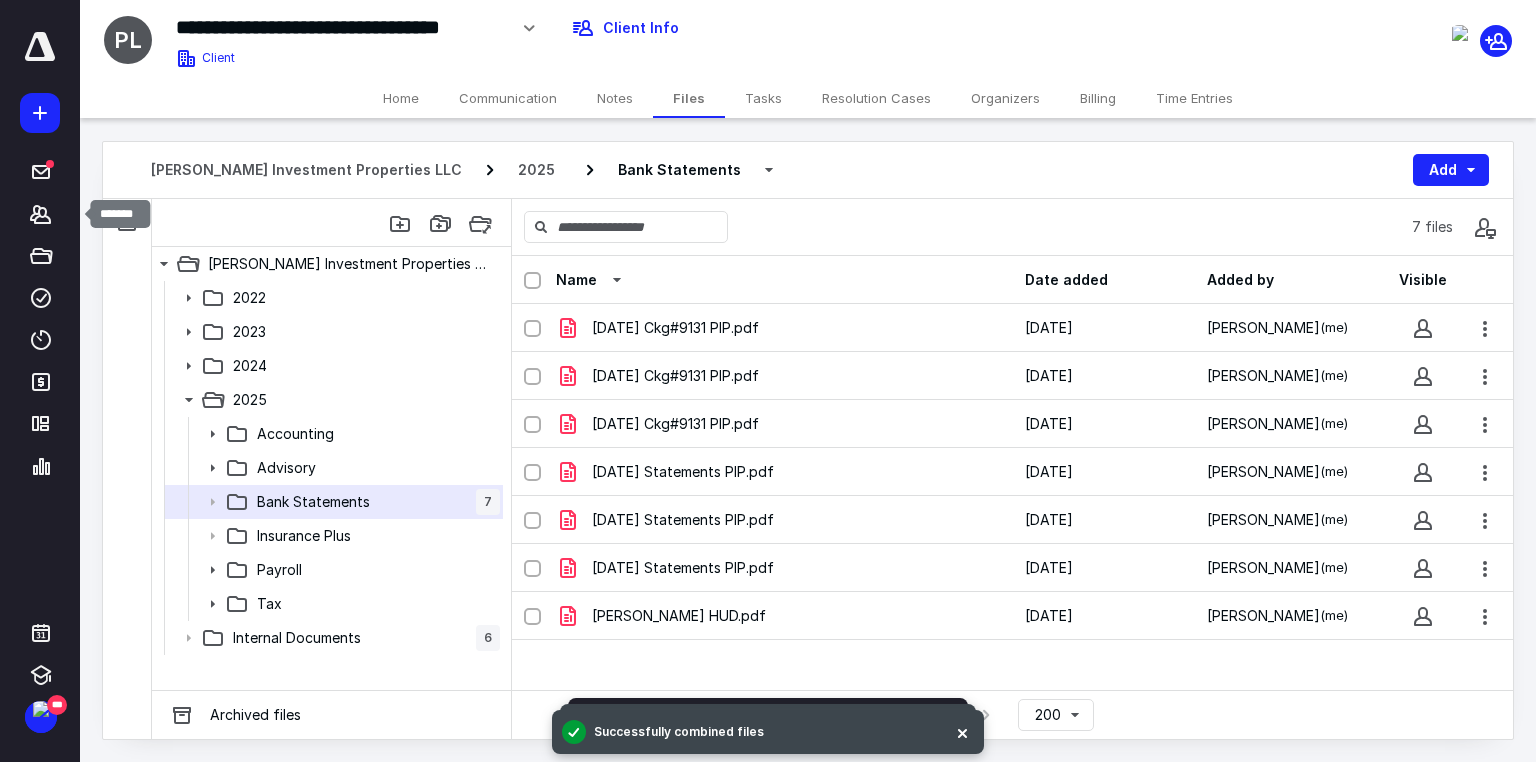 click 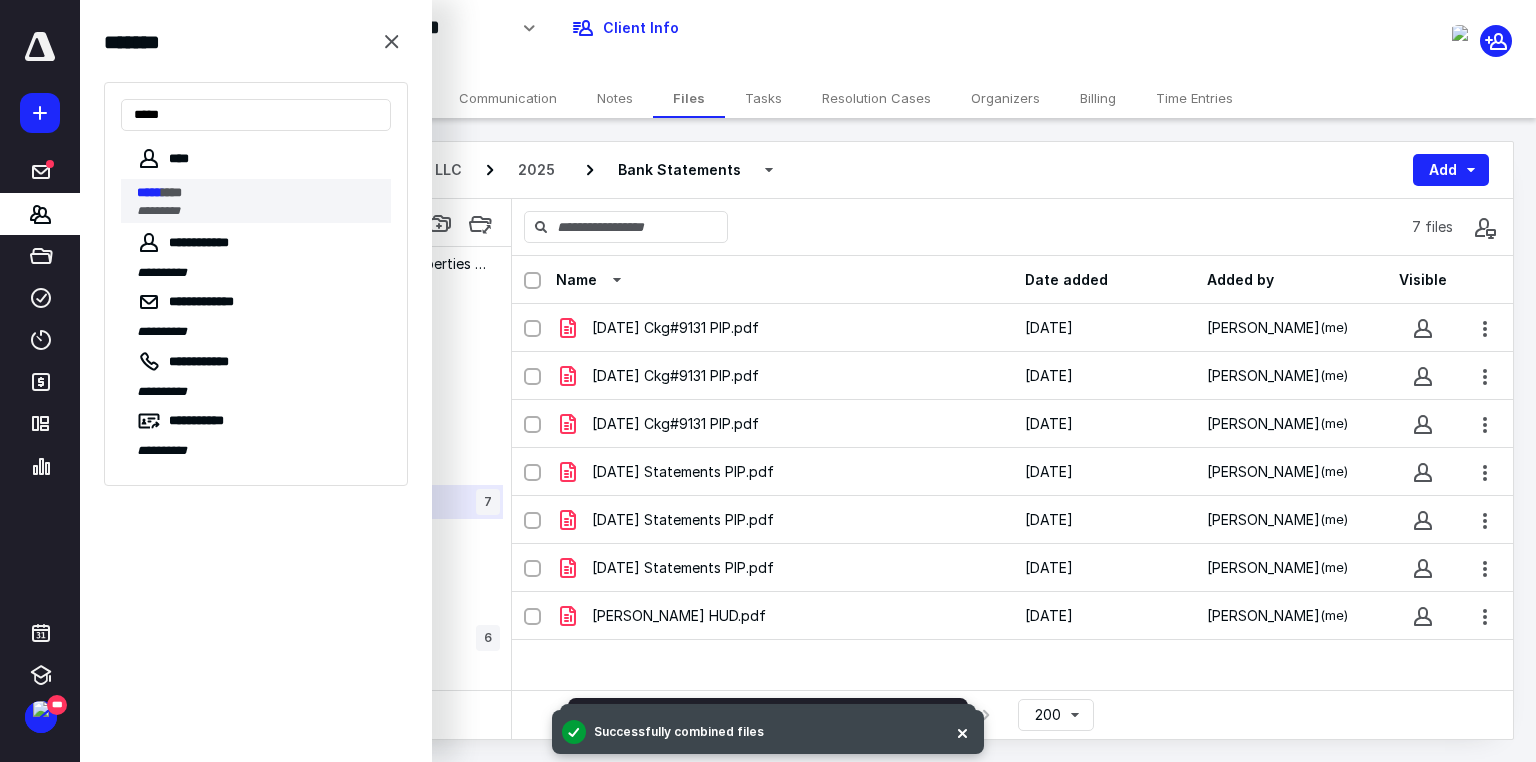 type on "*****" 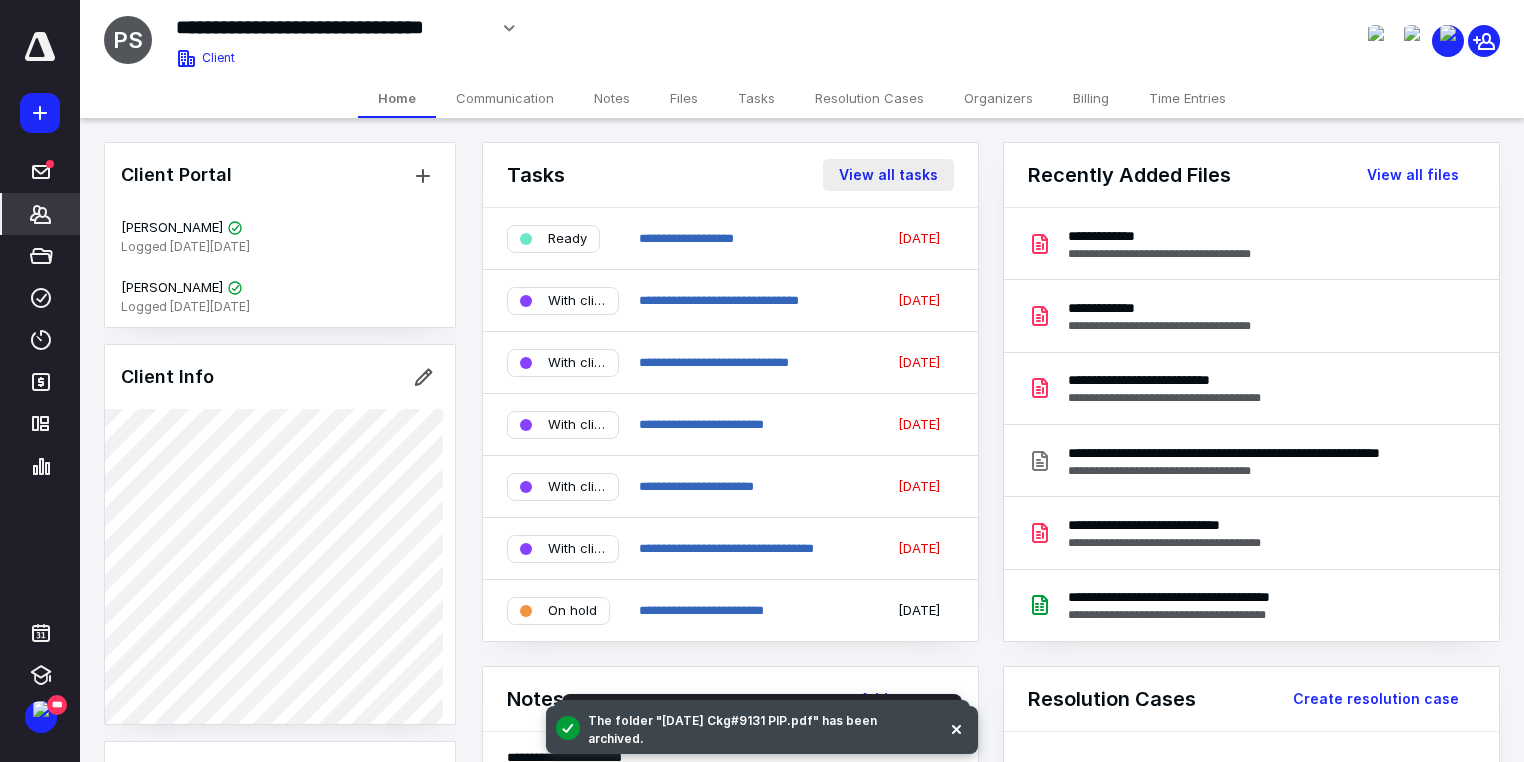 click on "View all tasks" at bounding box center [888, 175] 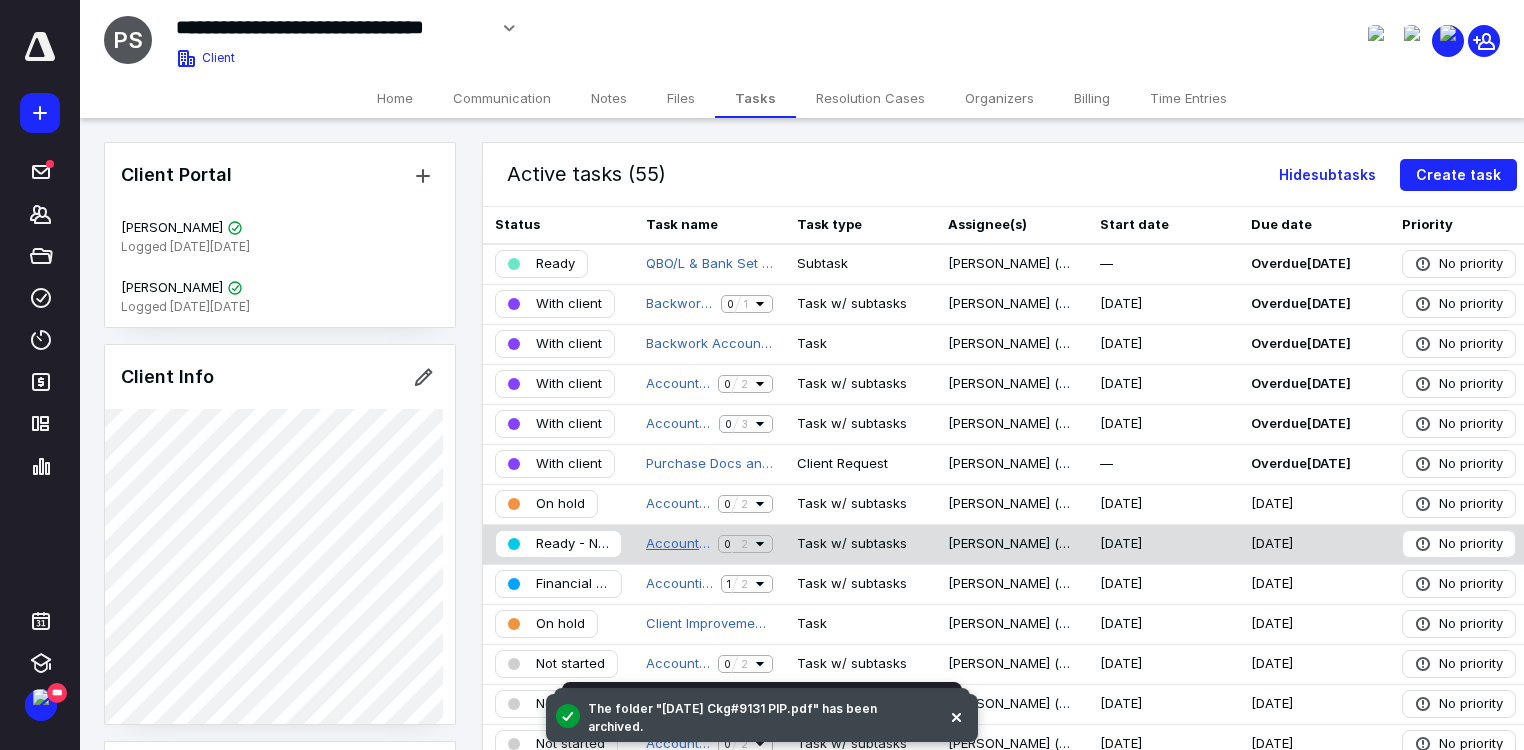 click on "Accounting  06/25 - PIP" at bounding box center (678, 544) 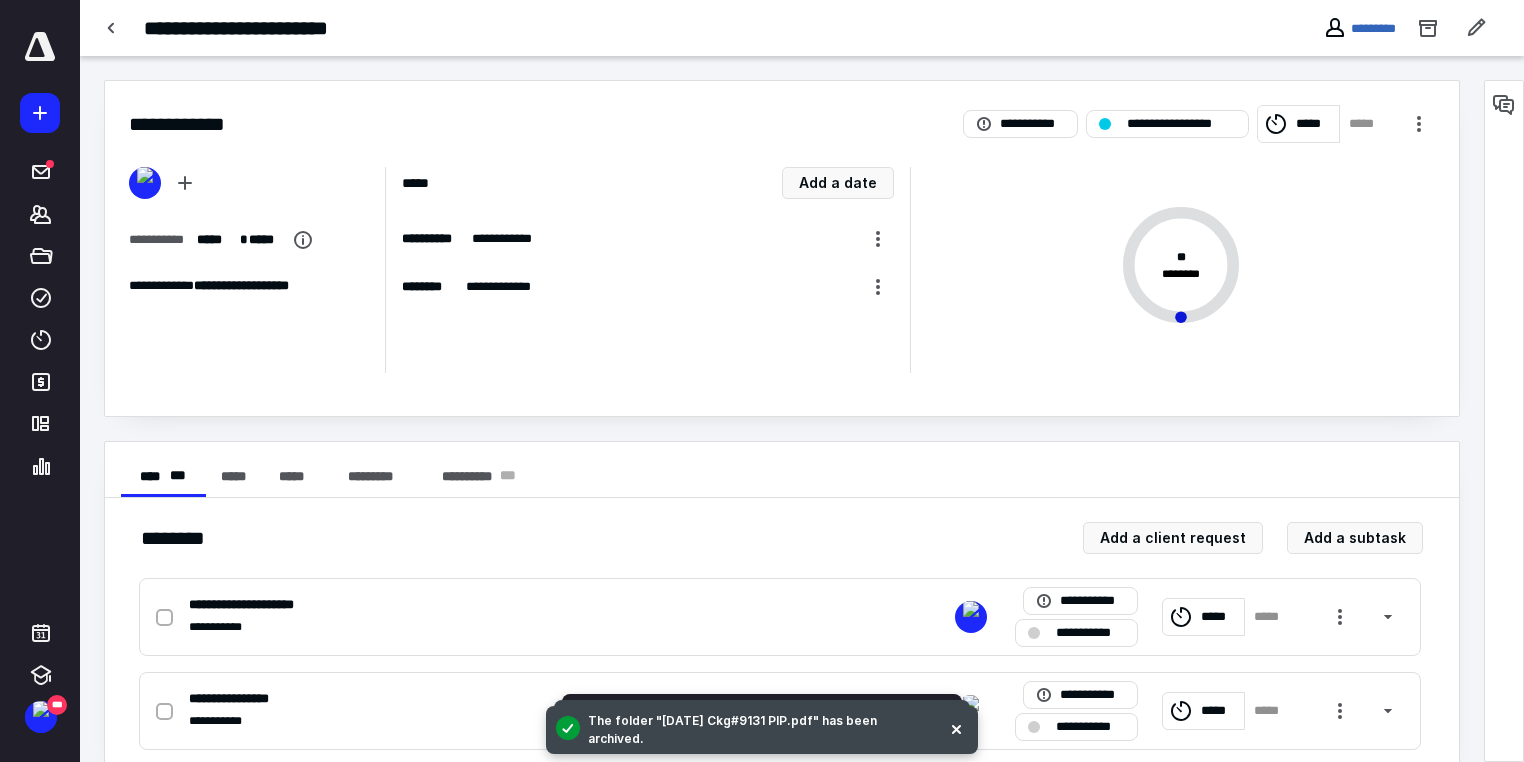 click on "*****" at bounding box center [1298, 124] 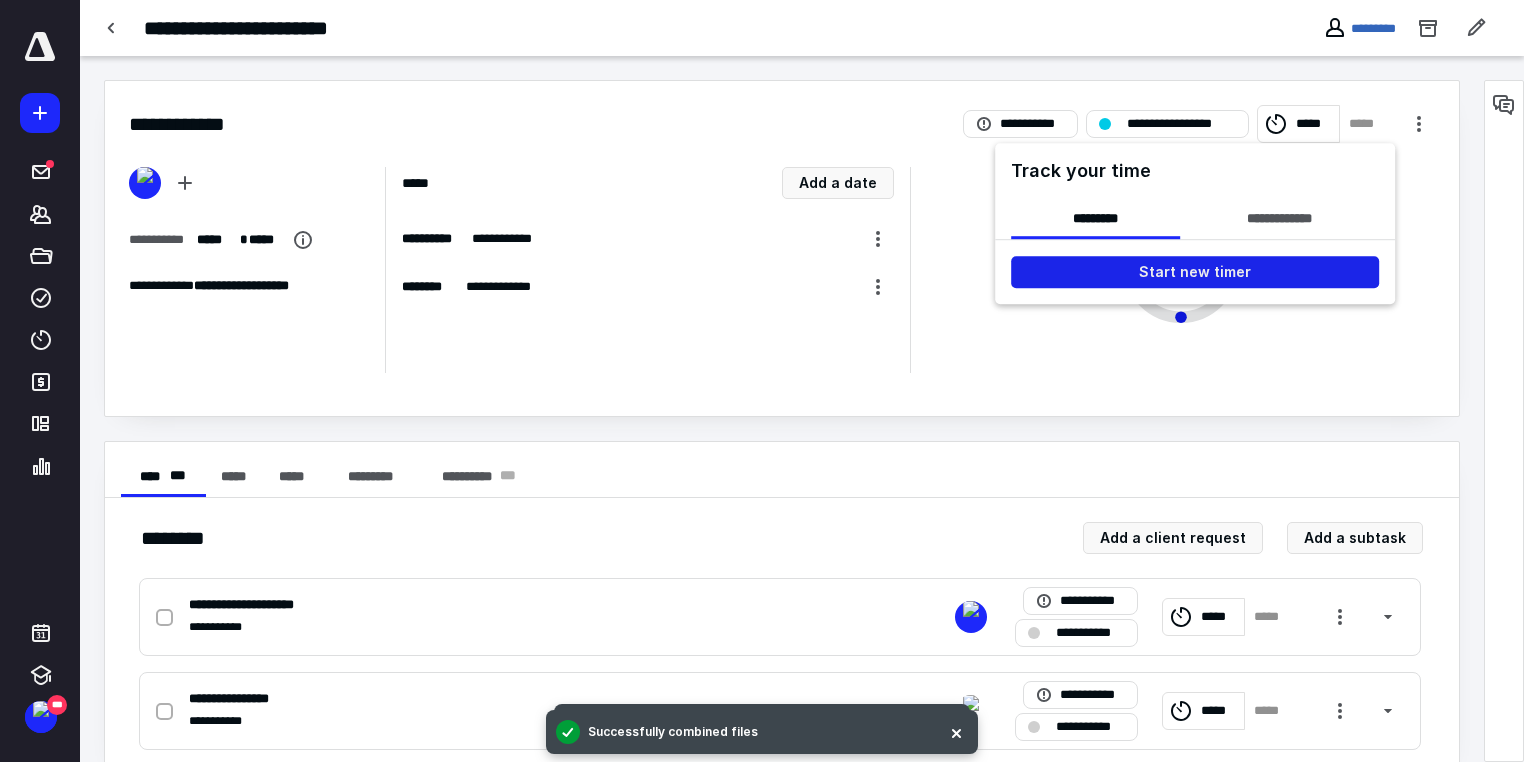 click on "Start new timer" at bounding box center (1195, 272) 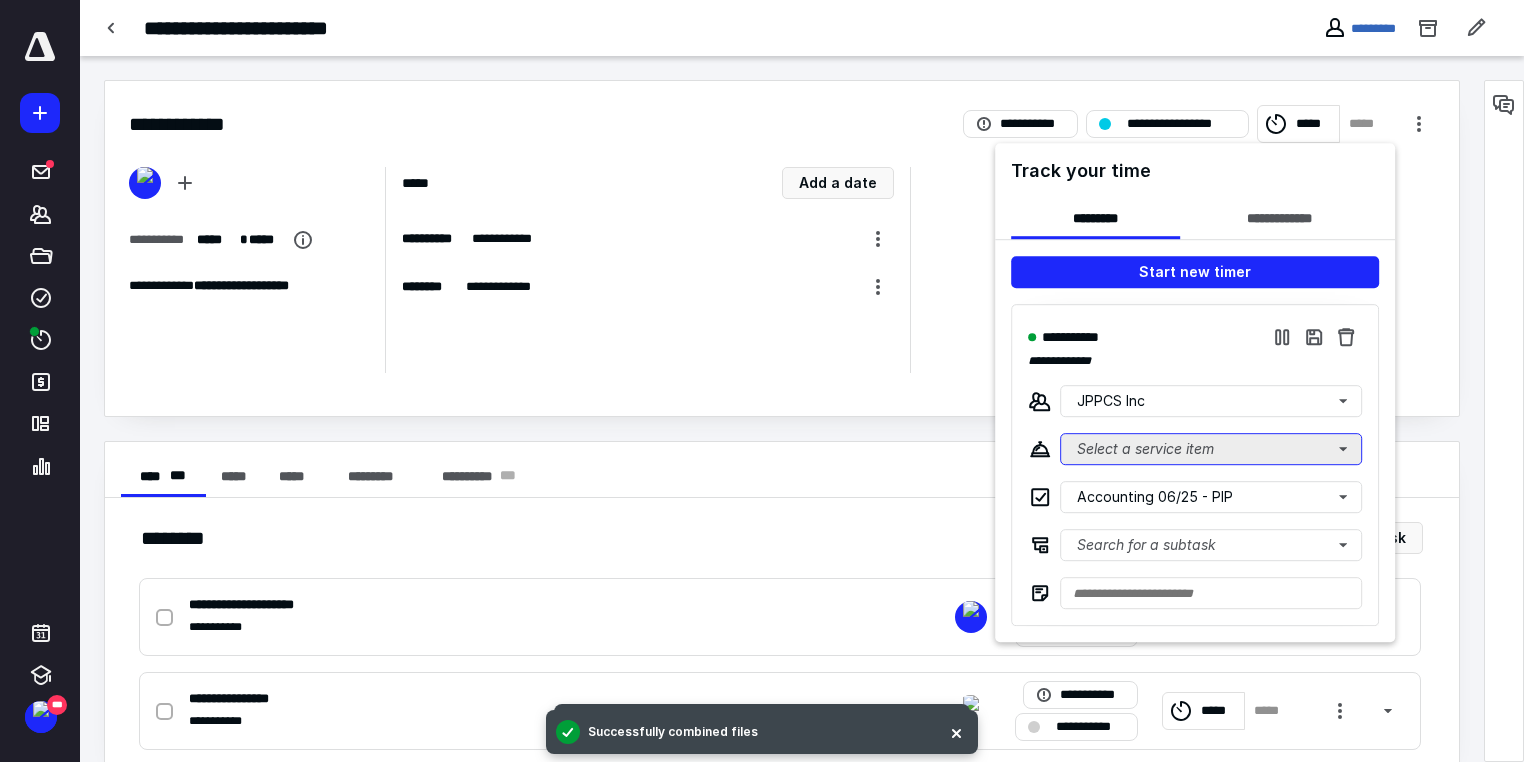 click on "Select a service item" at bounding box center [1211, 449] 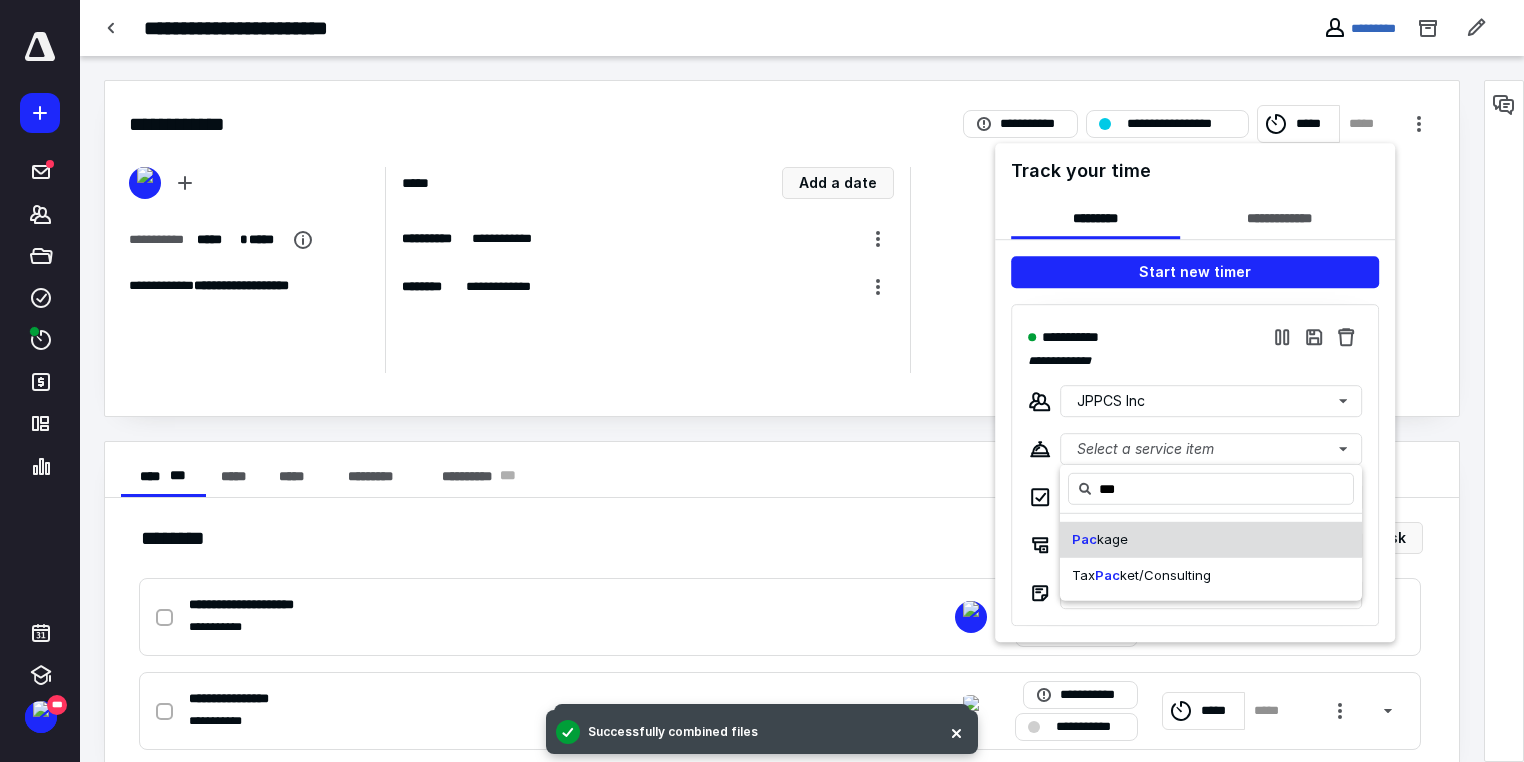 click on "Pac kage" at bounding box center [1211, 540] 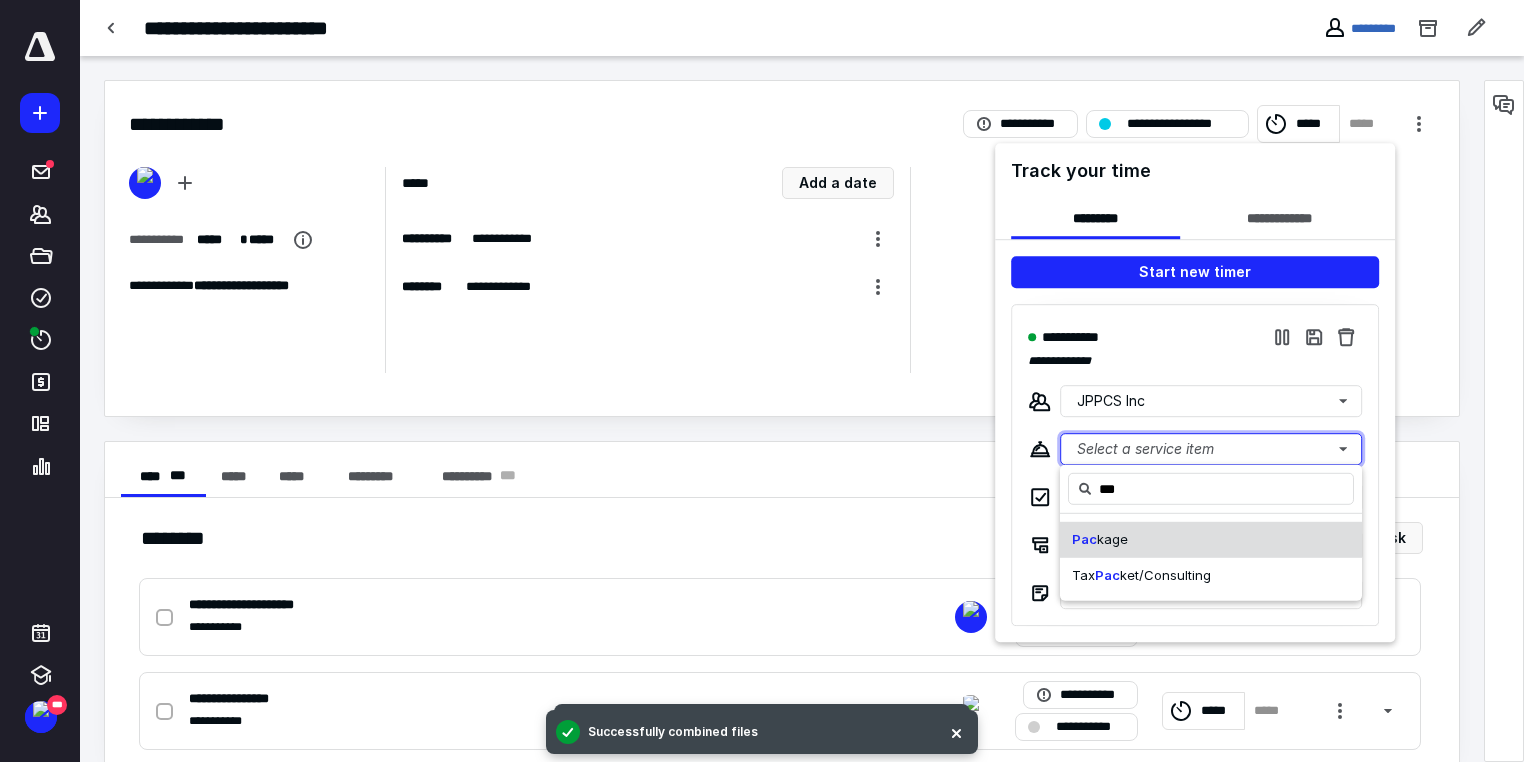 type 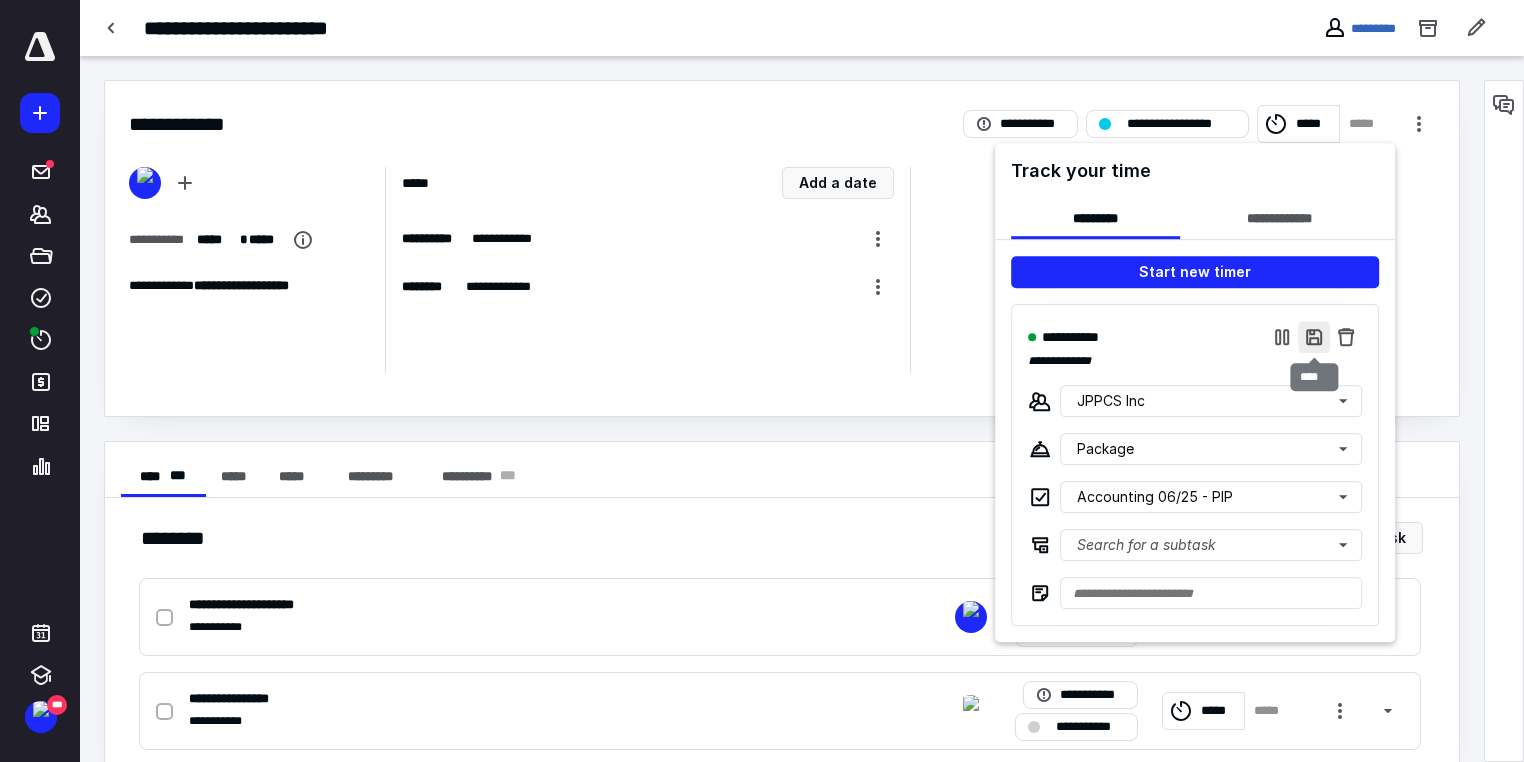 click at bounding box center [1314, 337] 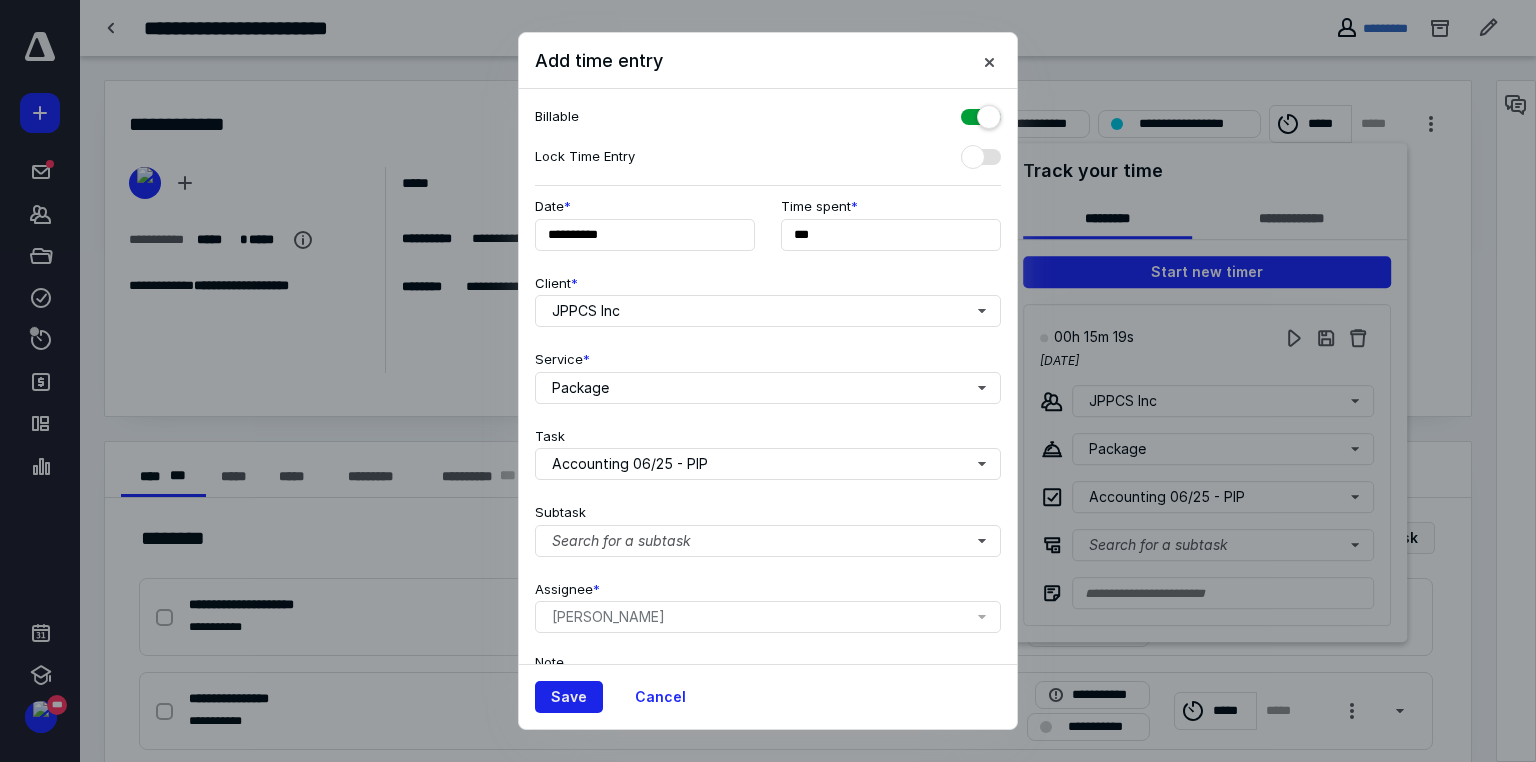 click on "Save" at bounding box center (569, 697) 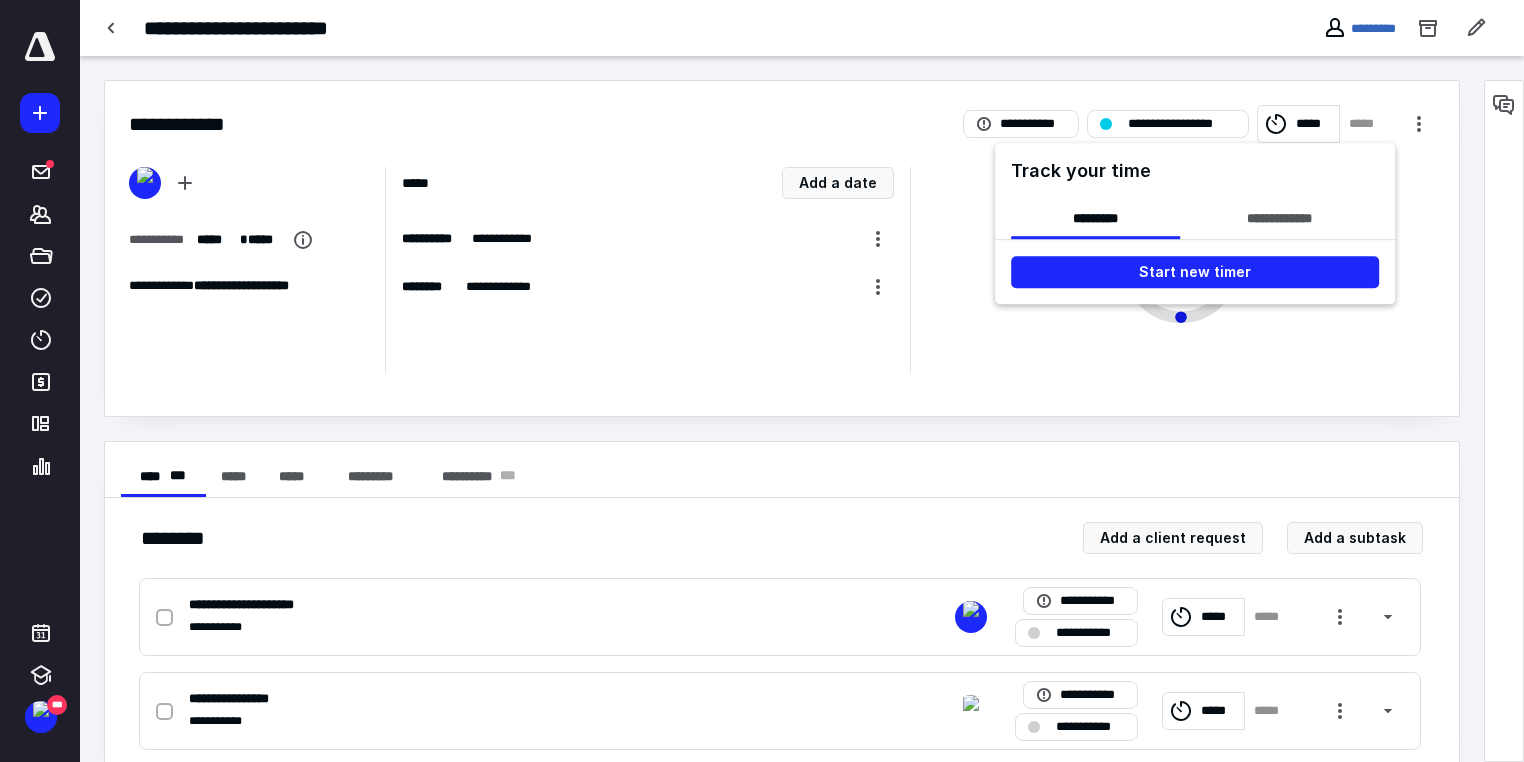 click at bounding box center [762, 381] 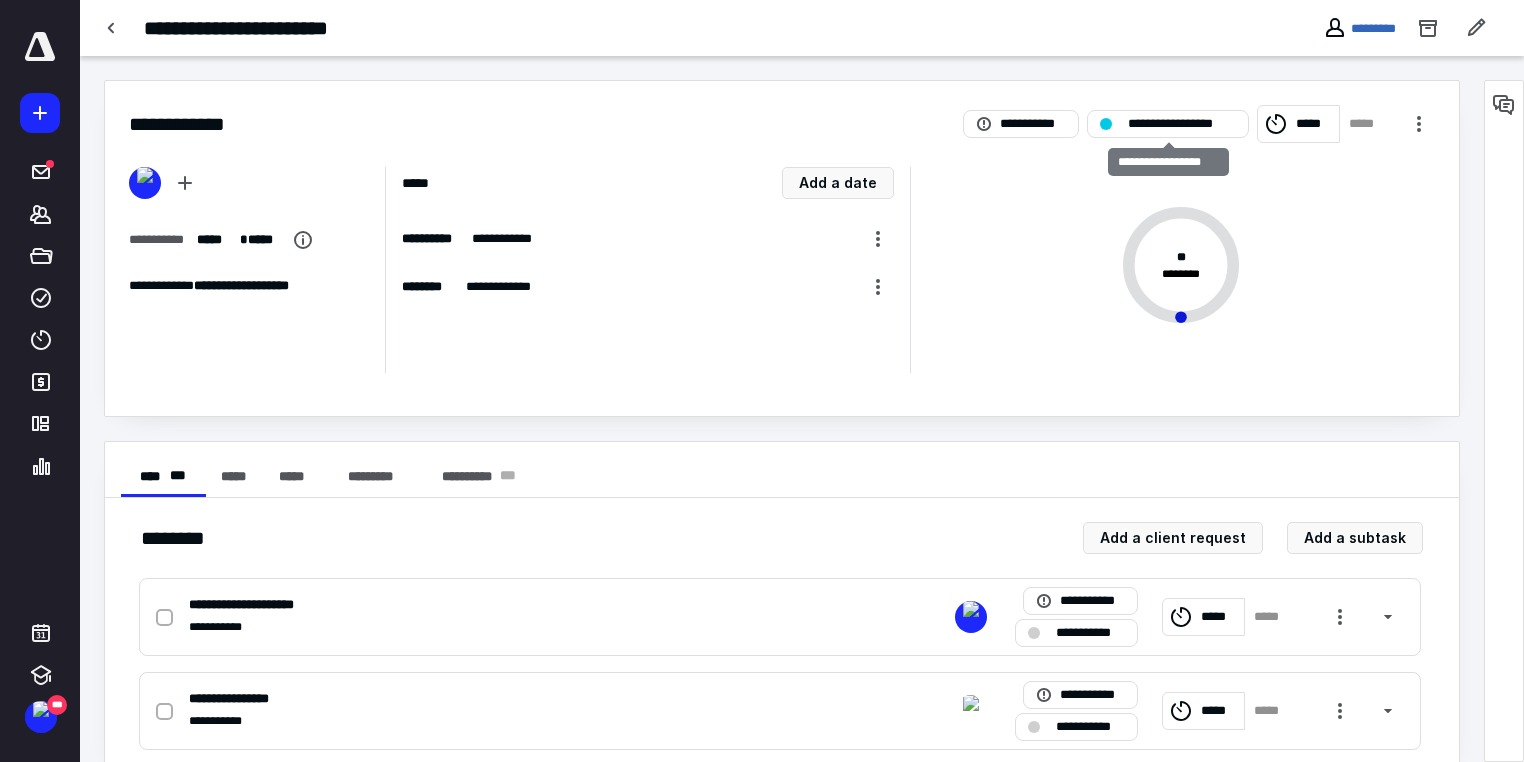 click on "**********" at bounding box center (1182, 124) 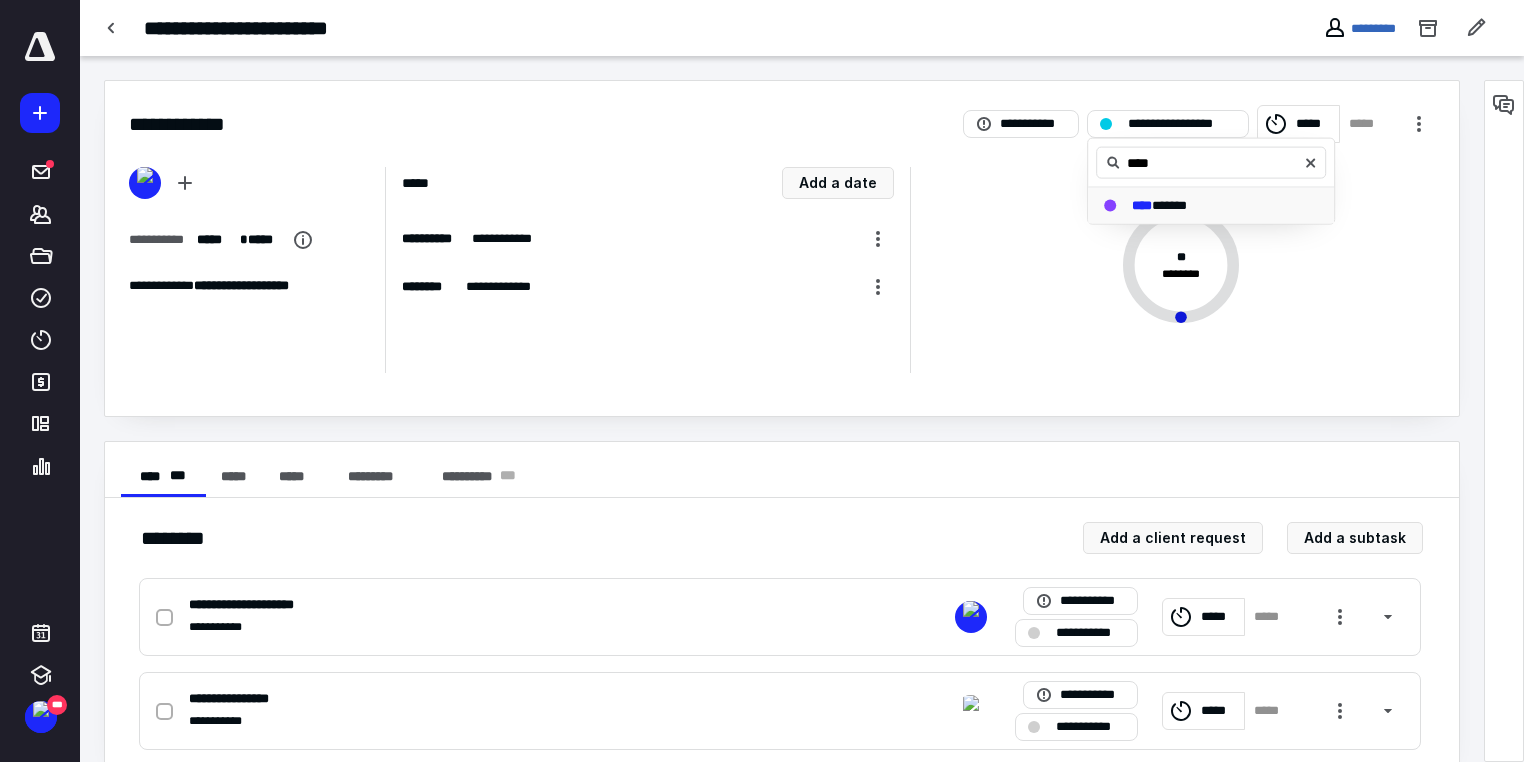 type on "****" 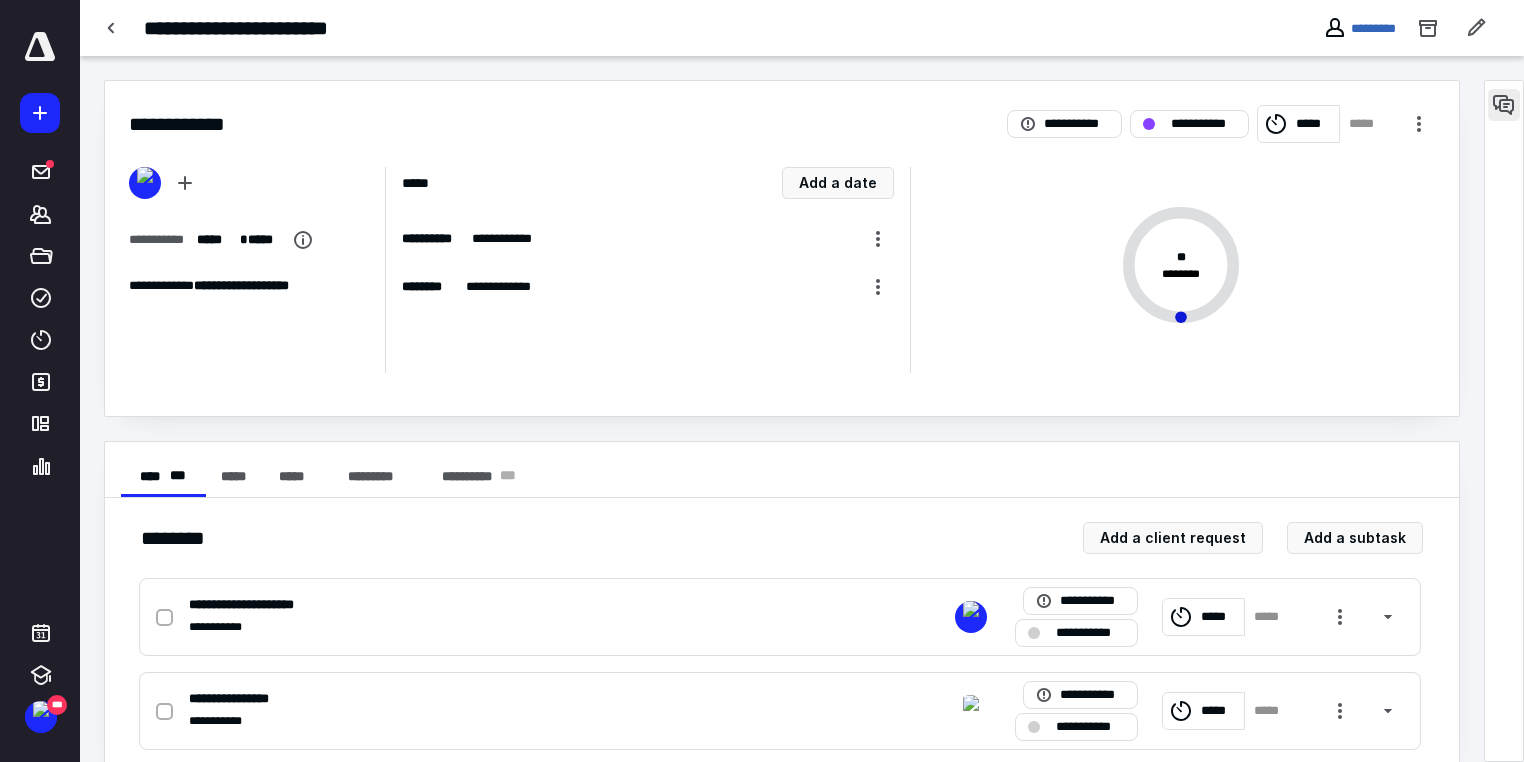 click at bounding box center (1504, 105) 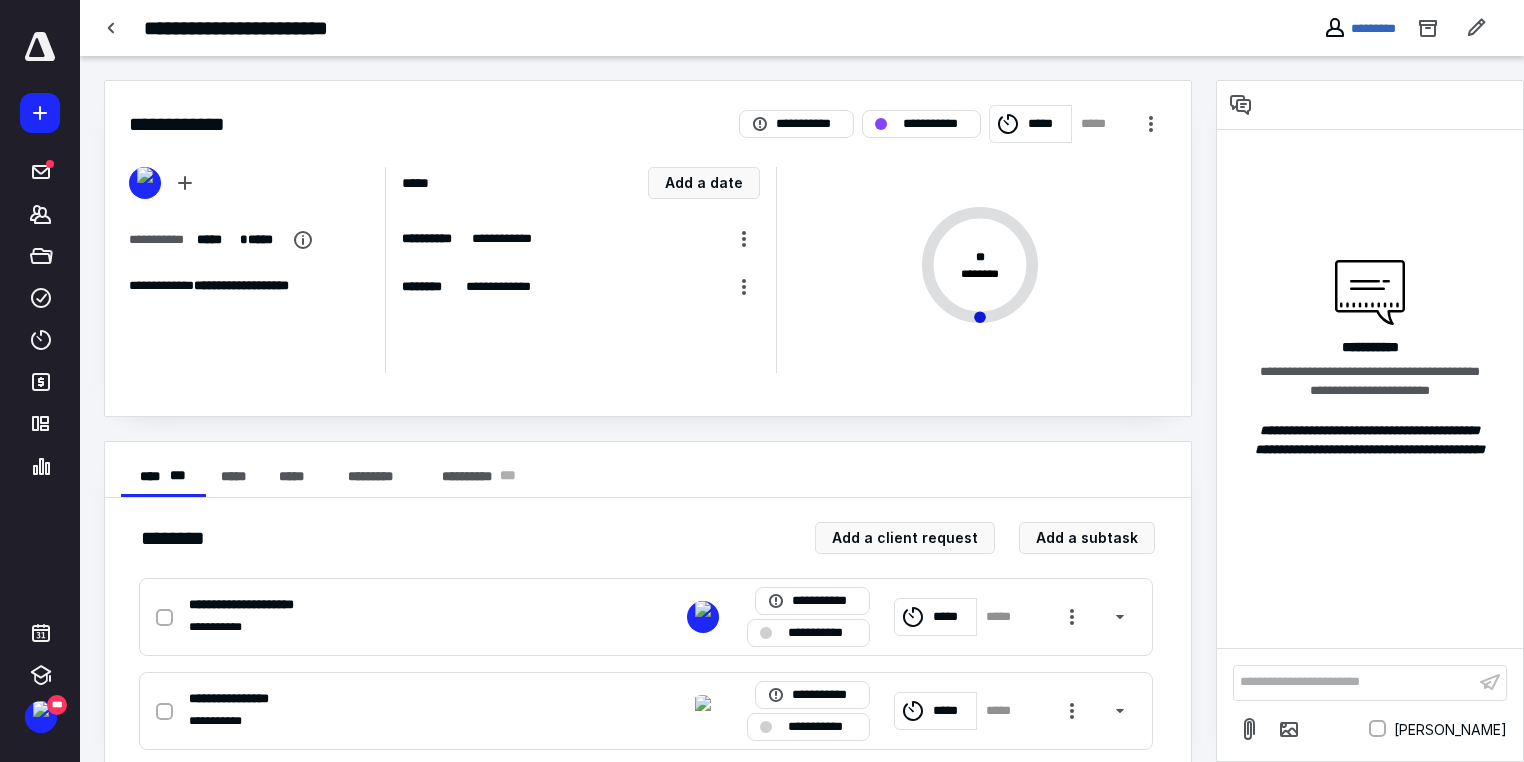 type 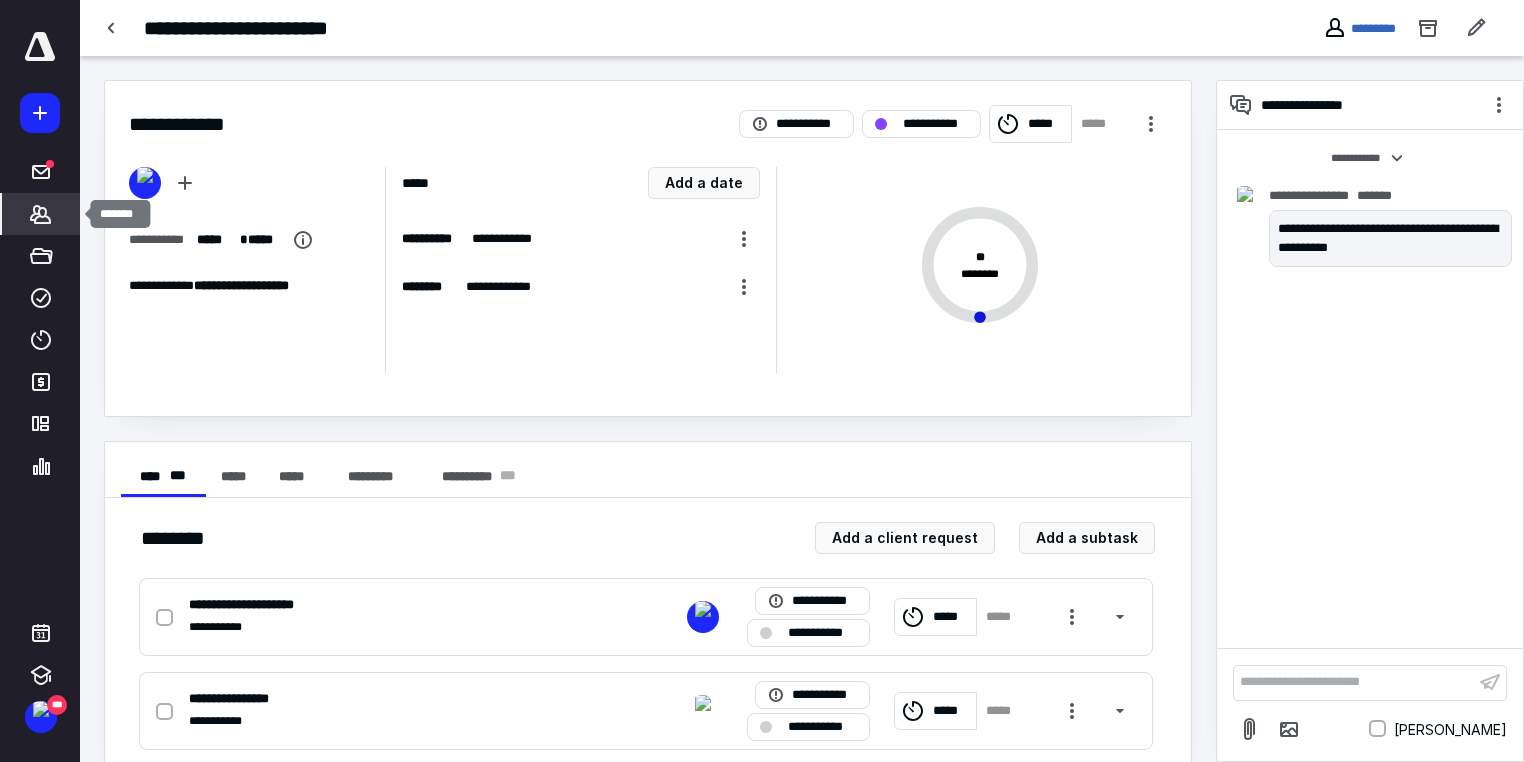 click 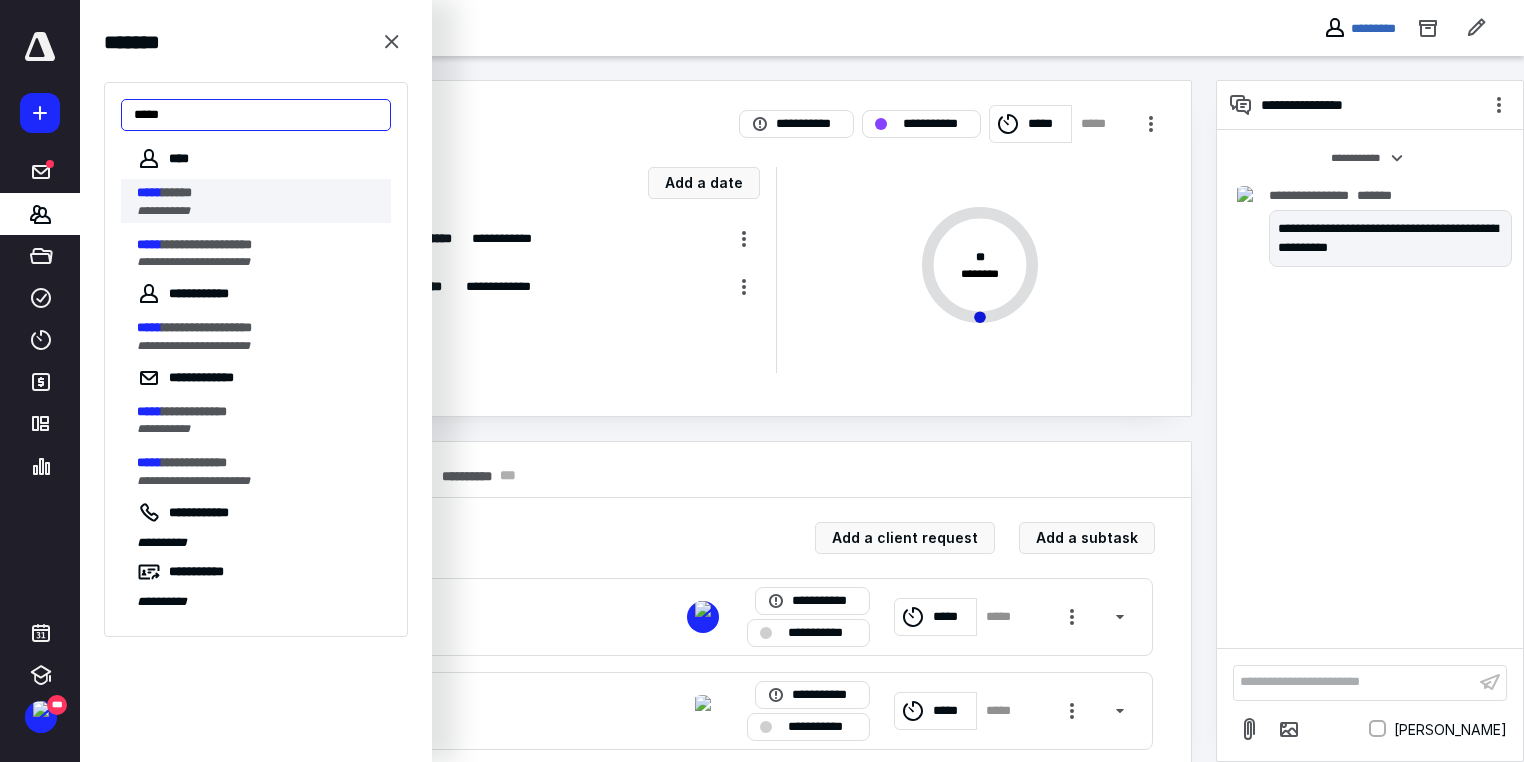 type on "*****" 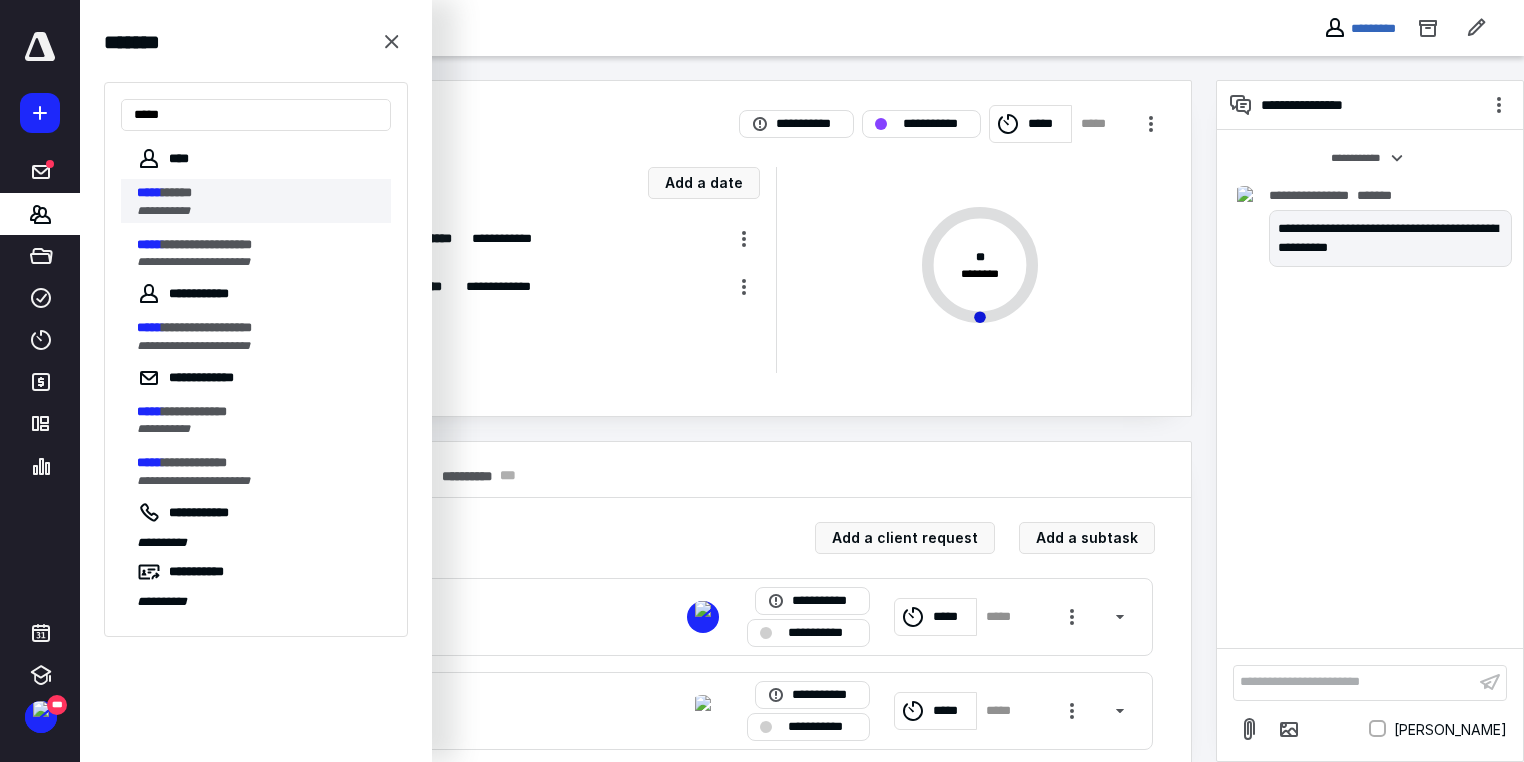 click on "**********" at bounding box center (258, 211) 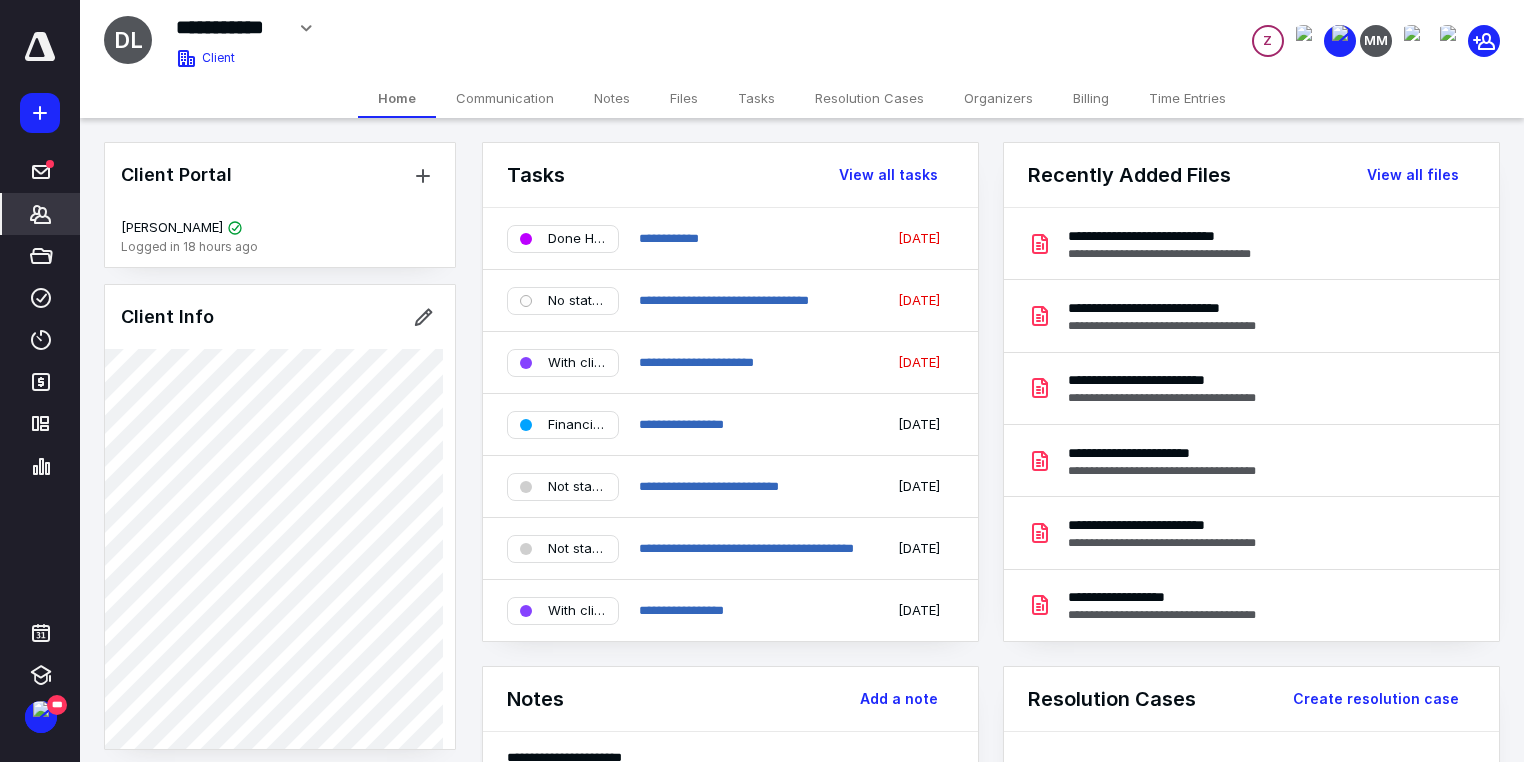 click on "Files" at bounding box center (684, 98) 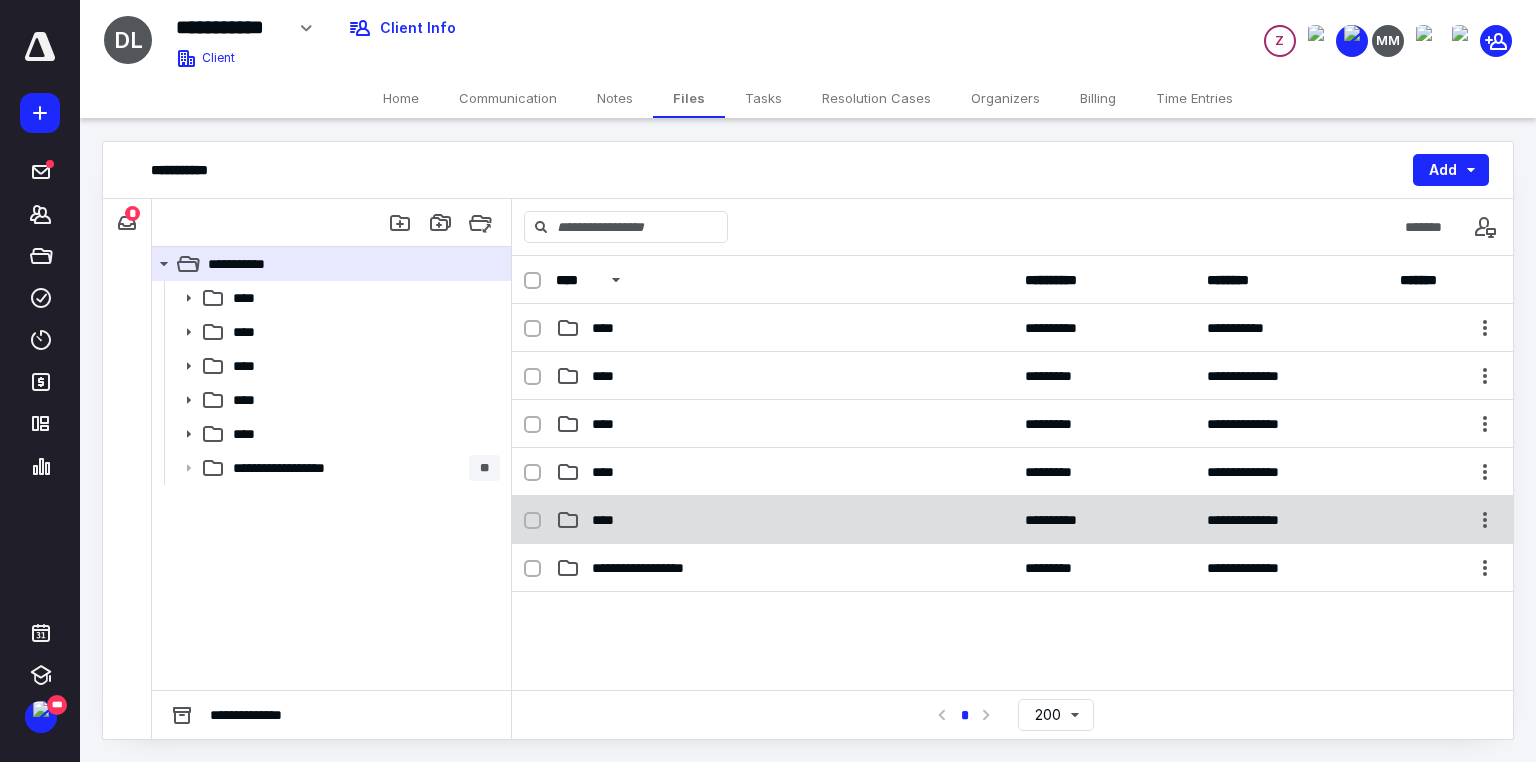 click on "****" at bounding box center (609, 520) 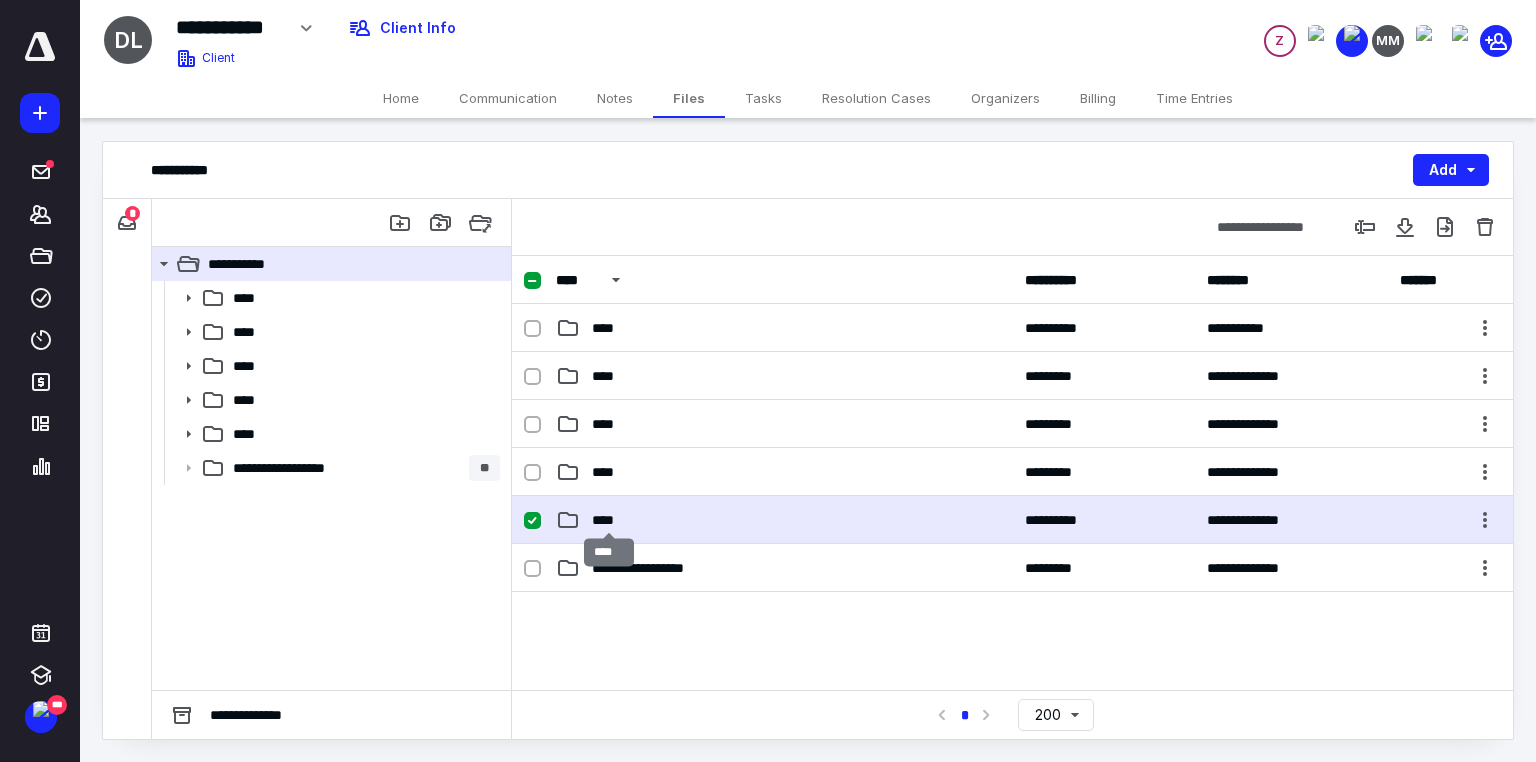 click on "****" at bounding box center [609, 520] 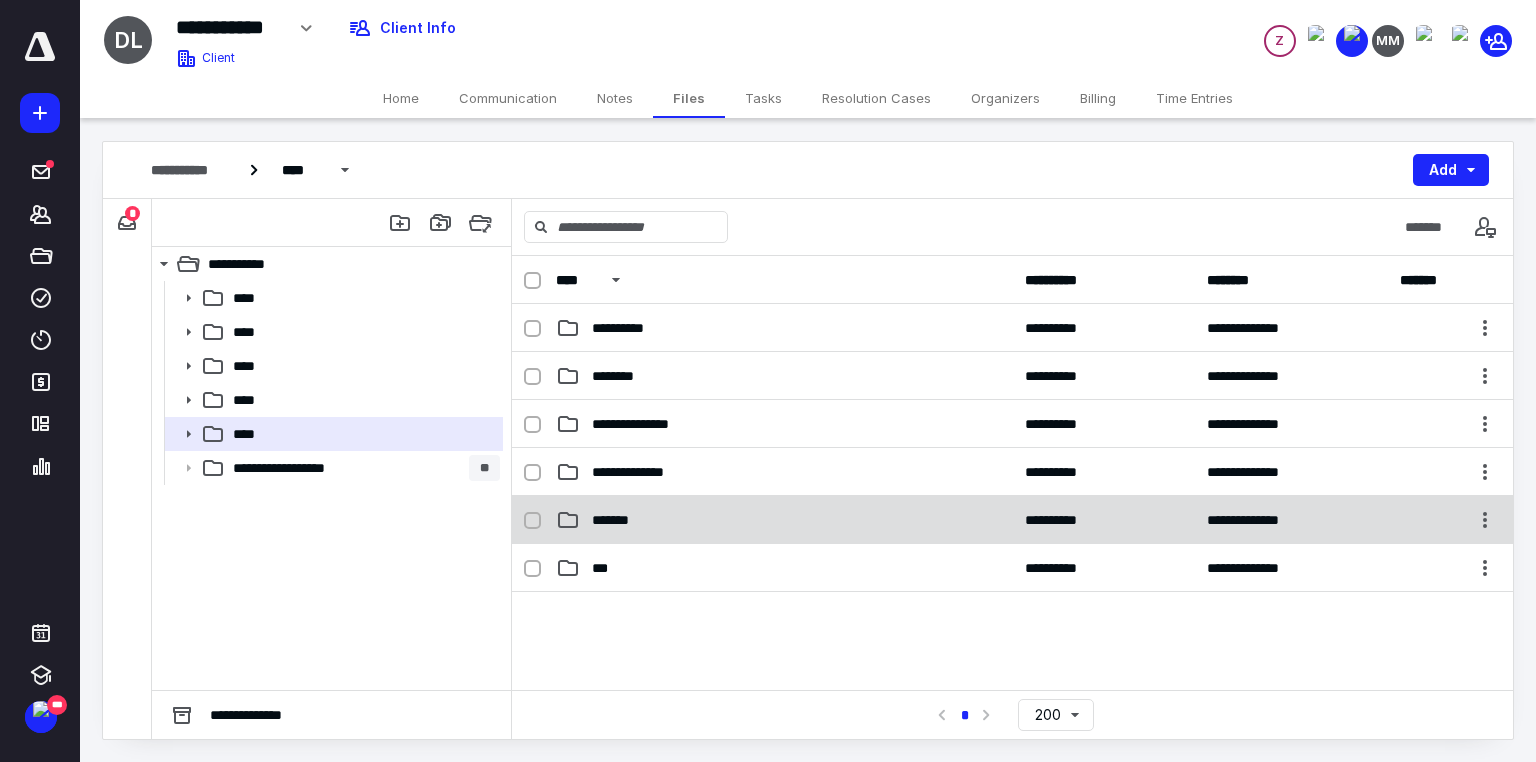 click on "*******" at bounding box center (614, 520) 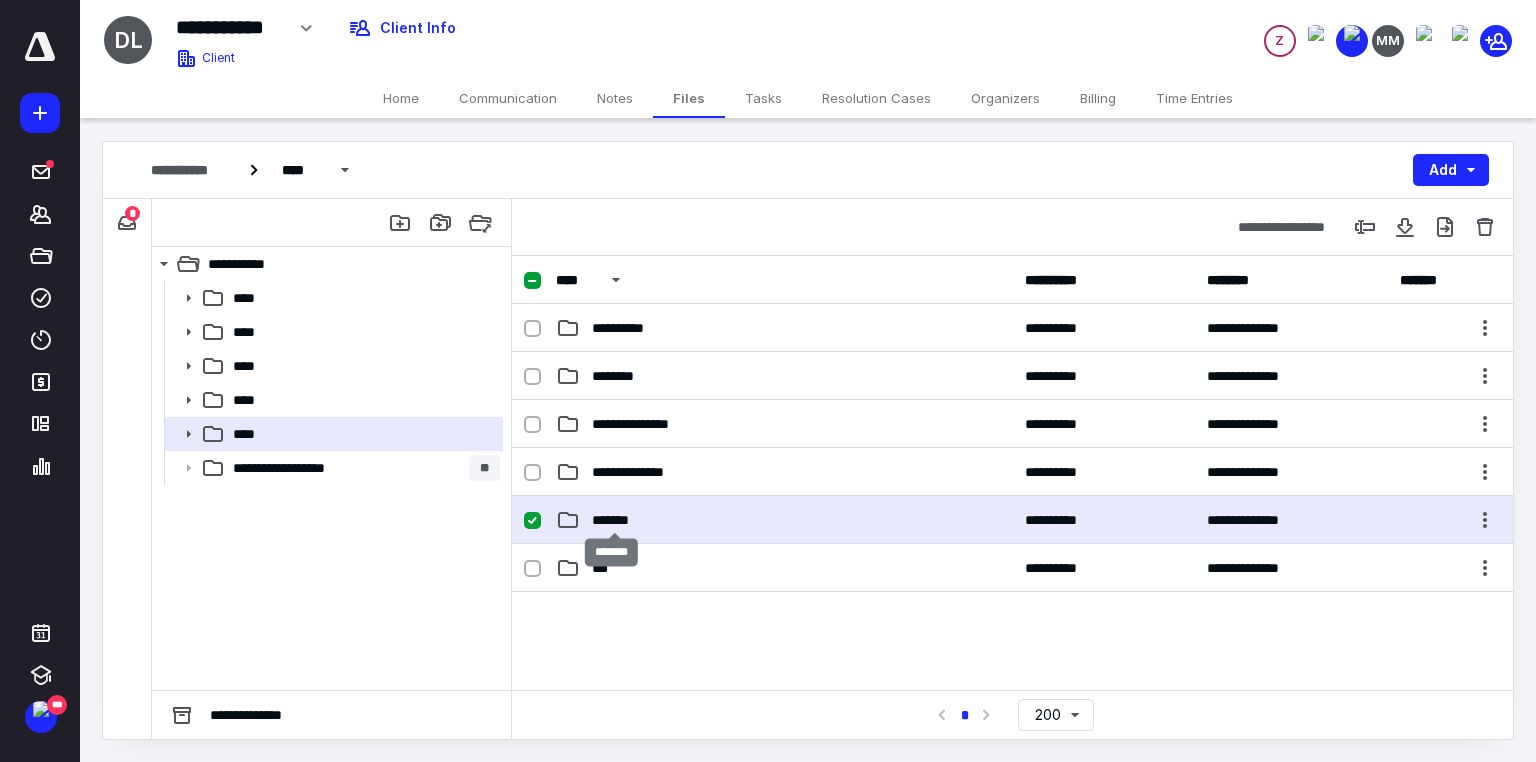 click on "*******" at bounding box center (614, 520) 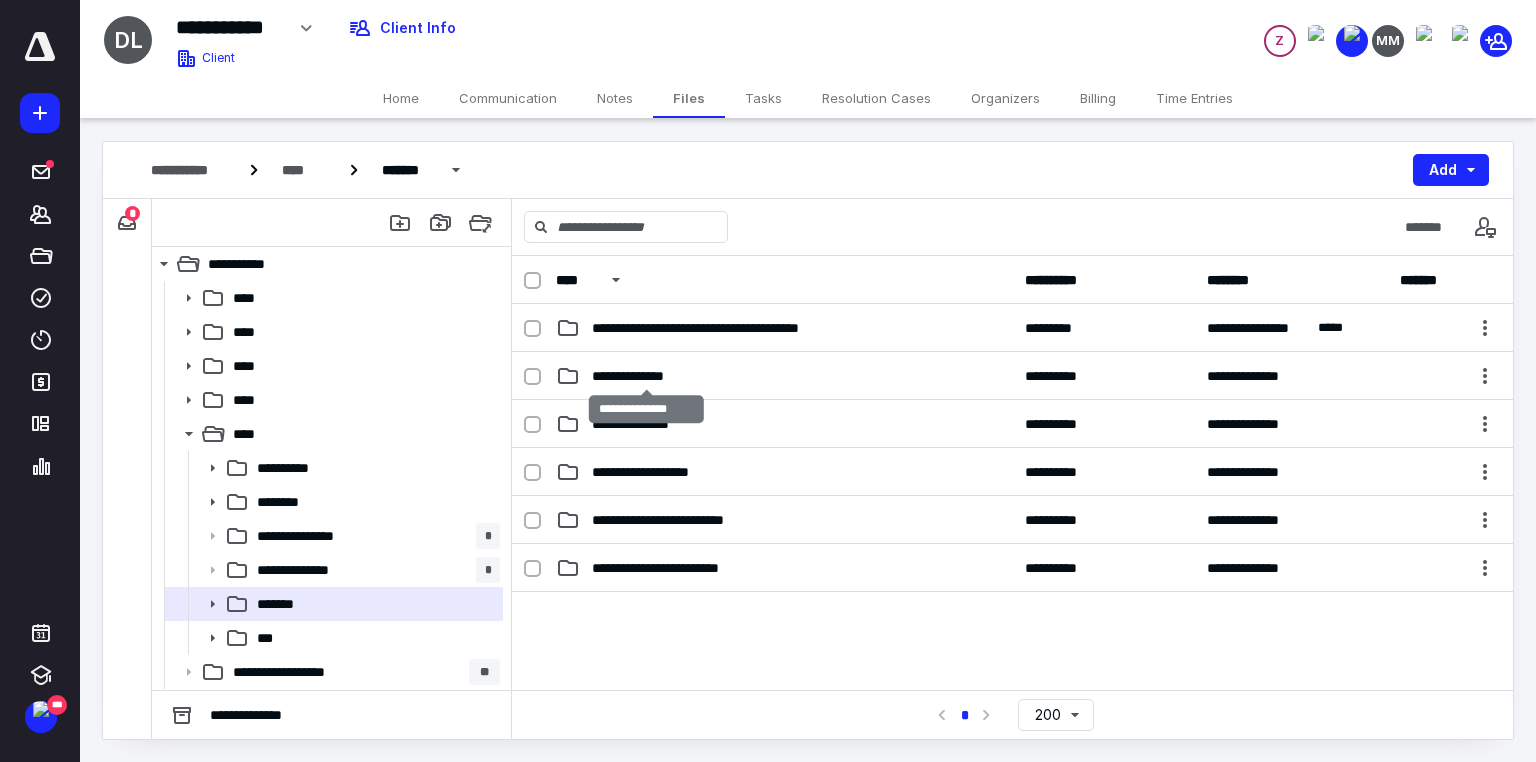 click on "**********" at bounding box center (647, 376) 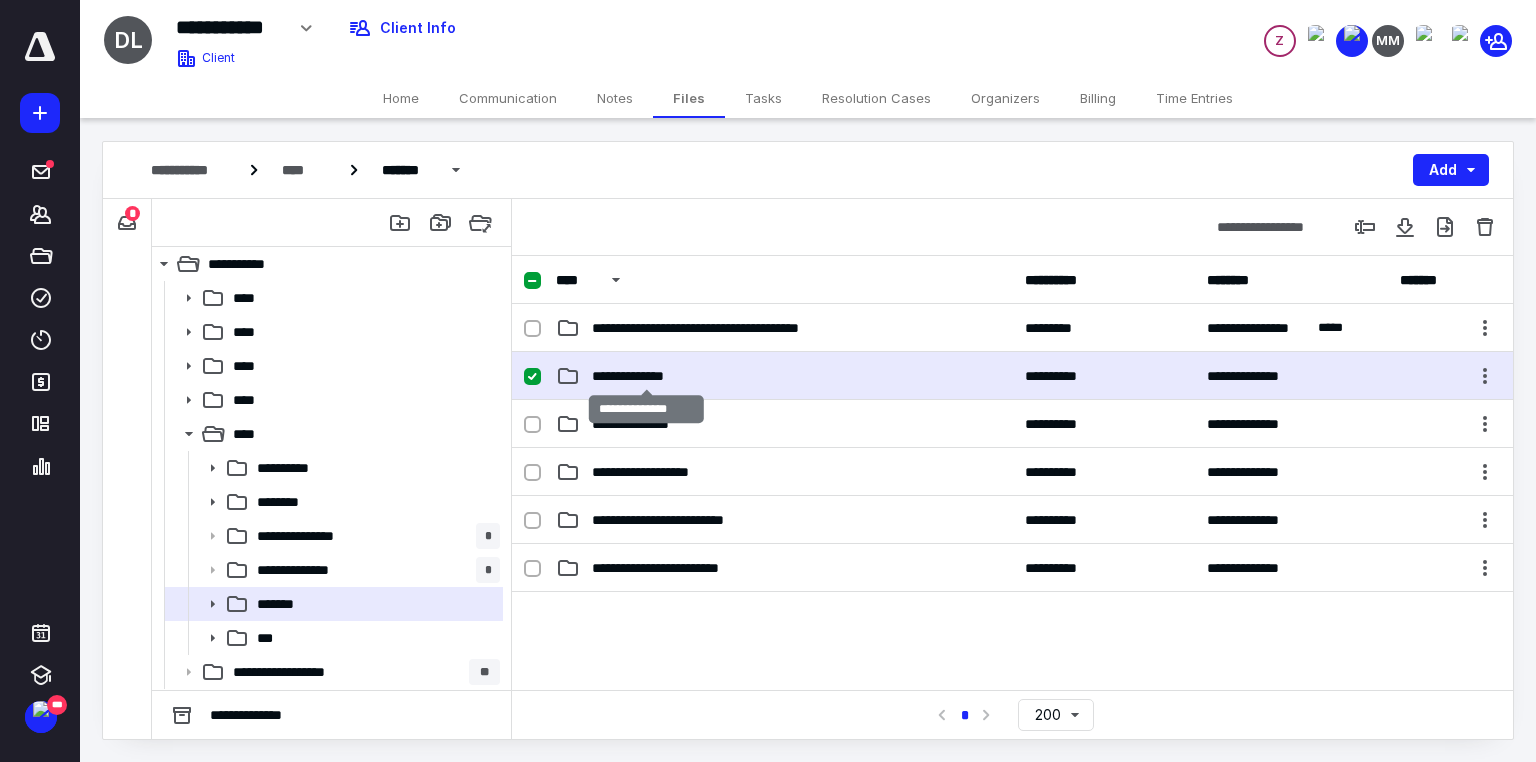 click on "**********" at bounding box center [647, 376] 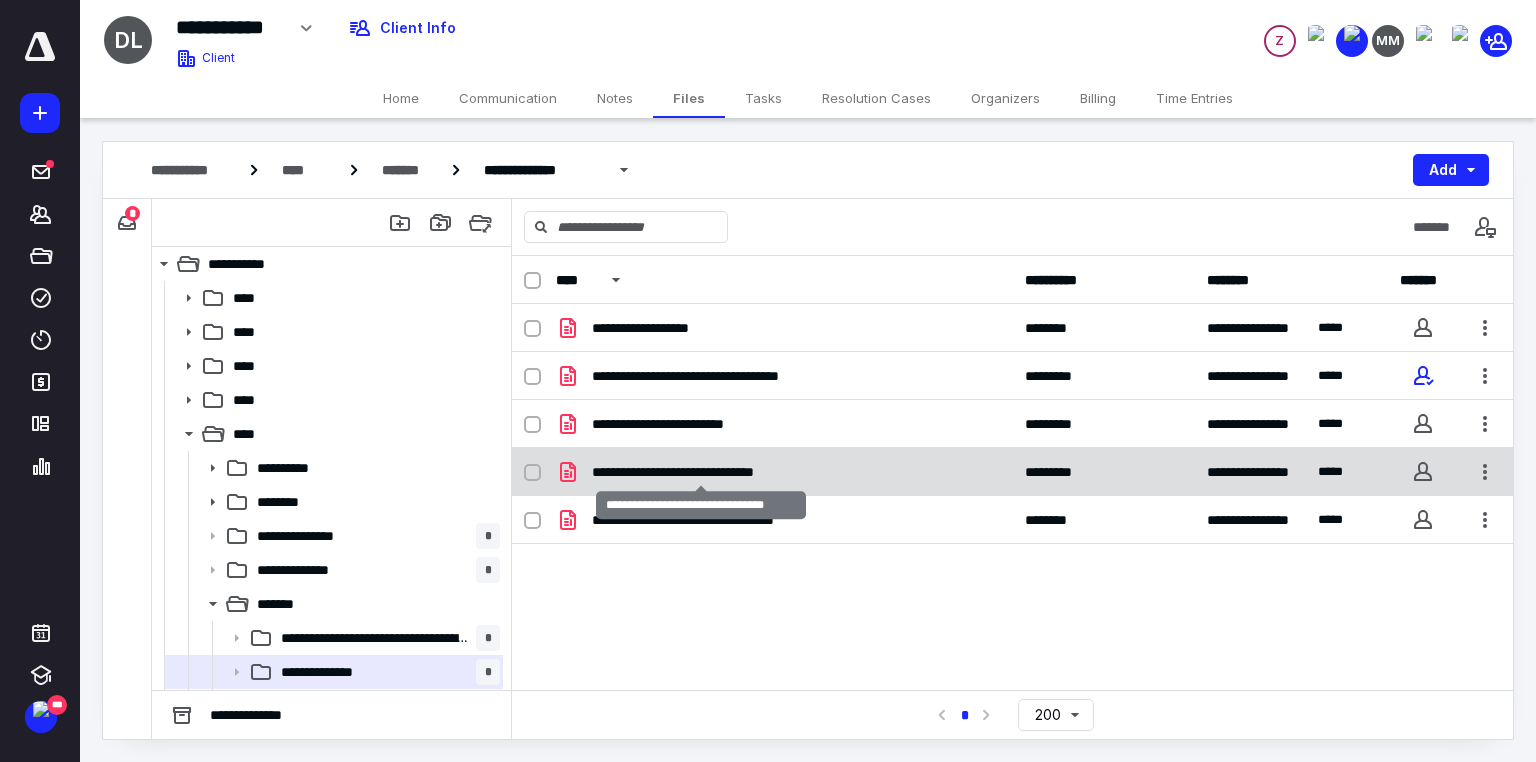 click on "**********" at bounding box center [701, 472] 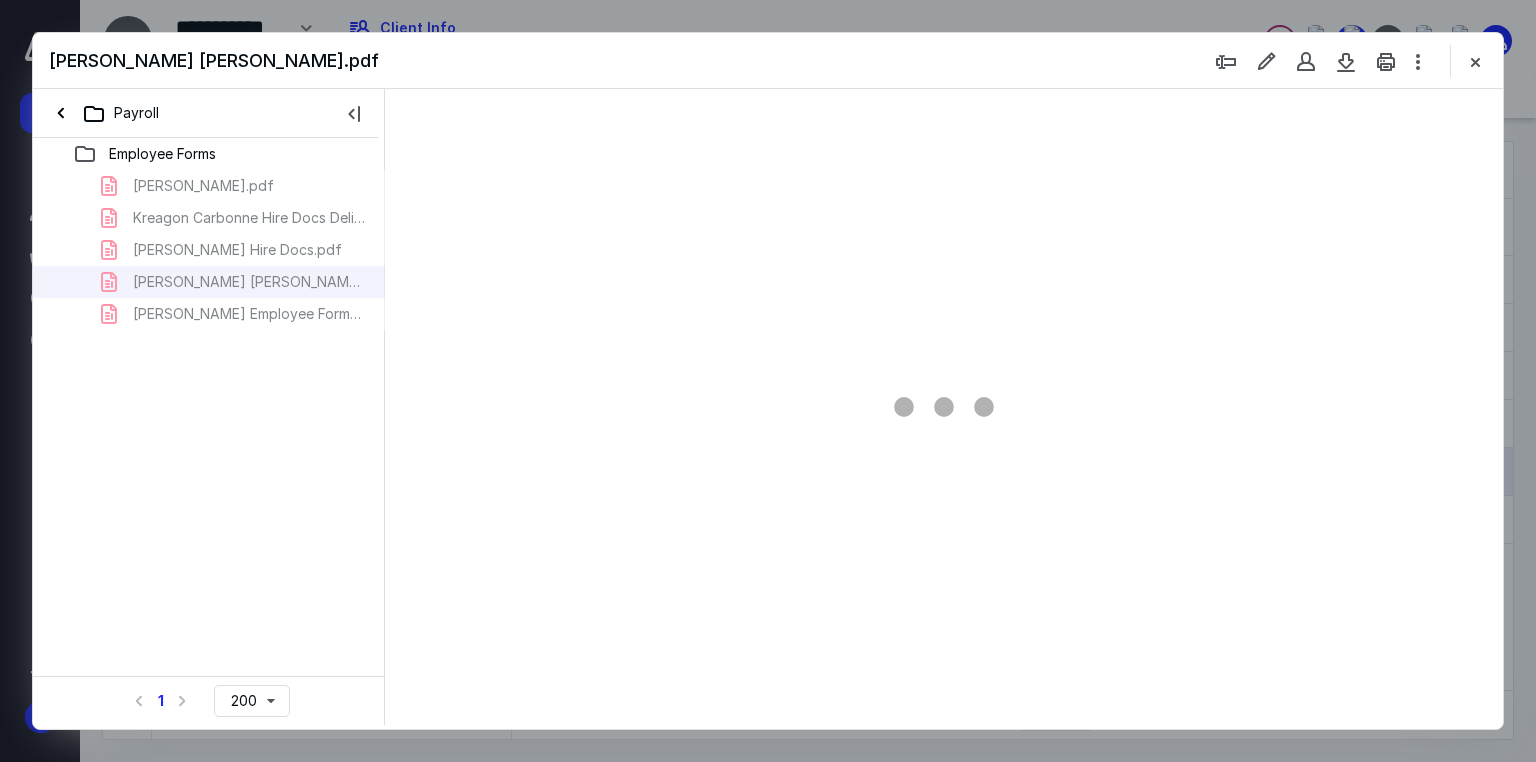 scroll, scrollTop: 0, scrollLeft: 0, axis: both 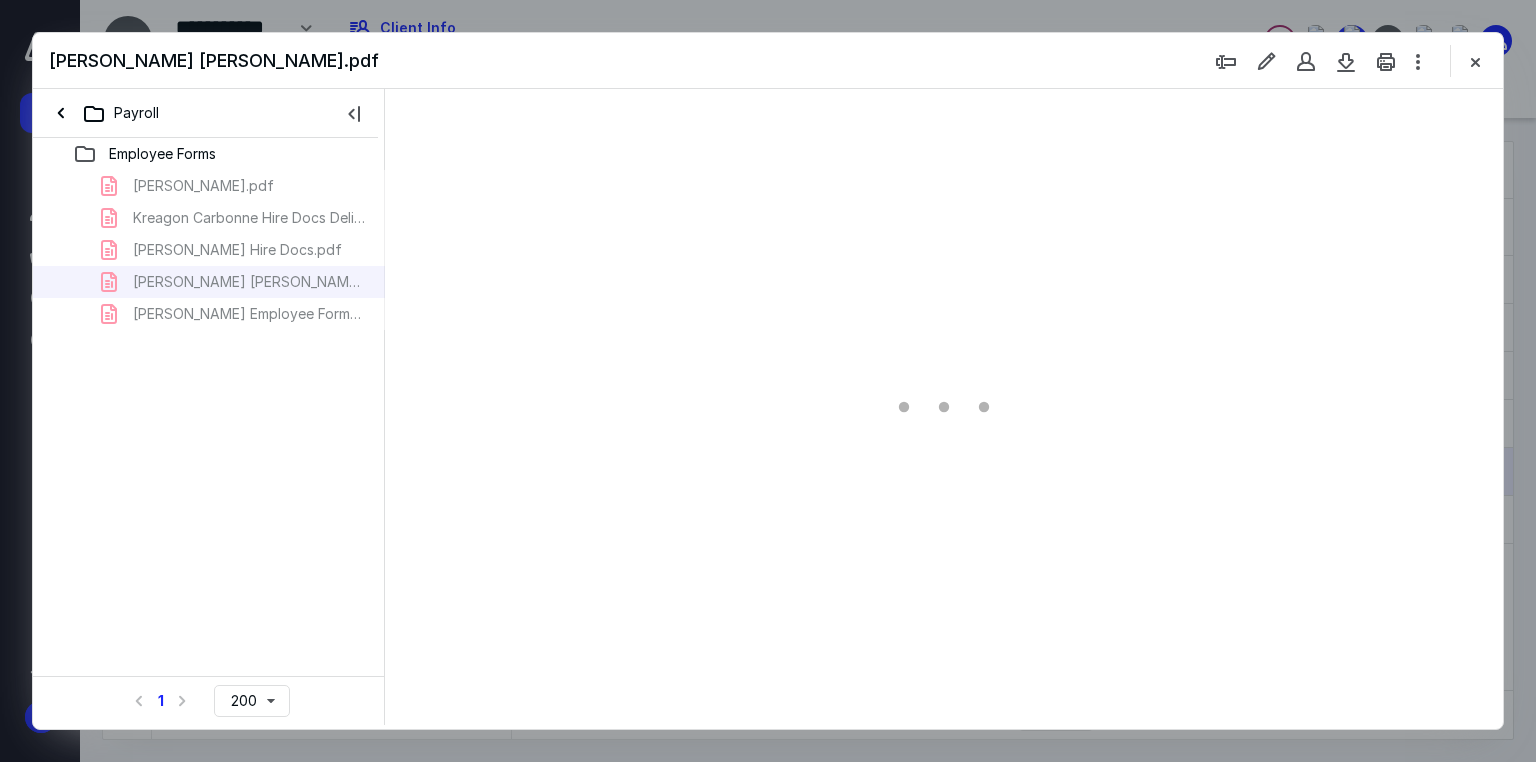 type on "178" 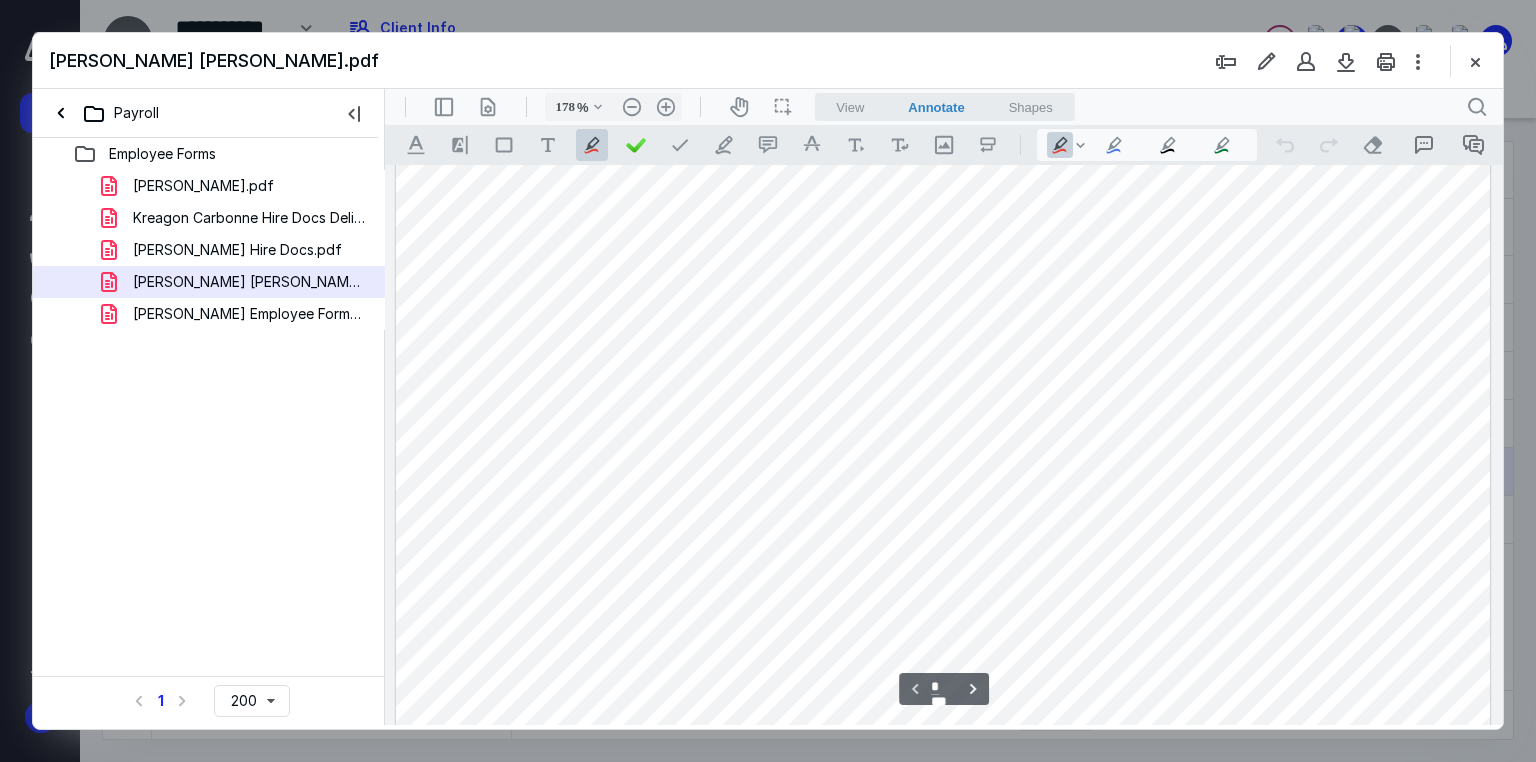 scroll, scrollTop: 323, scrollLeft: 0, axis: vertical 